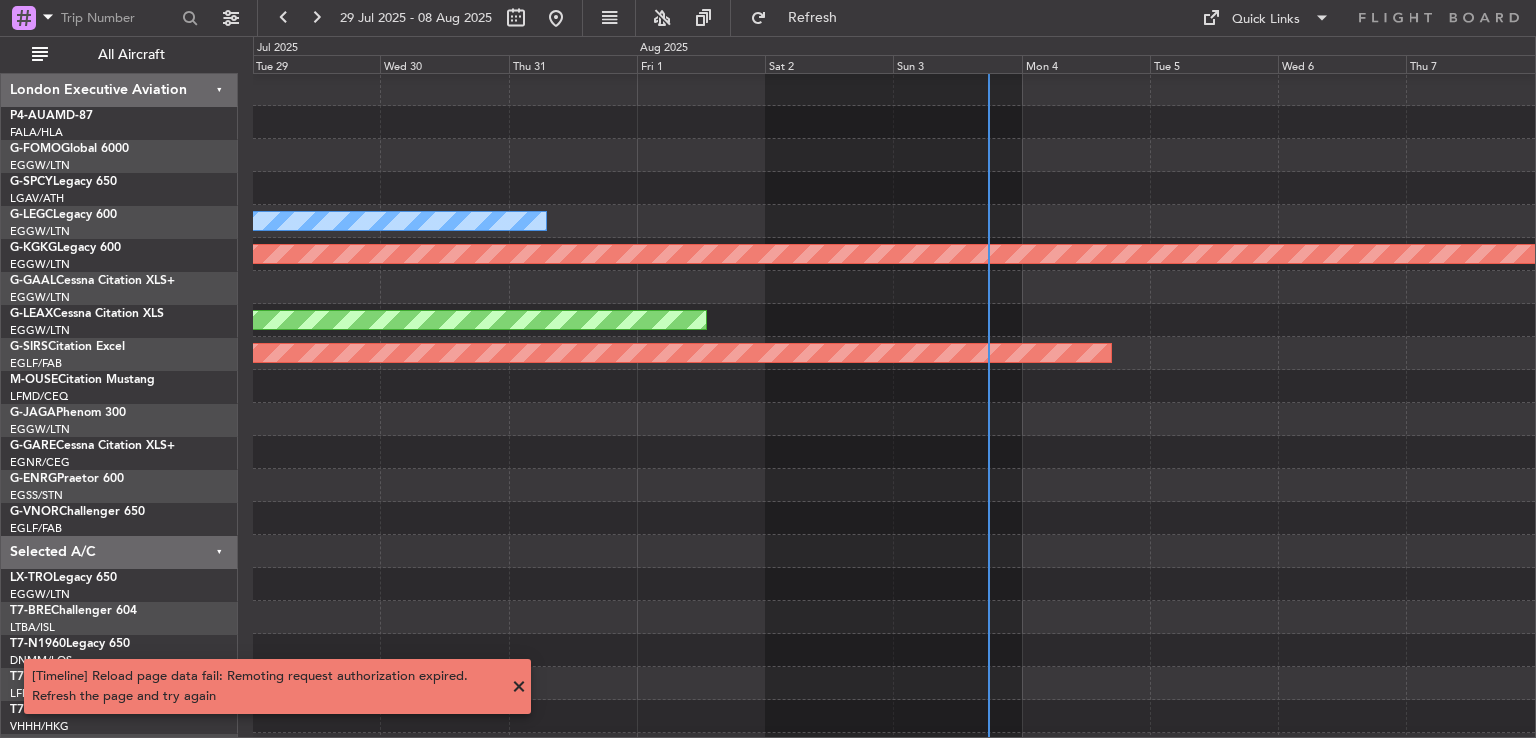 scroll, scrollTop: 0, scrollLeft: 0, axis: both 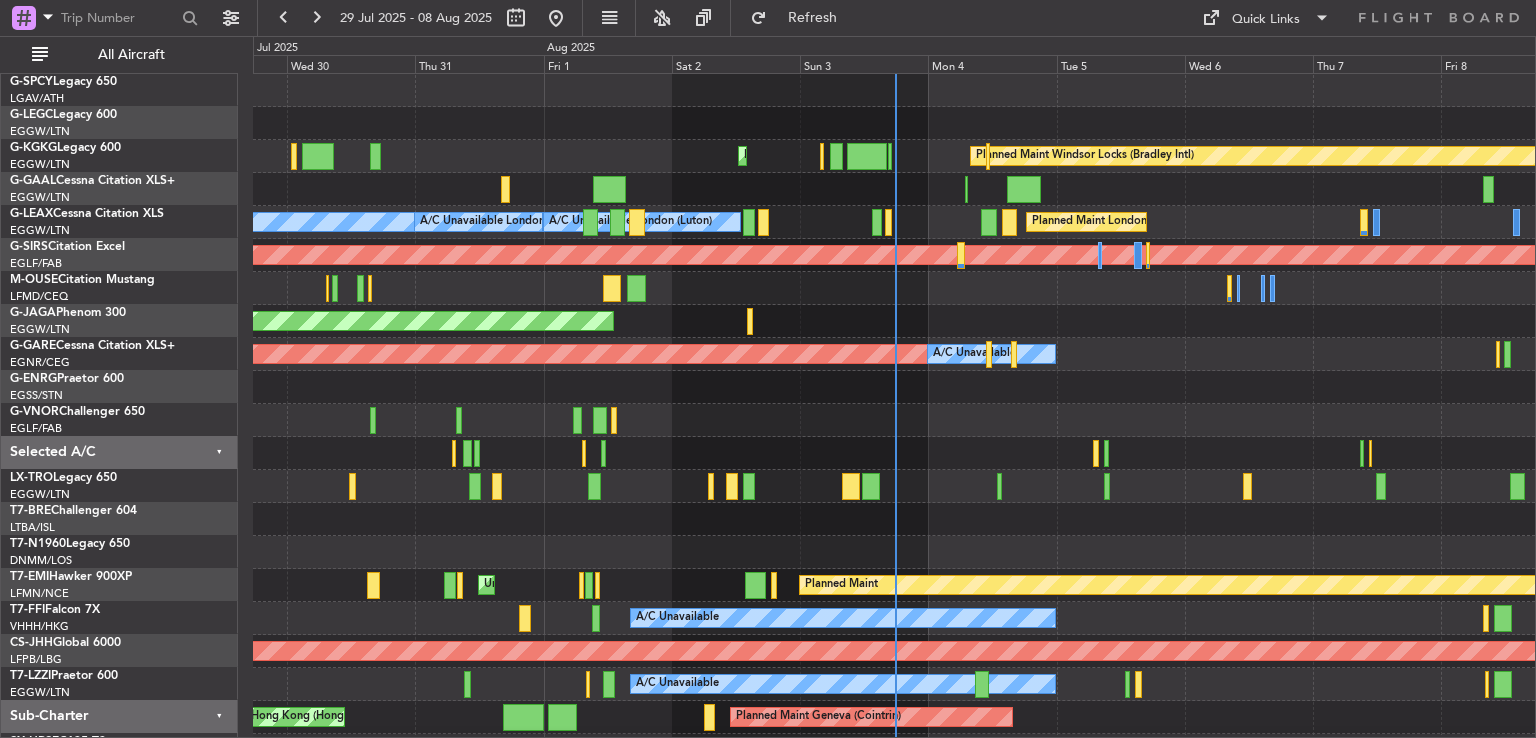 click on "A/C Unavailable" 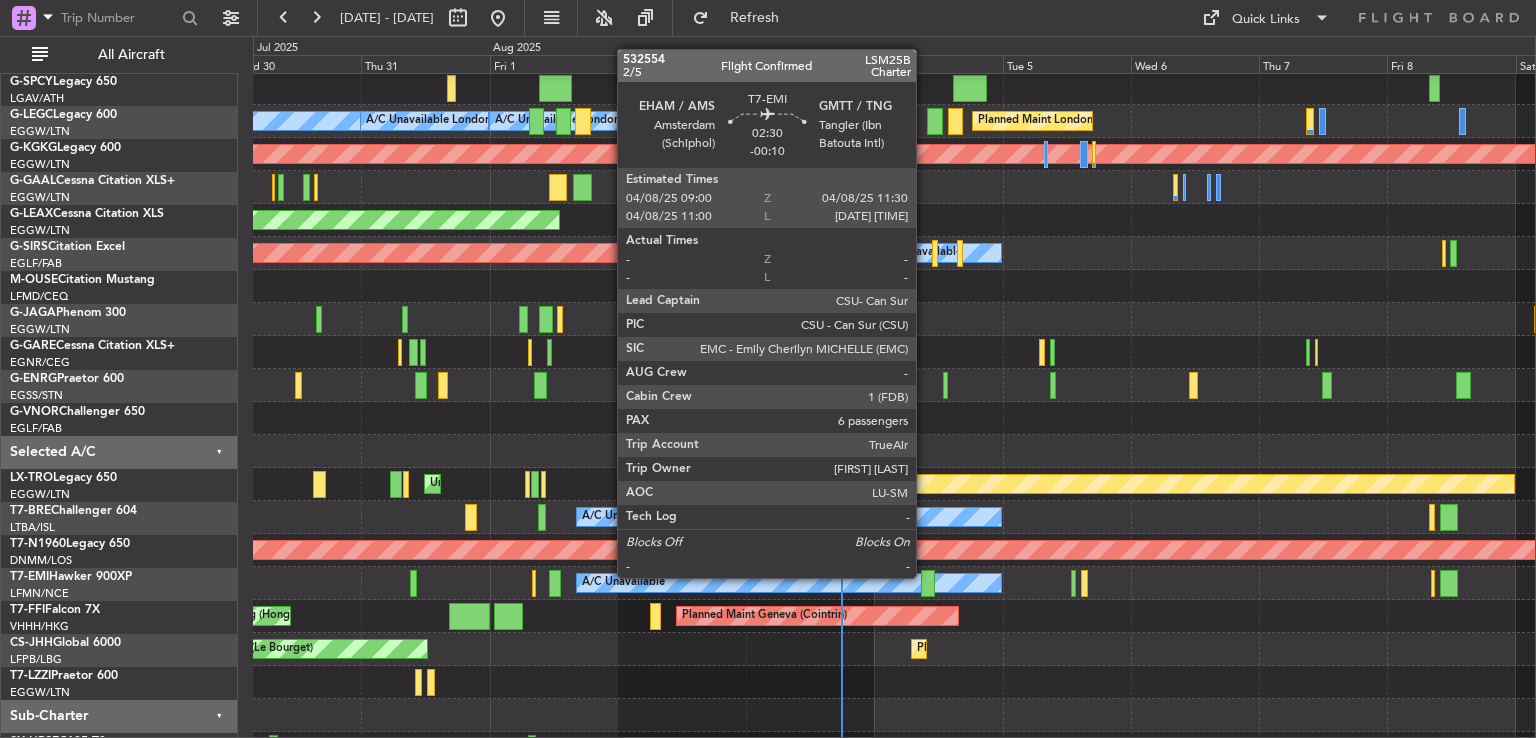 click 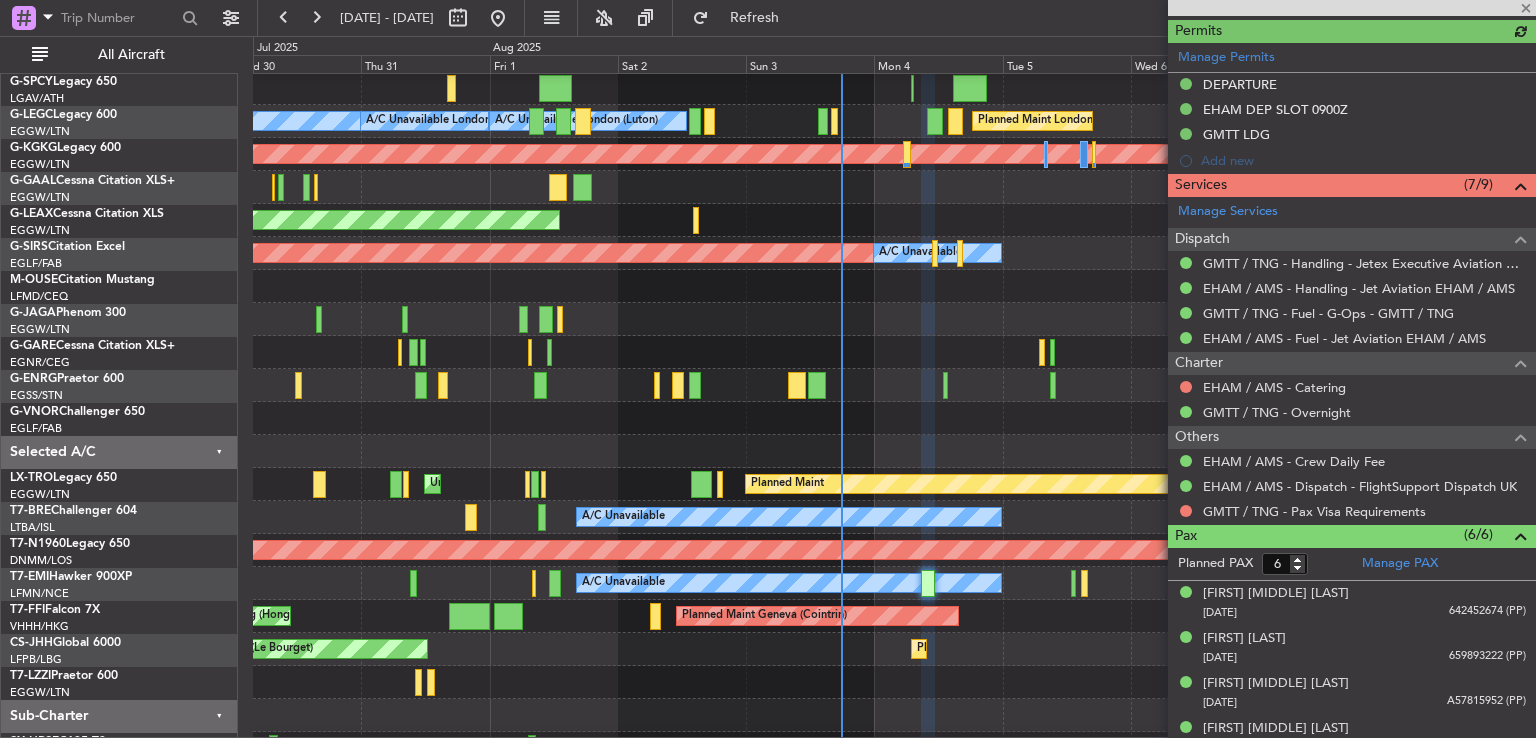 scroll, scrollTop: 737, scrollLeft: 0, axis: vertical 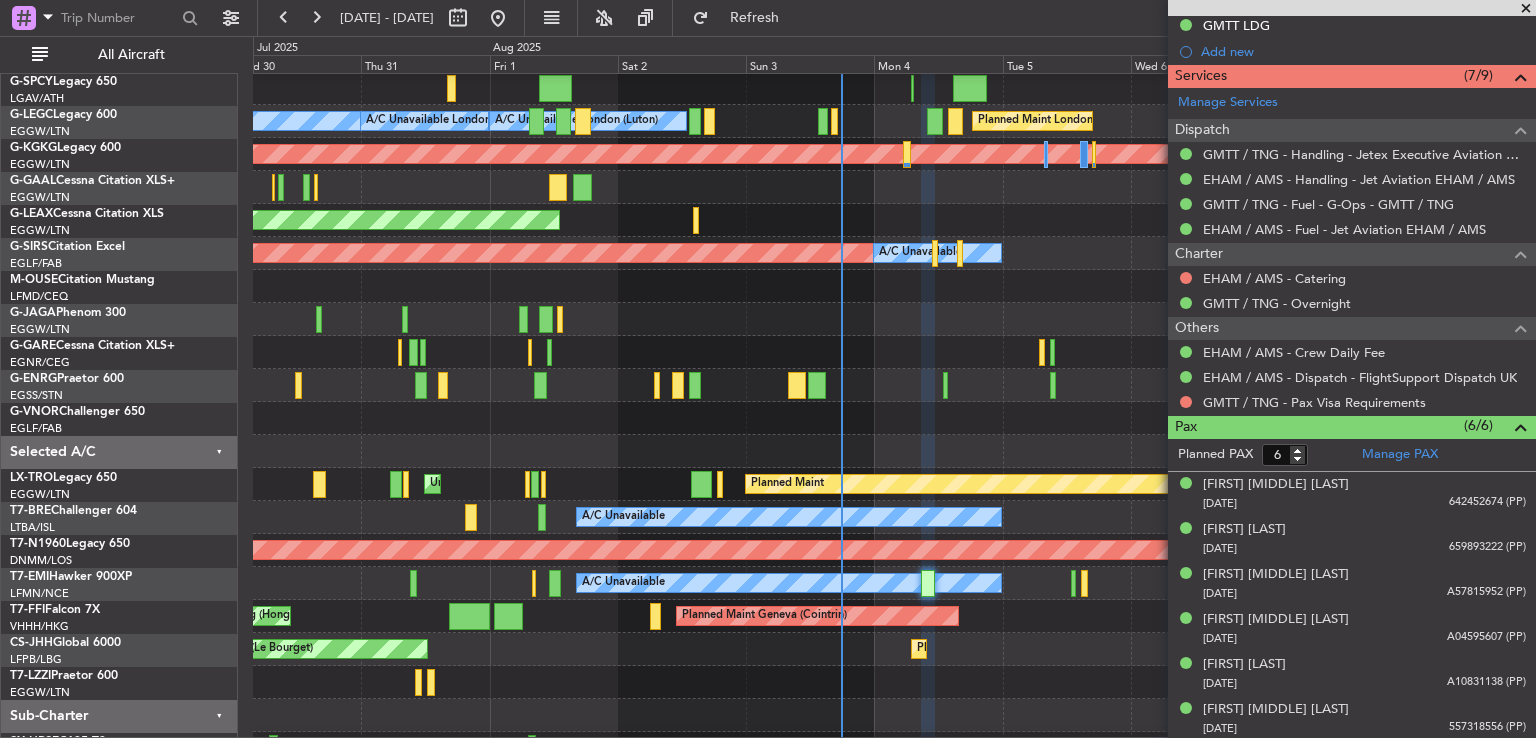 click at bounding box center [1526, 9] 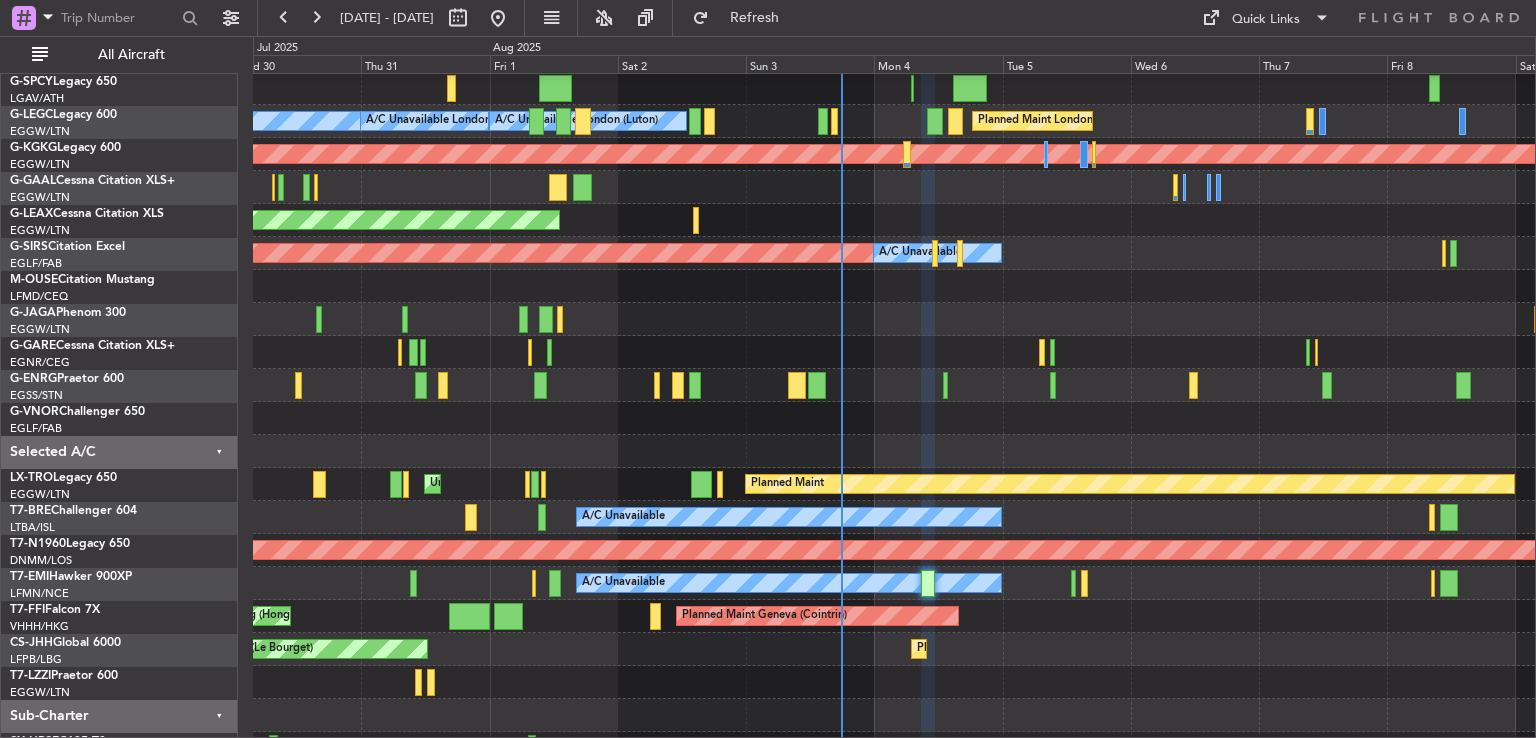type on "0" 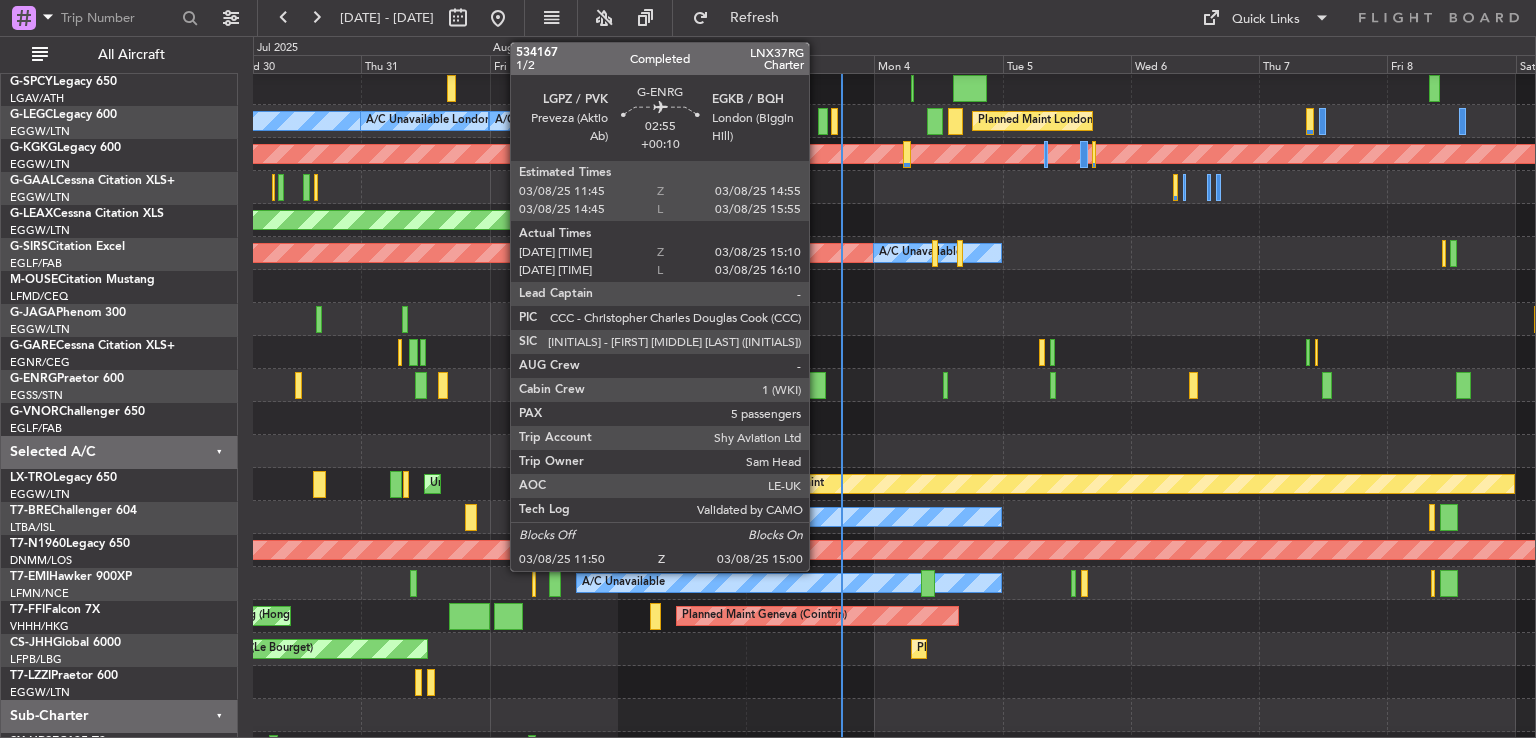 click 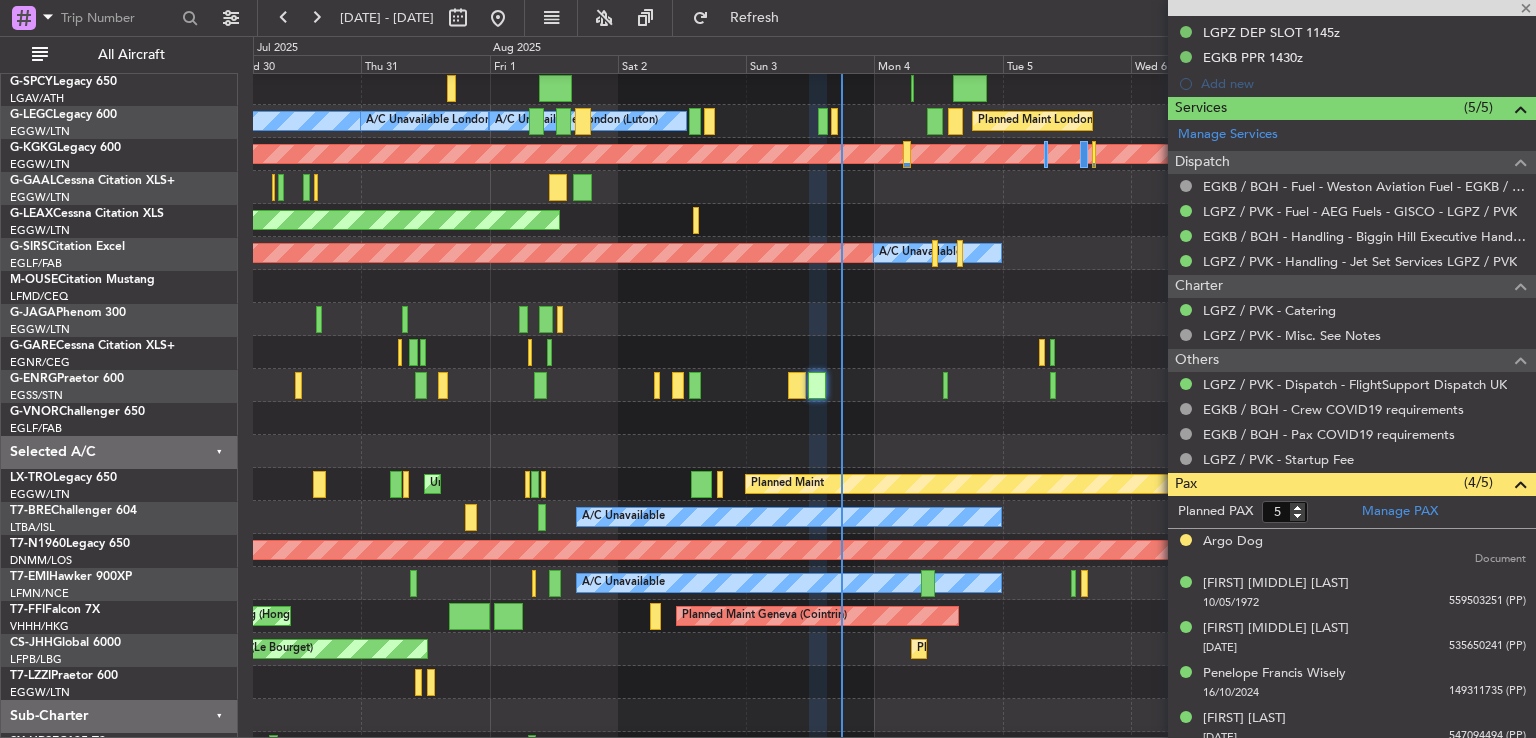 scroll, scrollTop: 659, scrollLeft: 0, axis: vertical 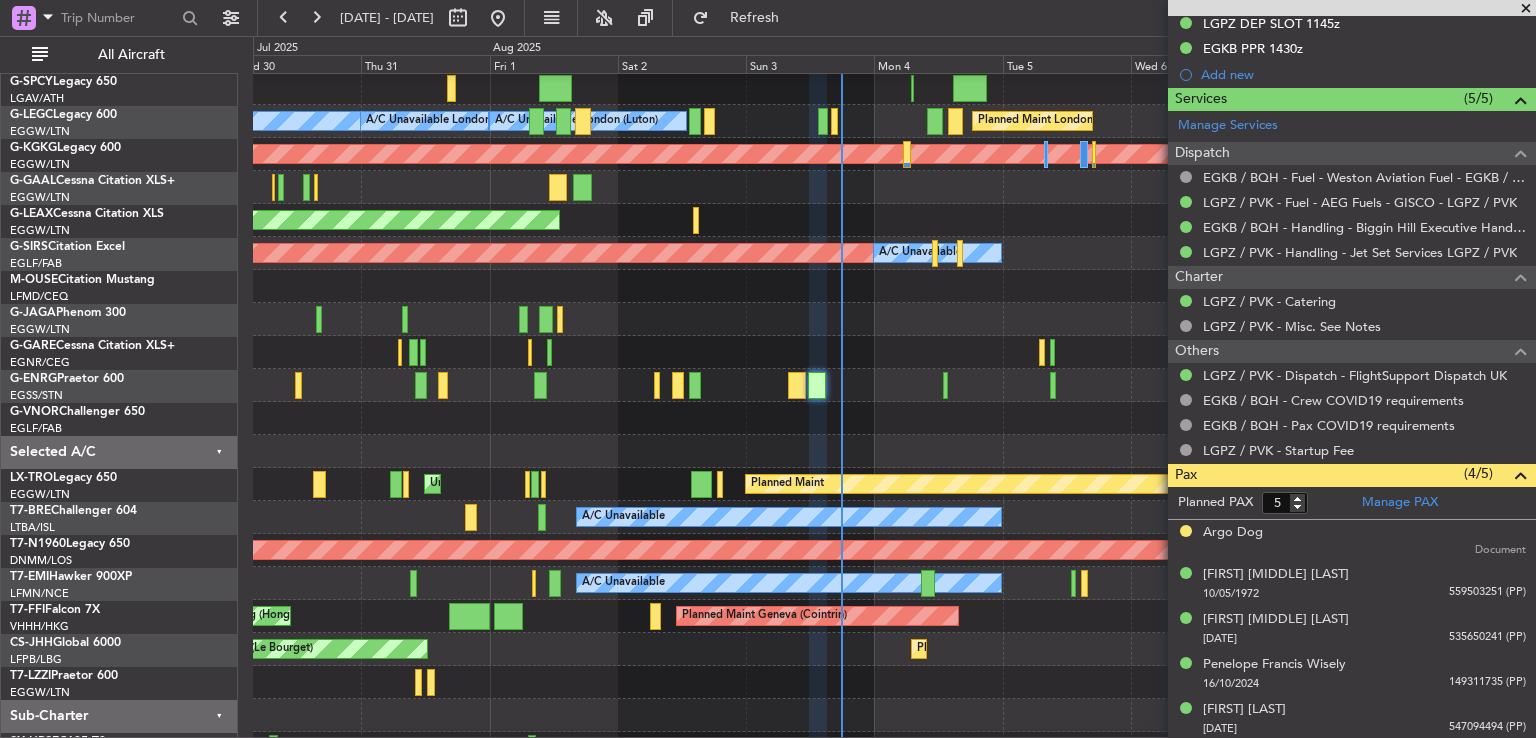 click at bounding box center [1526, 9] 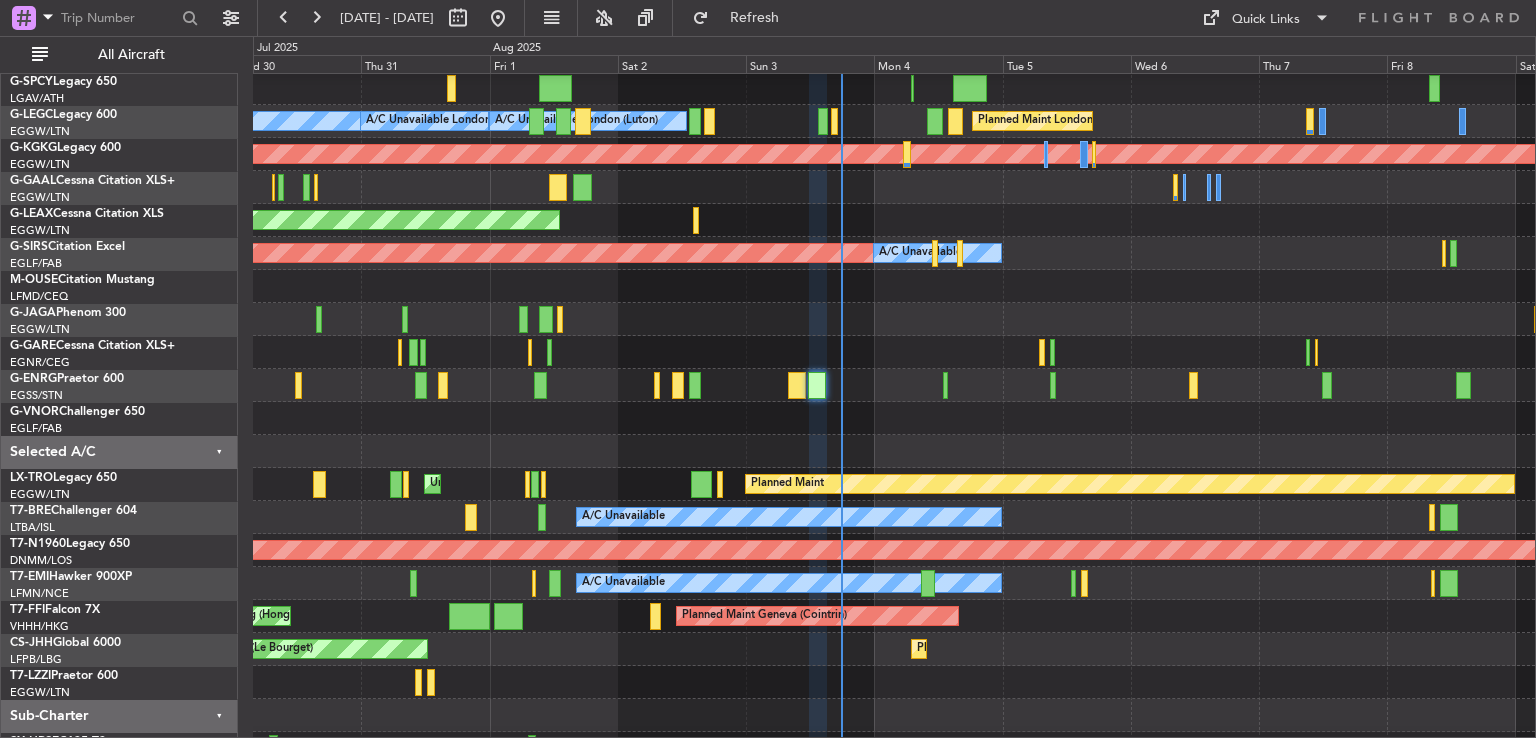 type on "0" 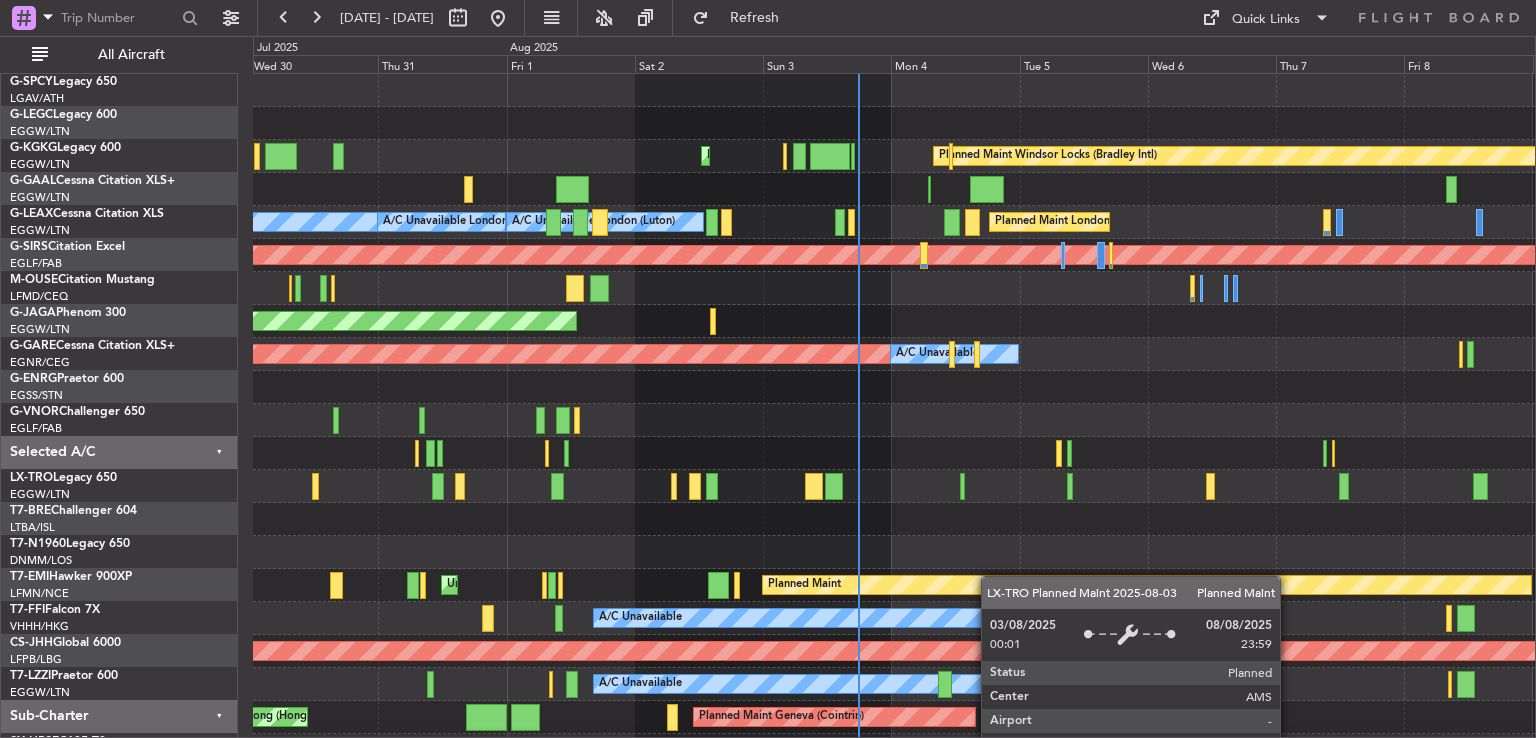 click on "Planned Maint [CITY] ([AIRPORT])
Planned Maint [CITY]
Planned Maint [CITY] ([AIRPORT])
Planned Maint [CITY] ([AIRPORT])
A/C Unavailable [CITY] ([AIRPORT])
A/C Unavailable [CITY] ([AIRPORT])
A/C Unavailable [CITY] ([AIRPORT])
AOG Maint [CITY] ([AIRPORT])
Unplanned Maint [CITY] ([AIRPORT])
Planned Maint [CITY]
Planned Maint [CITY] ([AIRPORT])
A/C Unavailable
Planned Maint [CITY]
A/C Unavailable
AOG Maint [CITY] ([AIRPORT])
Planned Maint
Unplanned Maint [CITY] ([AIRPORT])
A/C Unavailable
Planned Maint [CITY] ([AIRPORT])
Planned Maint [CITY] ([AIRPORT])
A/C Unavailable
Planned Maint [CITY]
Planned Maint [CITY] ([AIRPORT])" 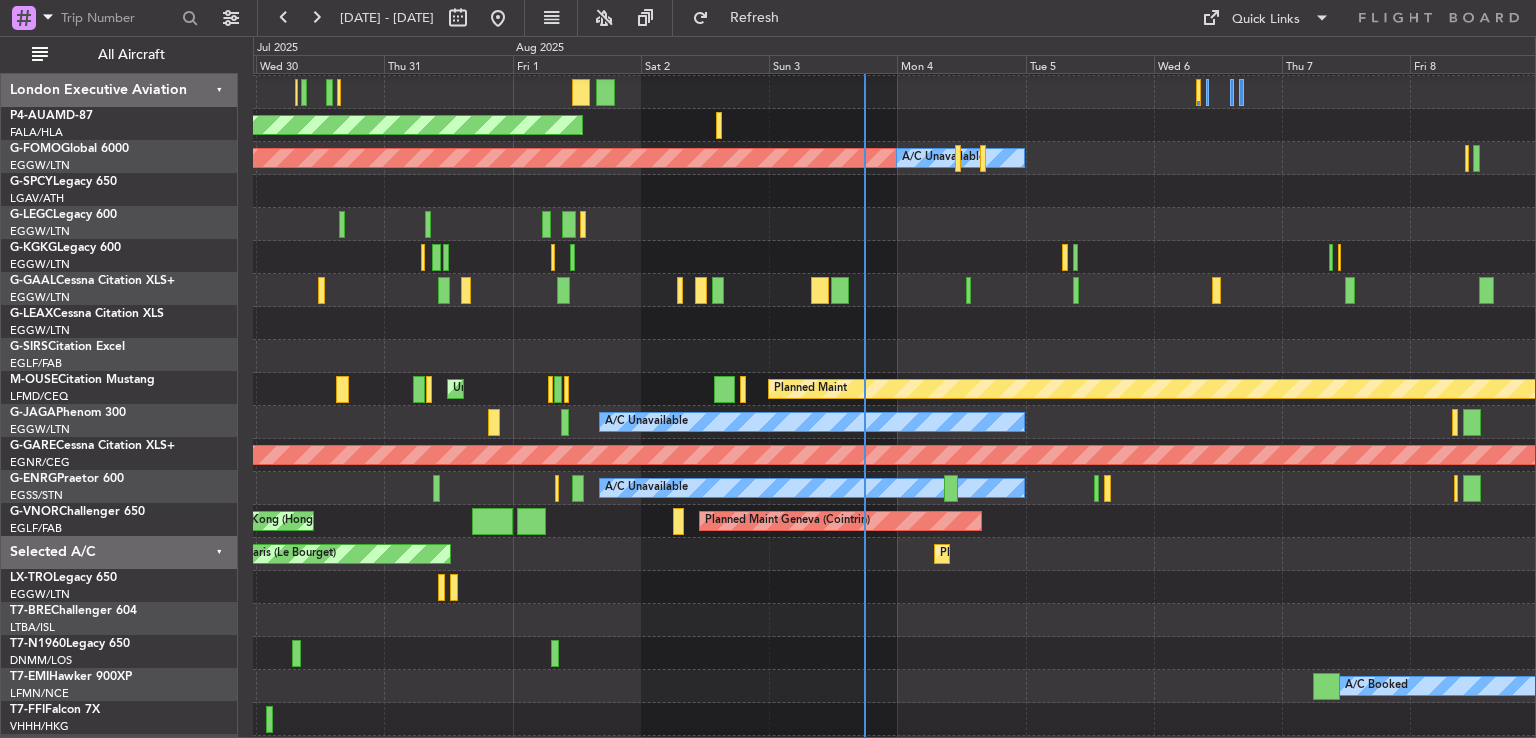 scroll, scrollTop: 199, scrollLeft: 0, axis: vertical 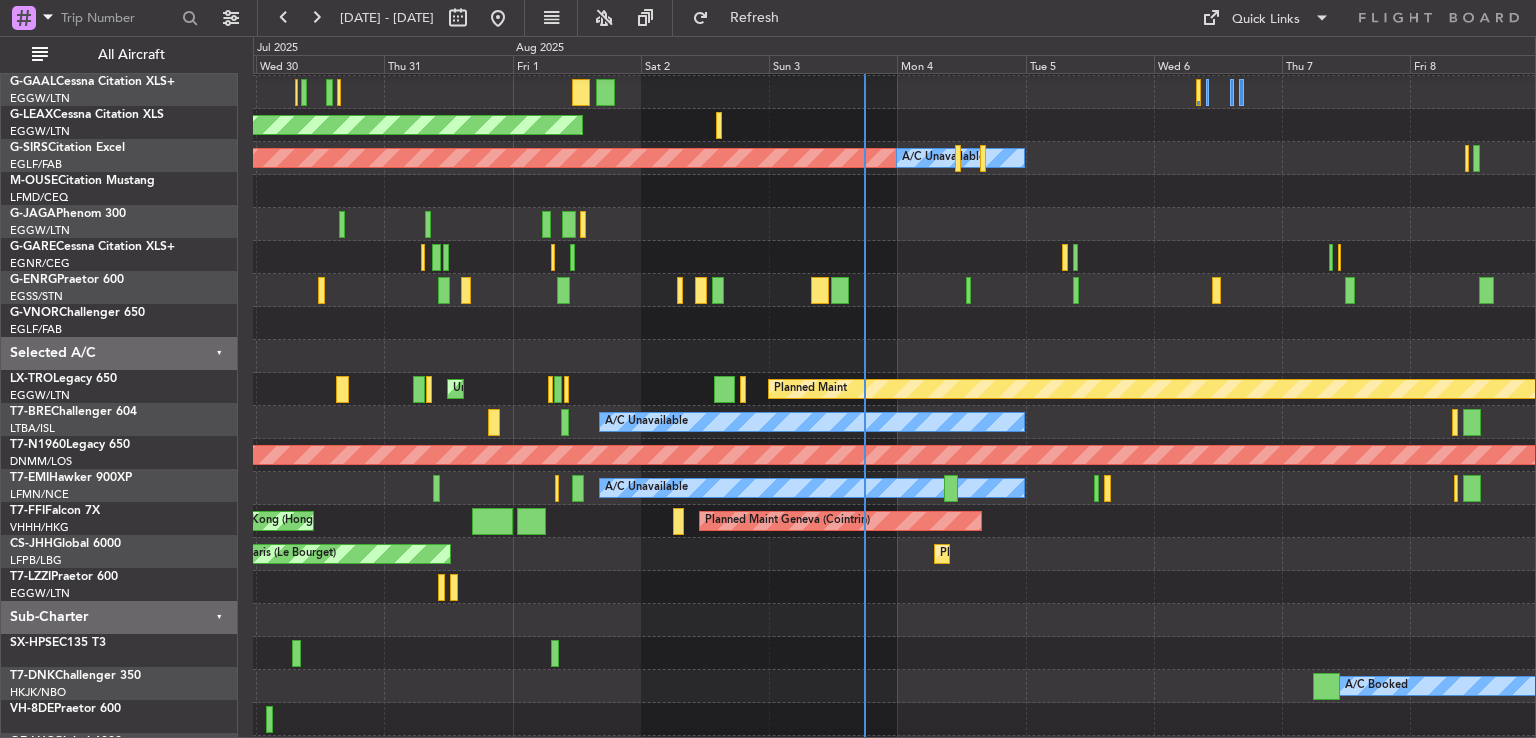 click on "A/C Unavailable" at bounding box center (812, 488) 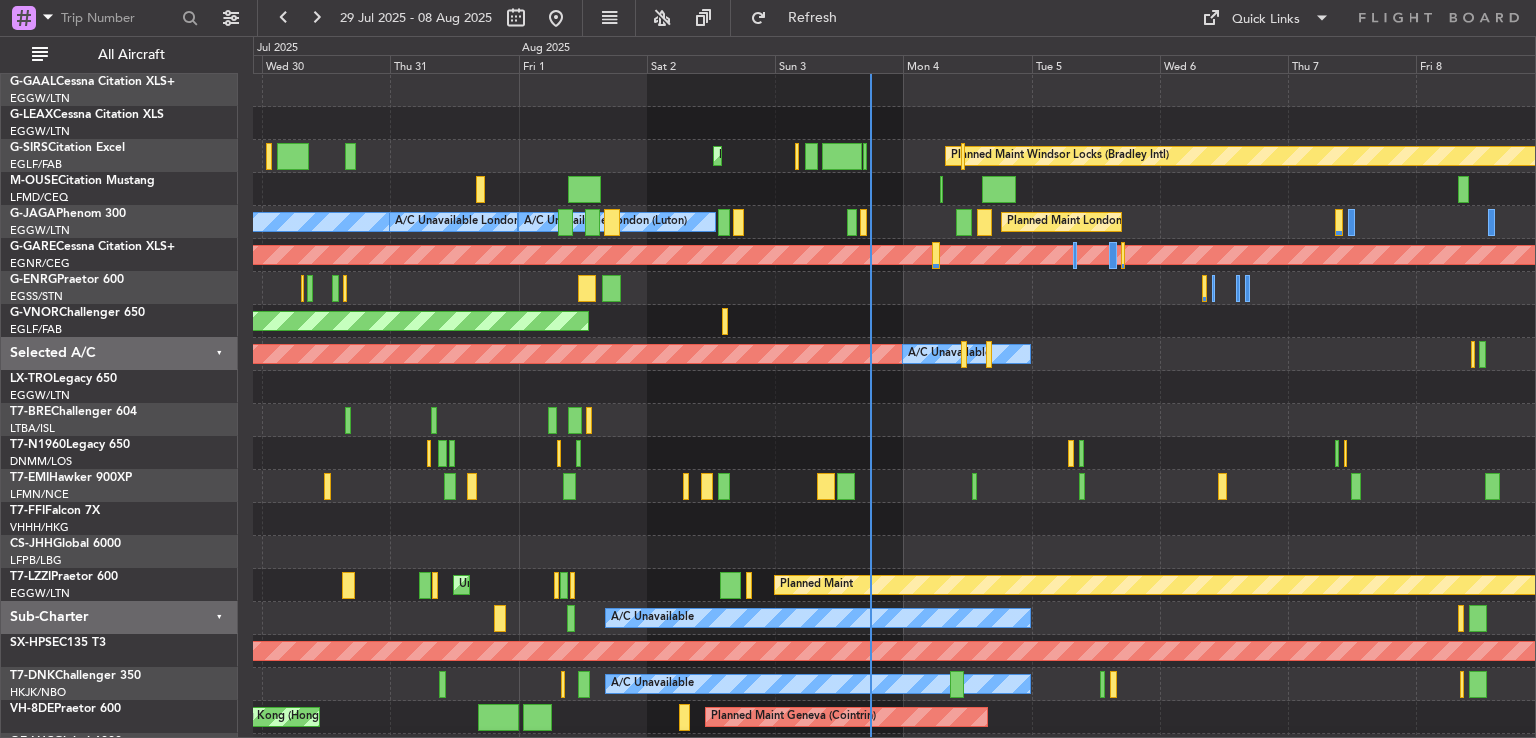 scroll, scrollTop: 0, scrollLeft: 0, axis: both 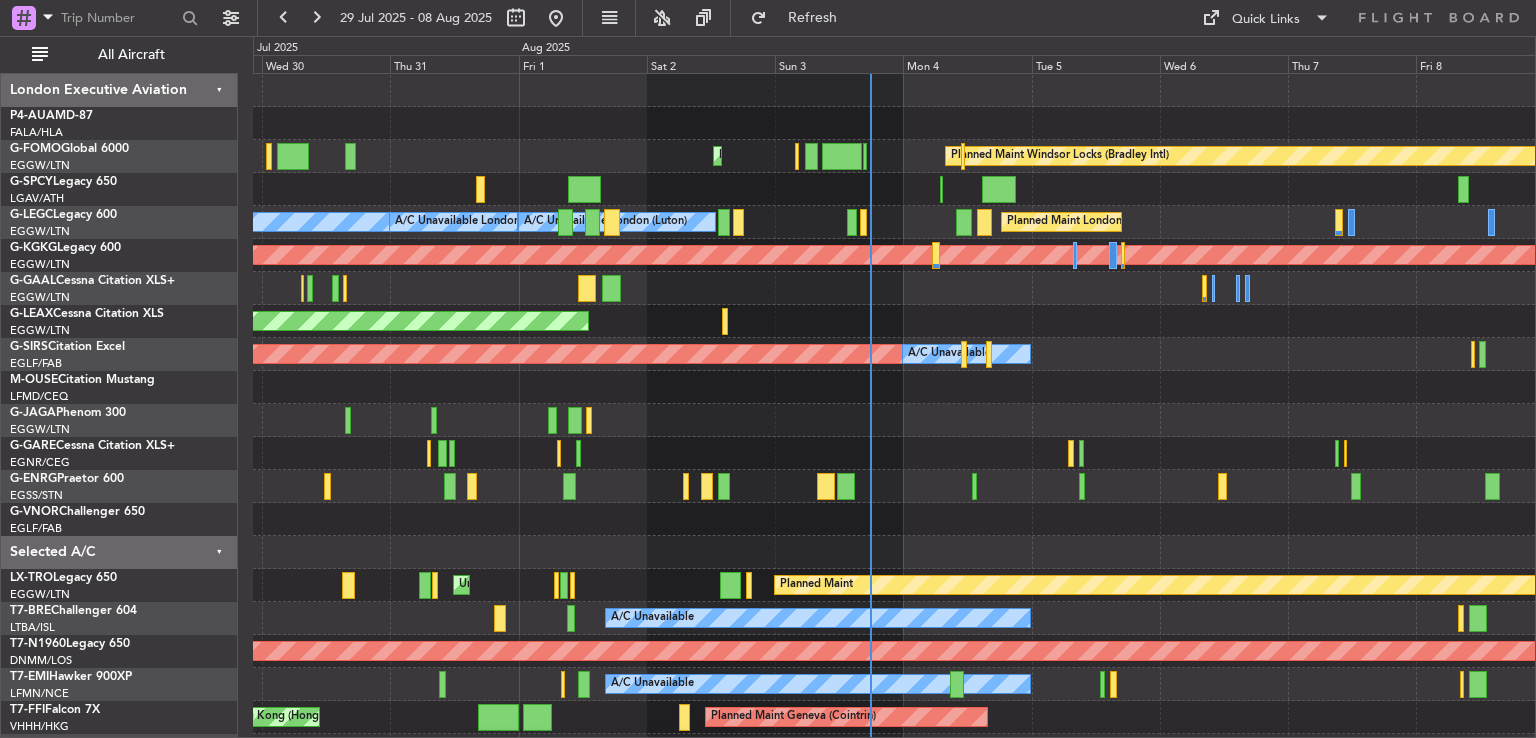 click on "Planned Maint [CITY] ([AIRPORT])
Planned Maint [CITY]
Planned Maint [CITY] ([AIRPORT])
Planned Maint [CITY] ([AIRPORT])
A/C Unavailable [CITY] ([AIRPORT])
A/C Unavailable [CITY] ([AIRPORT])
A/C Unavailable [CITY] ([AIRPORT])
AOG Maint [CITY] ([AIRPORT])
Unplanned Maint [CITY] ([AIRPORT])
A/C Unavailable
Planned Maint [CITY] ([AIRPORT])
Planned Maint [CITY] ([AIRPORT])
A/C Unavailable
Planned Maint [CITY]
A/C Unavailable
AOG Maint [CITY] ([AIRPORT])
Planned Maint
Unplanned Maint [CITY] ([AIRPORT])
A/C Unavailable
Planned Maint [CITY] ([AIRPORT])
Planned Maint [CITY] ([AIRPORT])
A/C Unavailable
Planned Maint [CITY]" 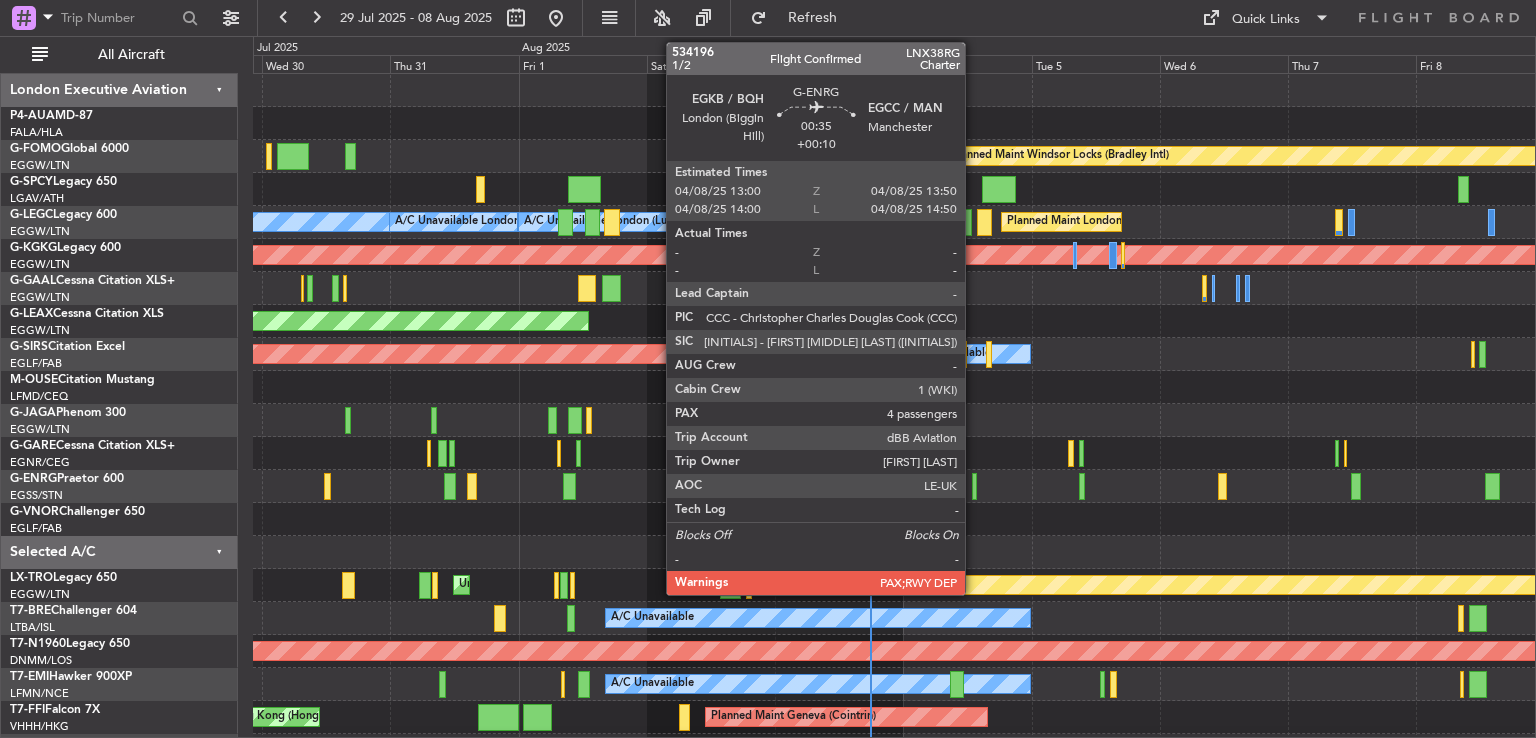 click 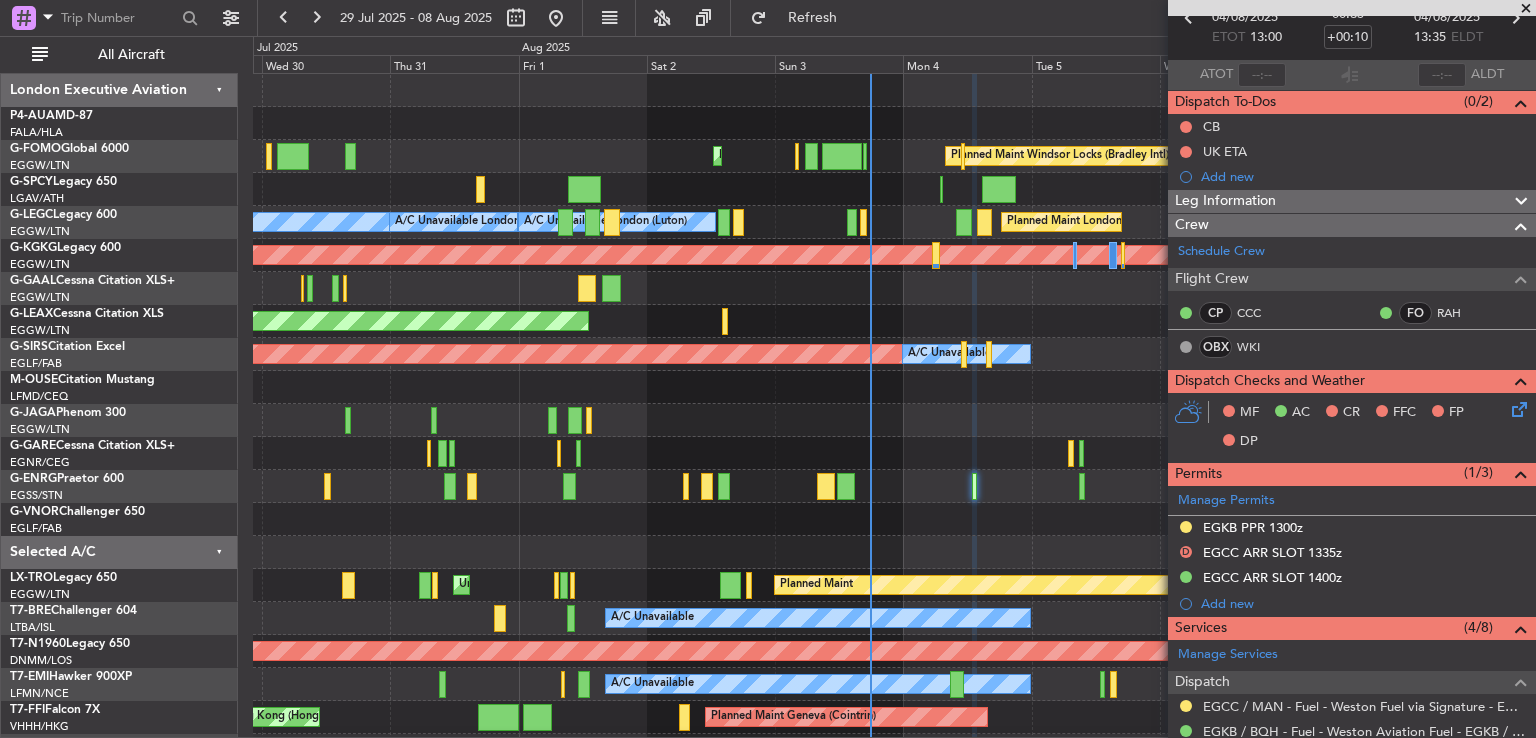 scroll, scrollTop: 0, scrollLeft: 0, axis: both 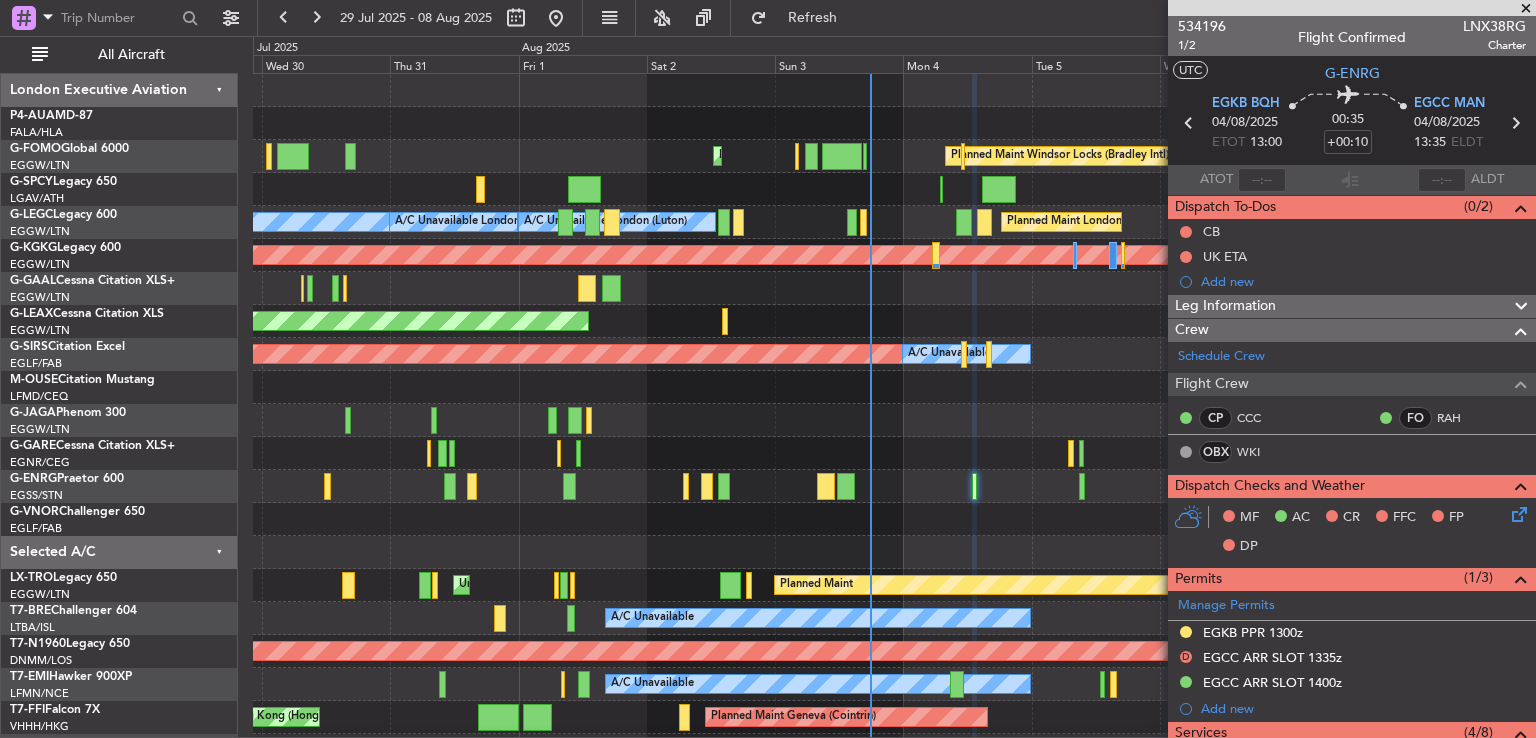 click at bounding box center (1526, 9) 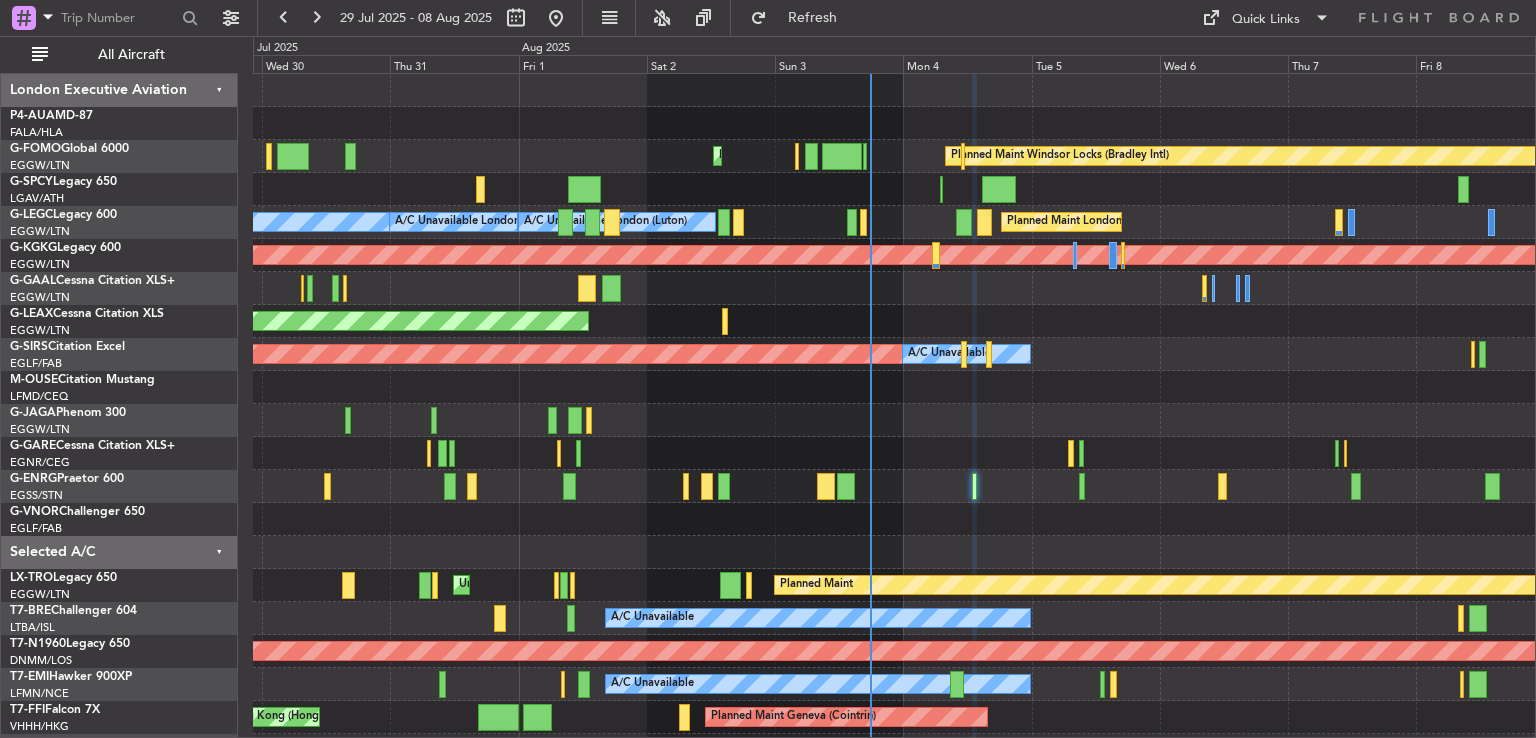 type on "0" 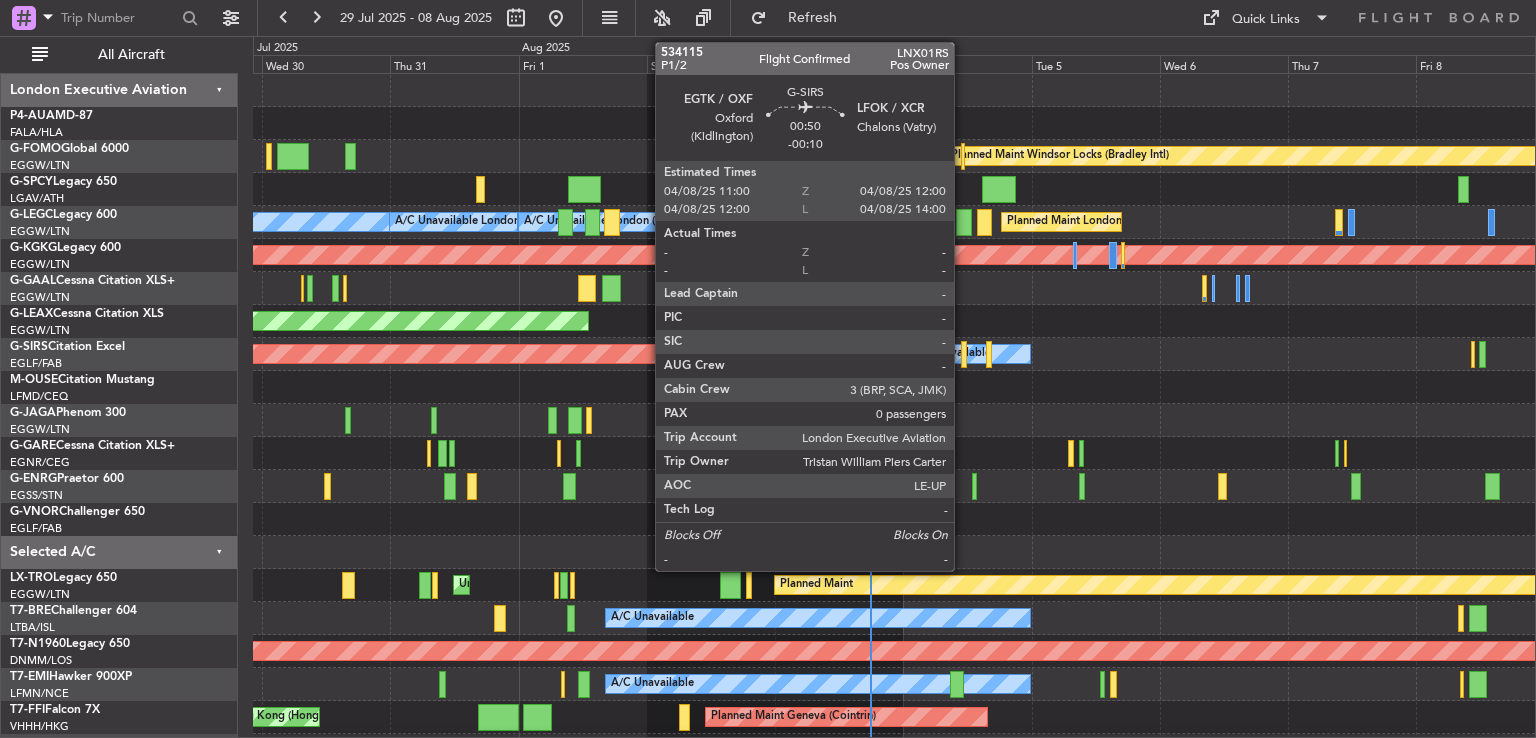 click 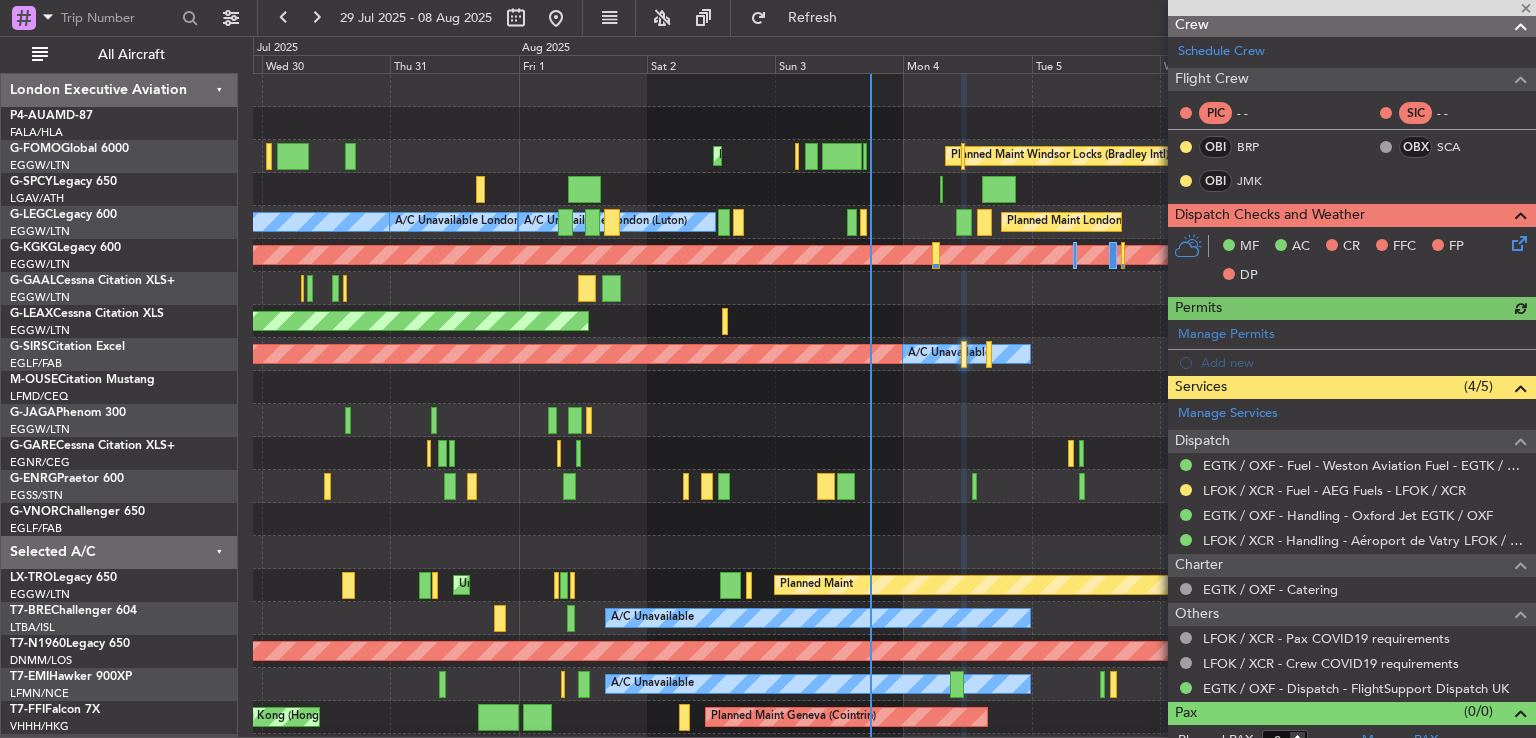 scroll, scrollTop: 321, scrollLeft: 0, axis: vertical 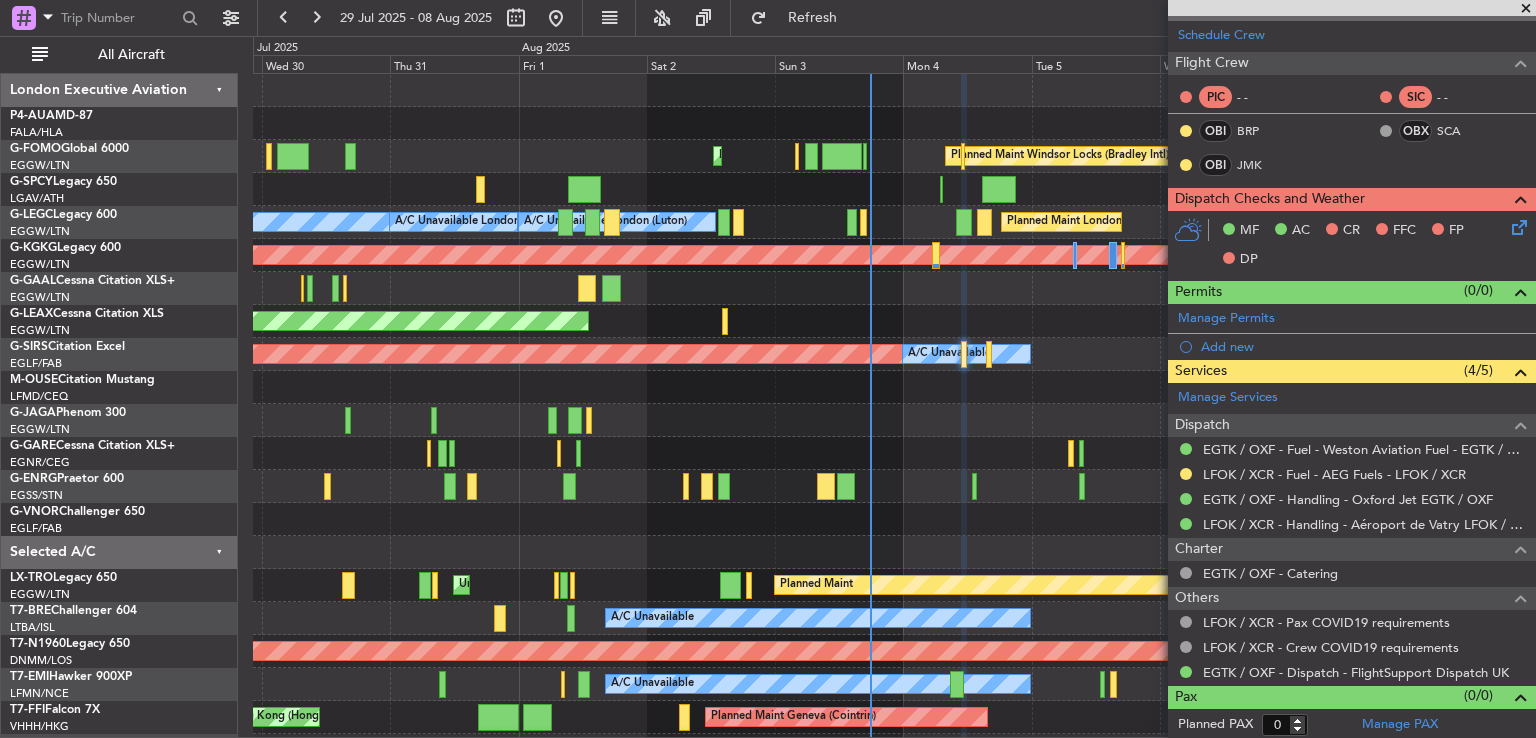 click at bounding box center (1526, 9) 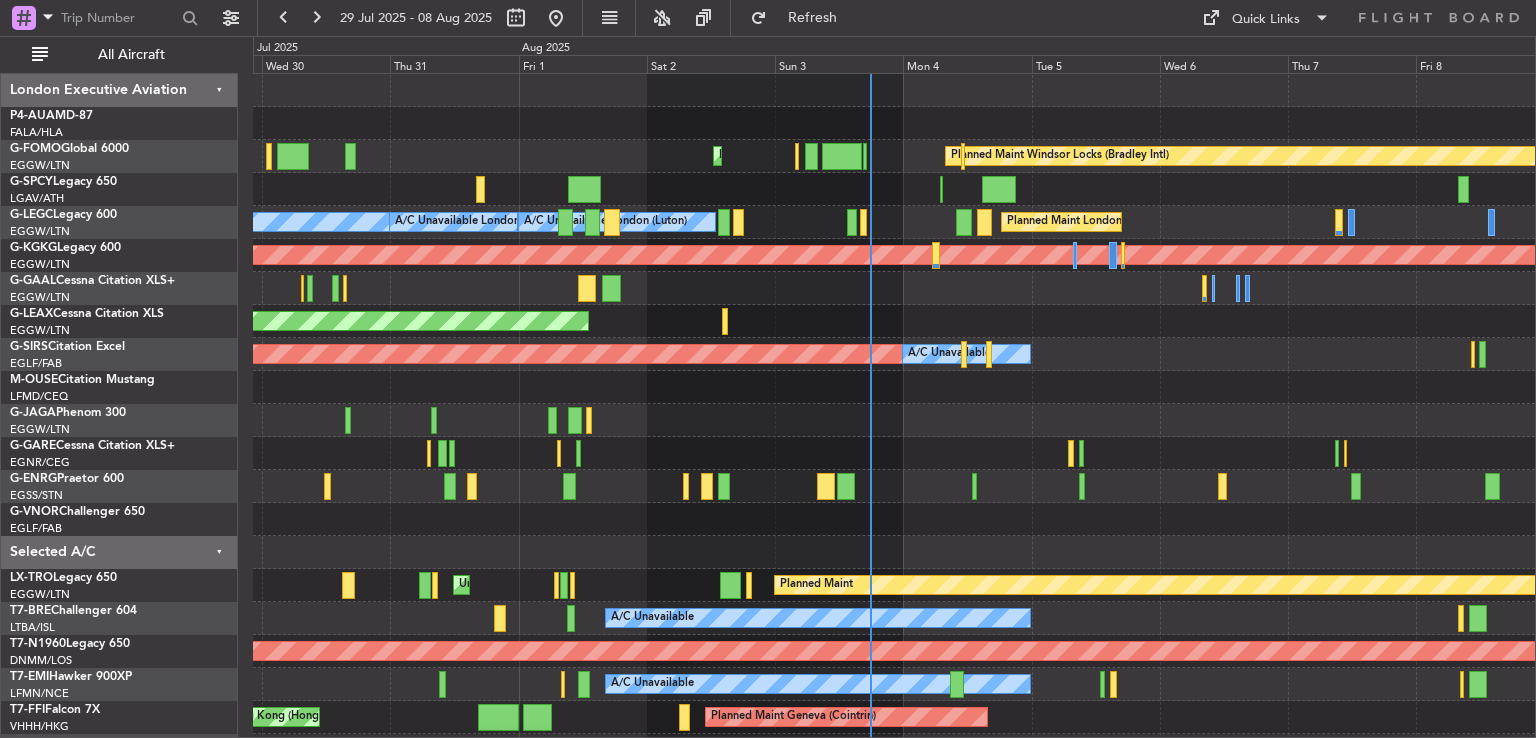scroll, scrollTop: 0, scrollLeft: 0, axis: both 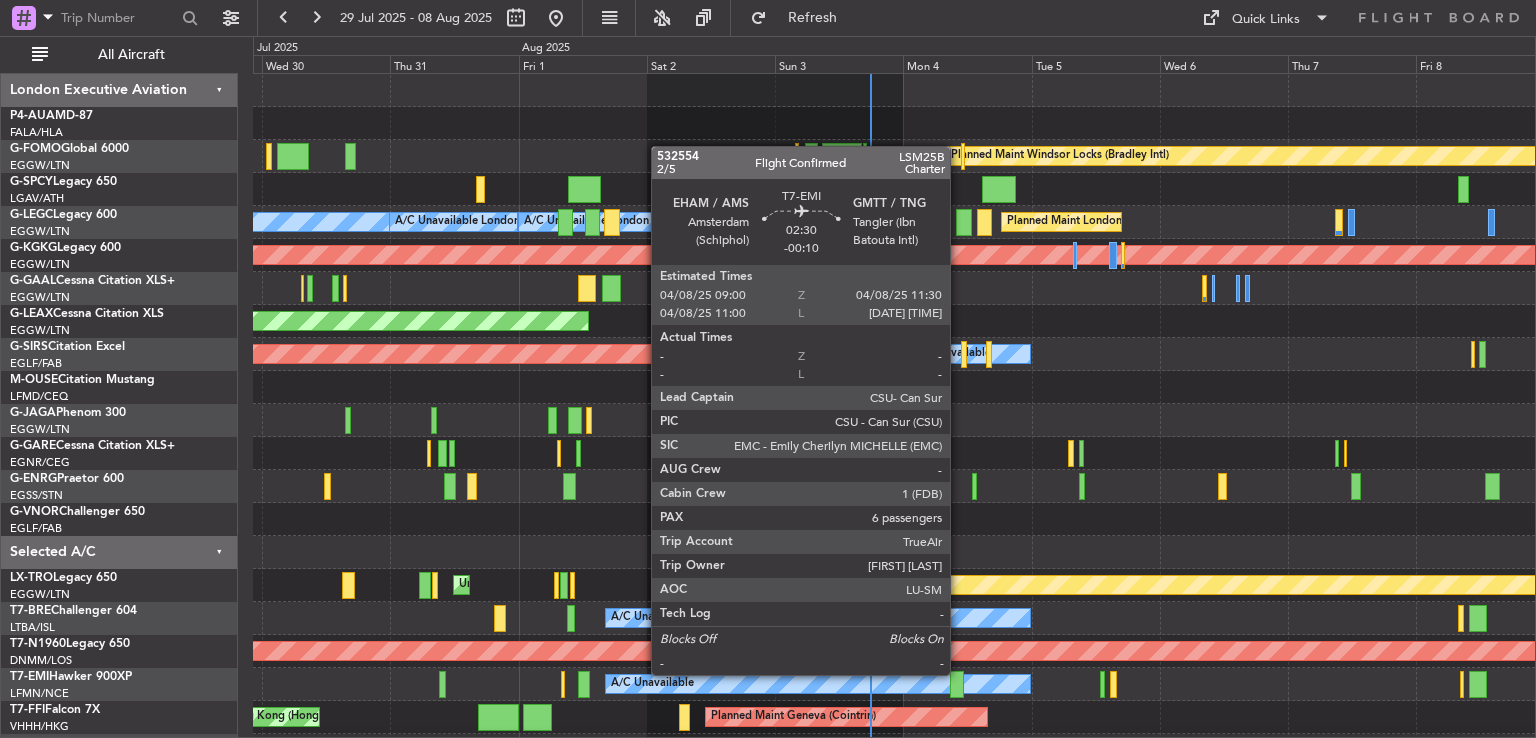 click 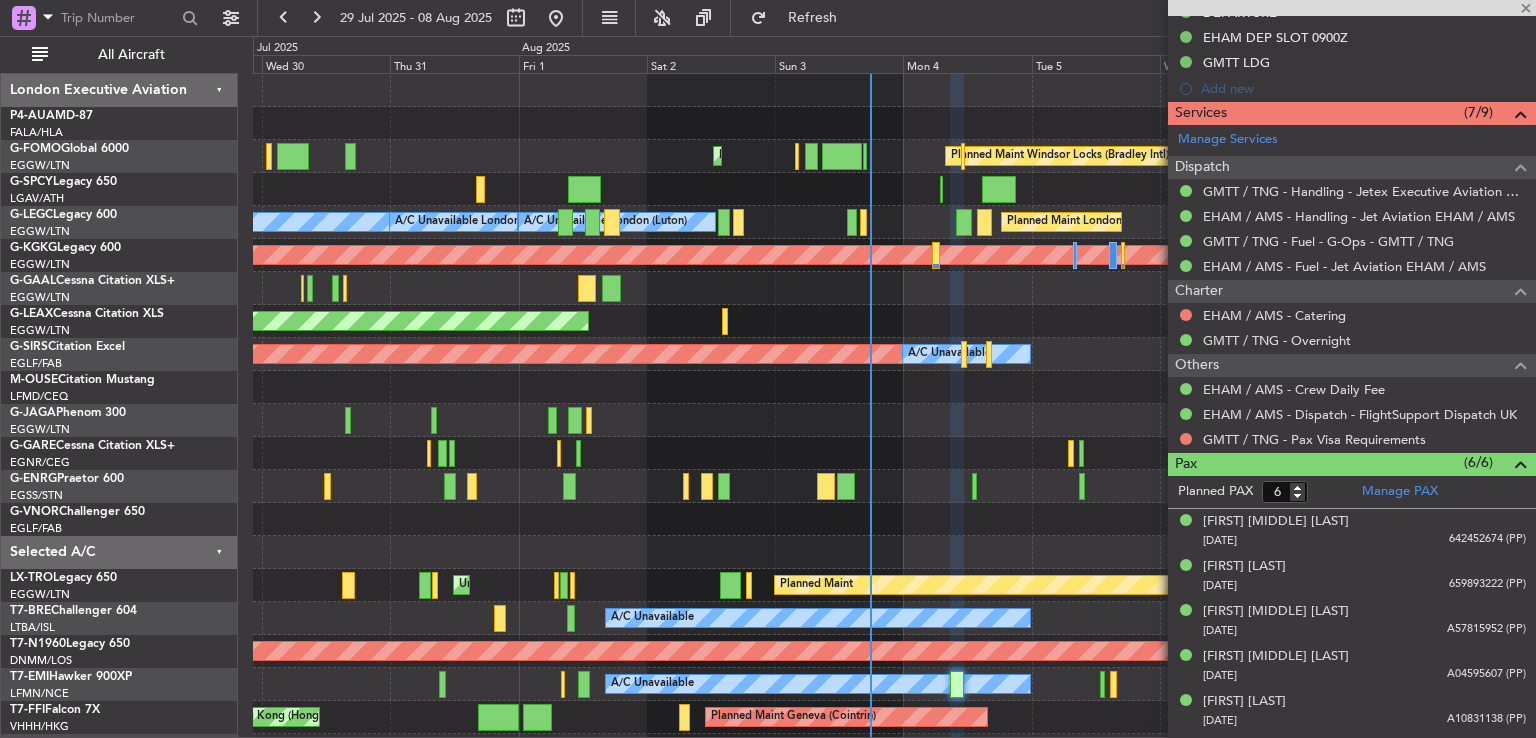 scroll, scrollTop: 737, scrollLeft: 0, axis: vertical 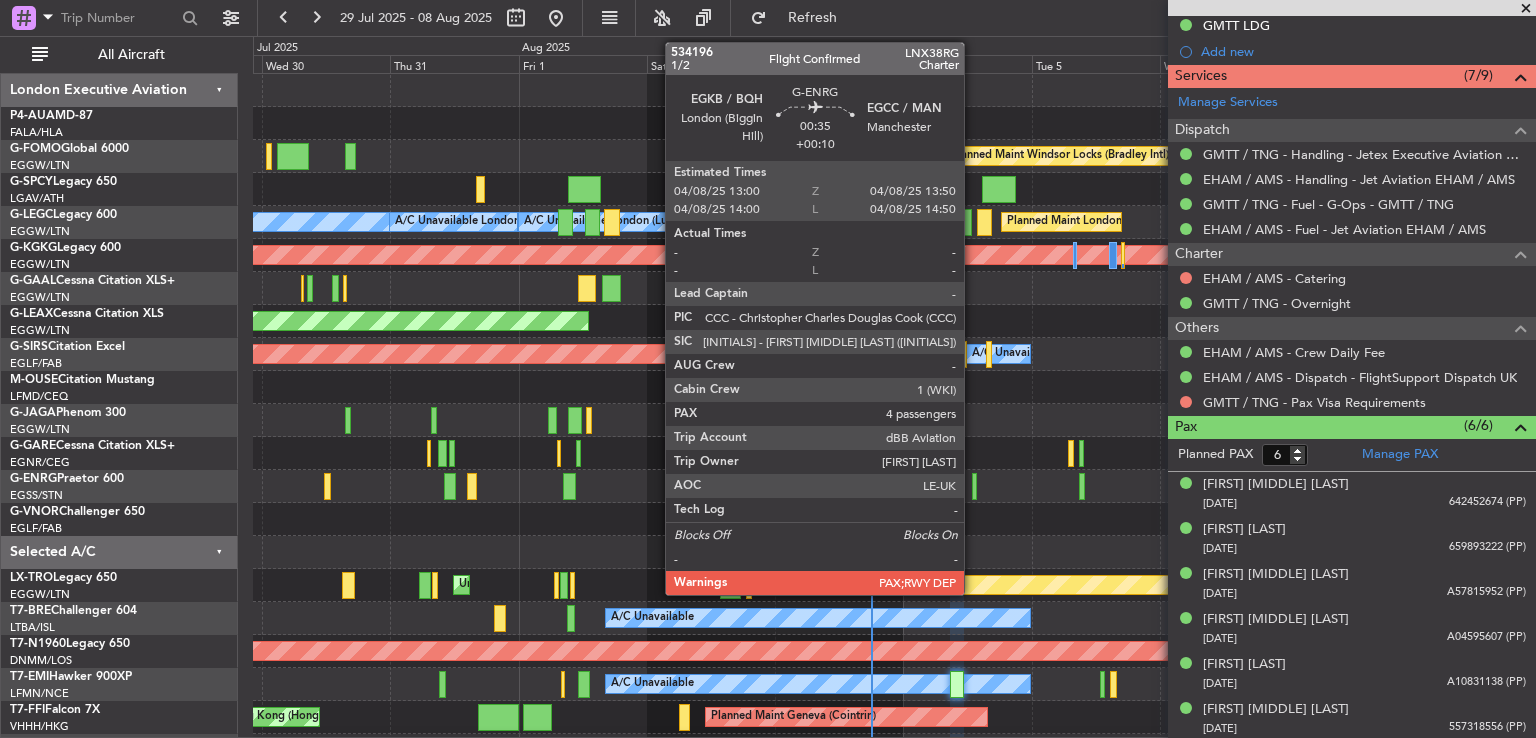 click 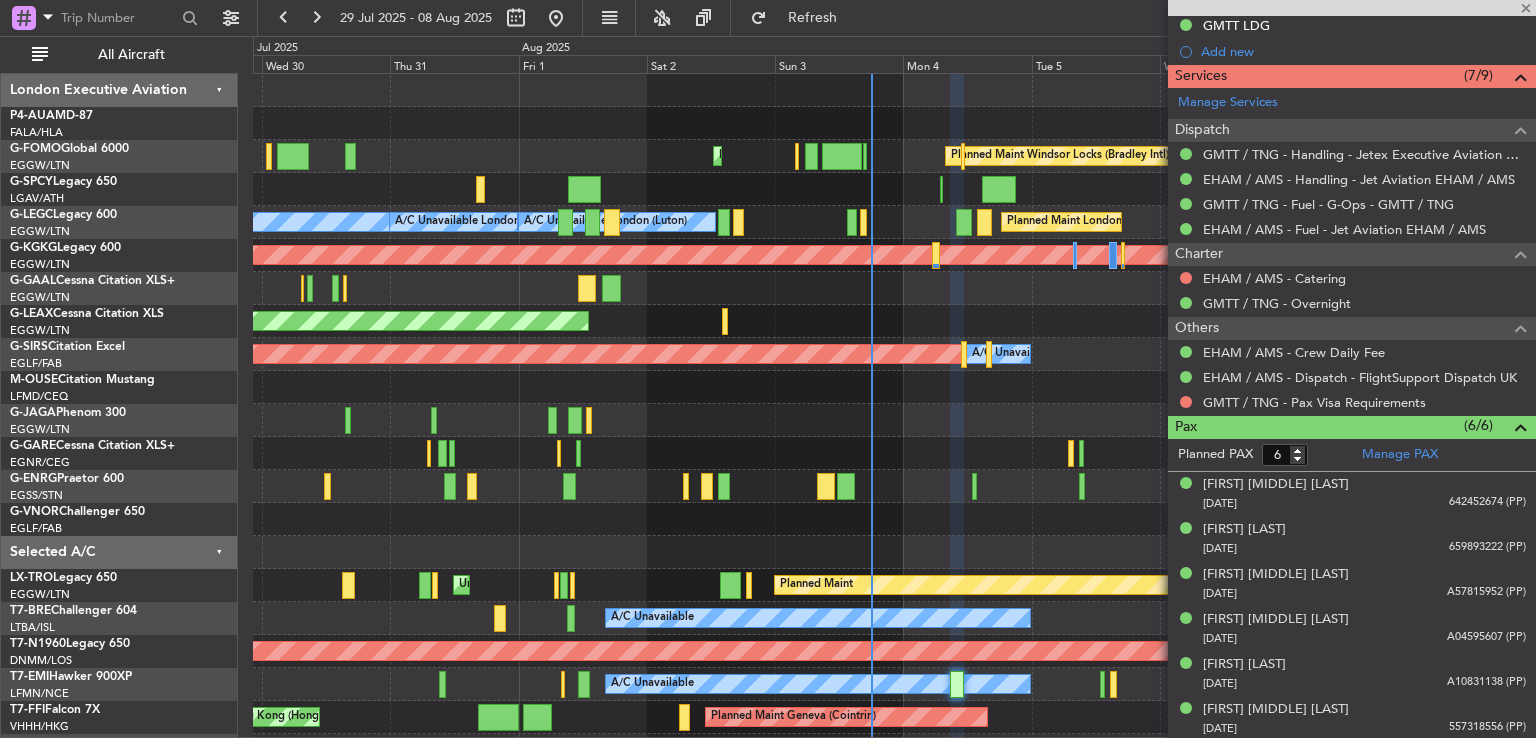 type on "+00:10" 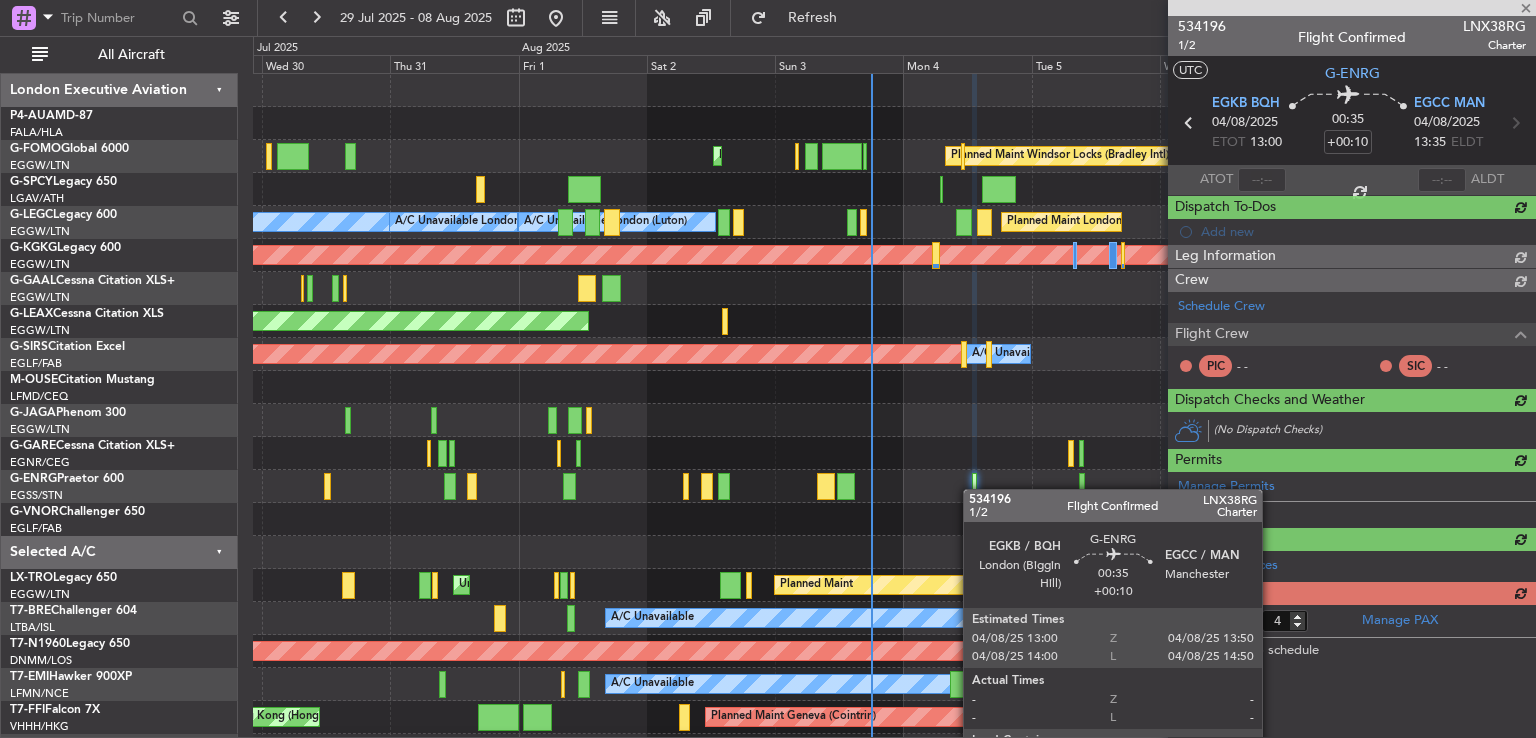 scroll, scrollTop: 0, scrollLeft: 0, axis: both 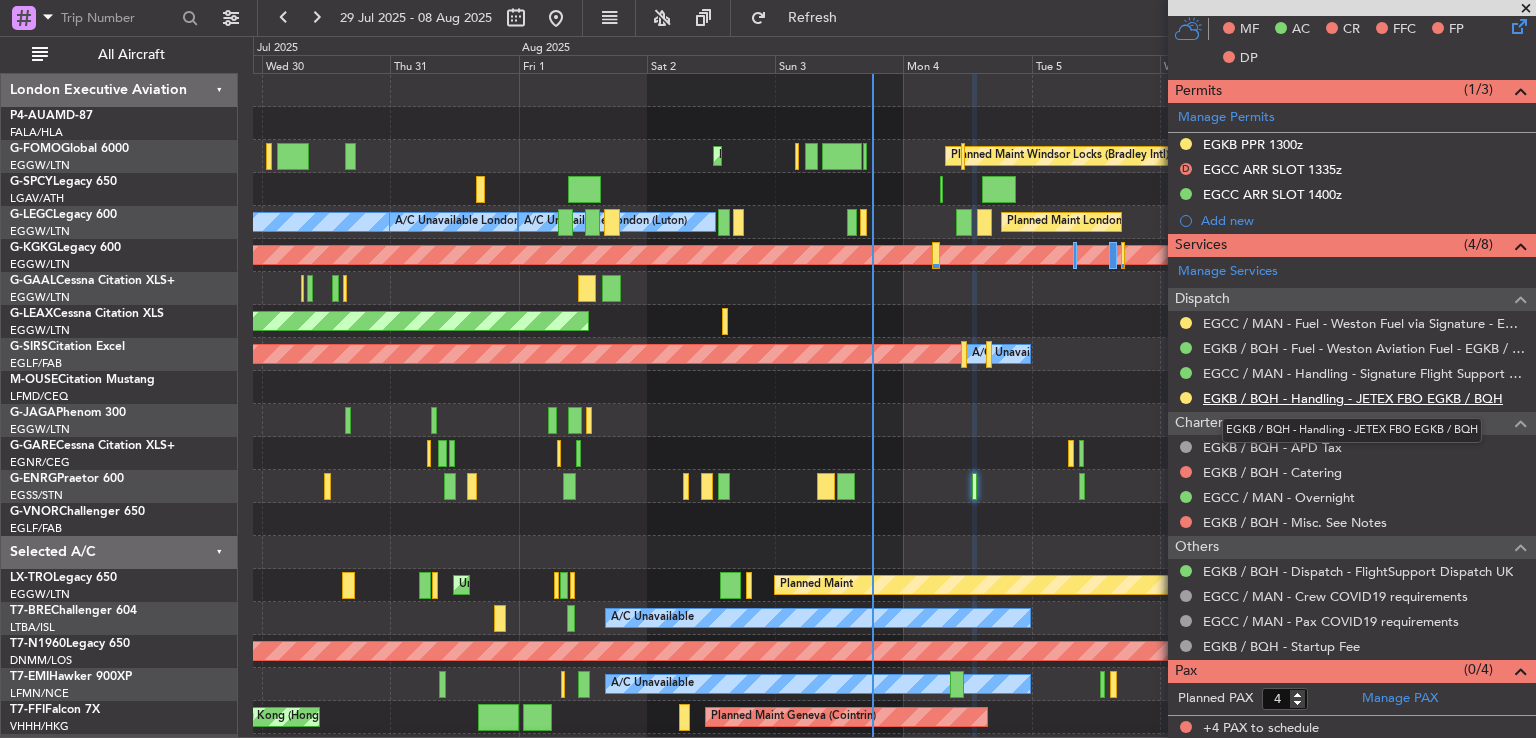 click on "EGKB / BQH - Handling - JETEX FBO EGKB / BQH" at bounding box center [1353, 398] 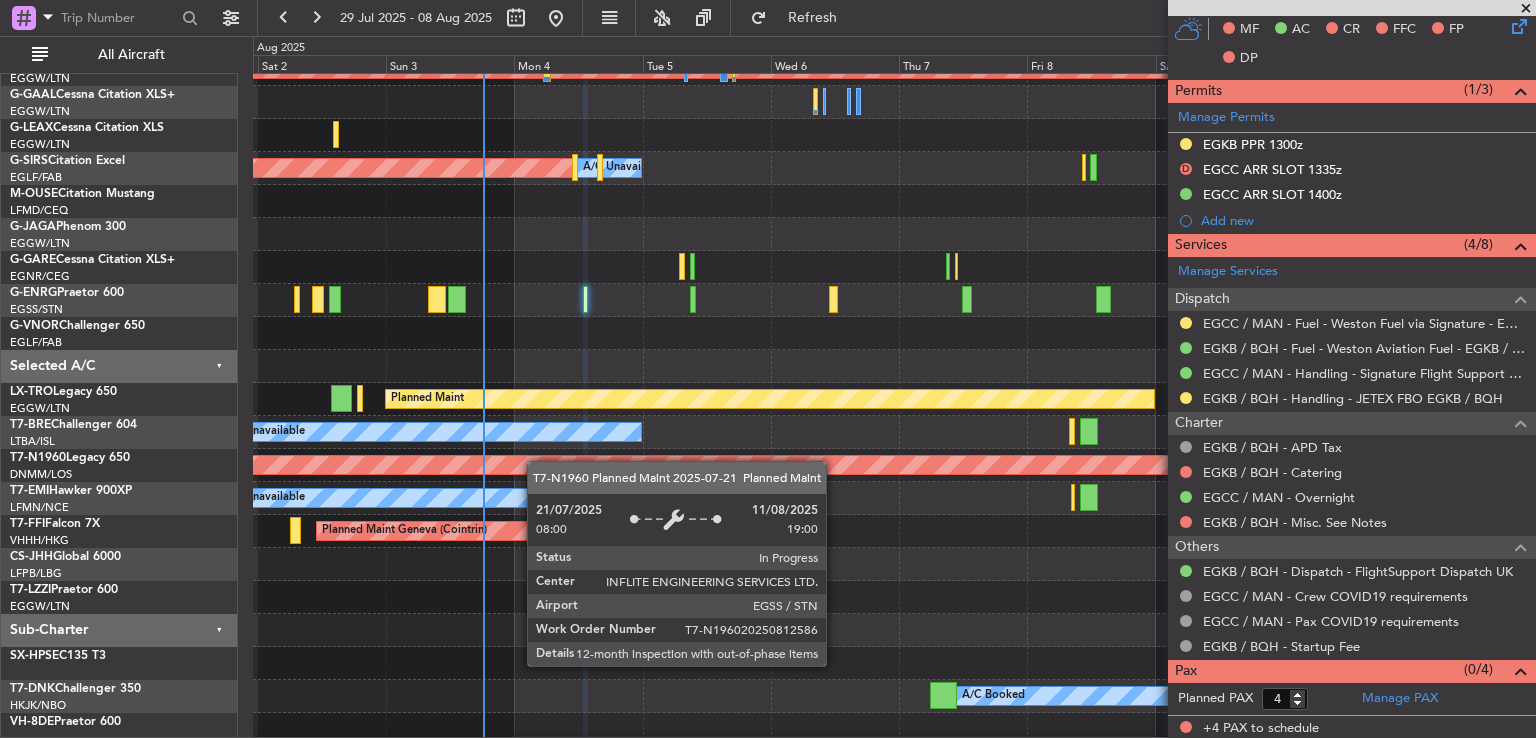 click on "Planned Maint London (Stansted)" at bounding box center [242, 465] 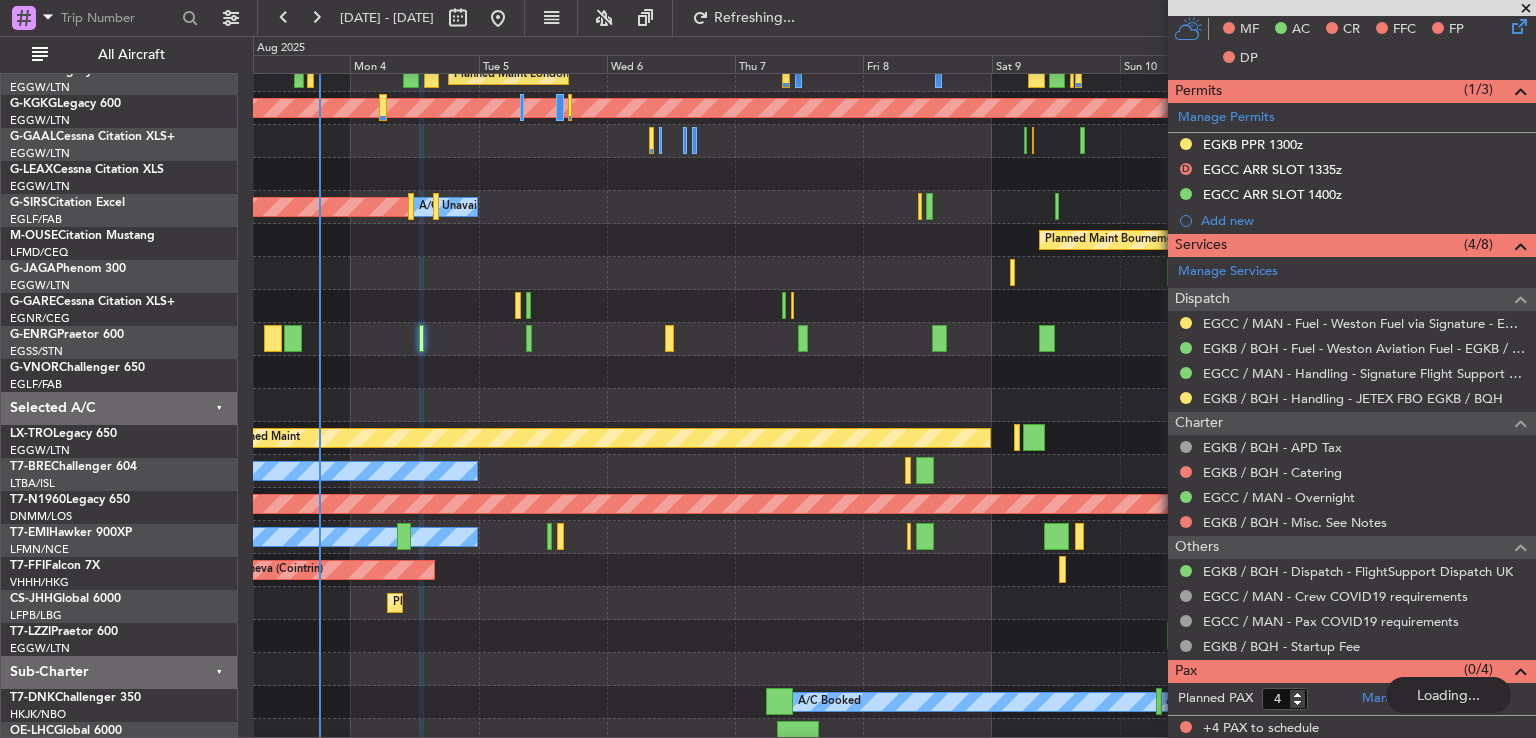 scroll, scrollTop: 147, scrollLeft: 0, axis: vertical 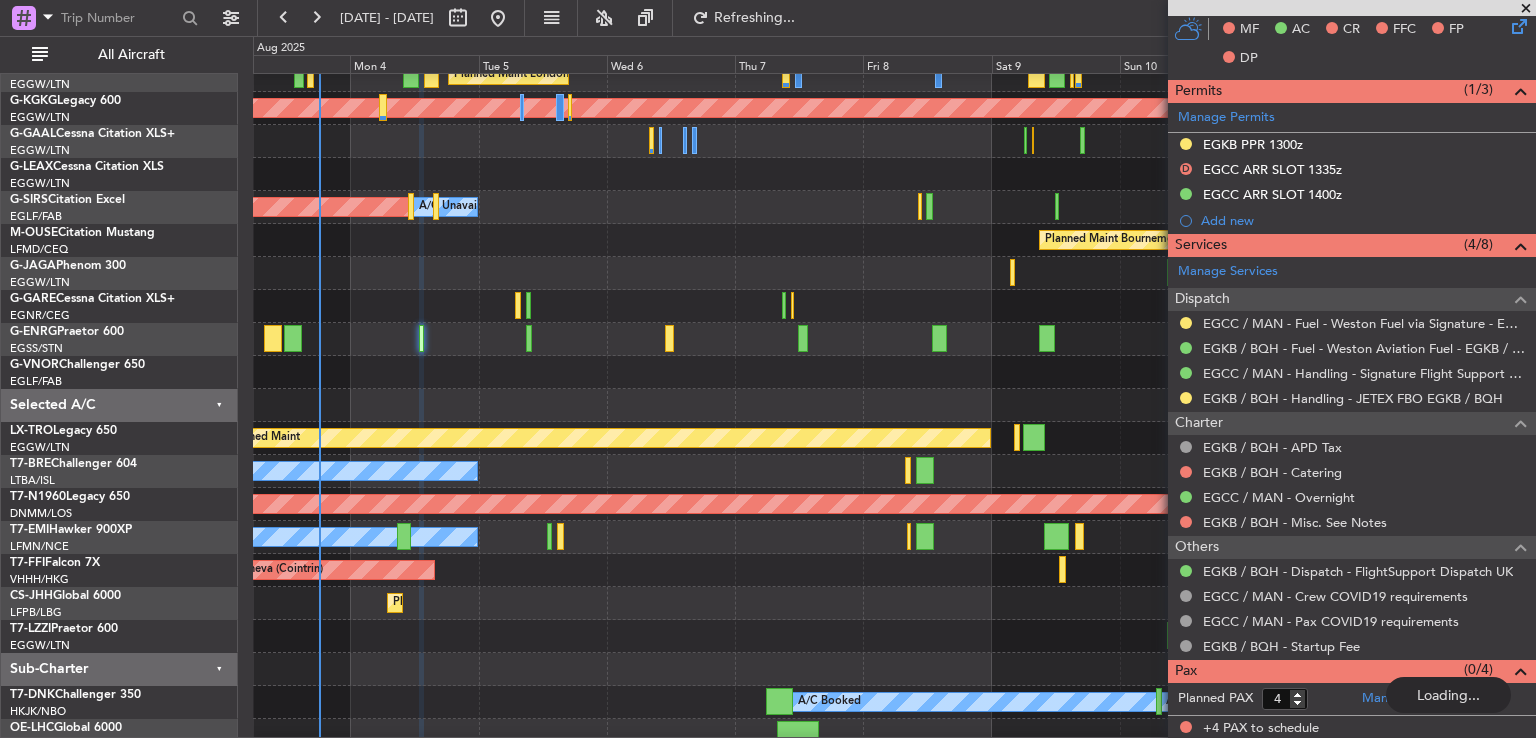 click 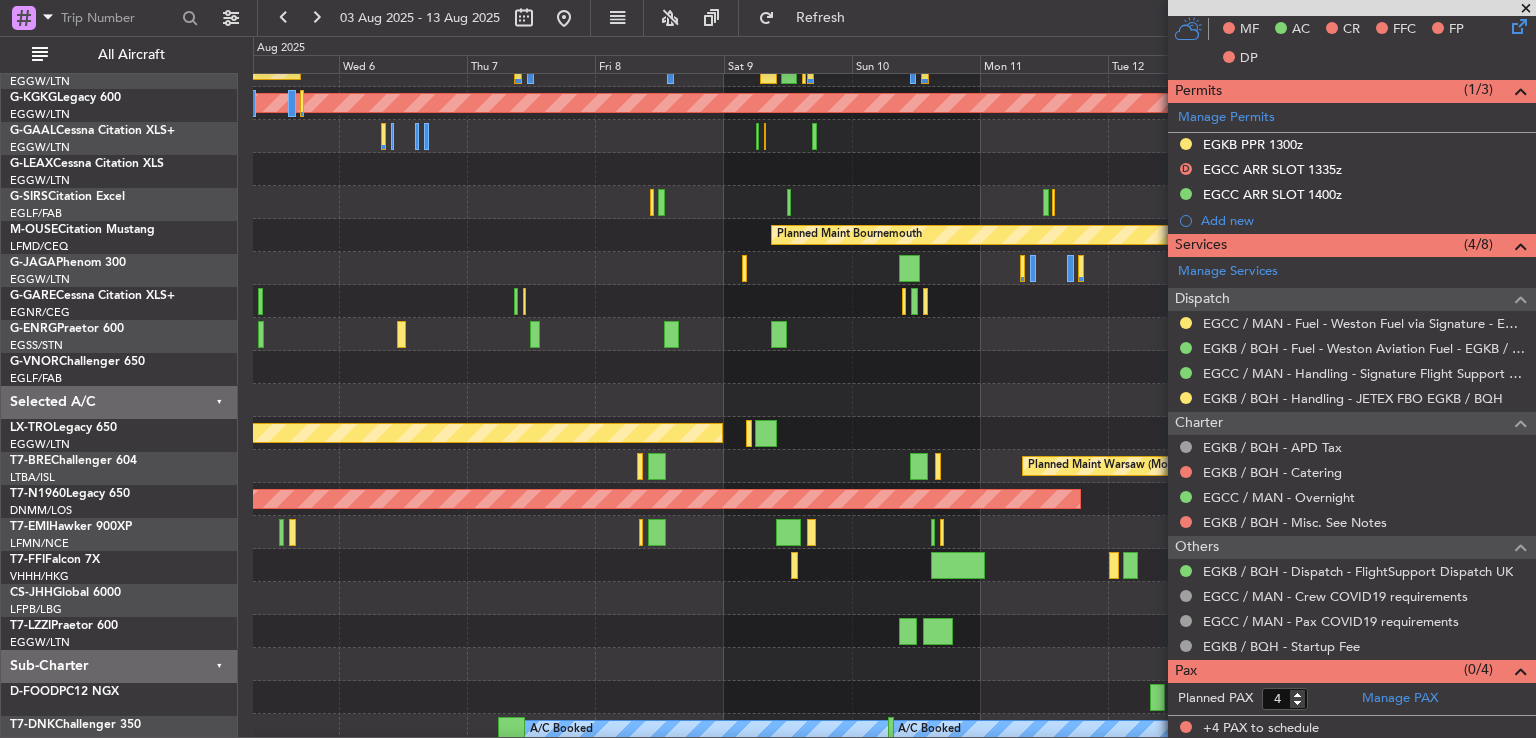 click 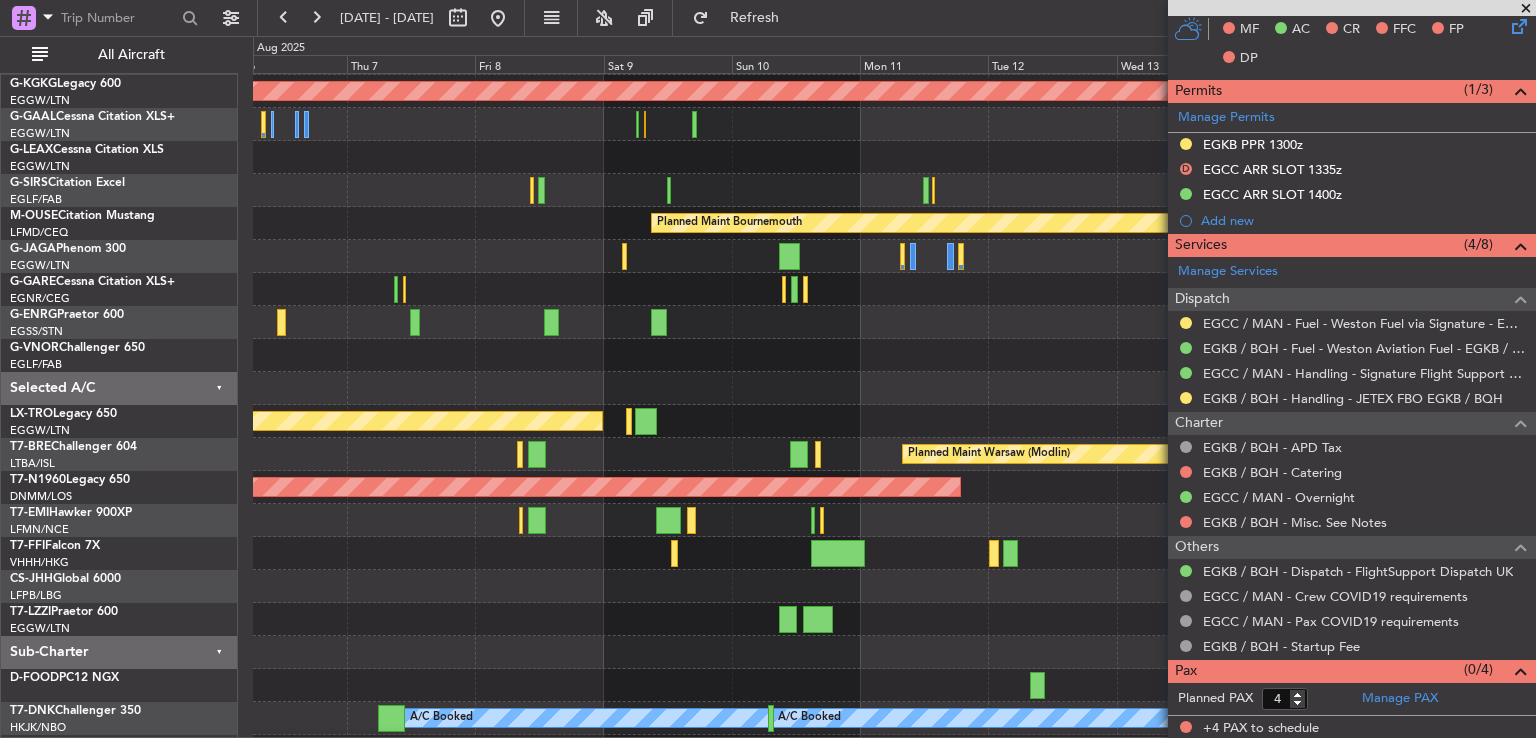 click on "Planned Maint Geneva (Cointrin)" 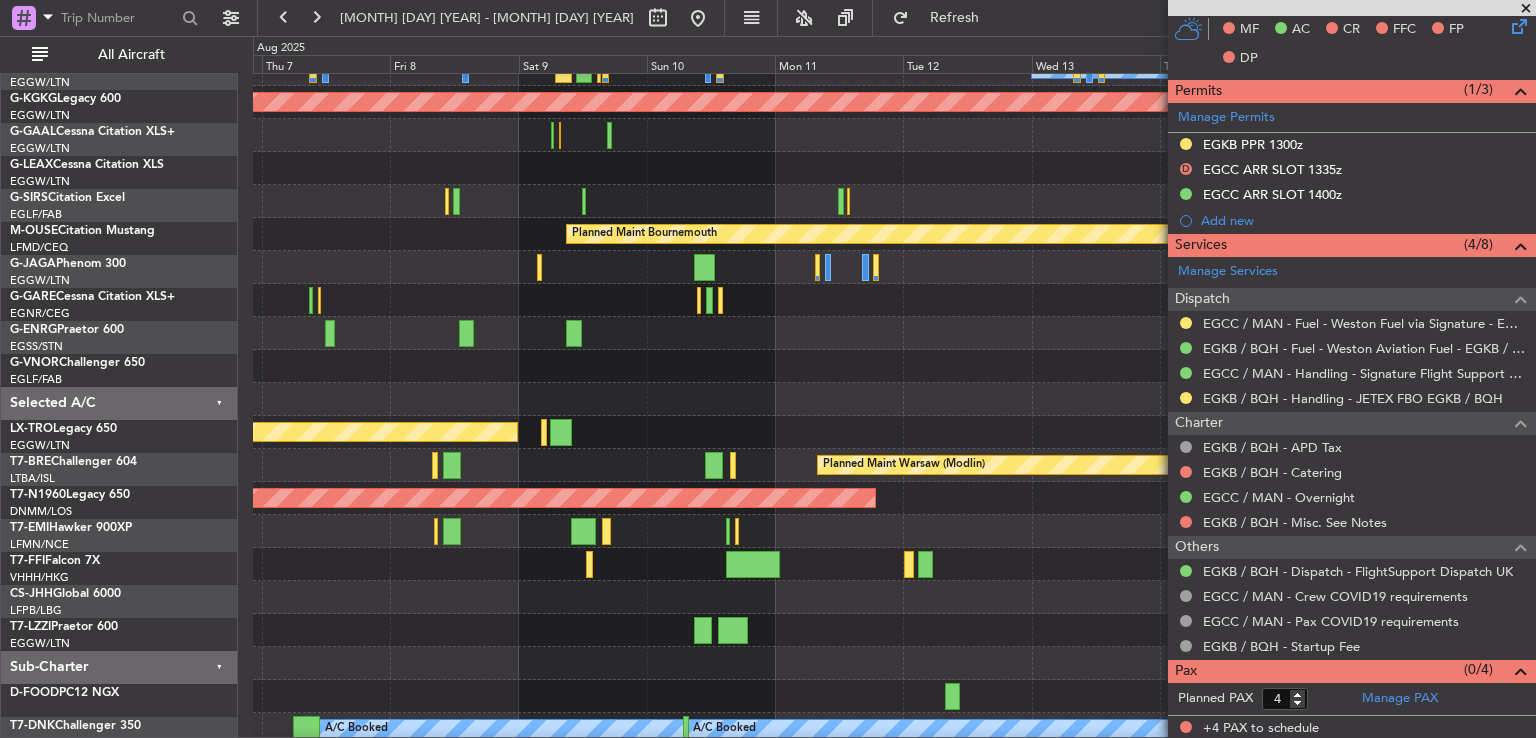 click 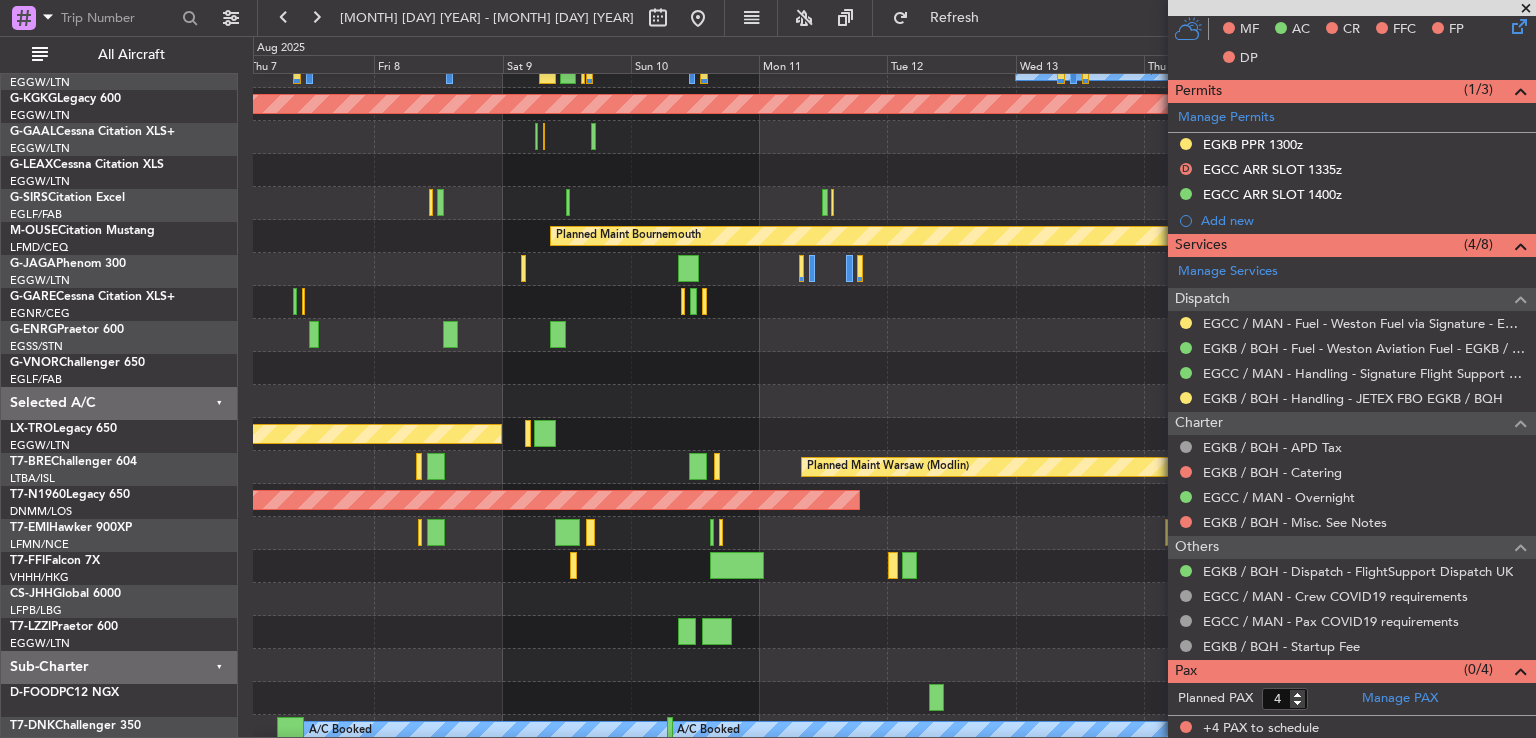 scroll, scrollTop: 151, scrollLeft: 0, axis: vertical 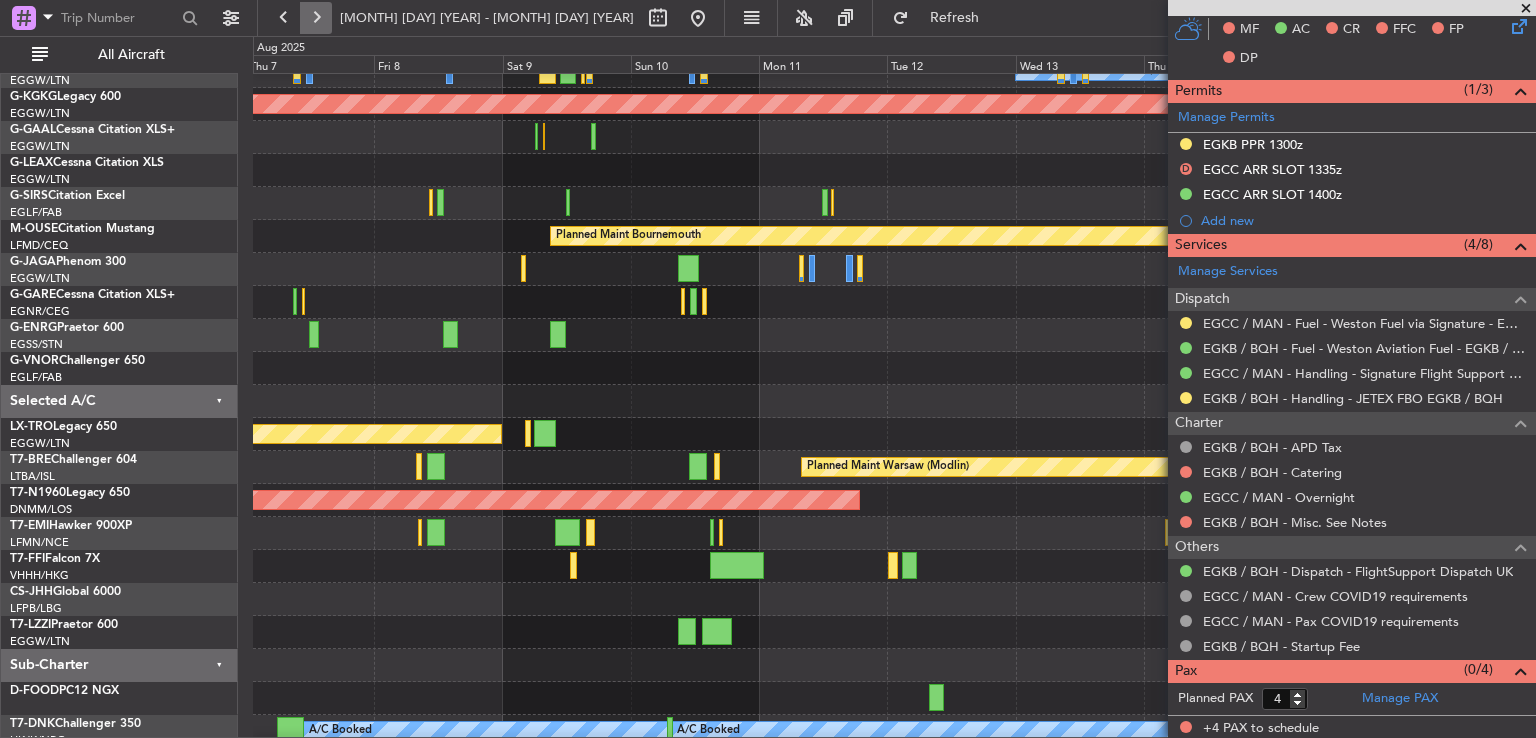 click at bounding box center [316, 18] 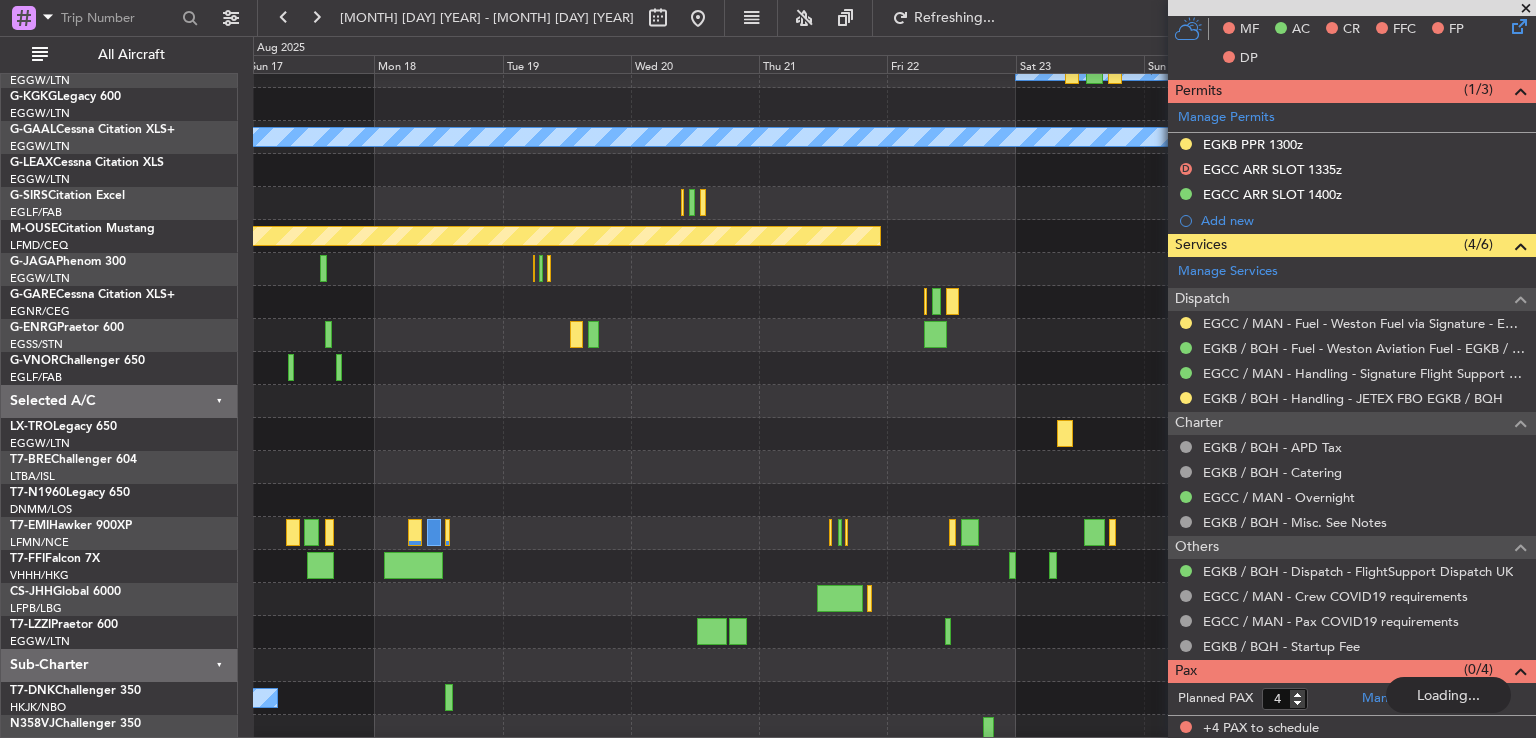 click at bounding box center [698, 18] 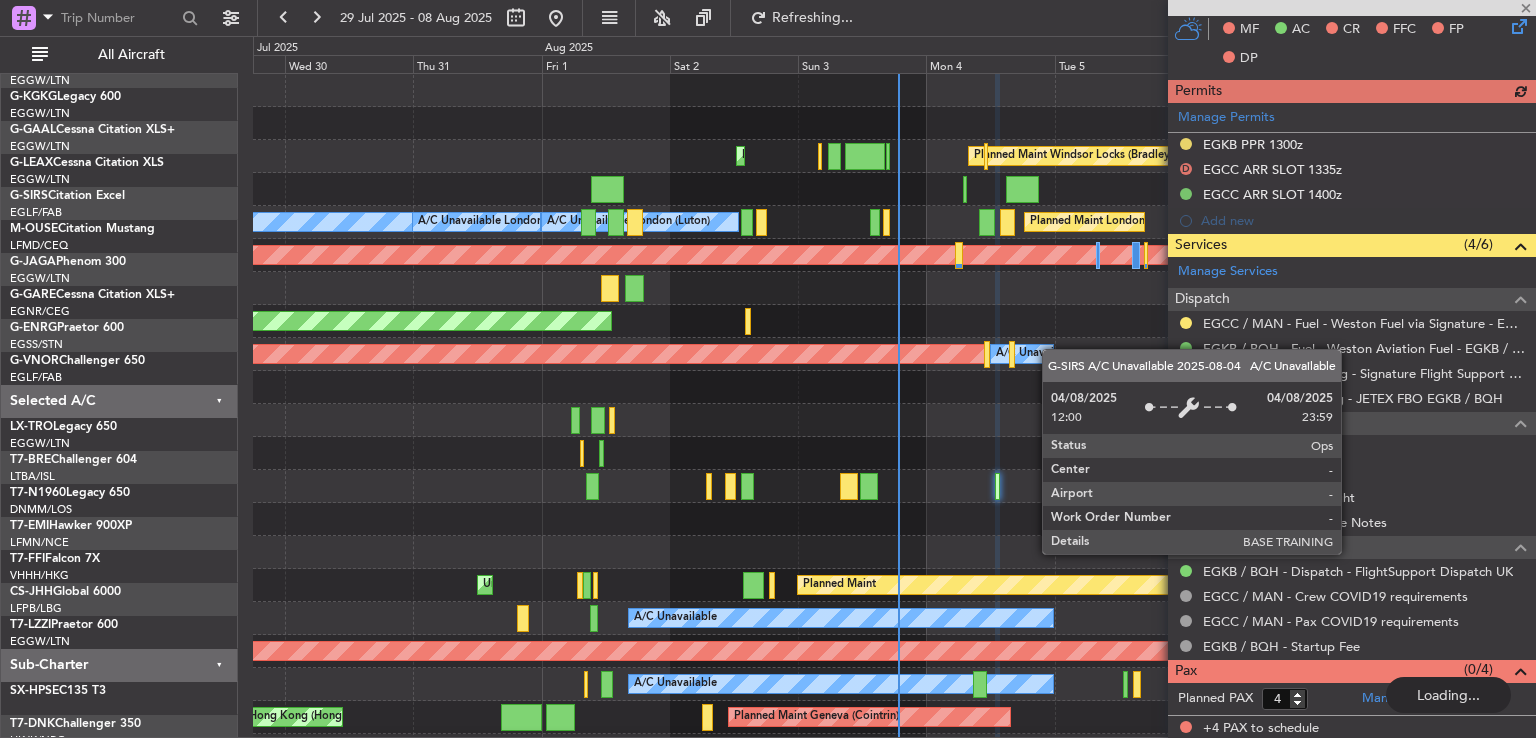 scroll, scrollTop: 0, scrollLeft: 0, axis: both 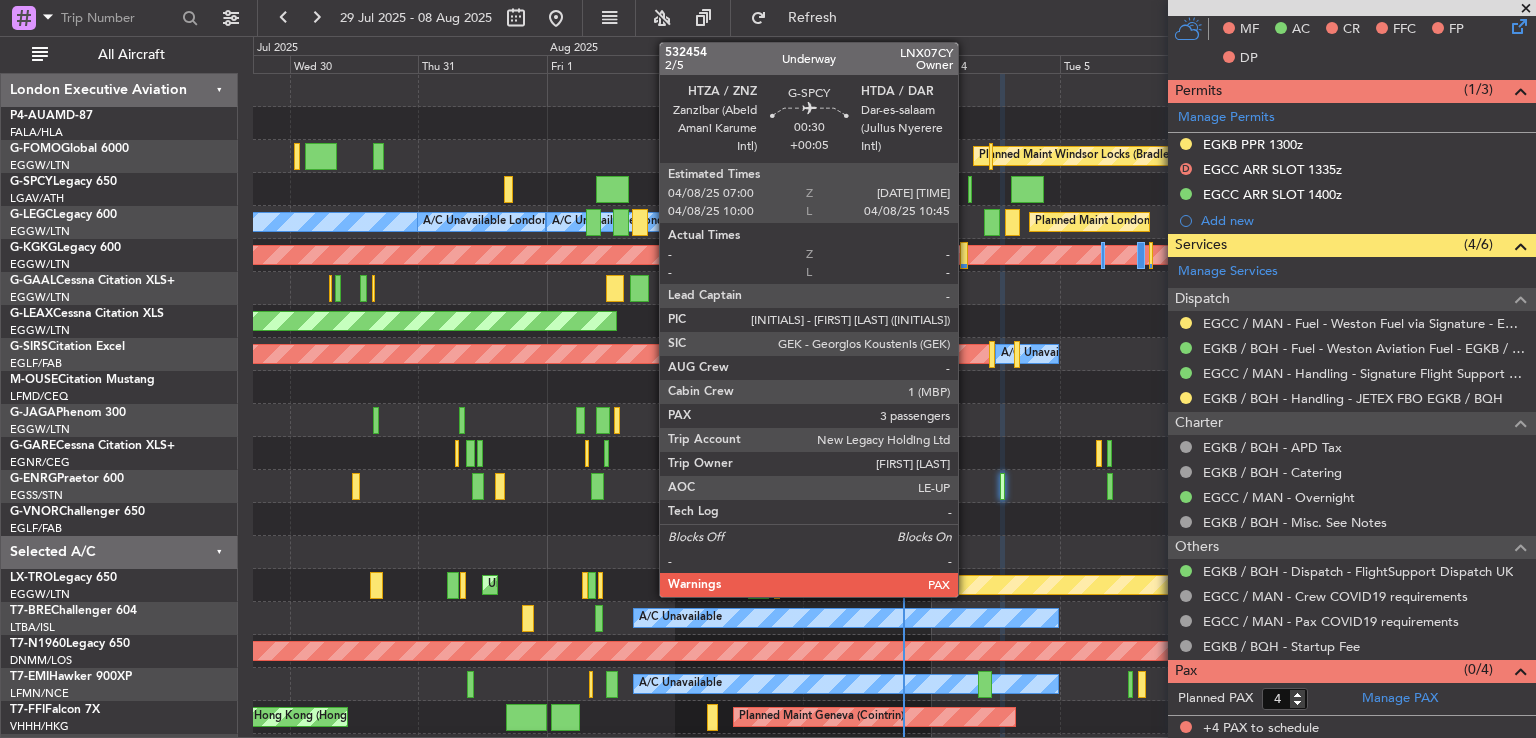 click 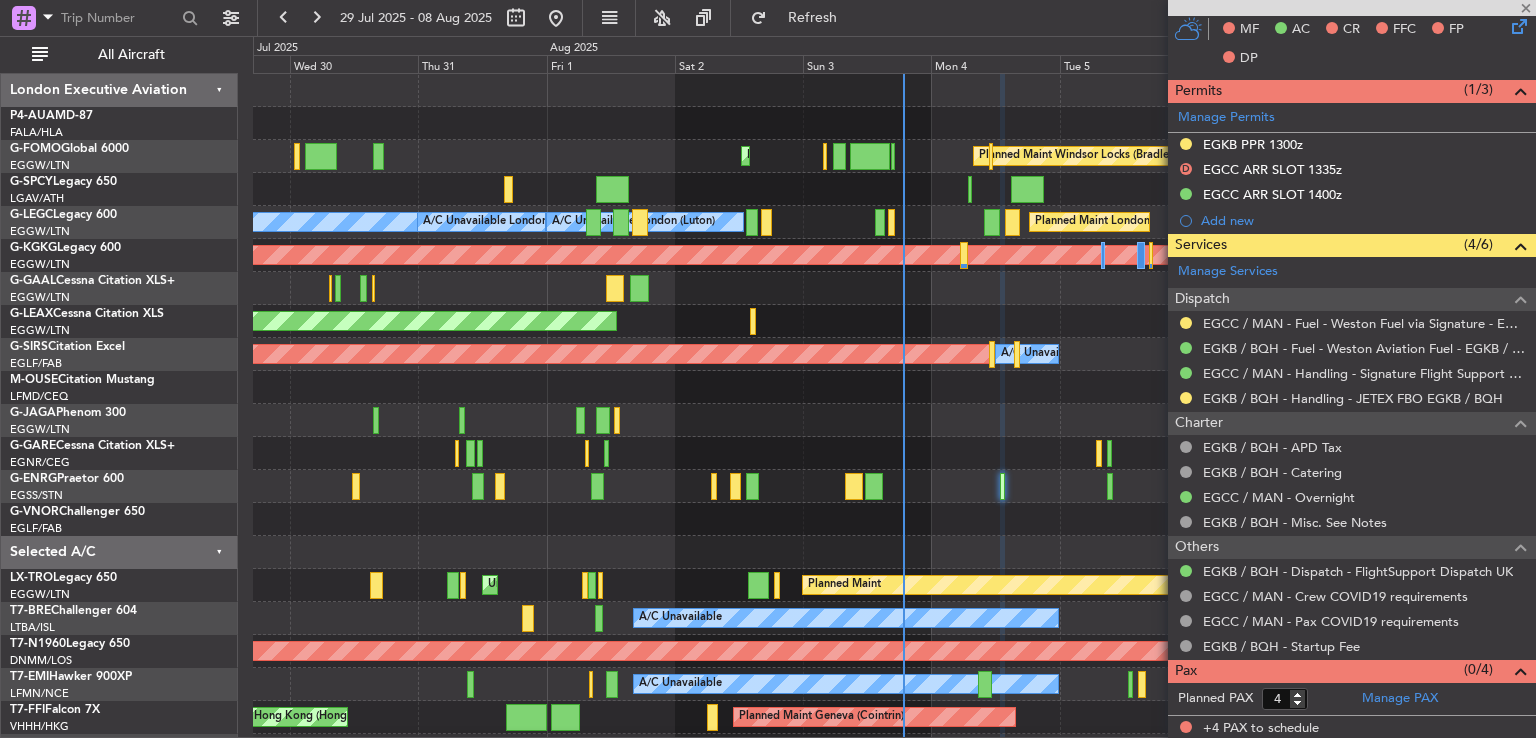 type on "+00:05" 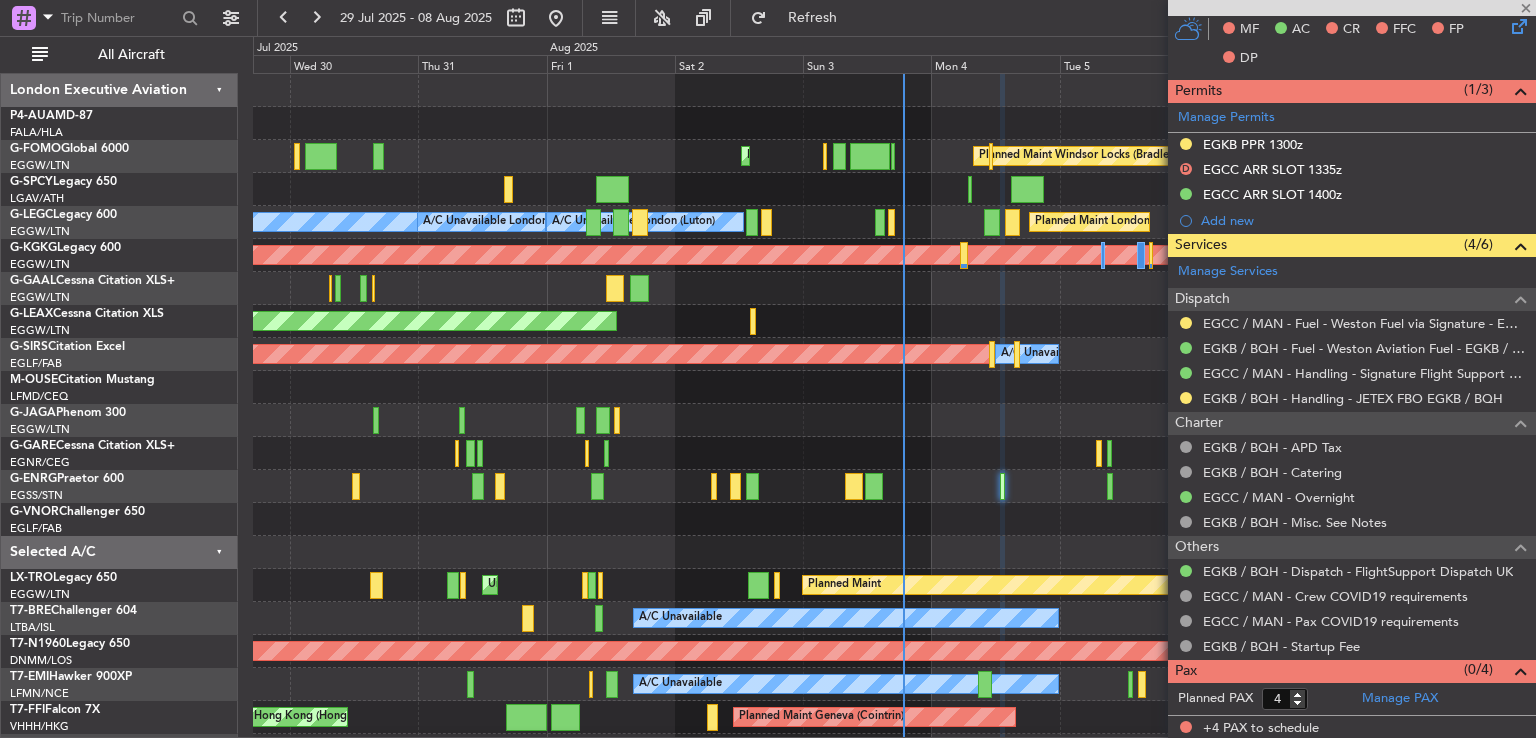 type on "3" 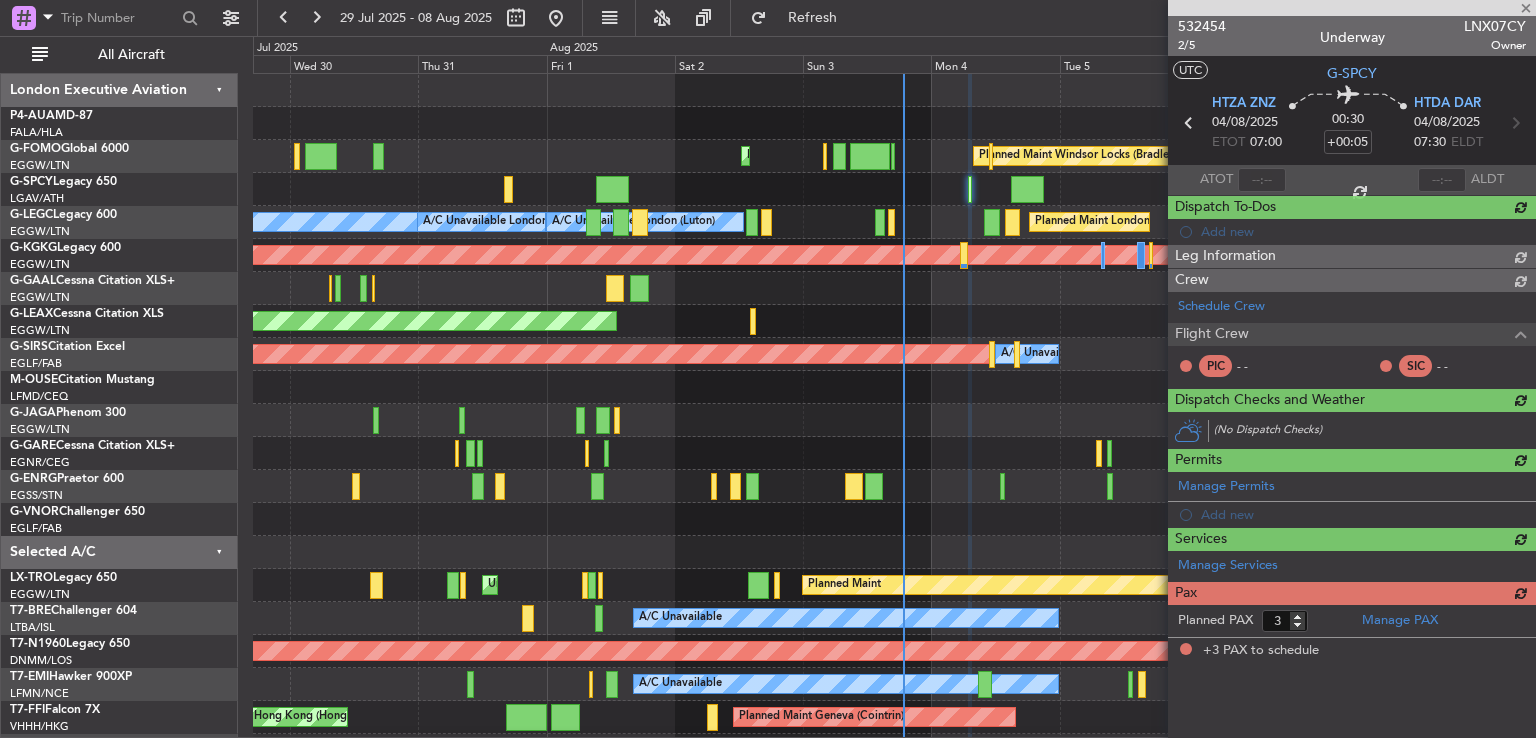scroll, scrollTop: 0, scrollLeft: 0, axis: both 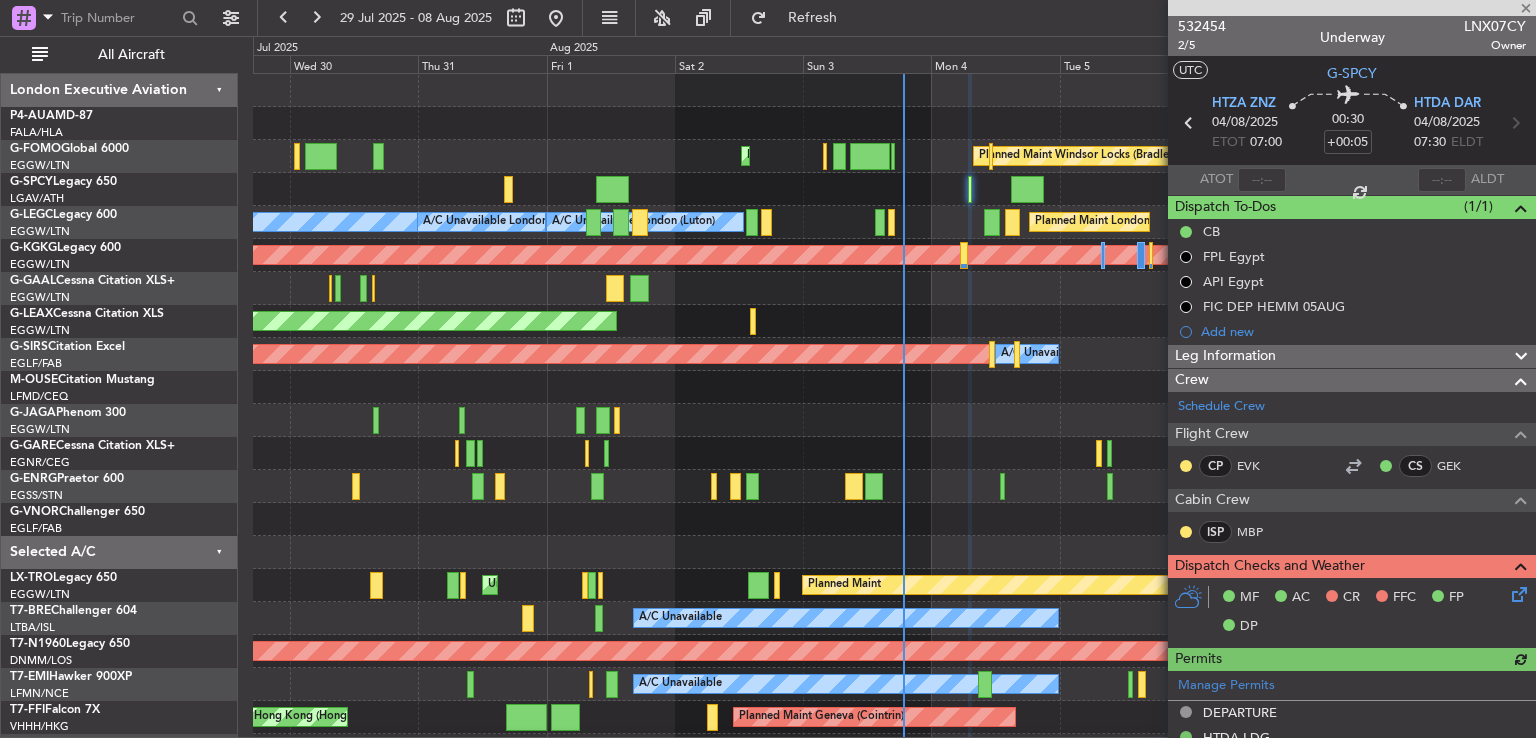 click 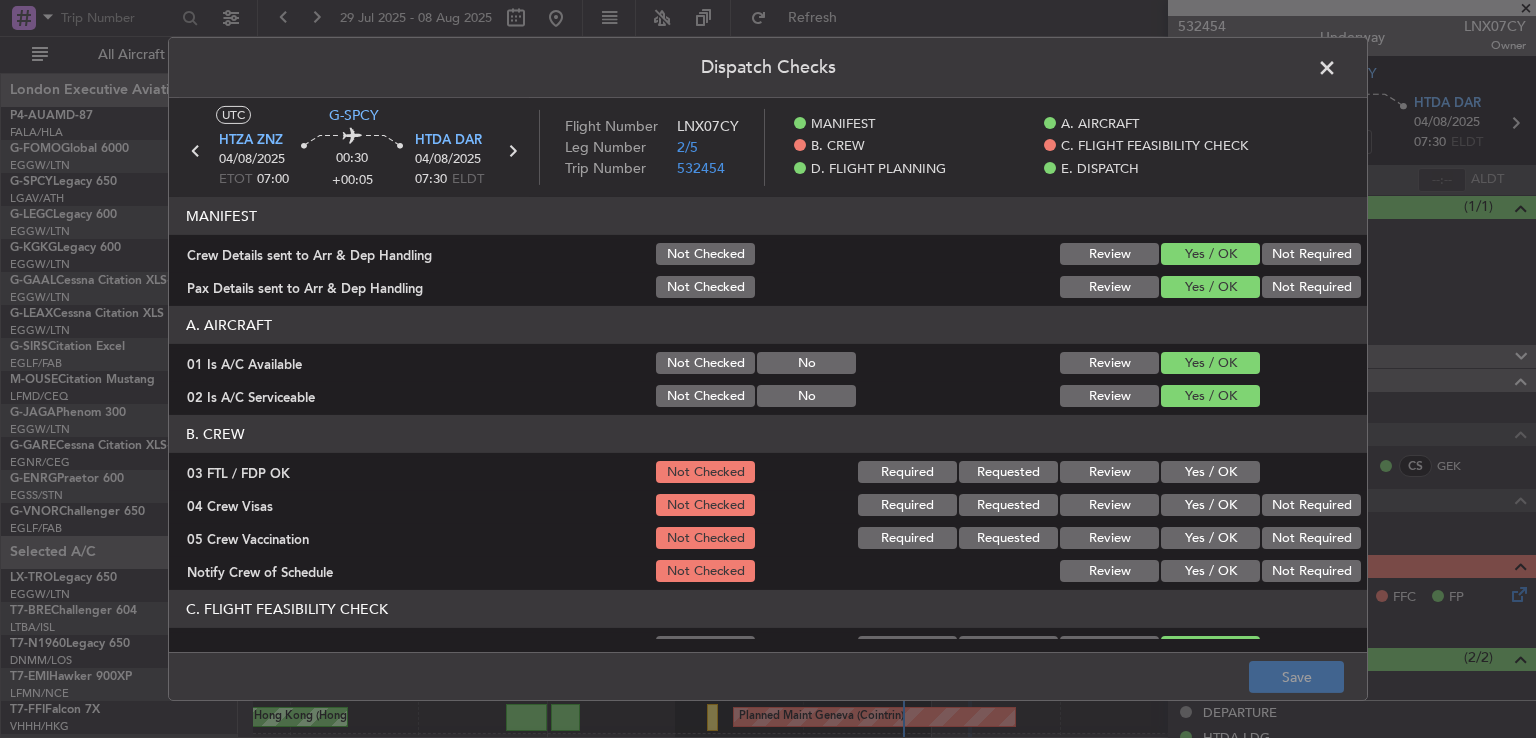 click on "Yes / OK" 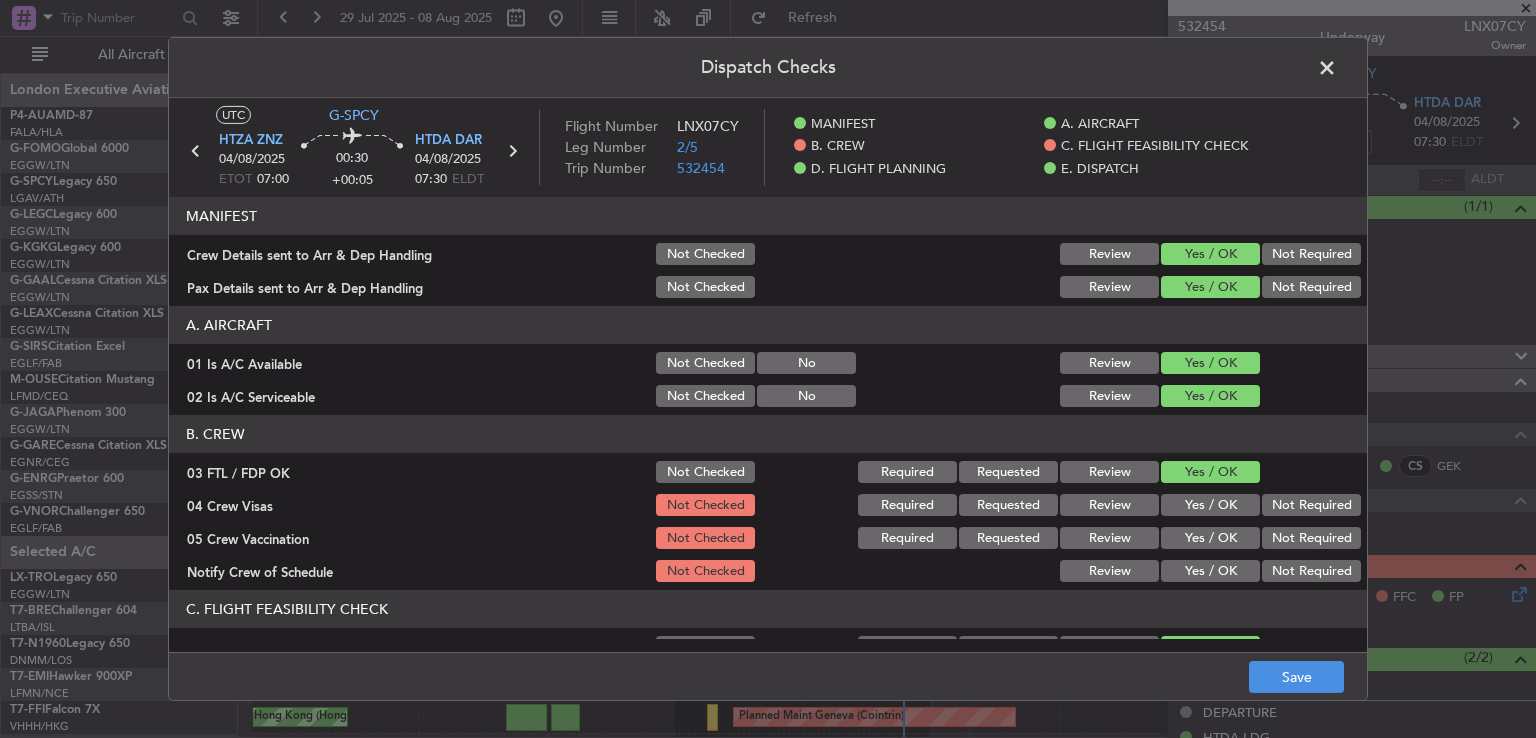 click on "Not Required" 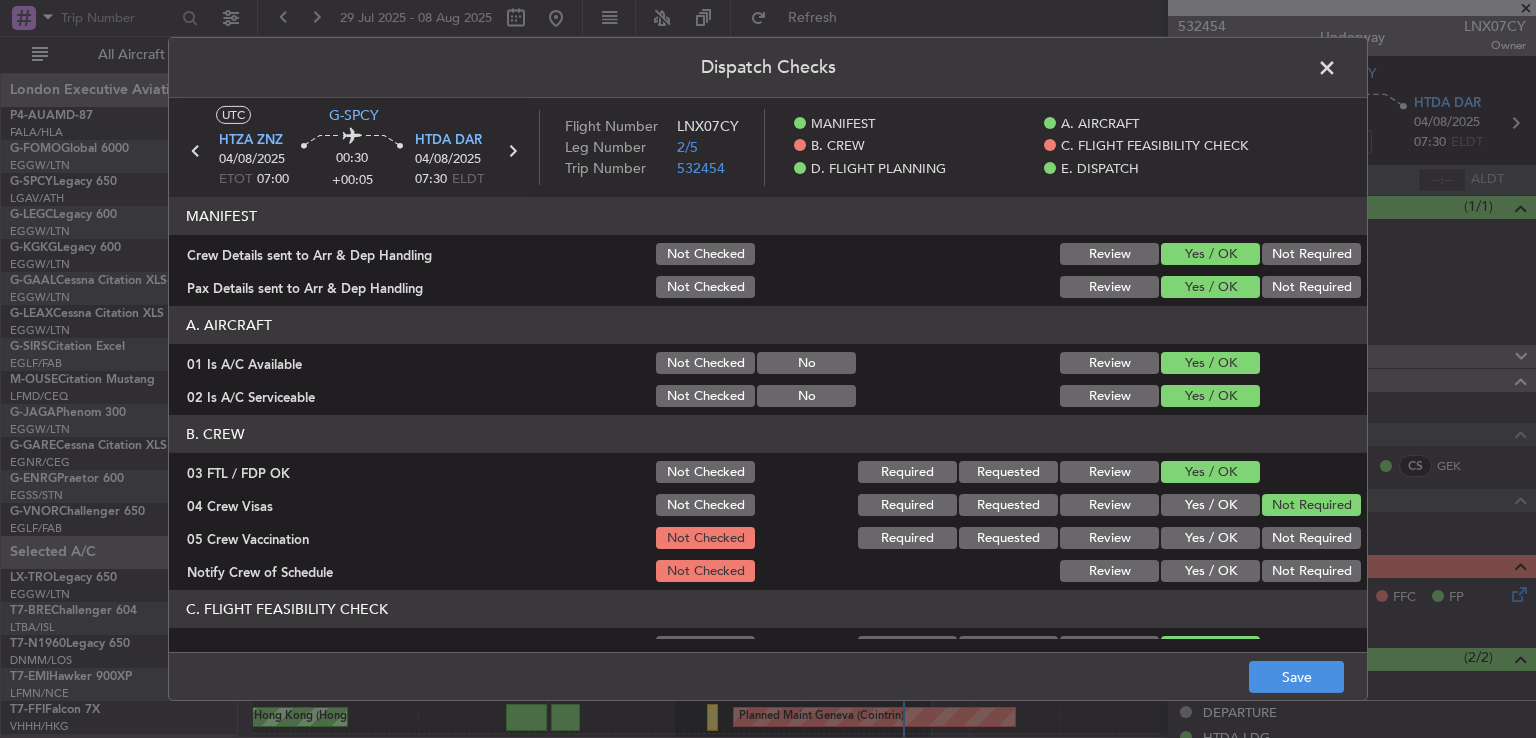 click on "Not Required" 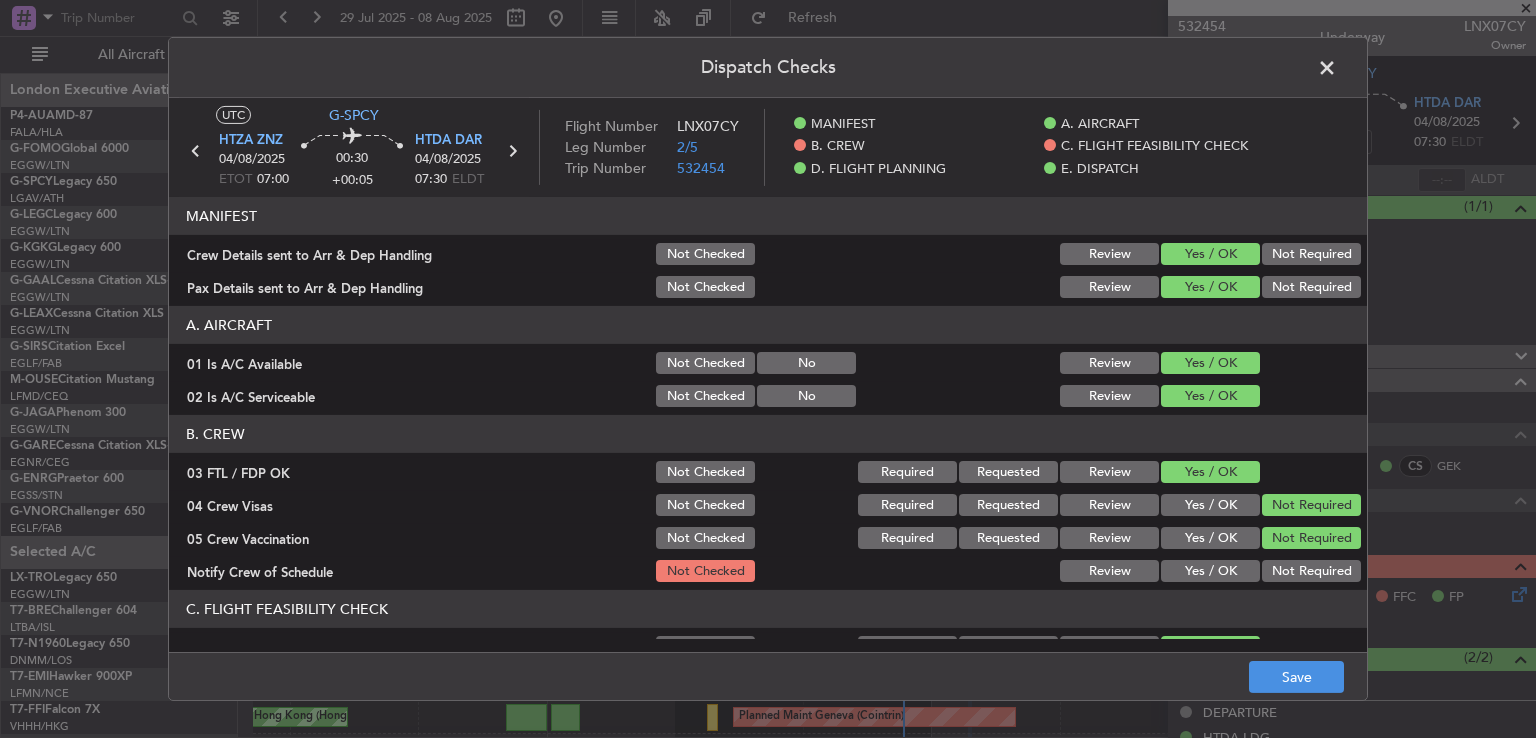 click on "Yes / OK" 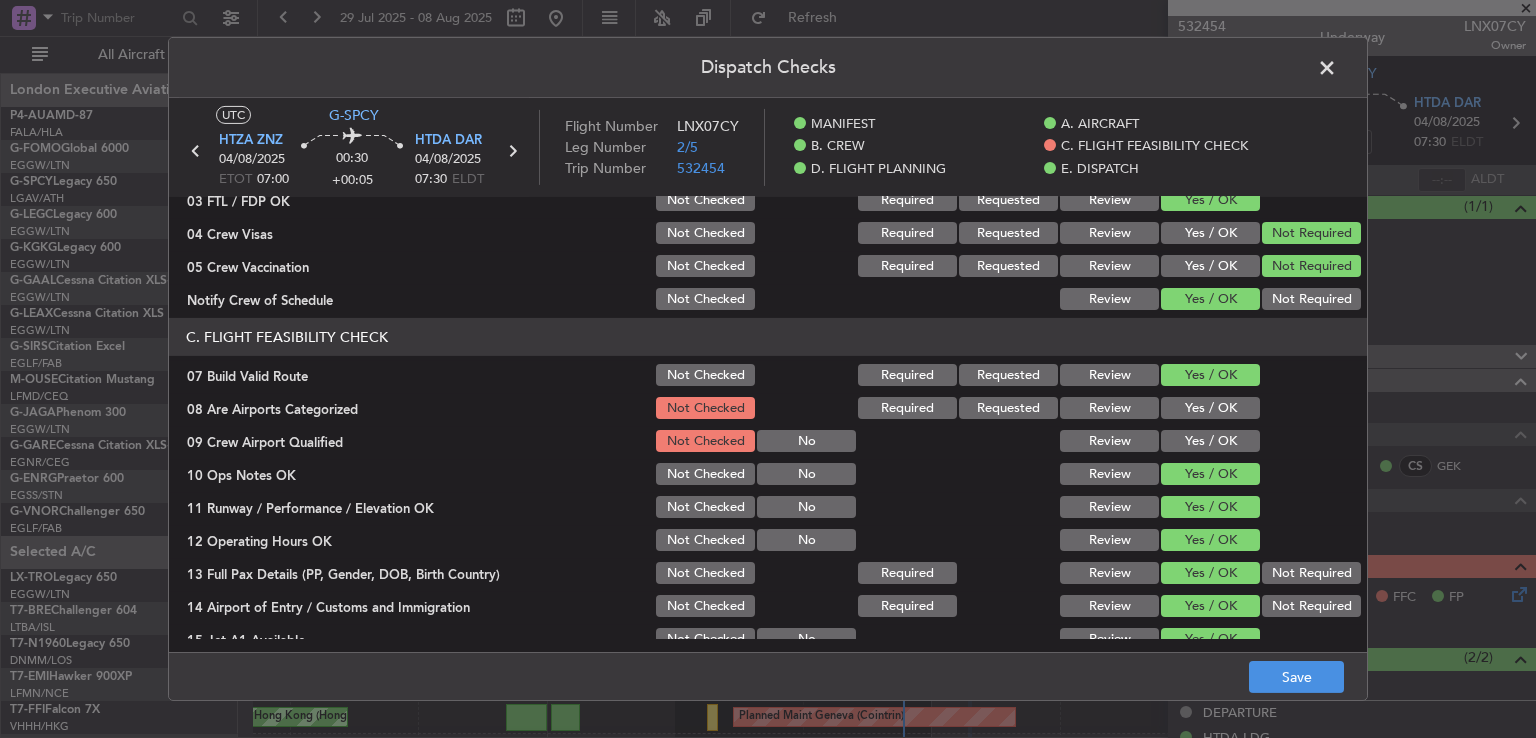 scroll, scrollTop: 314, scrollLeft: 0, axis: vertical 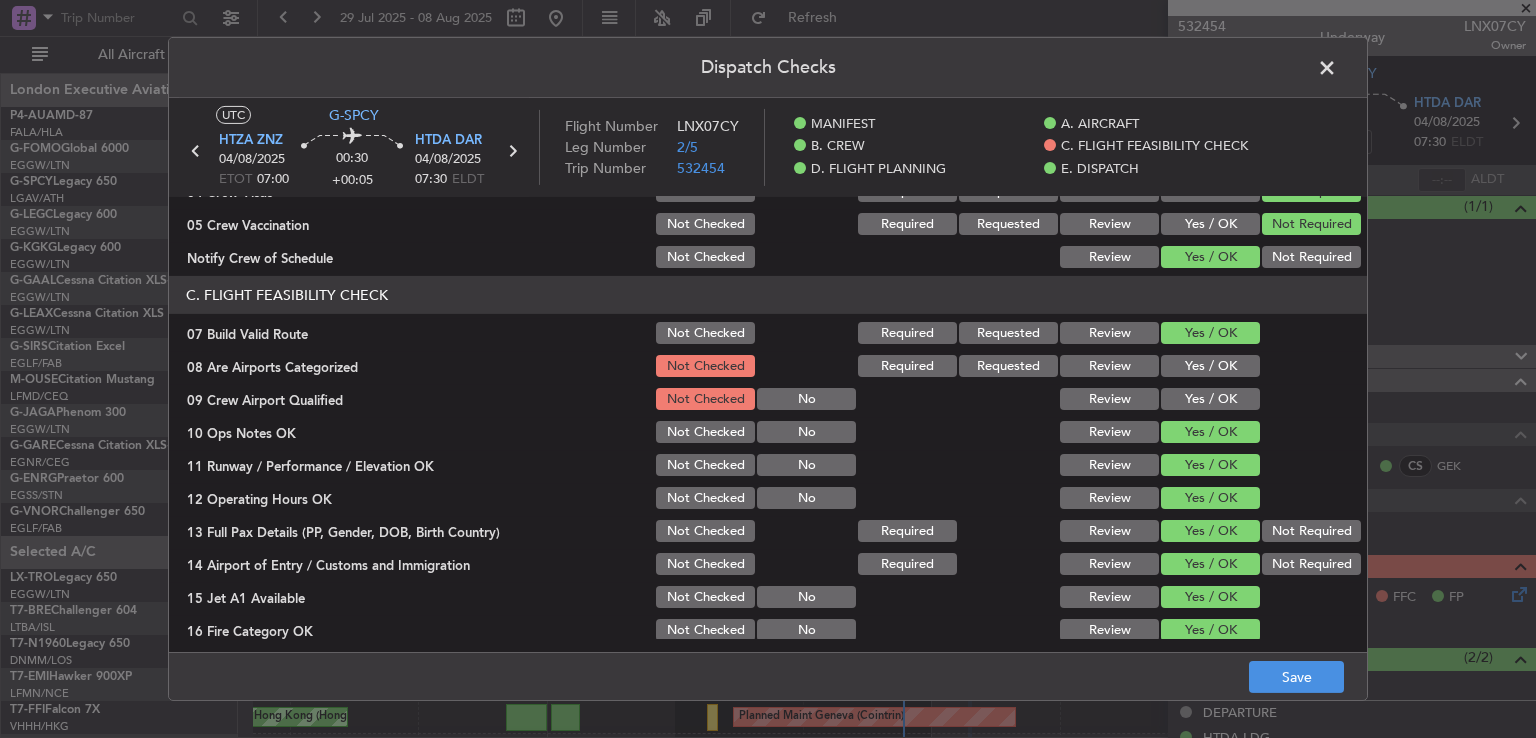 click on "Yes / OK" 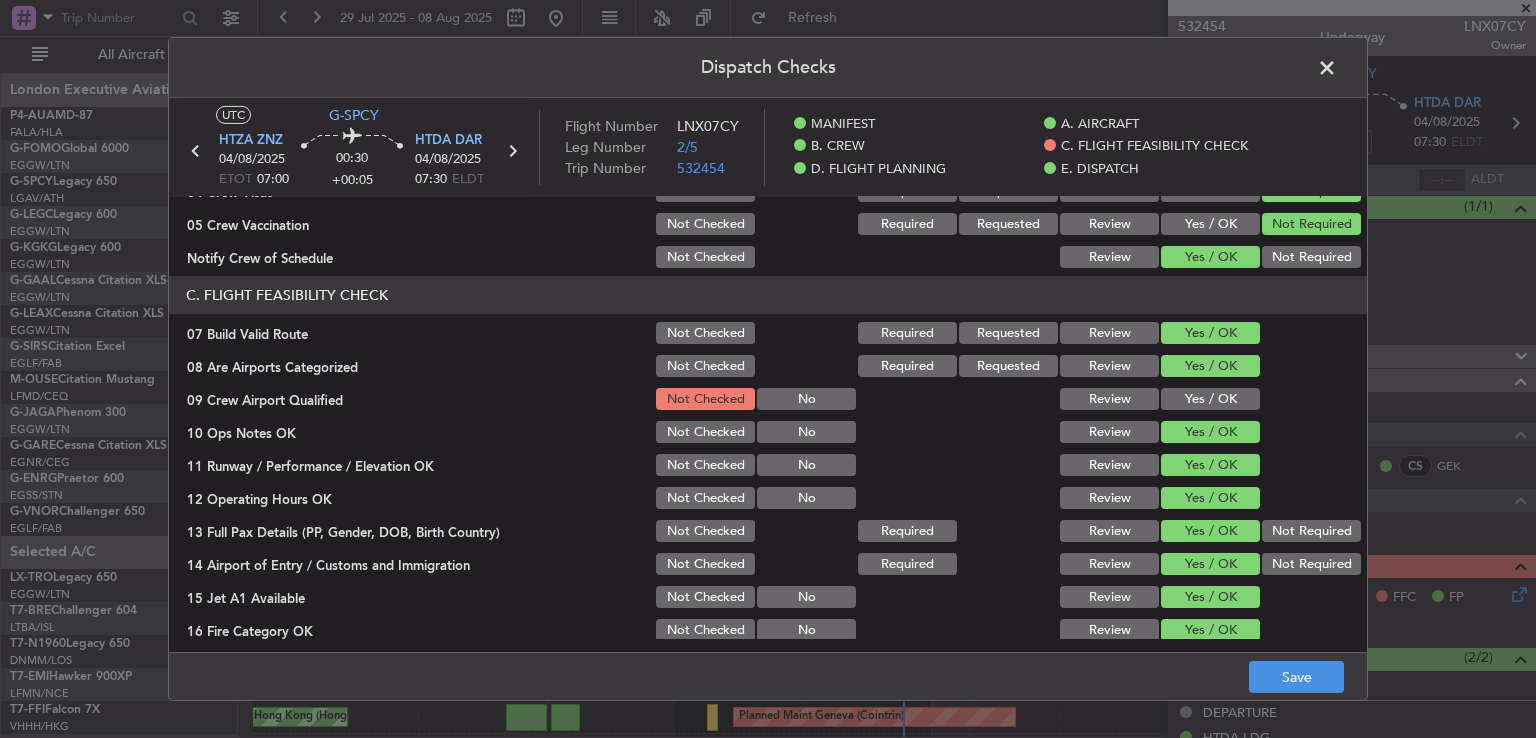 click on "Yes / OK" 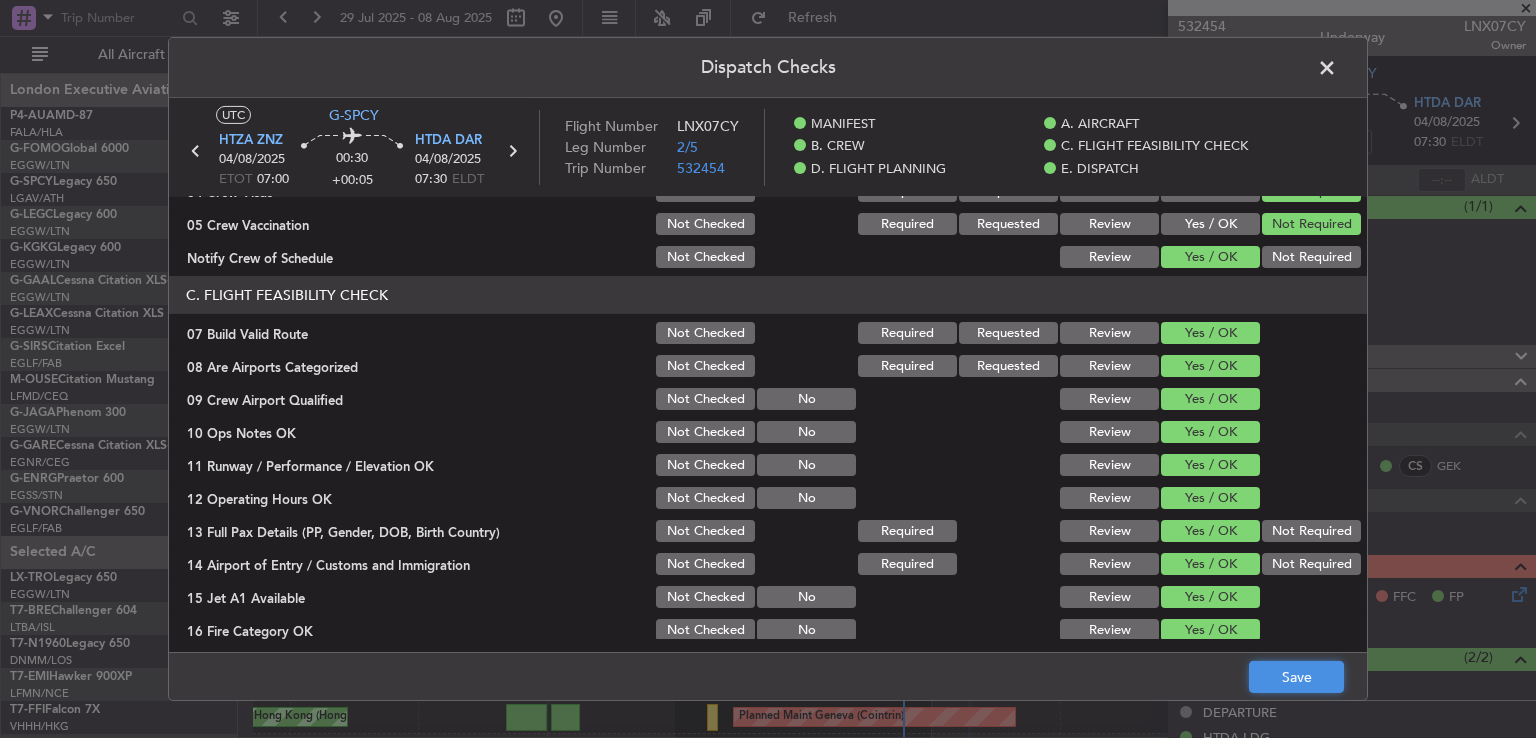 click on "Save" 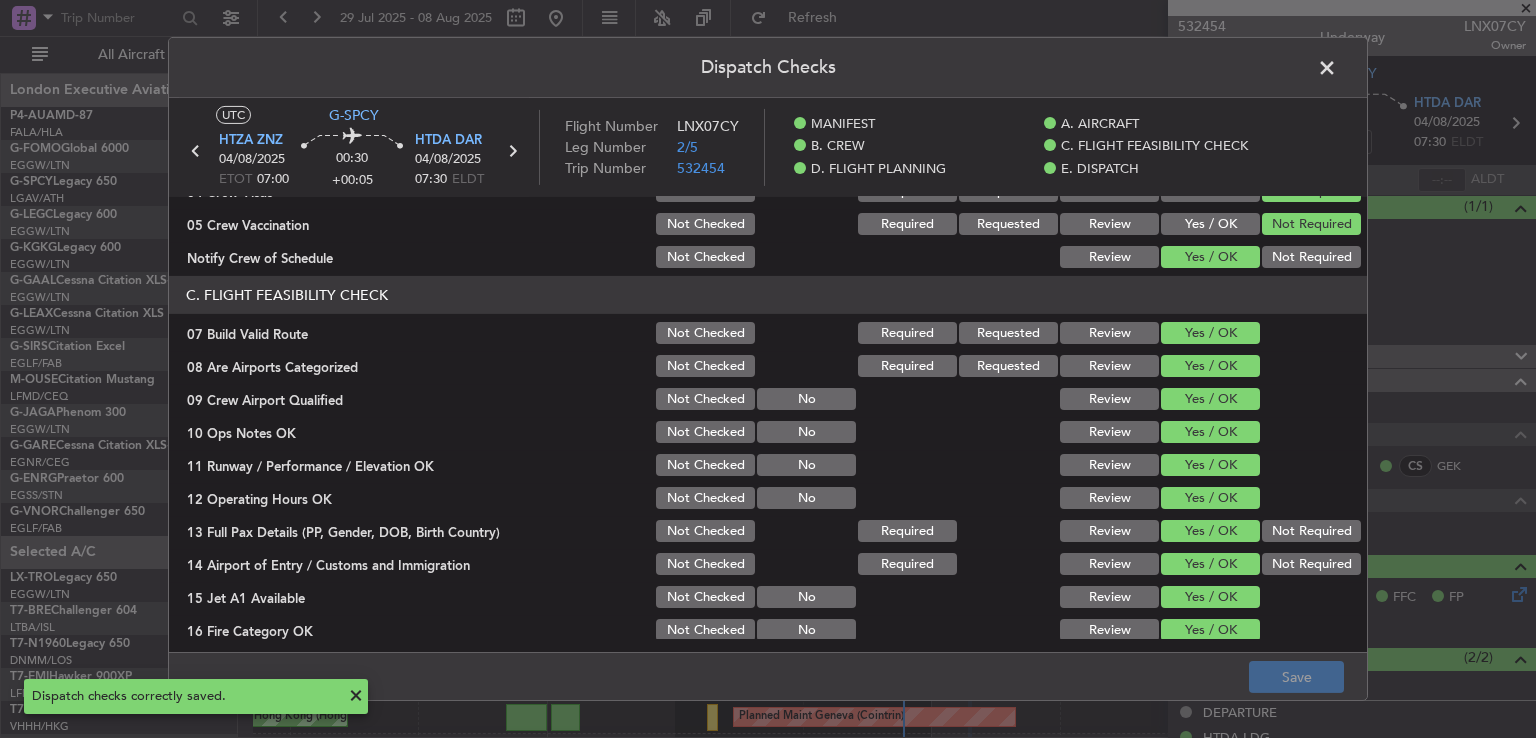 click 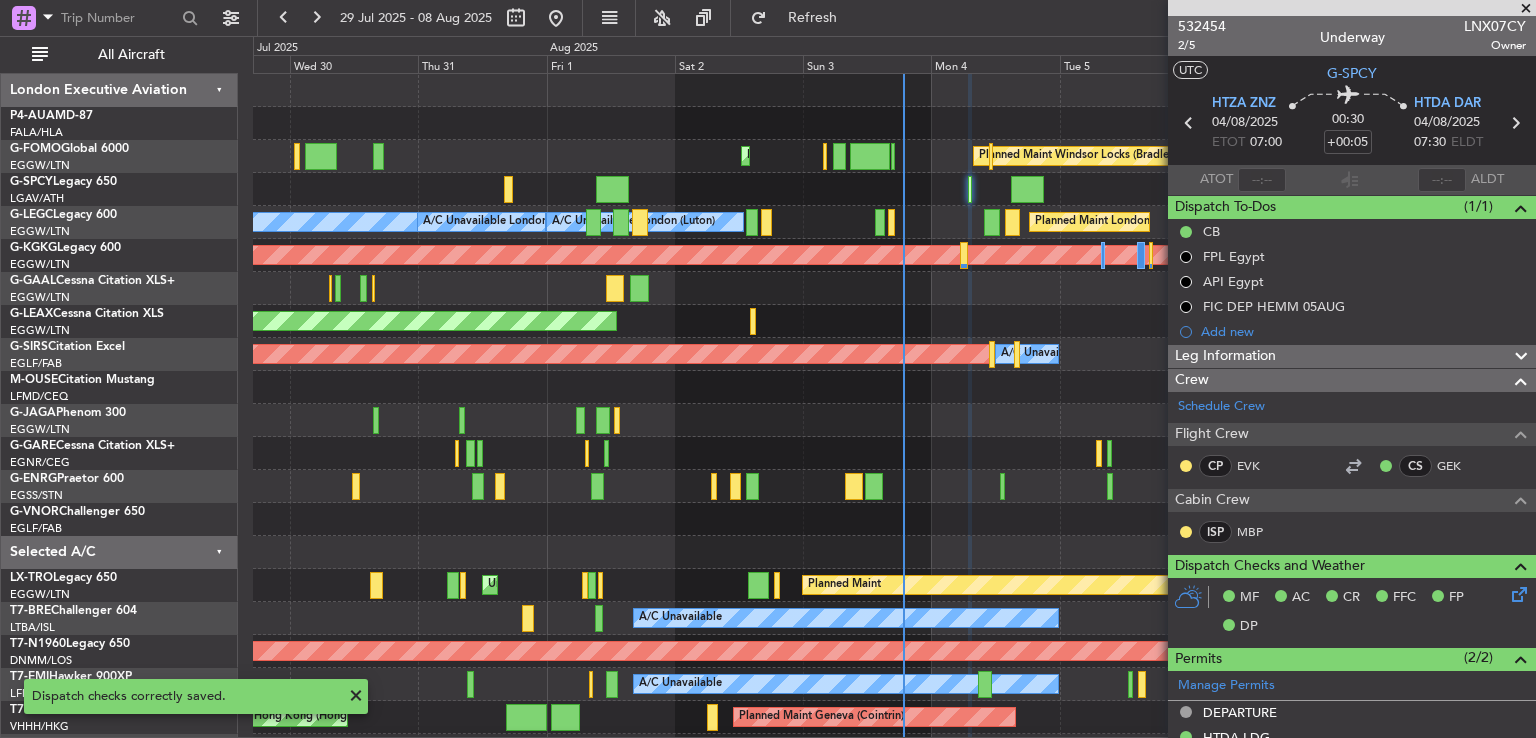 click 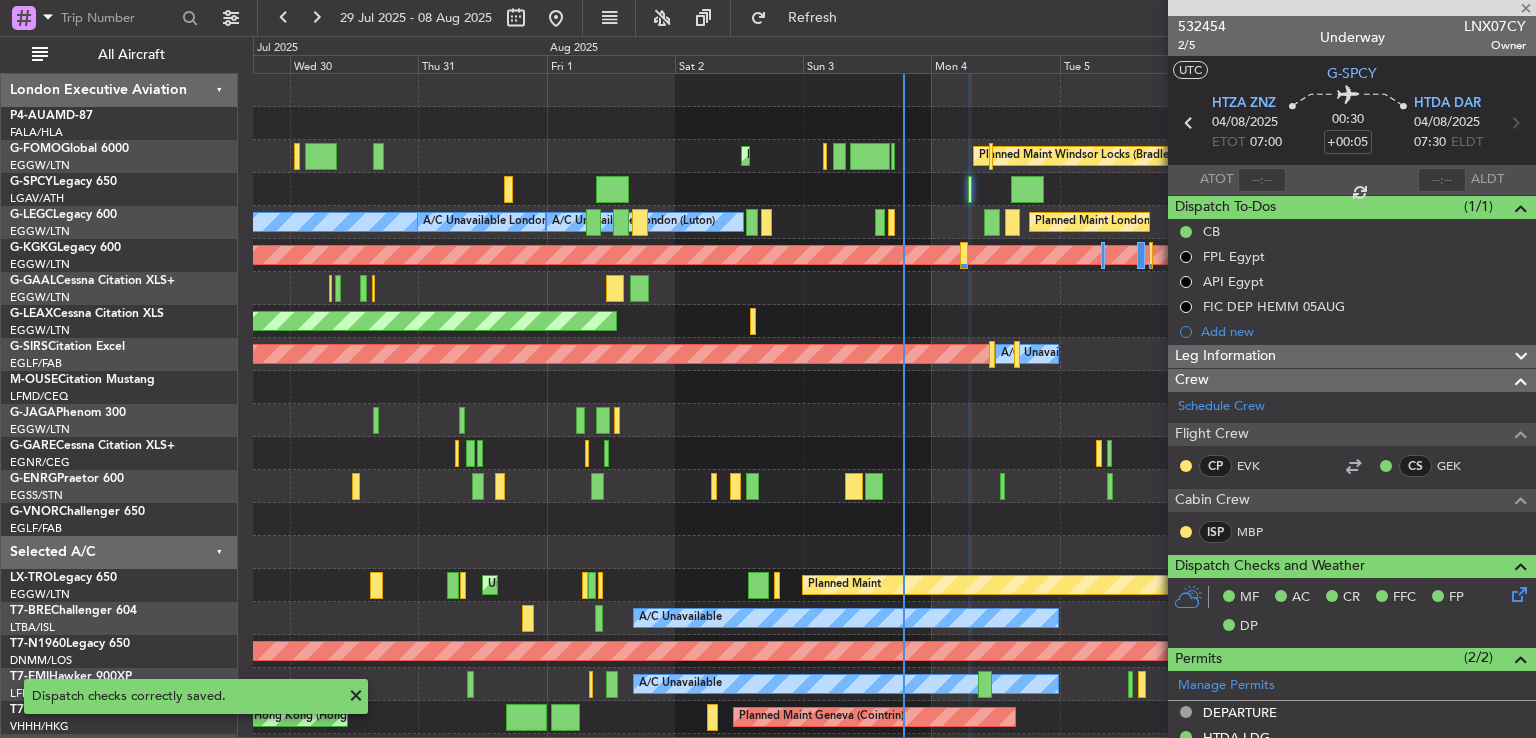 type on "+00:15" 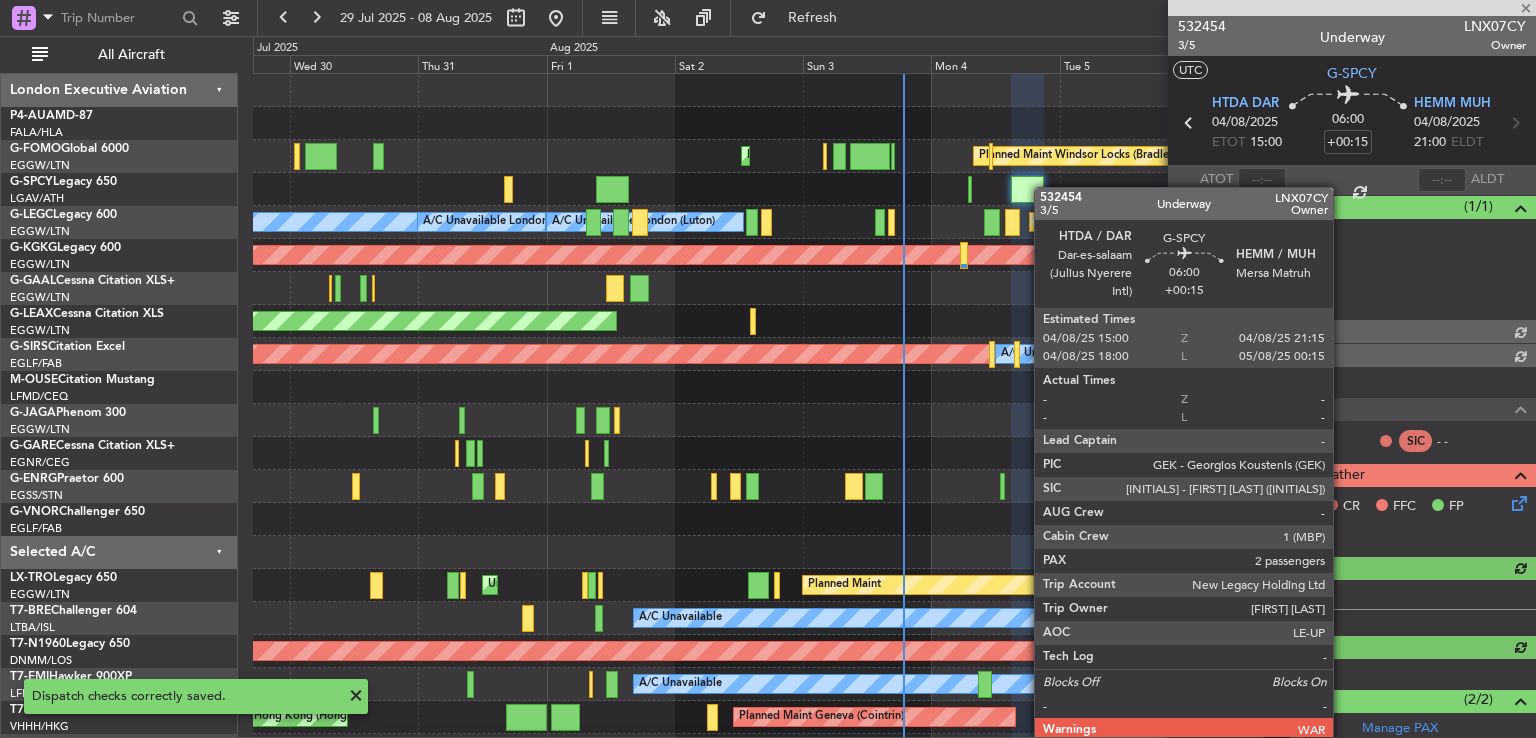 click 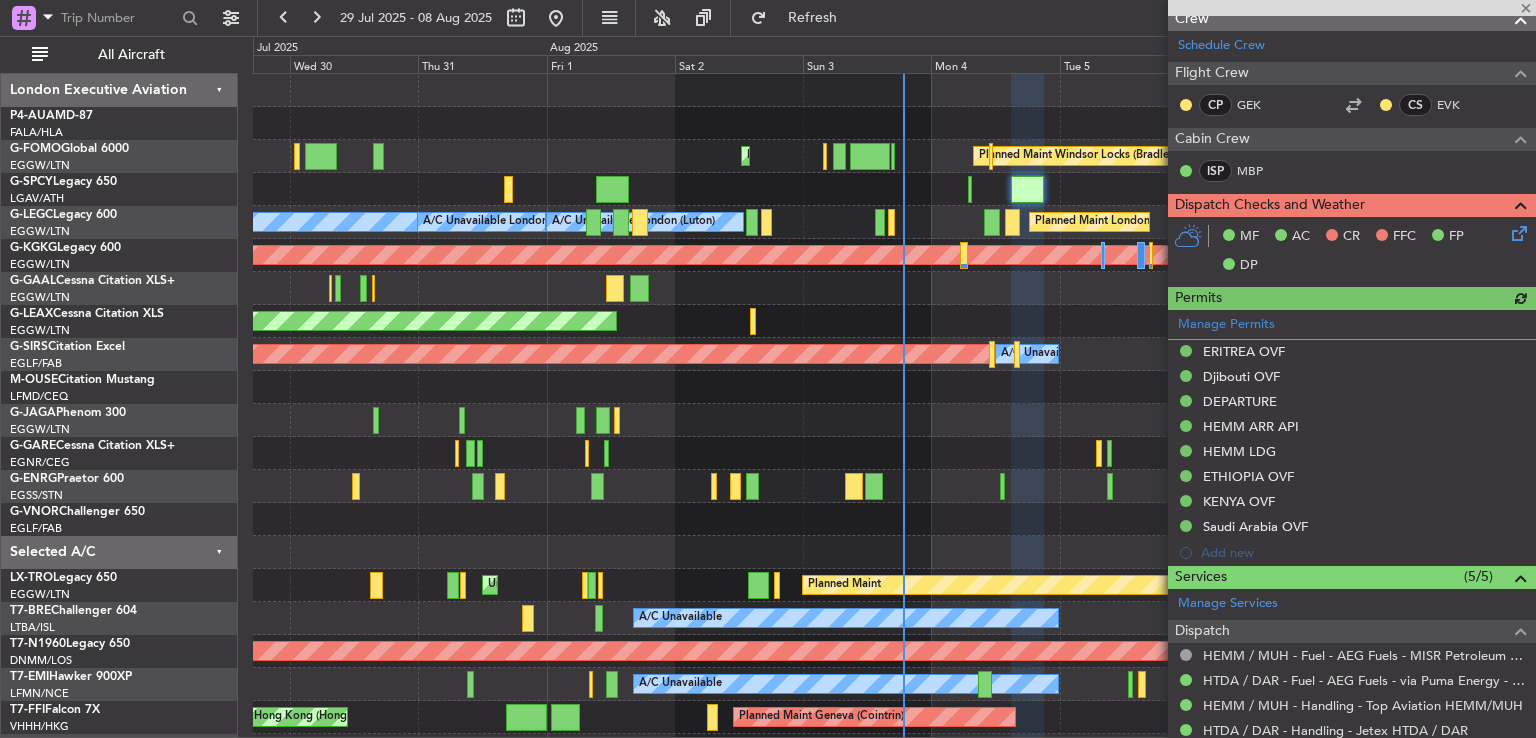 scroll, scrollTop: 0, scrollLeft: 0, axis: both 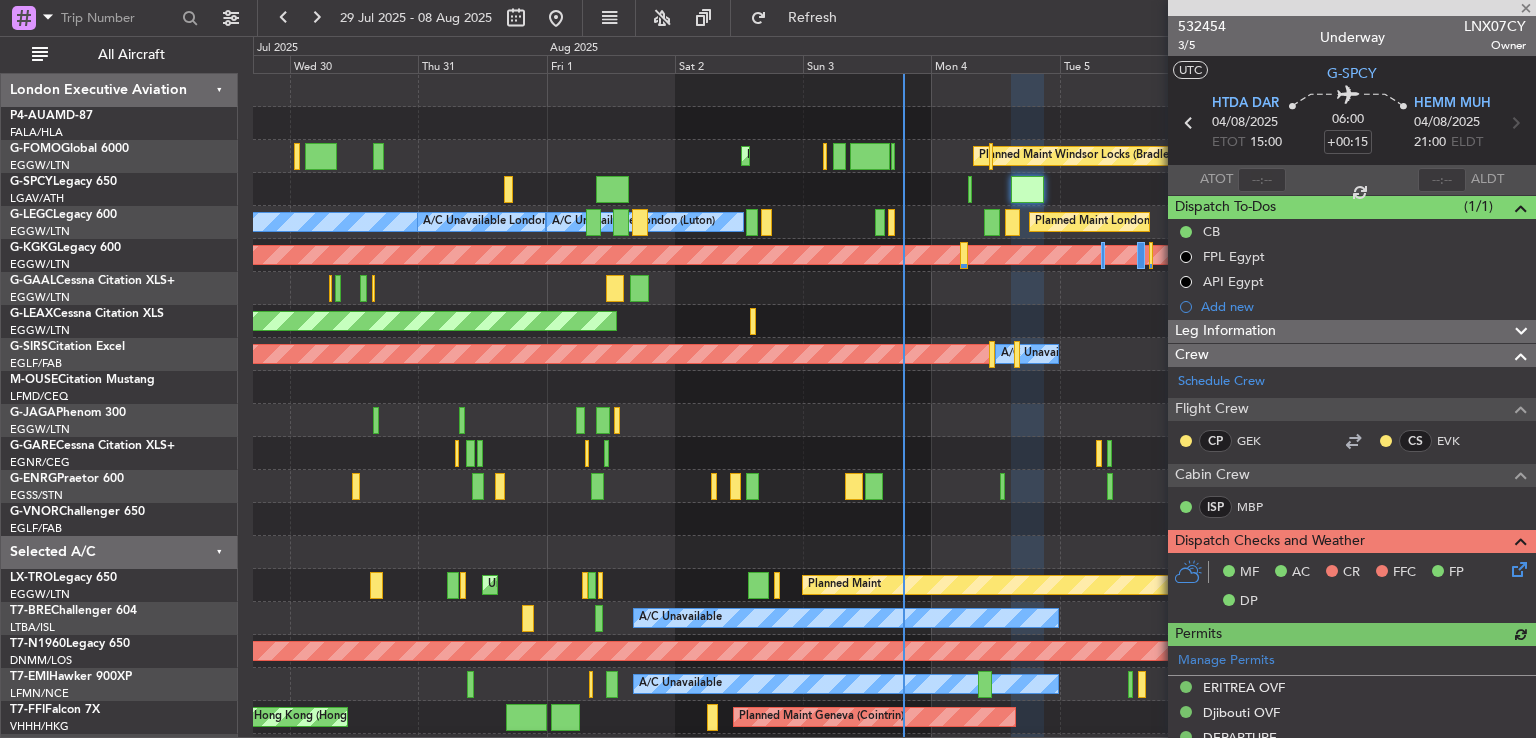 click 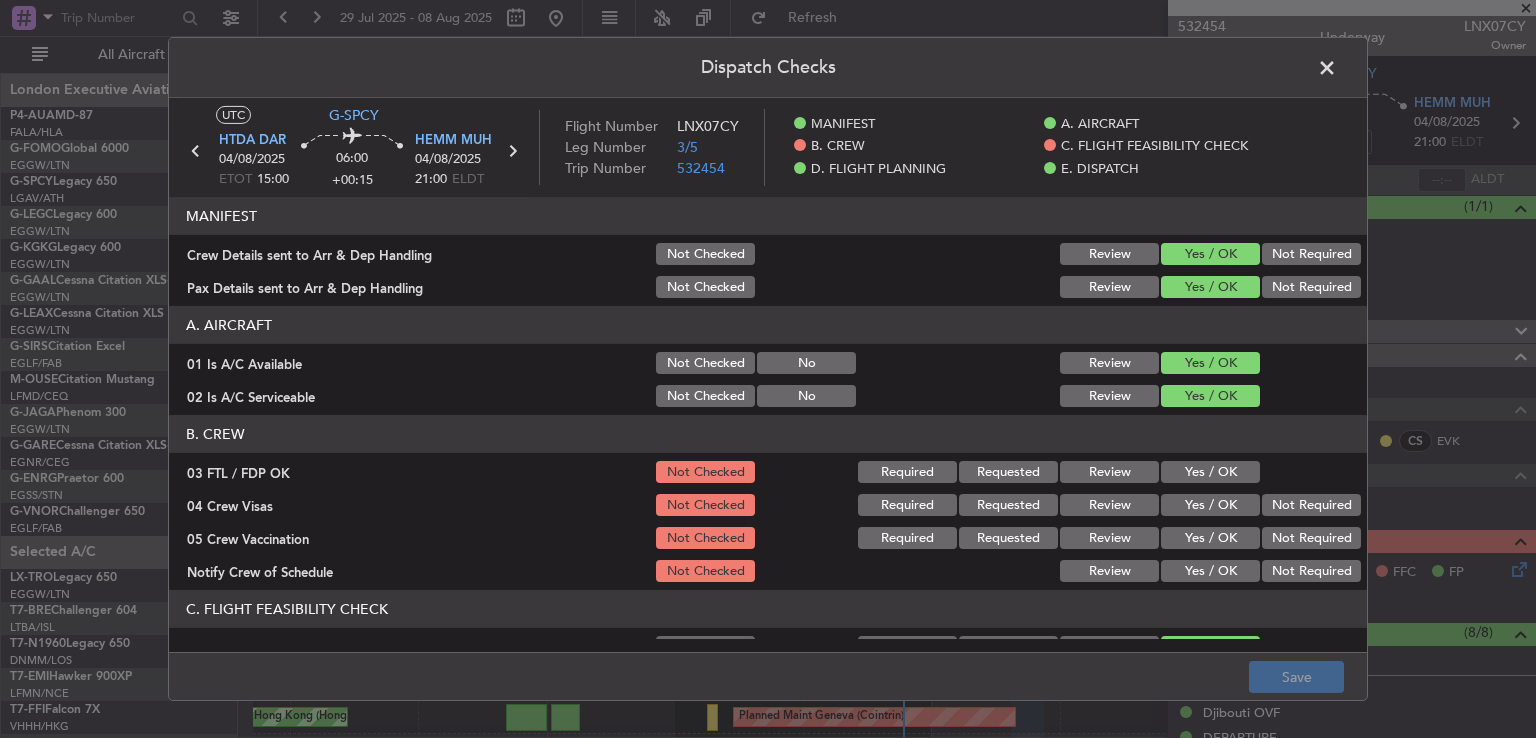click on "Yes / OK" 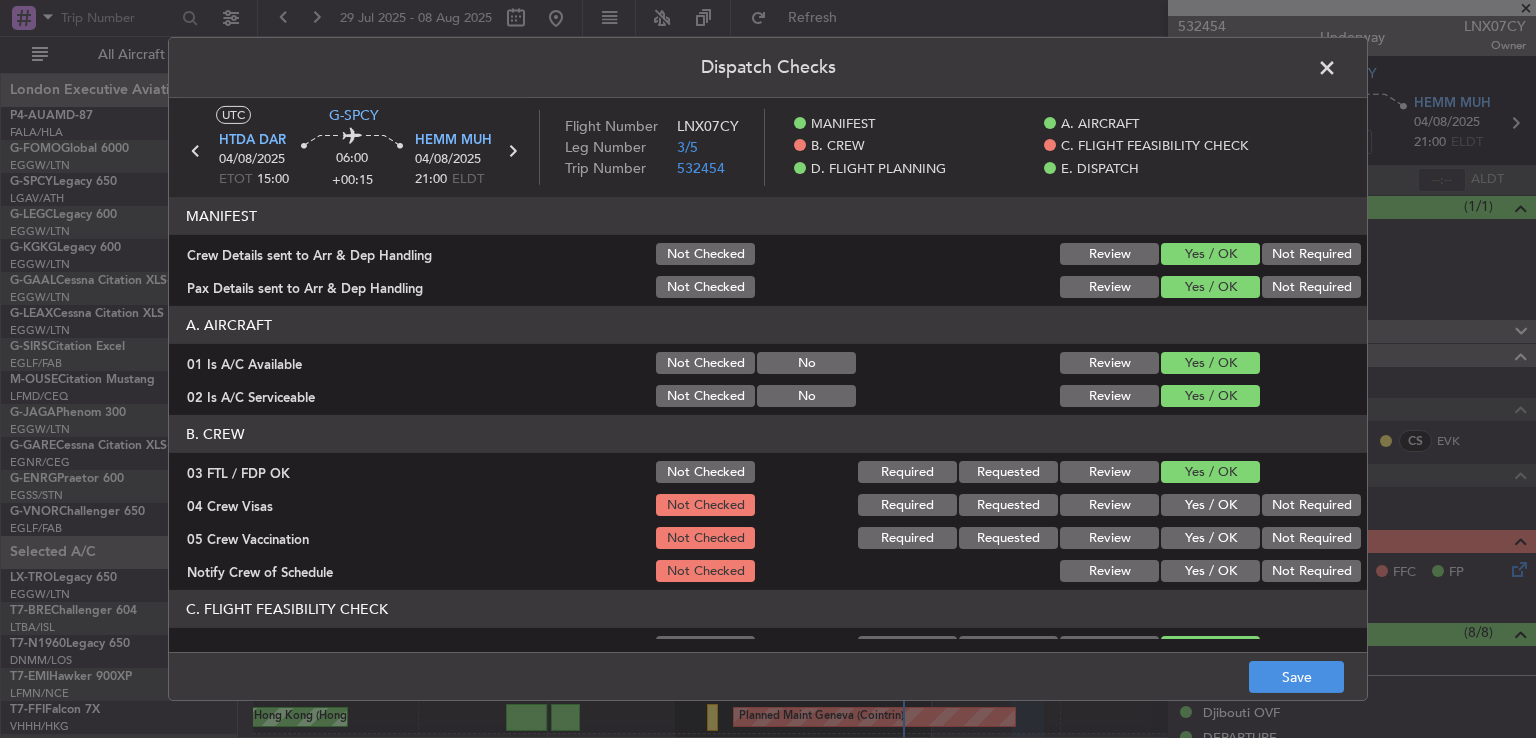 click on "Not Required" 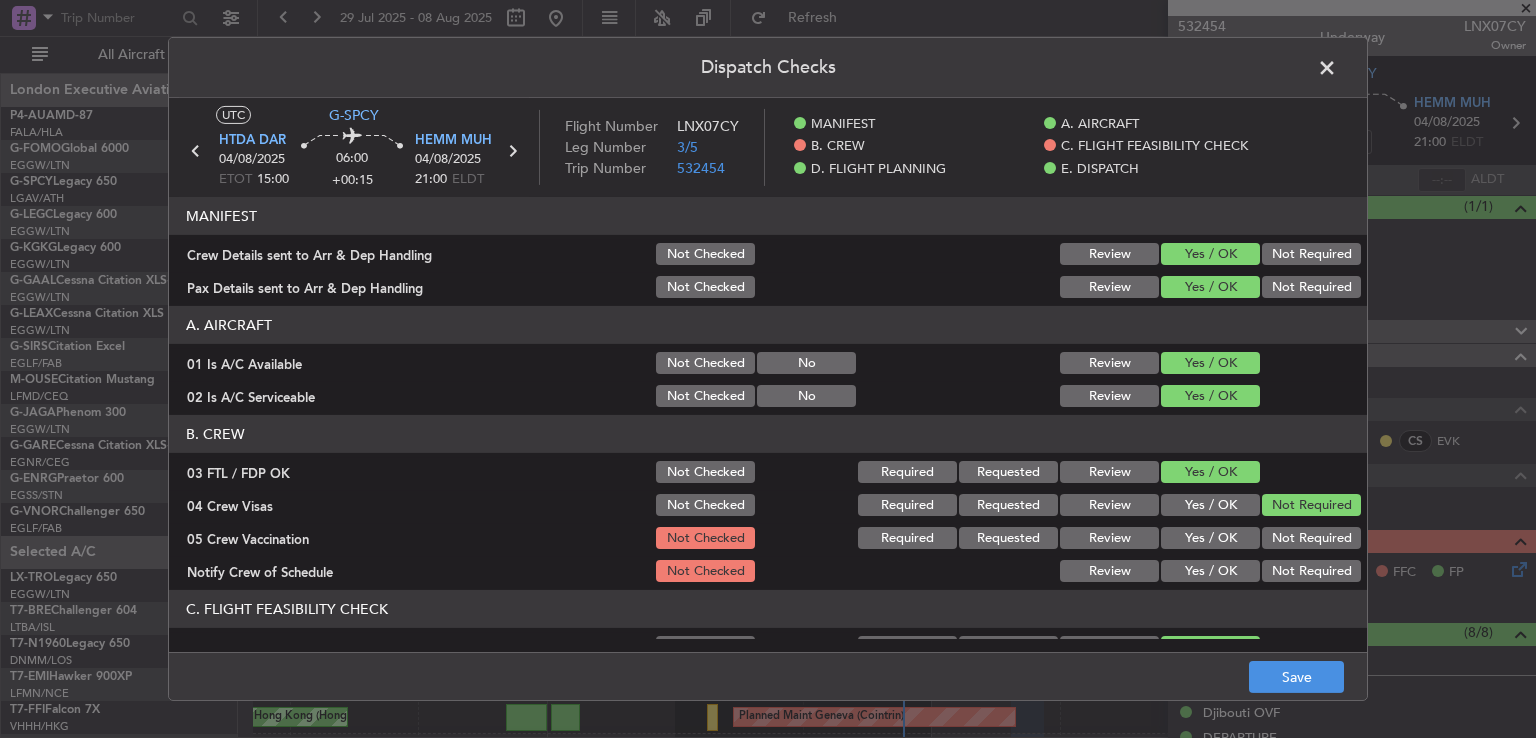 click on "Not Required" 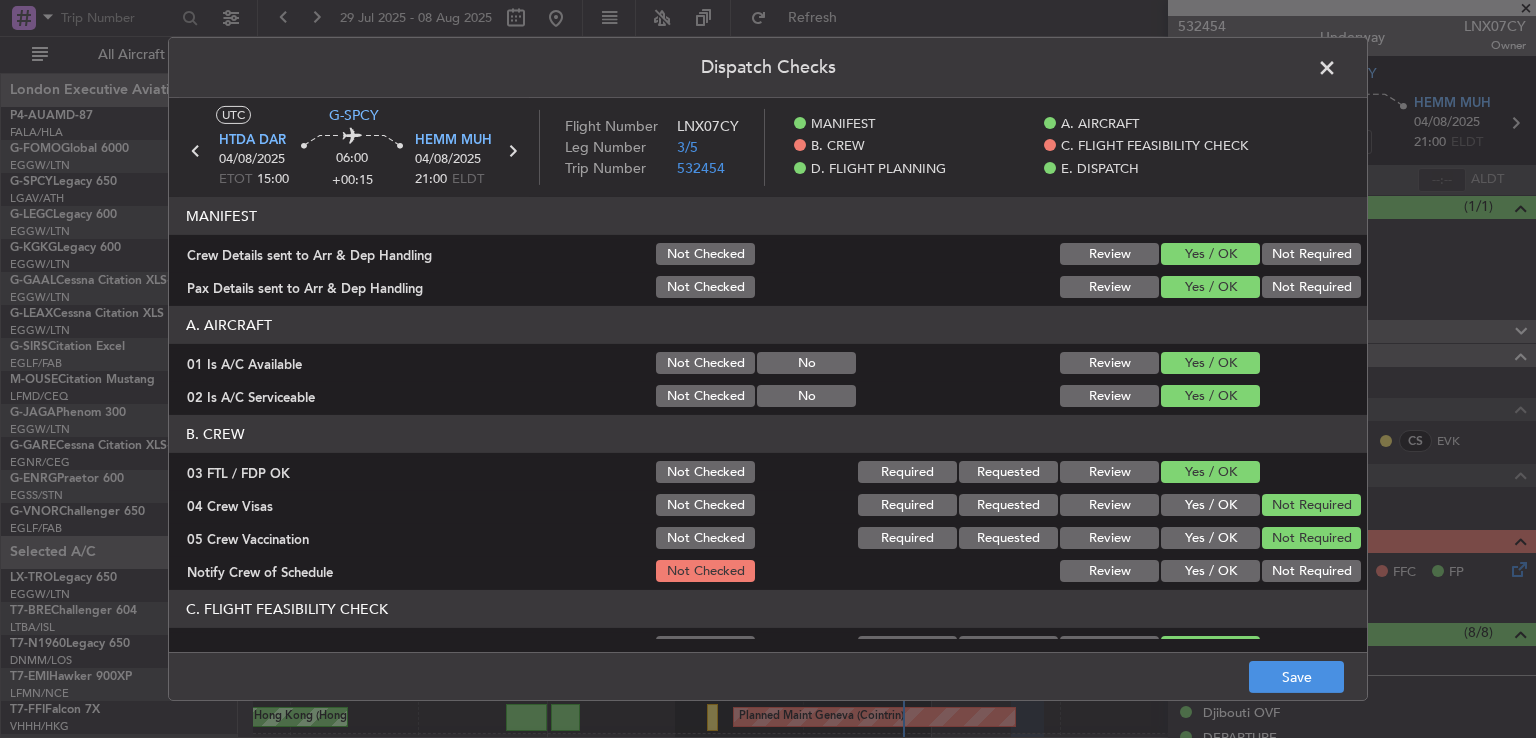 click on "Yes / OK" 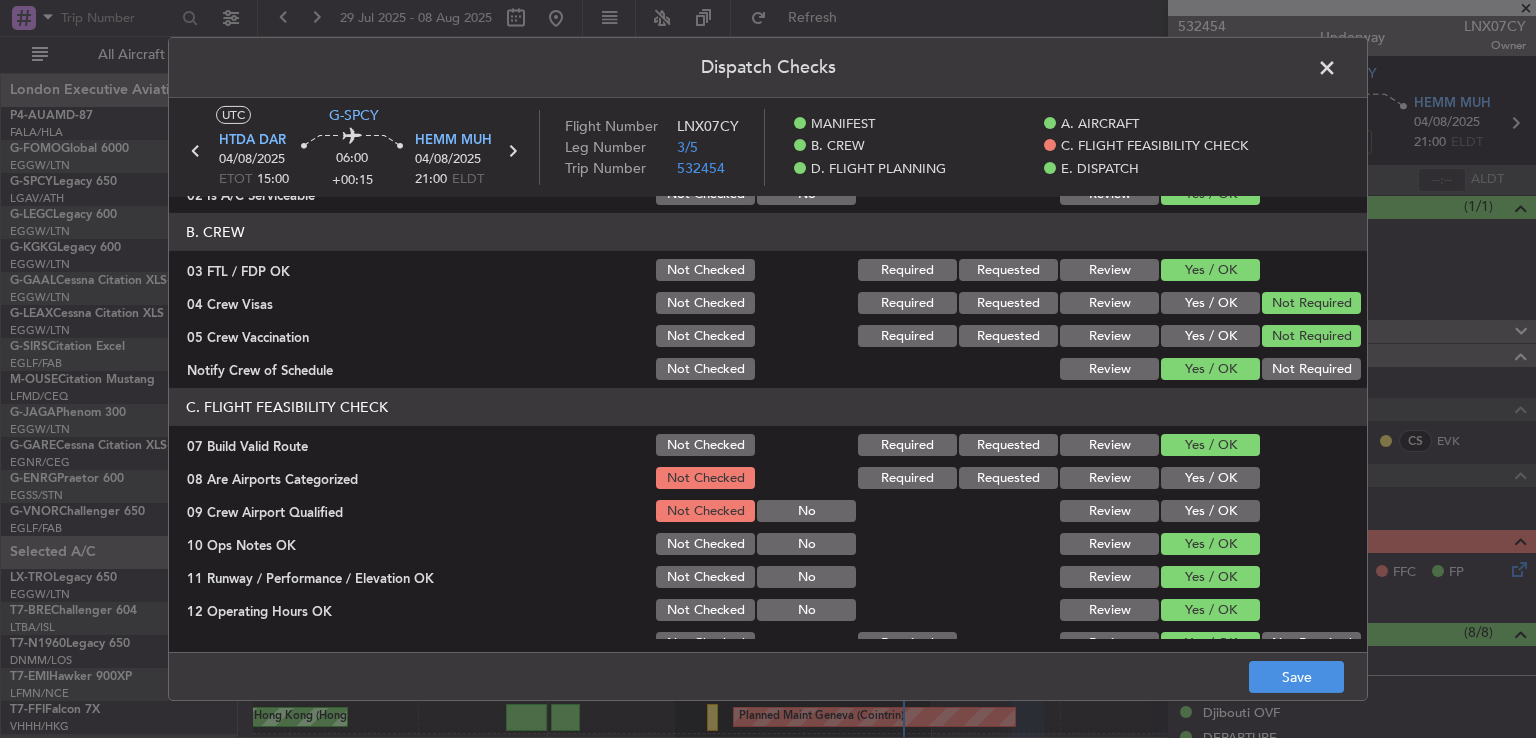 scroll, scrollTop: 320, scrollLeft: 0, axis: vertical 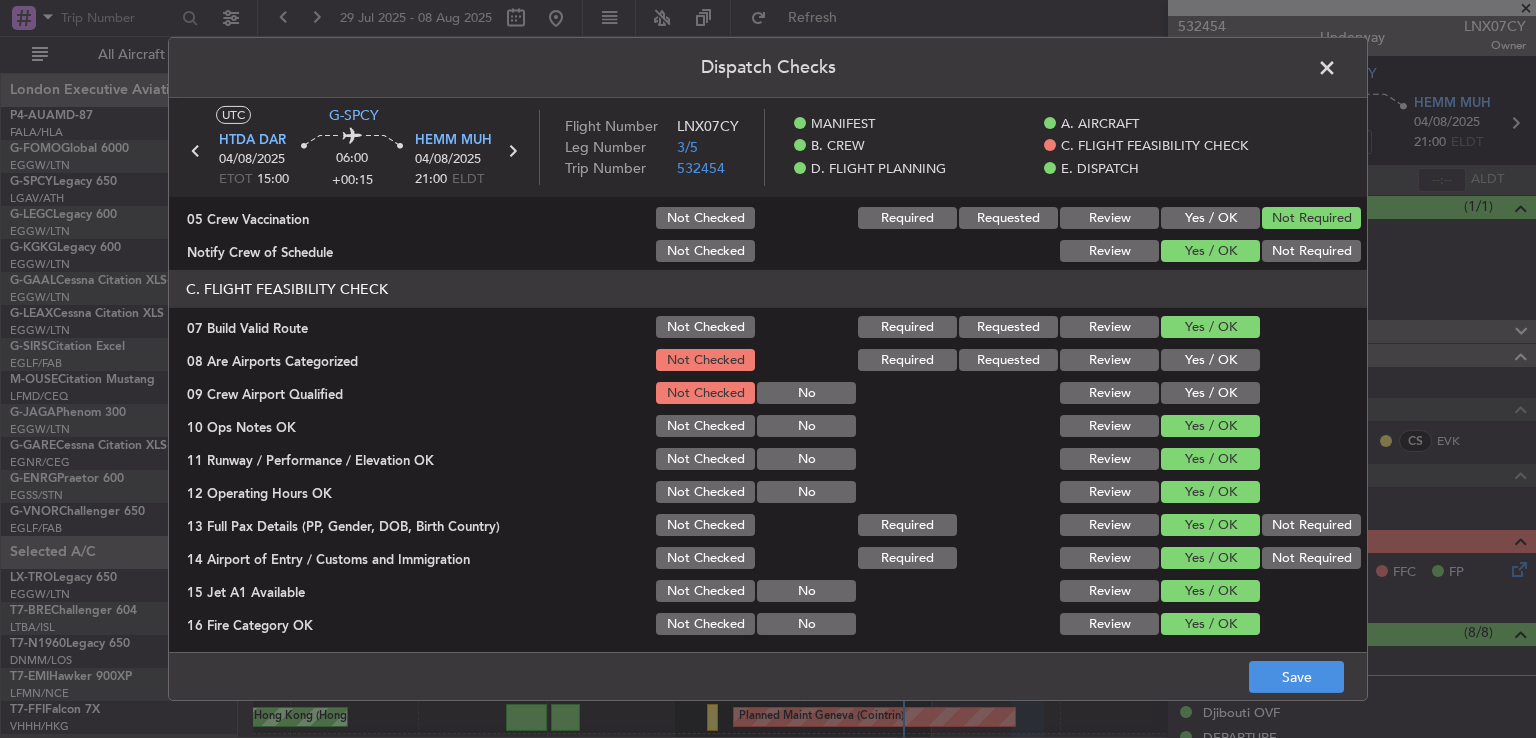 click on "Yes / OK" 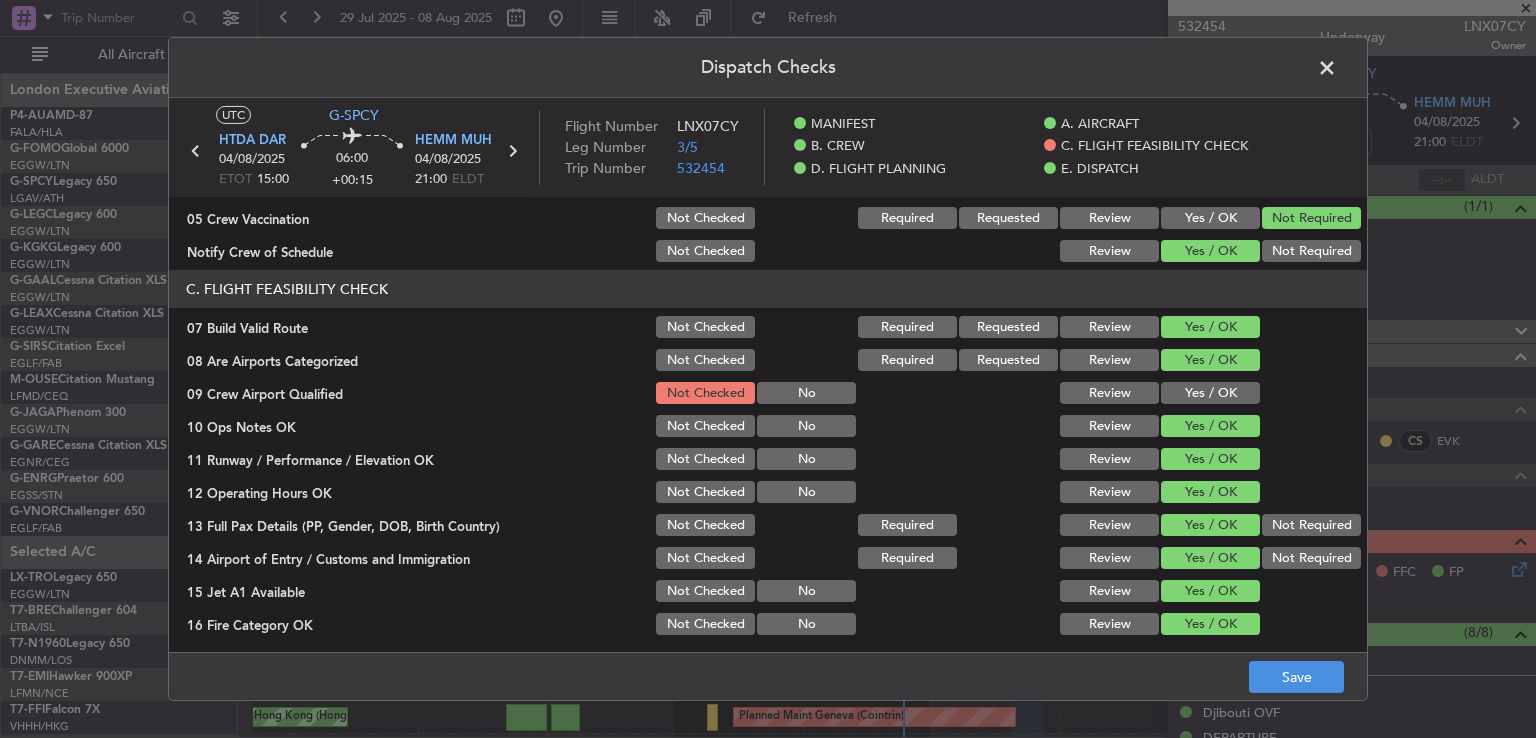 click on "Yes / OK" 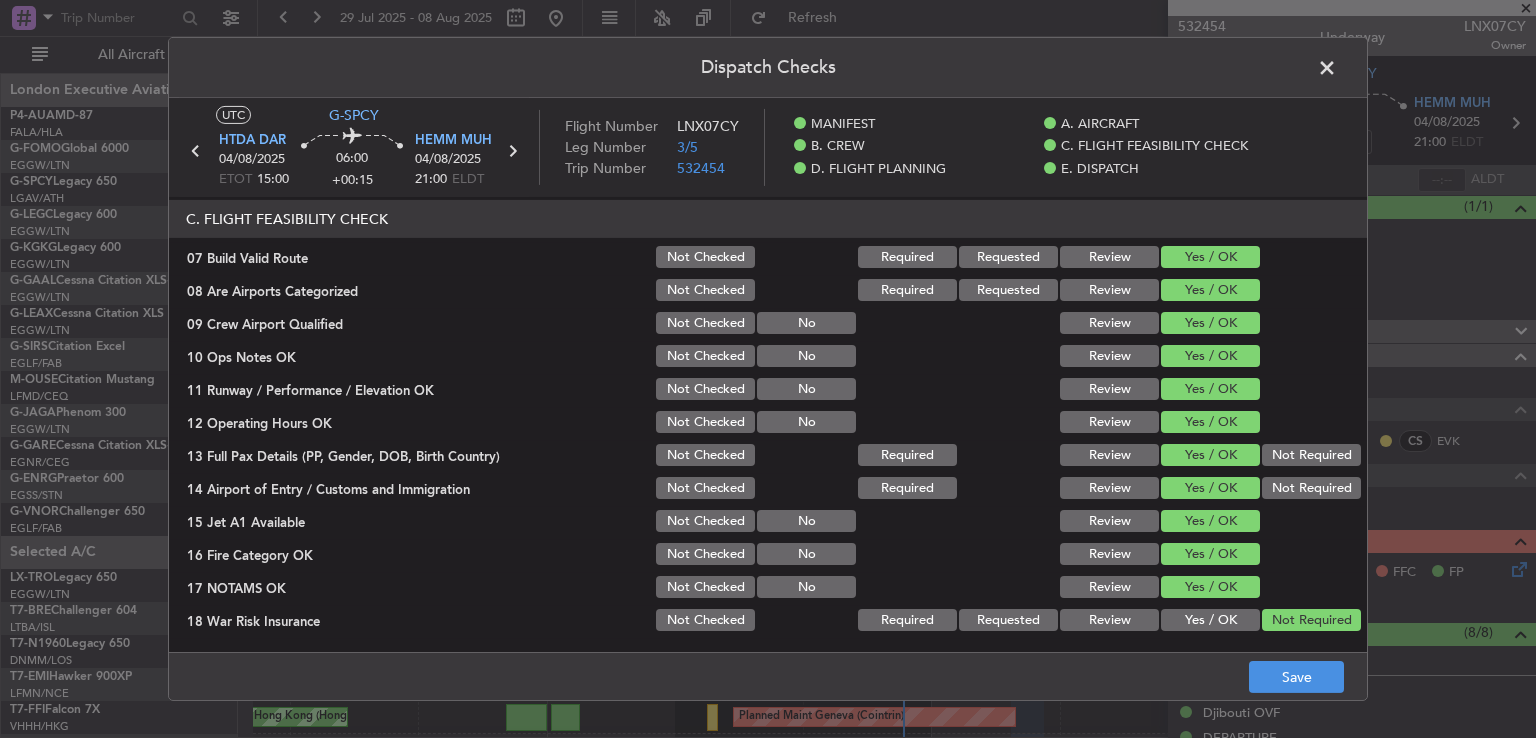 scroll, scrollTop: 600, scrollLeft: 0, axis: vertical 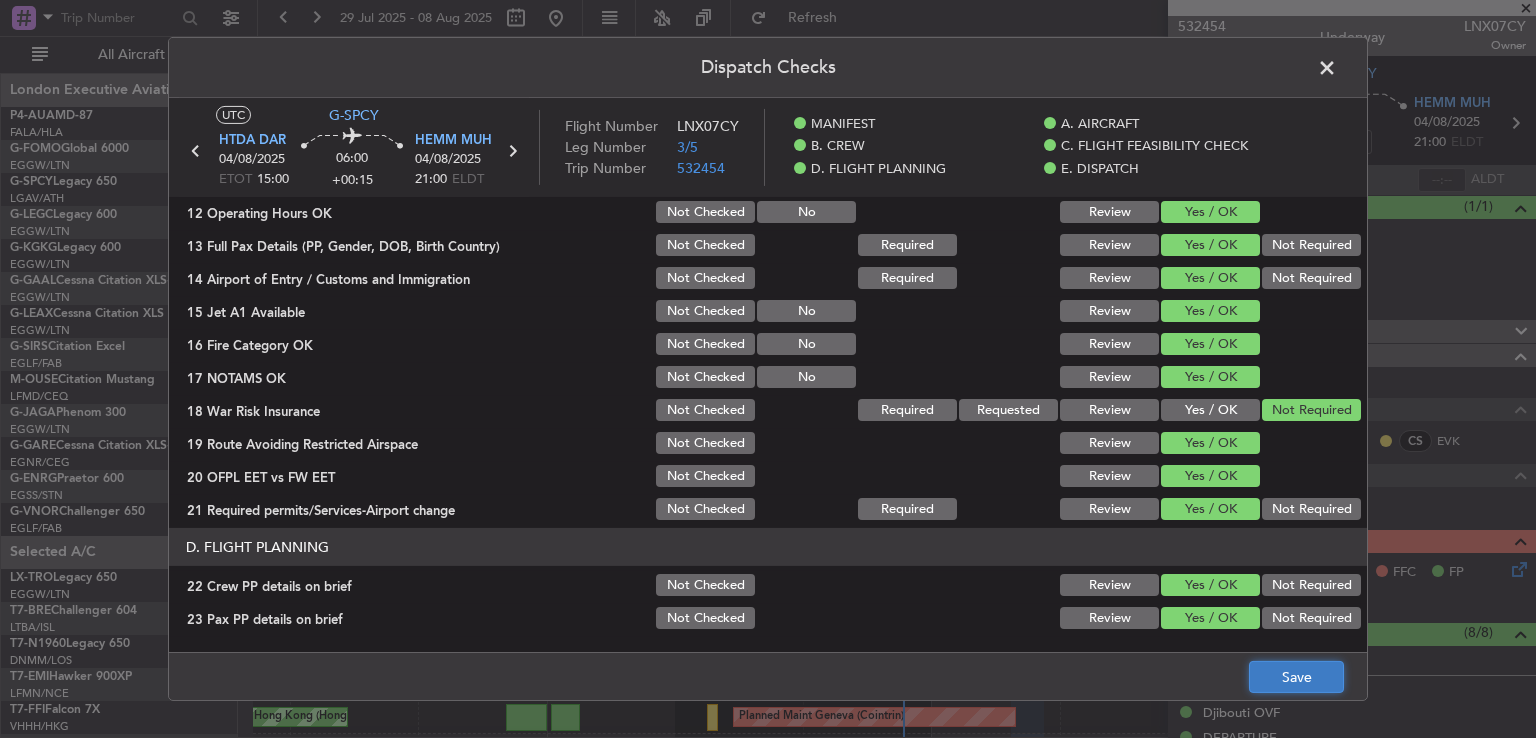 click on "Save" 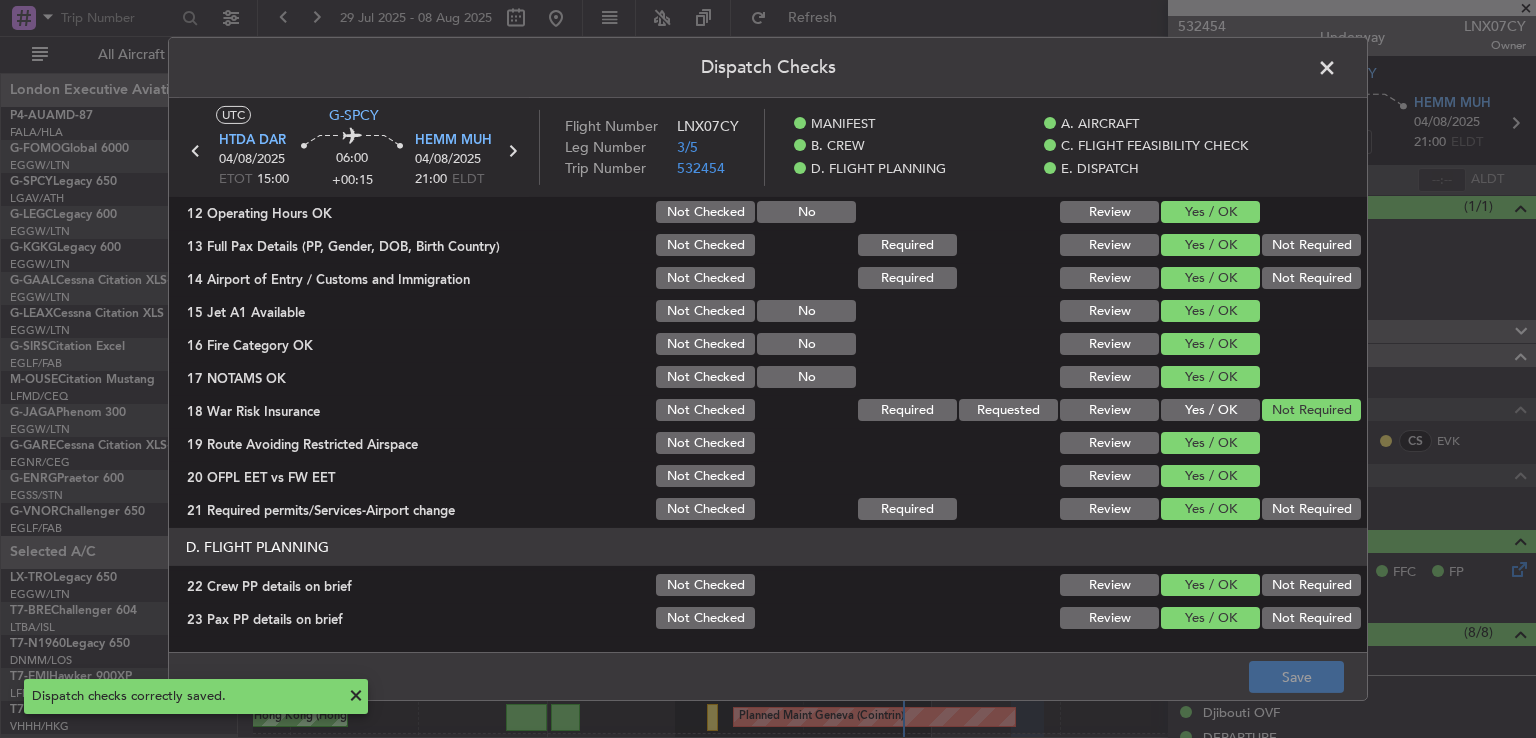 click 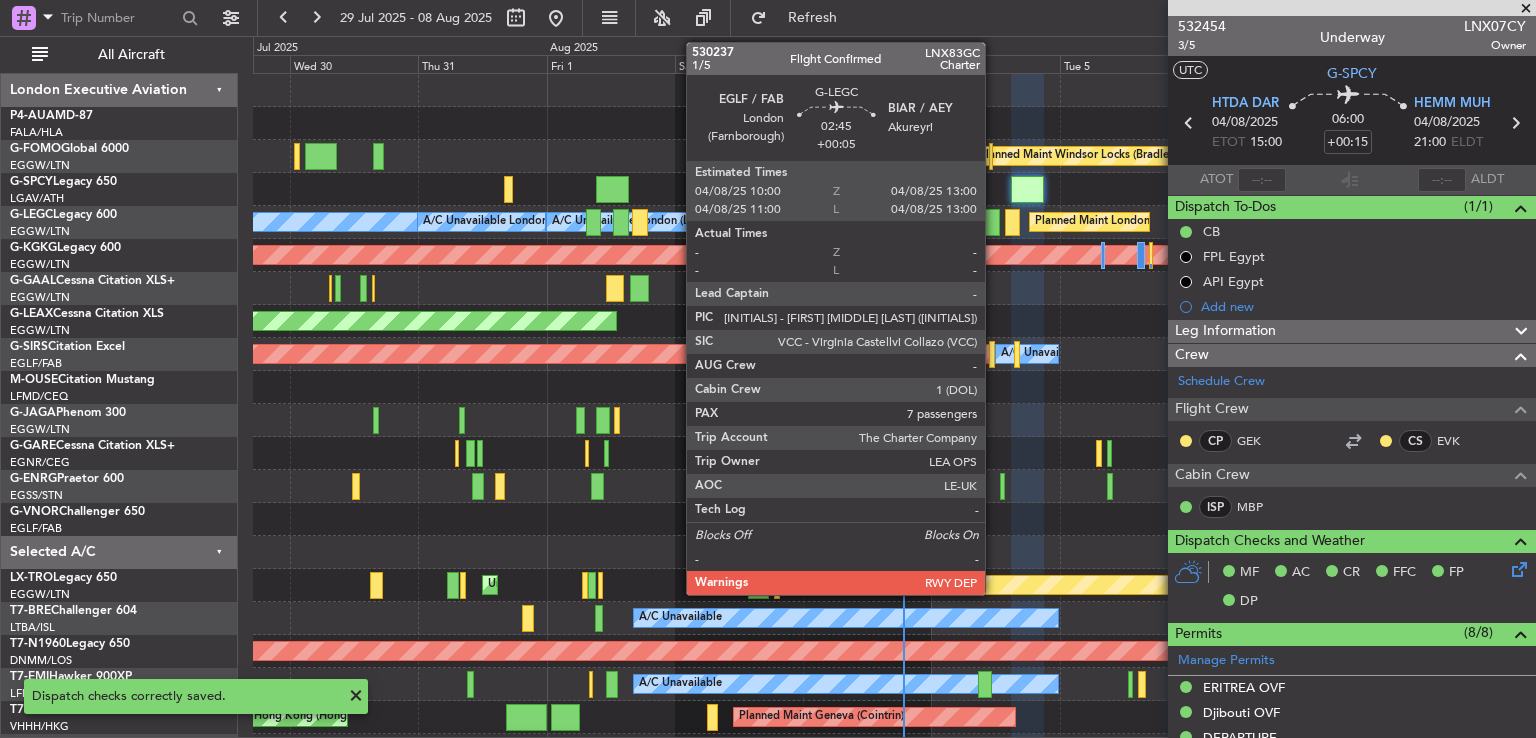 click 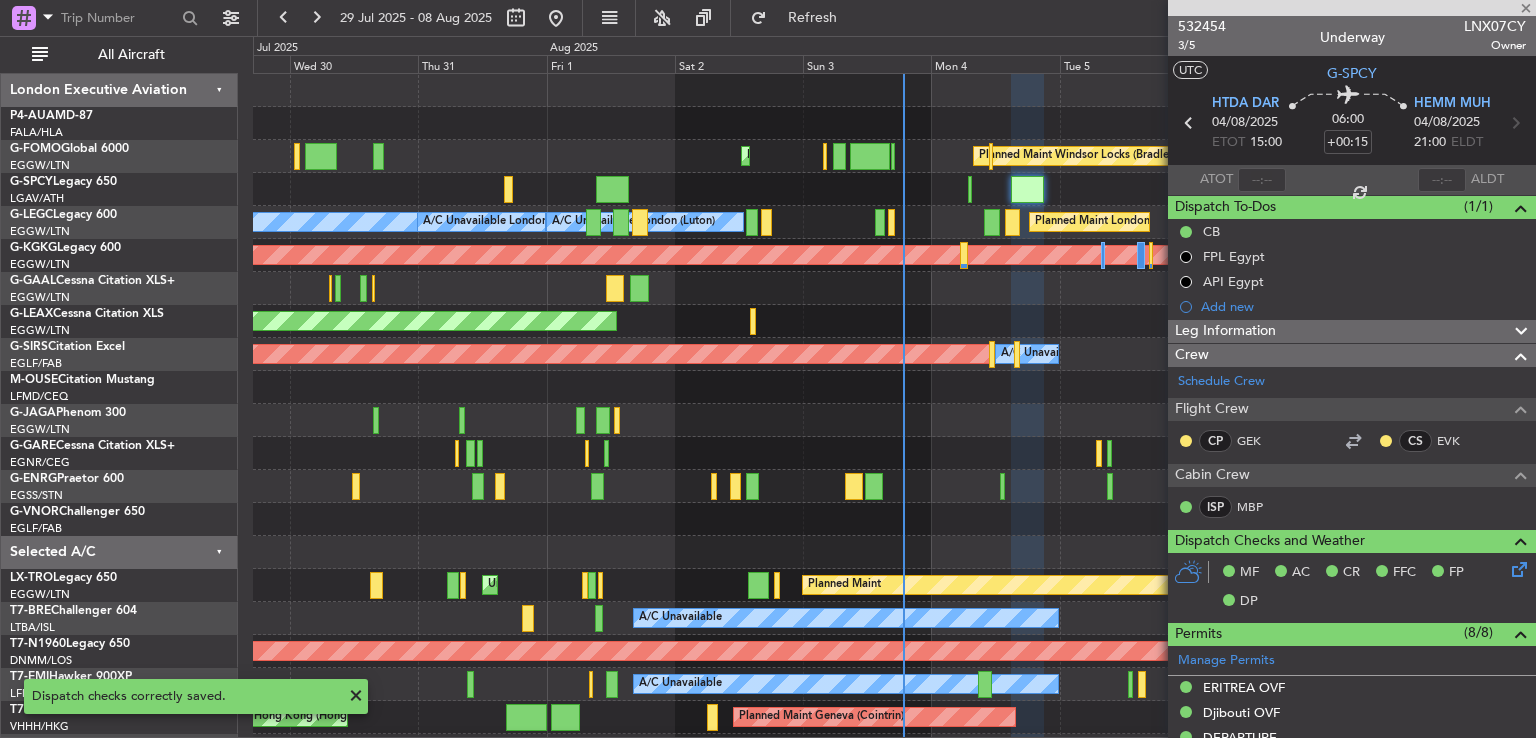 type on "+00:05" 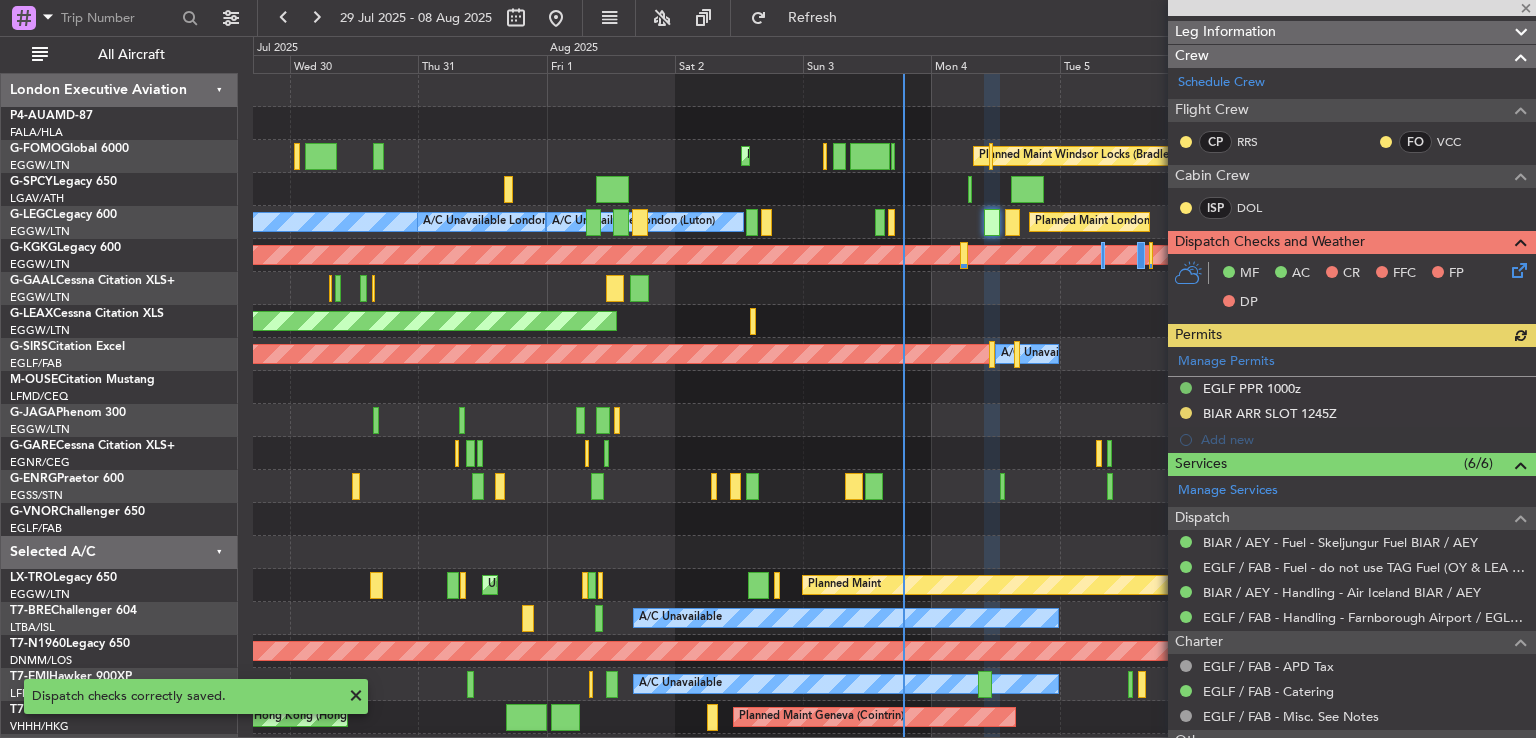 scroll, scrollTop: 272, scrollLeft: 0, axis: vertical 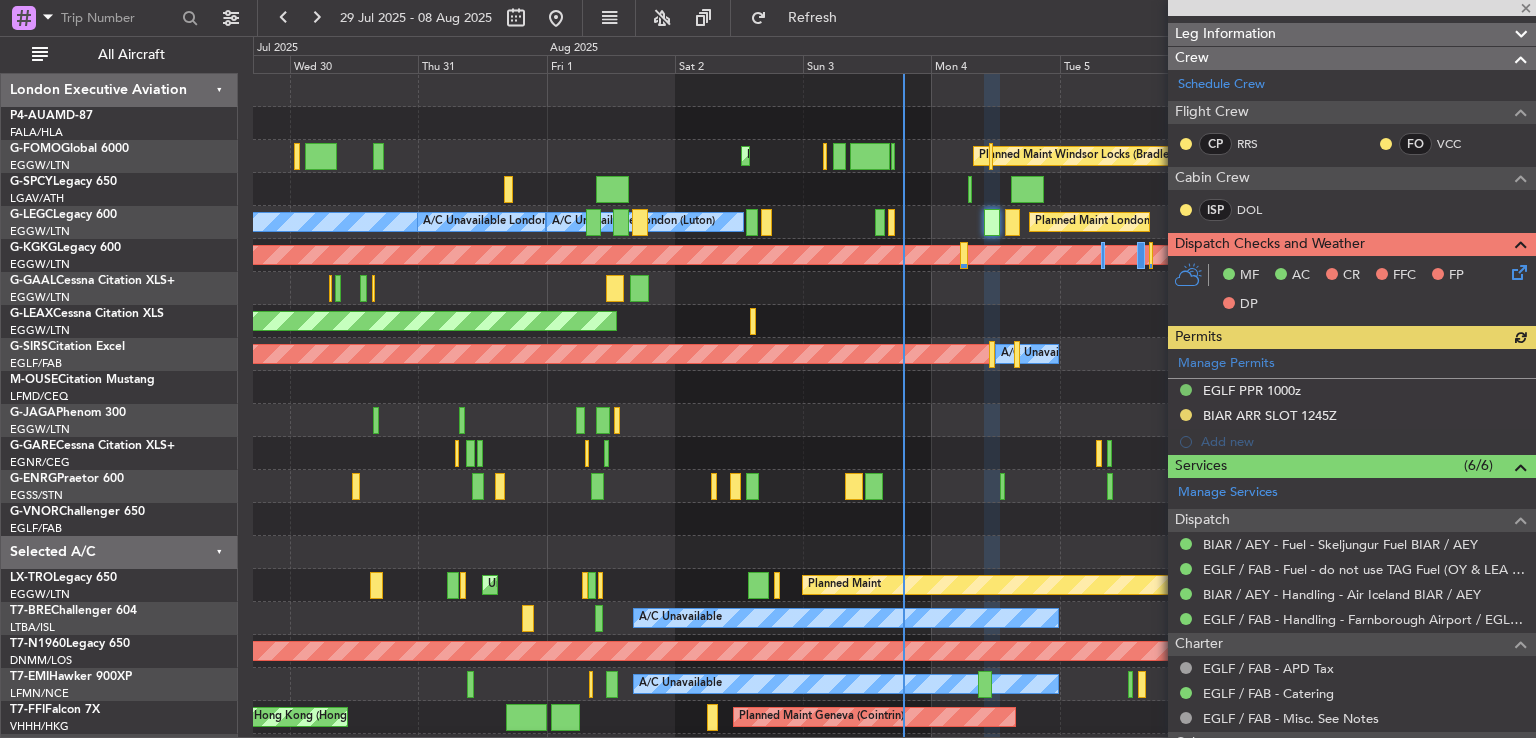 click 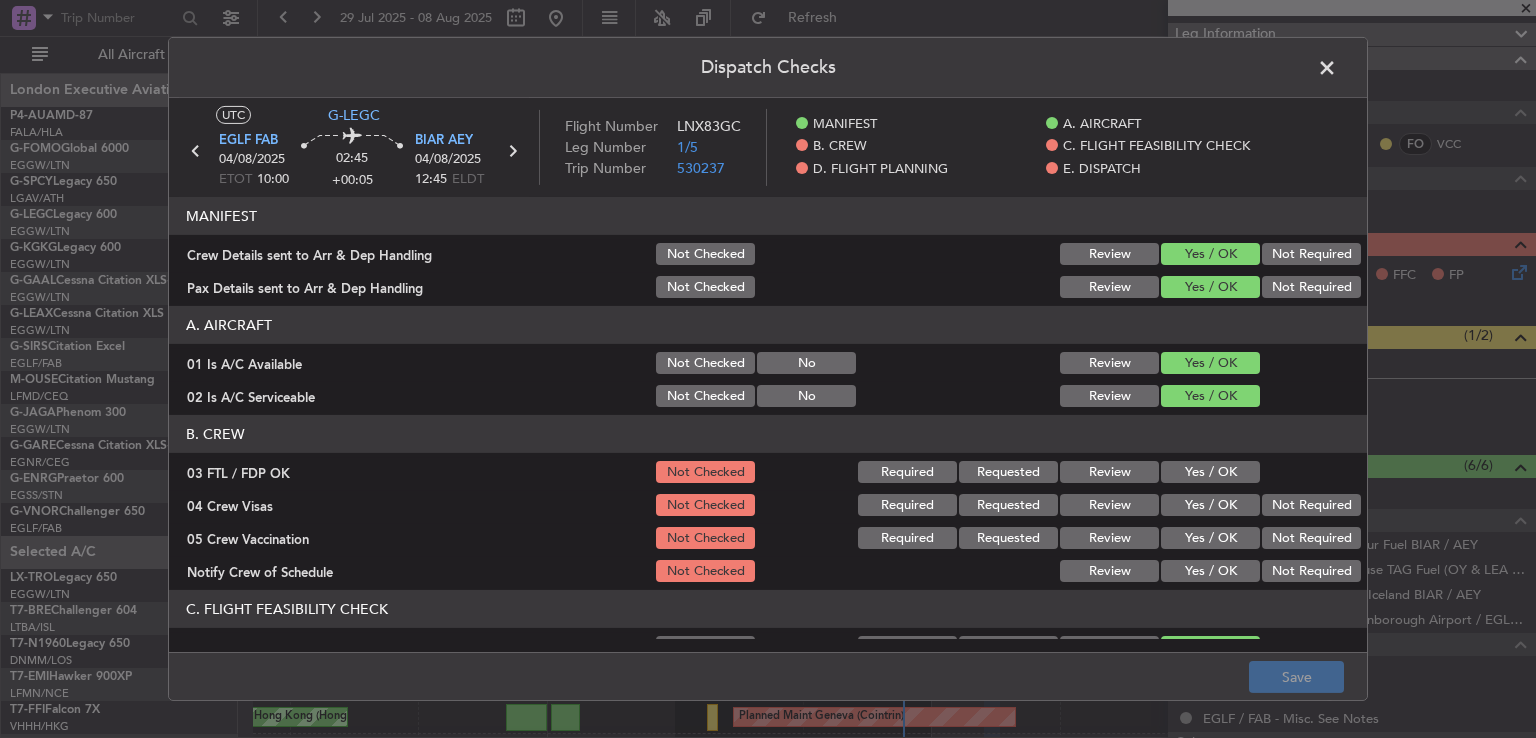 click on "Yes / OK" 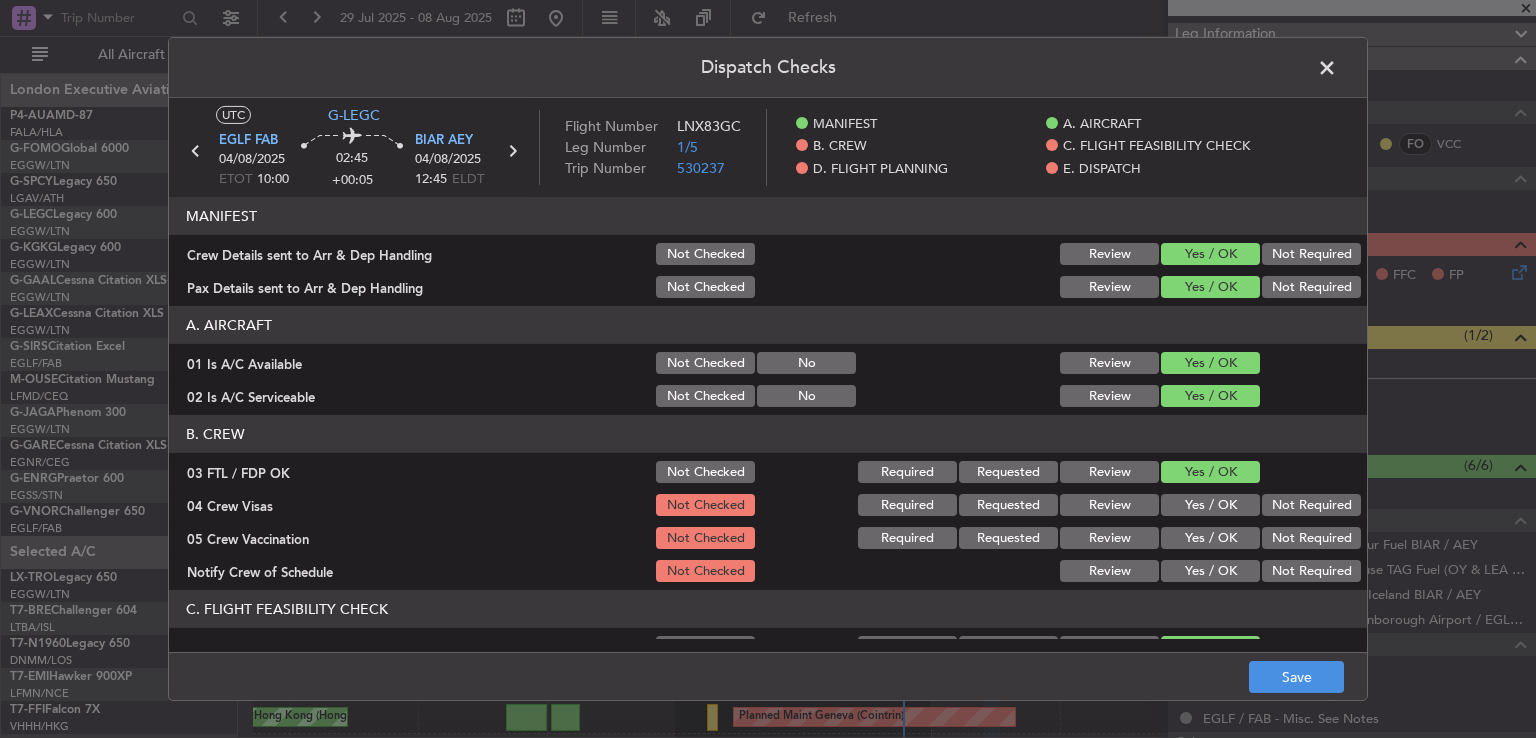 drag, startPoint x: 1294, startPoint y: 514, endPoint x: 1290, endPoint y: 525, distance: 11.7046995 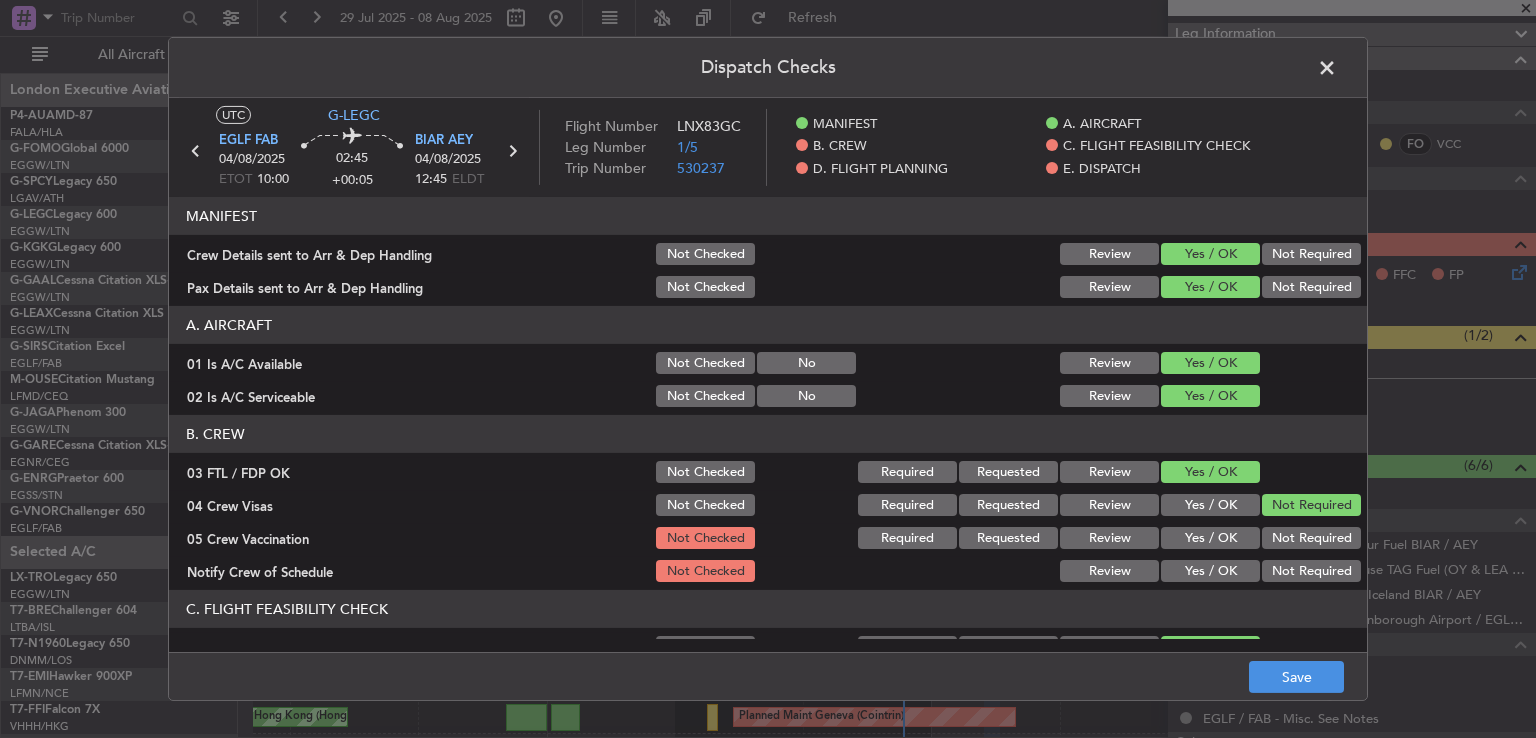 drag, startPoint x: 1286, startPoint y: 537, endPoint x: 1272, endPoint y: 546, distance: 16.643316 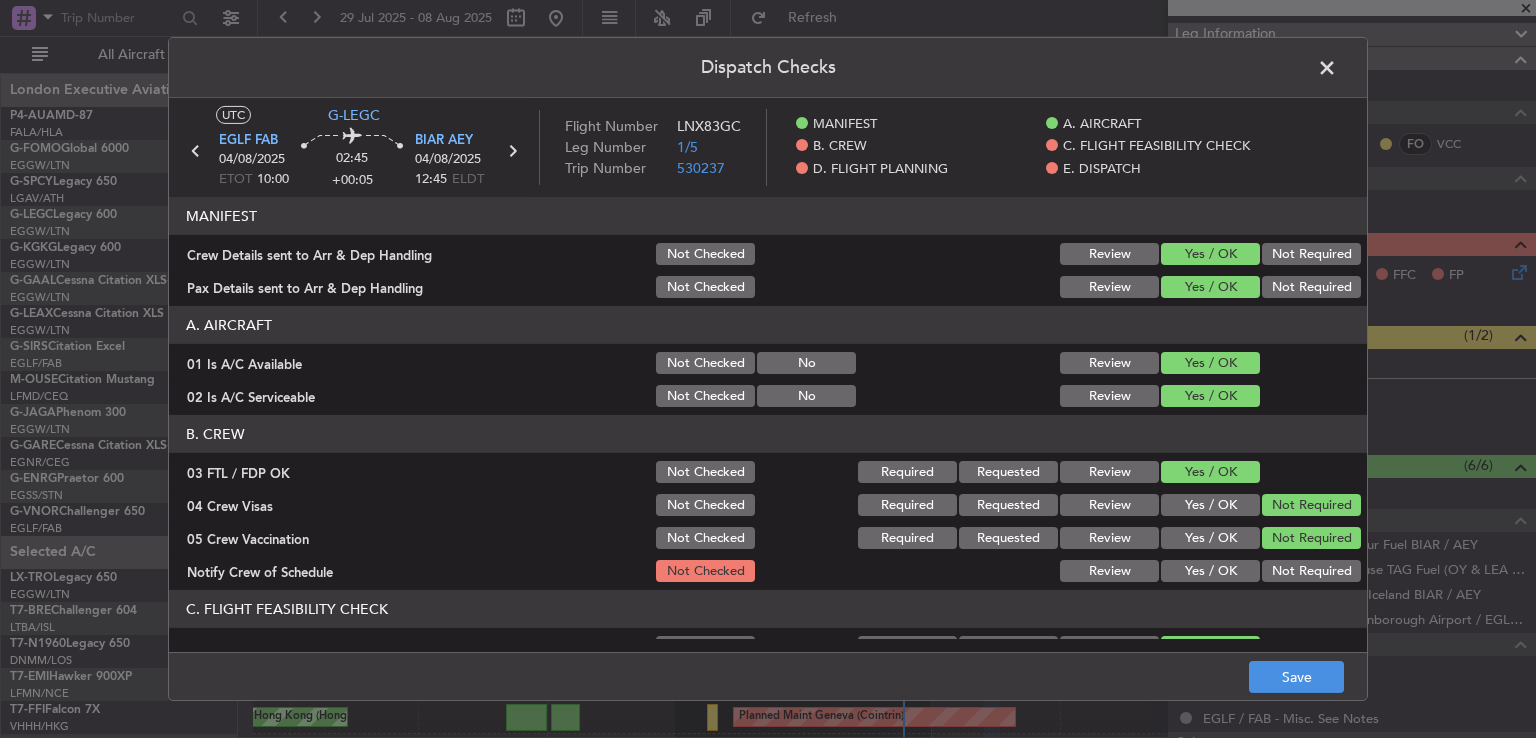 click on "Yes / OK" 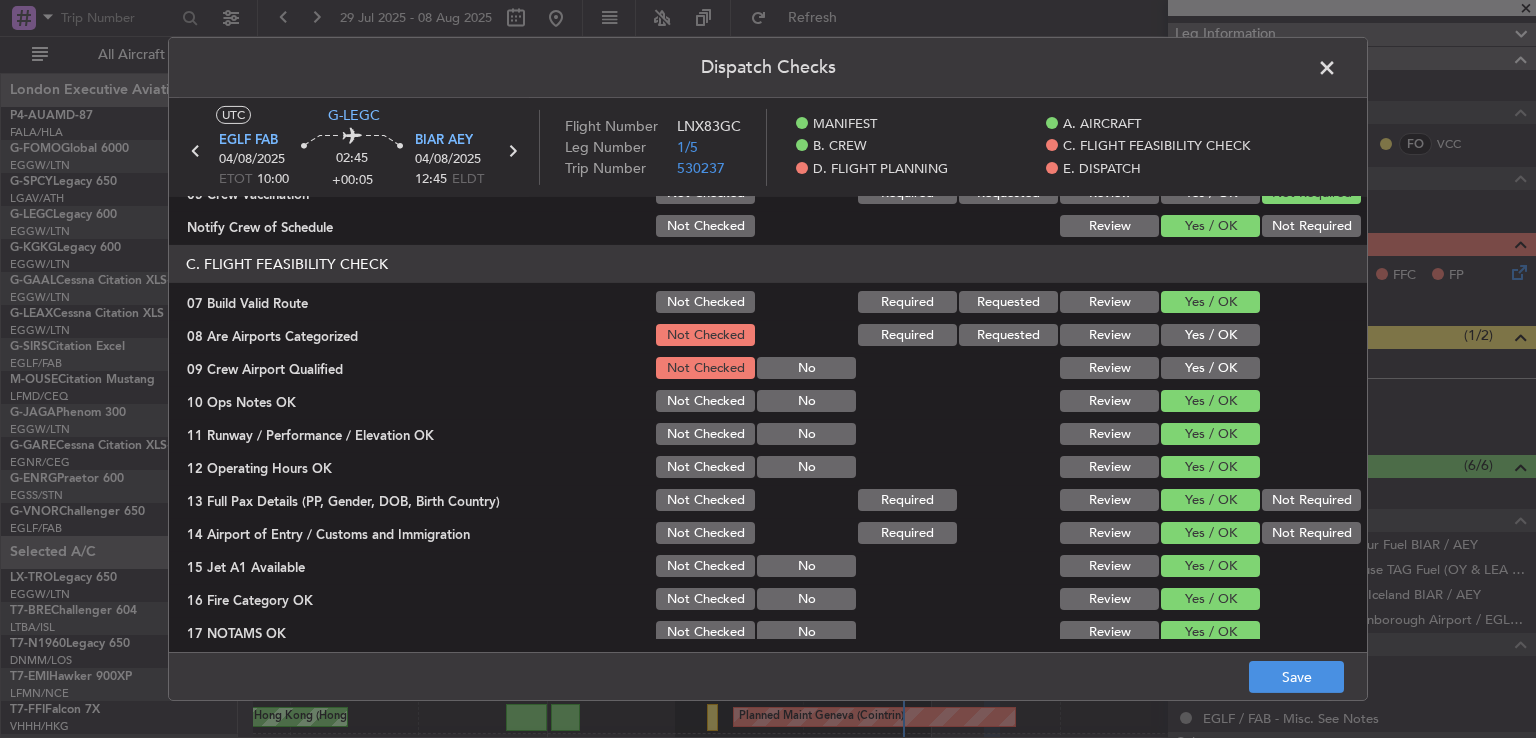 scroll, scrollTop: 404, scrollLeft: 0, axis: vertical 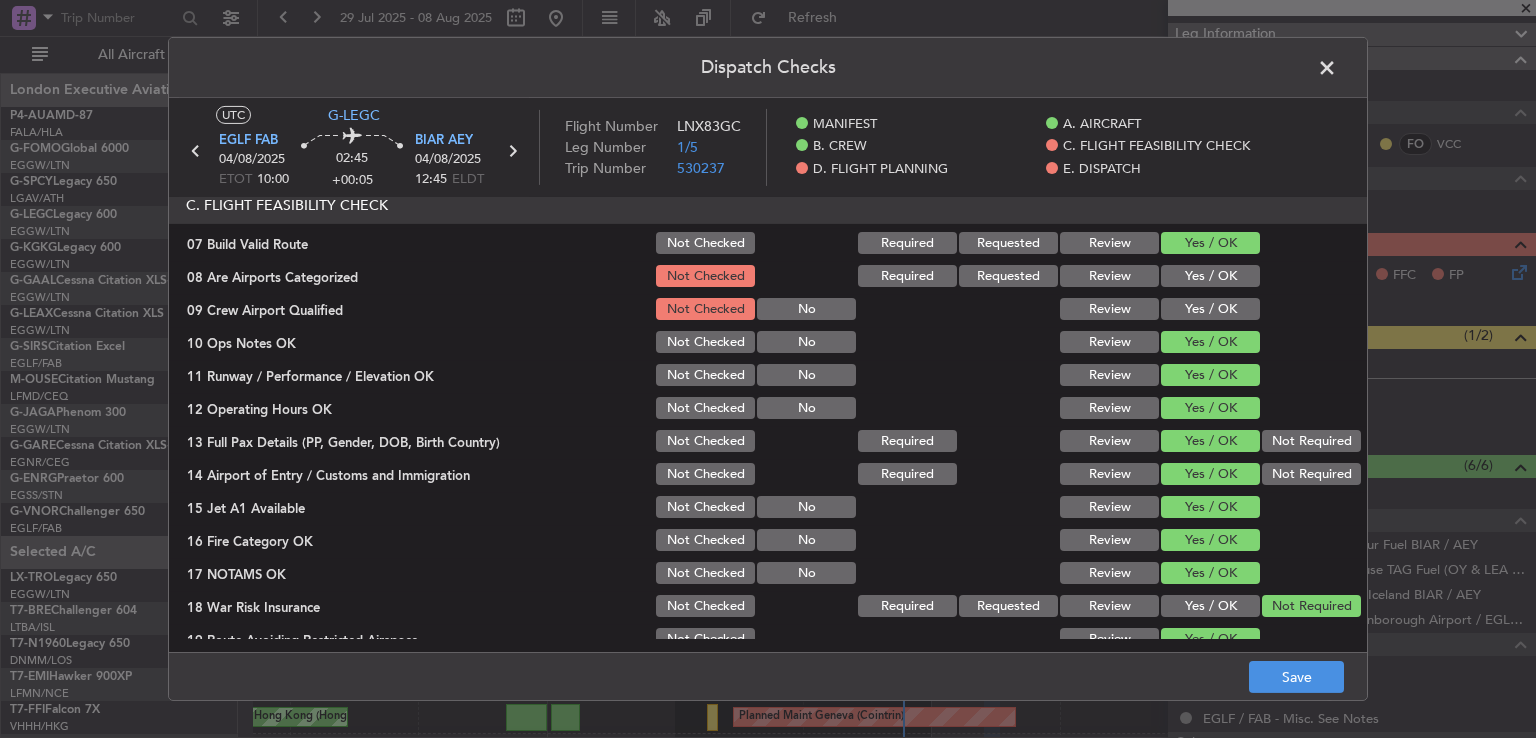 drag, startPoint x: 1207, startPoint y: 281, endPoint x: 1209, endPoint y: 295, distance: 14.142136 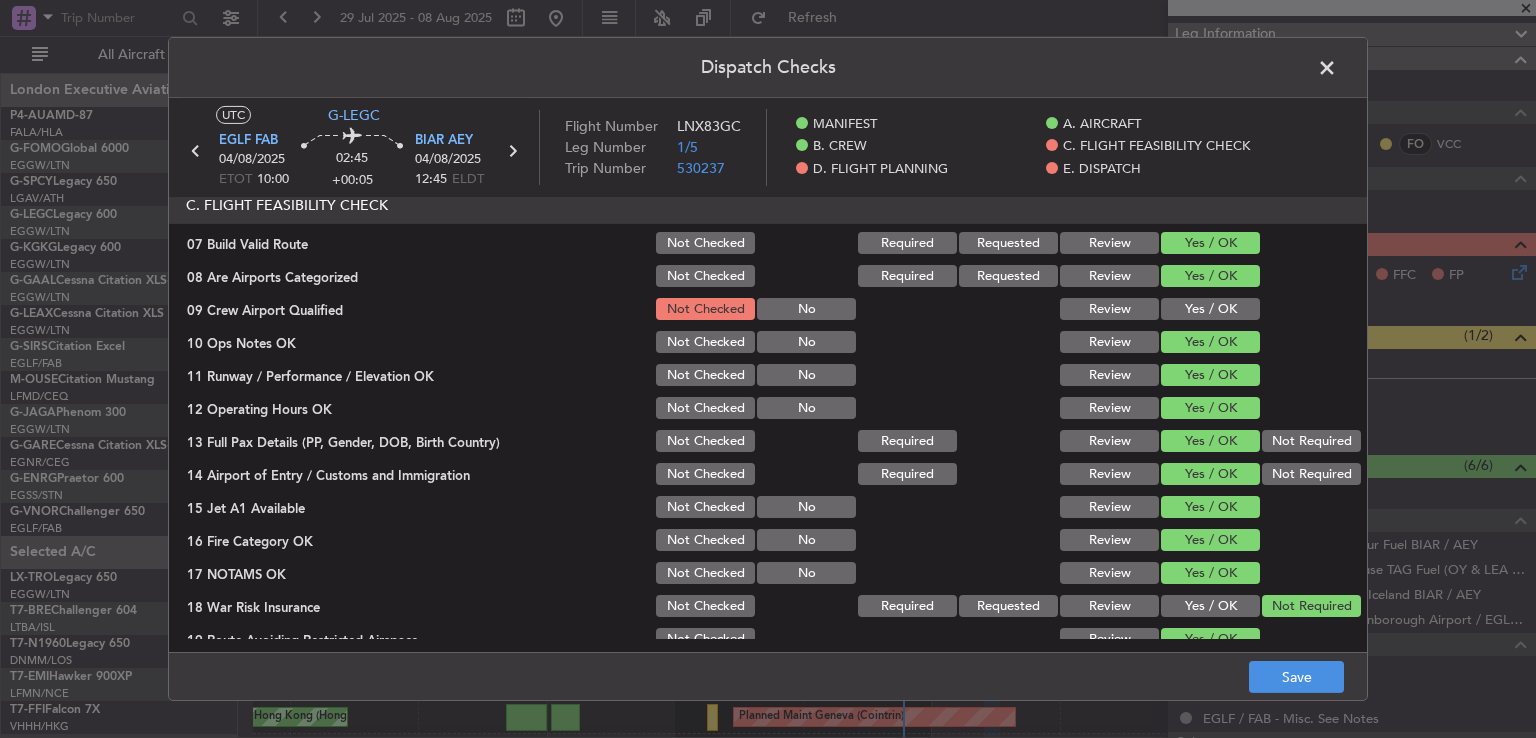 click on "Yes / OK" 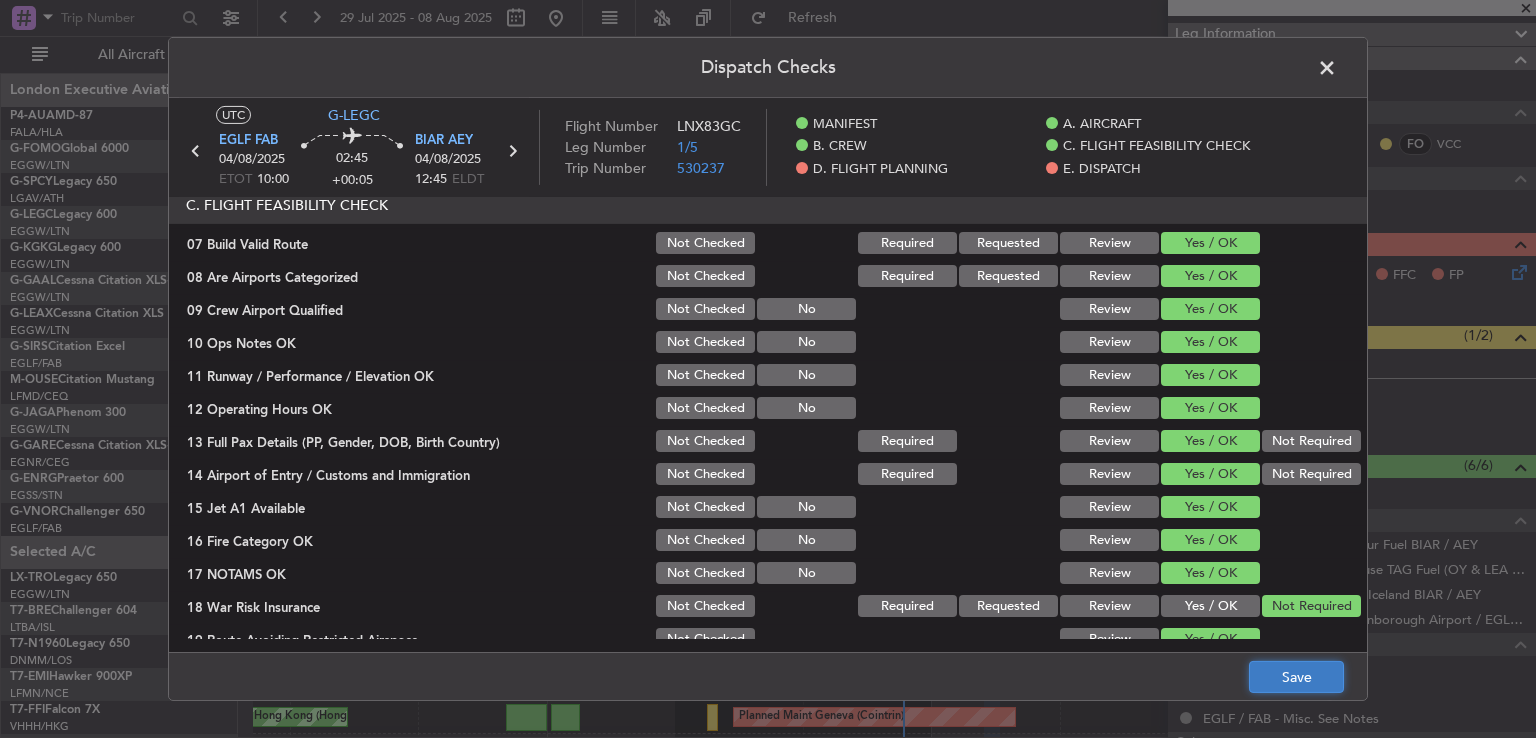 click on "Save" 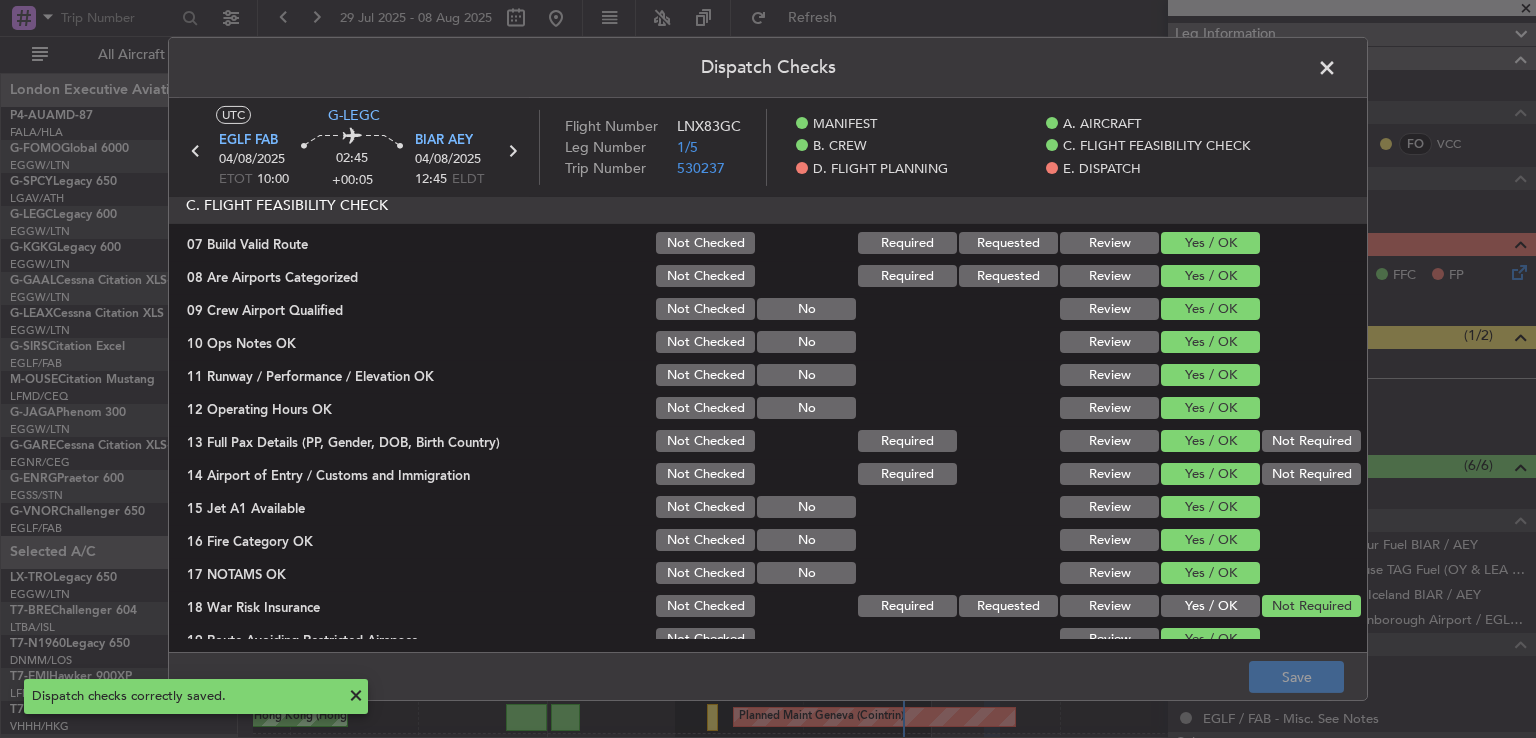 click 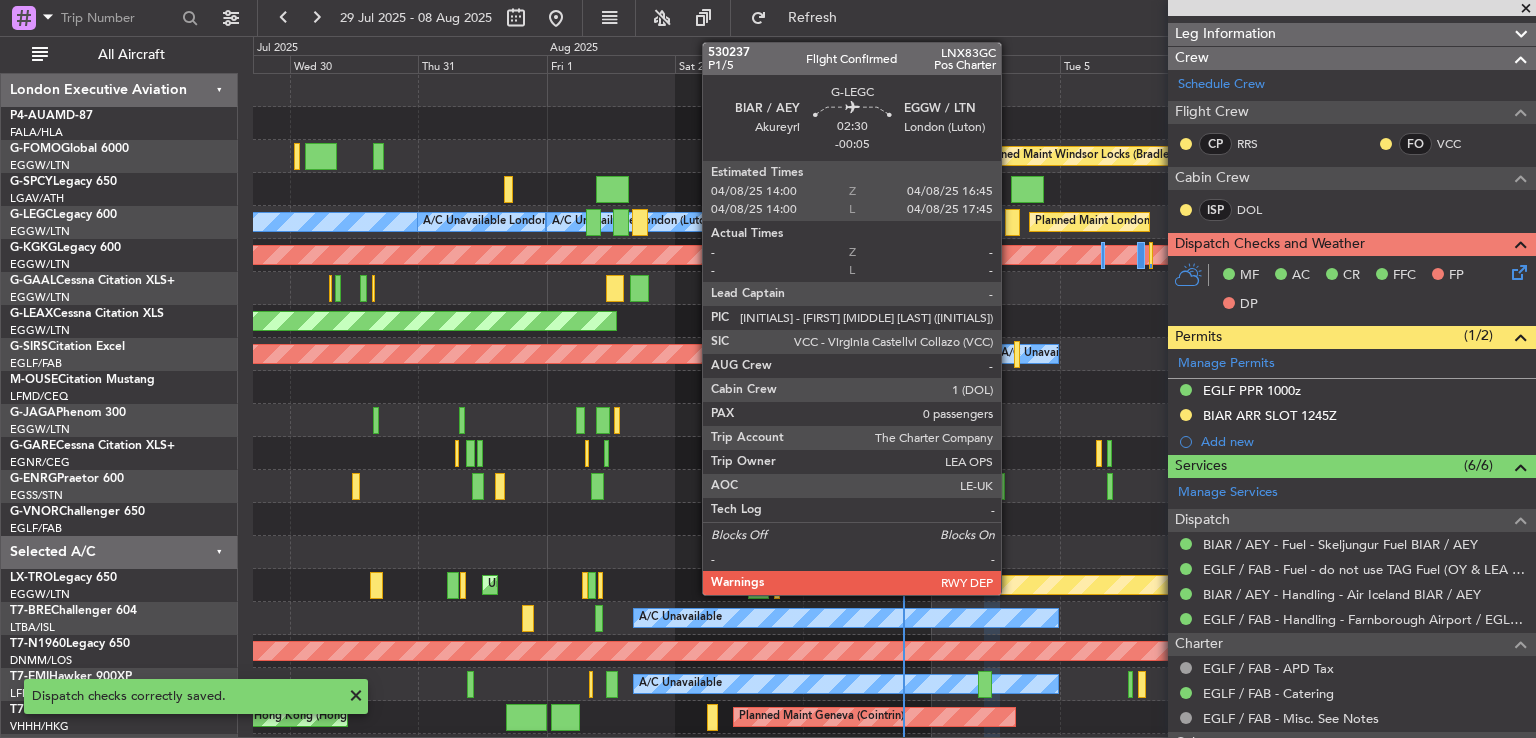 click 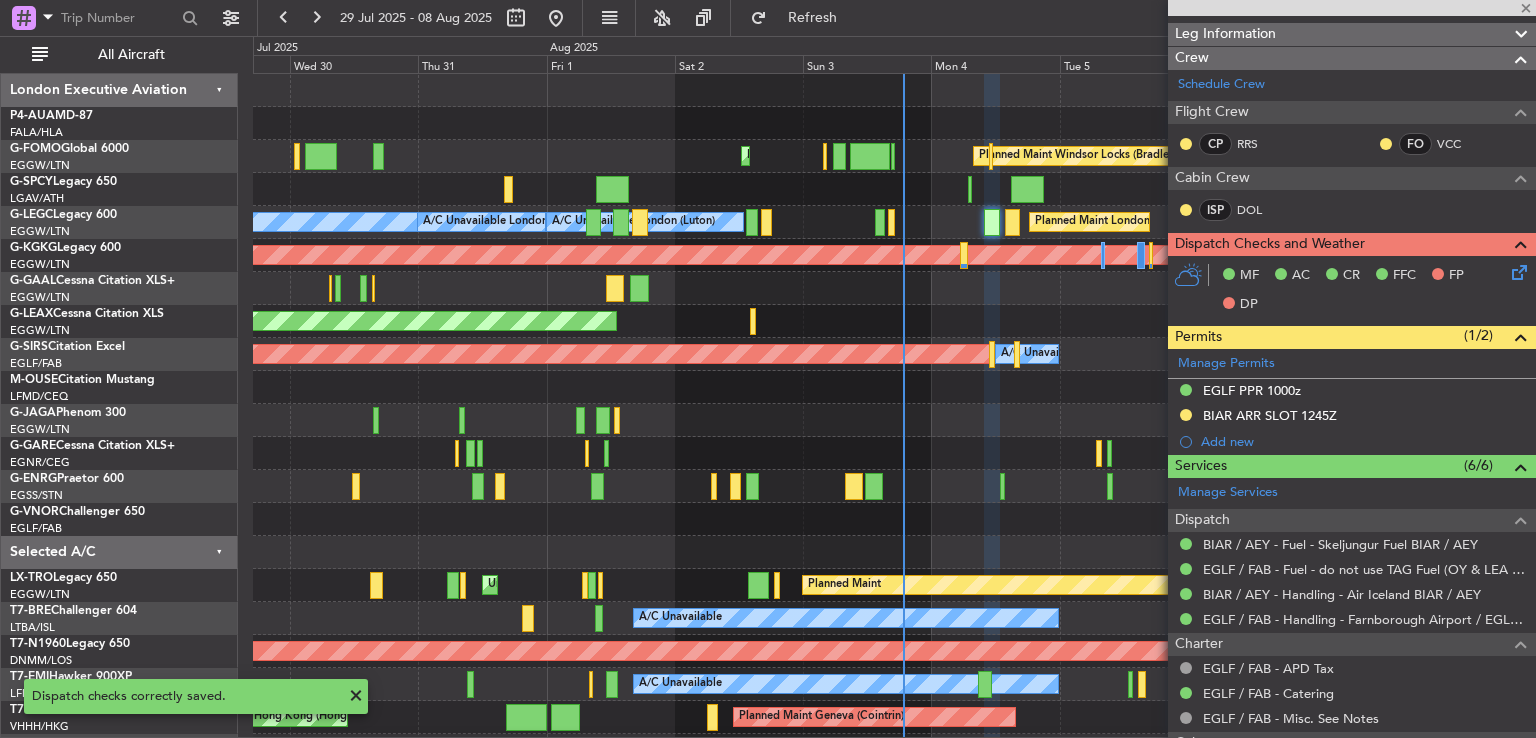 type on "-00:05" 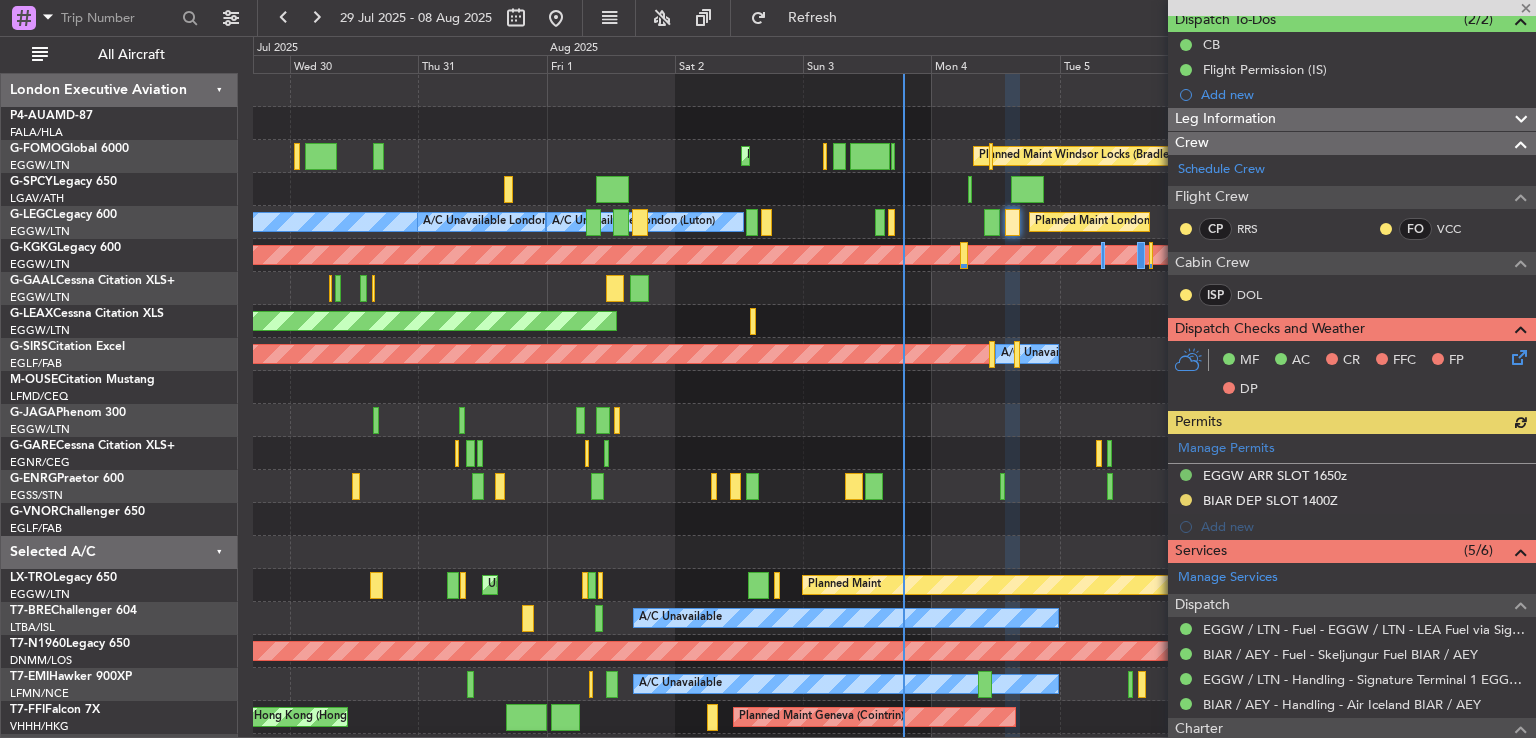 scroll, scrollTop: 188, scrollLeft: 0, axis: vertical 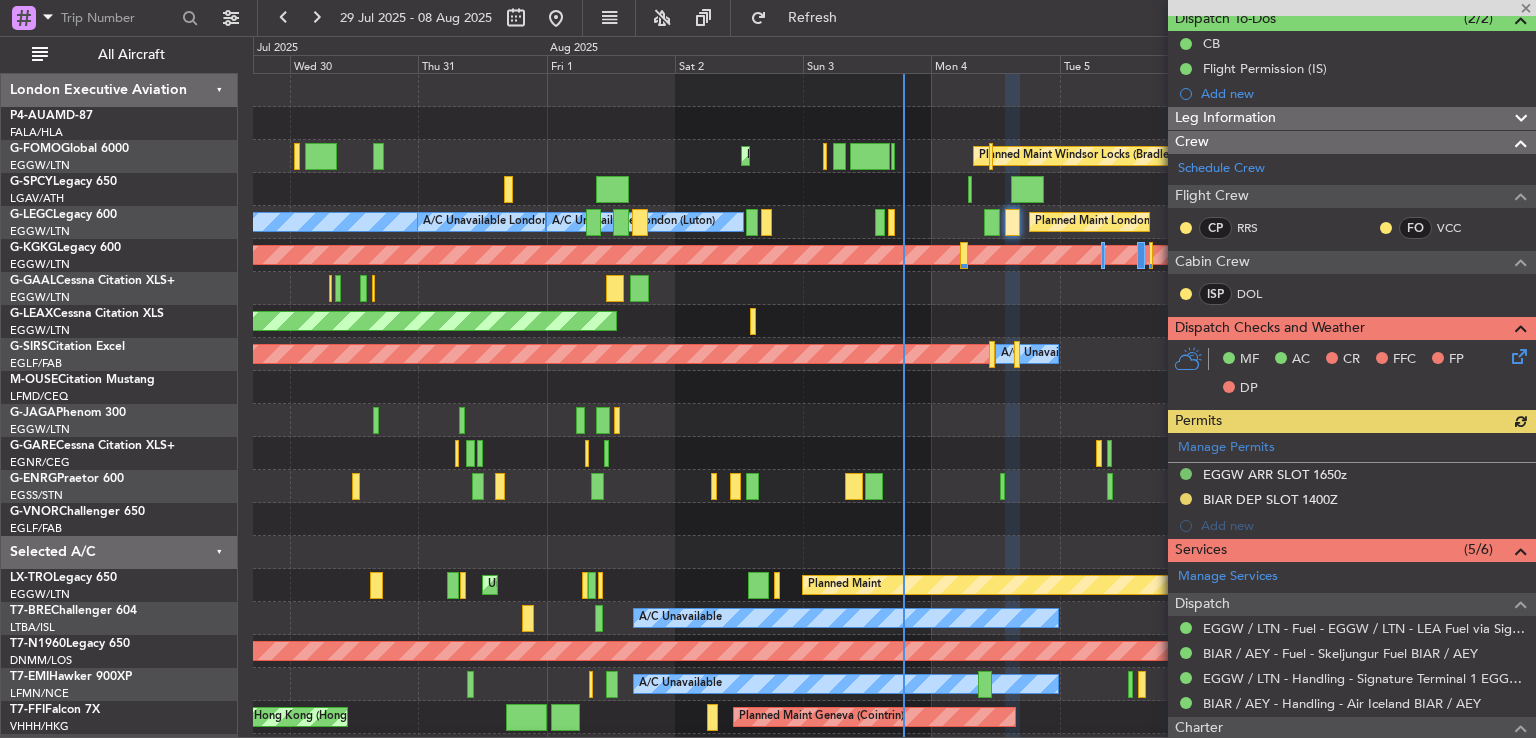 click 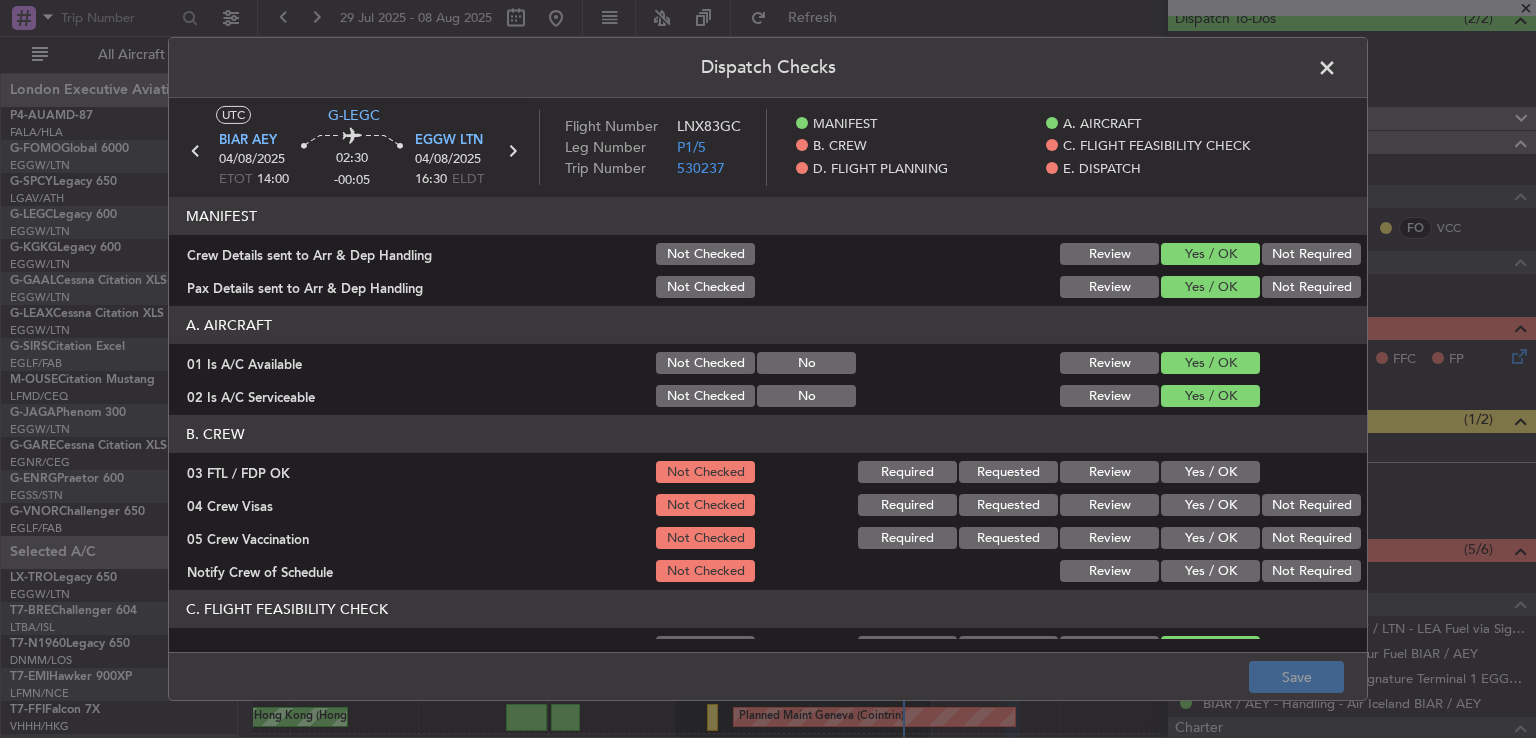 click on "Yes / OK" 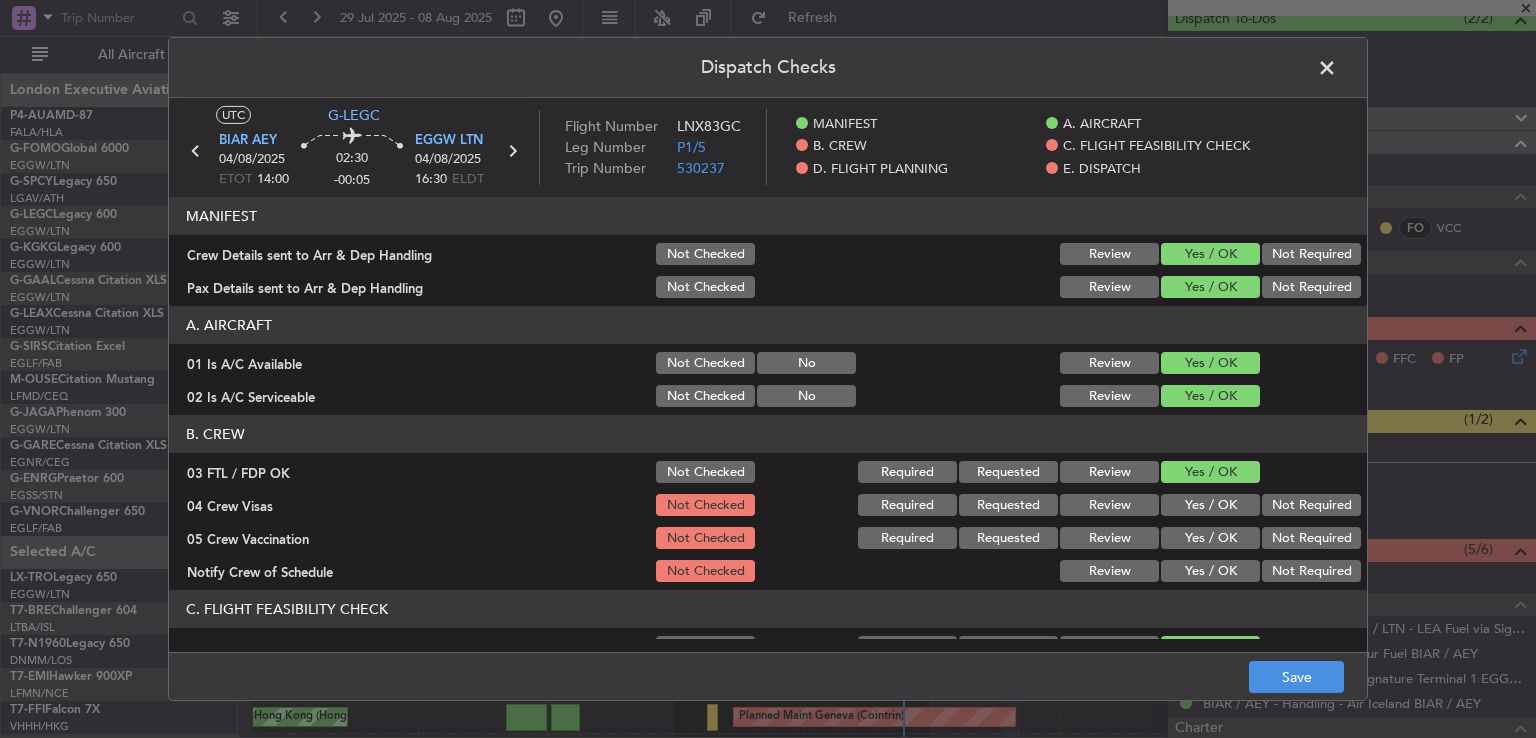 click on "Not Required" 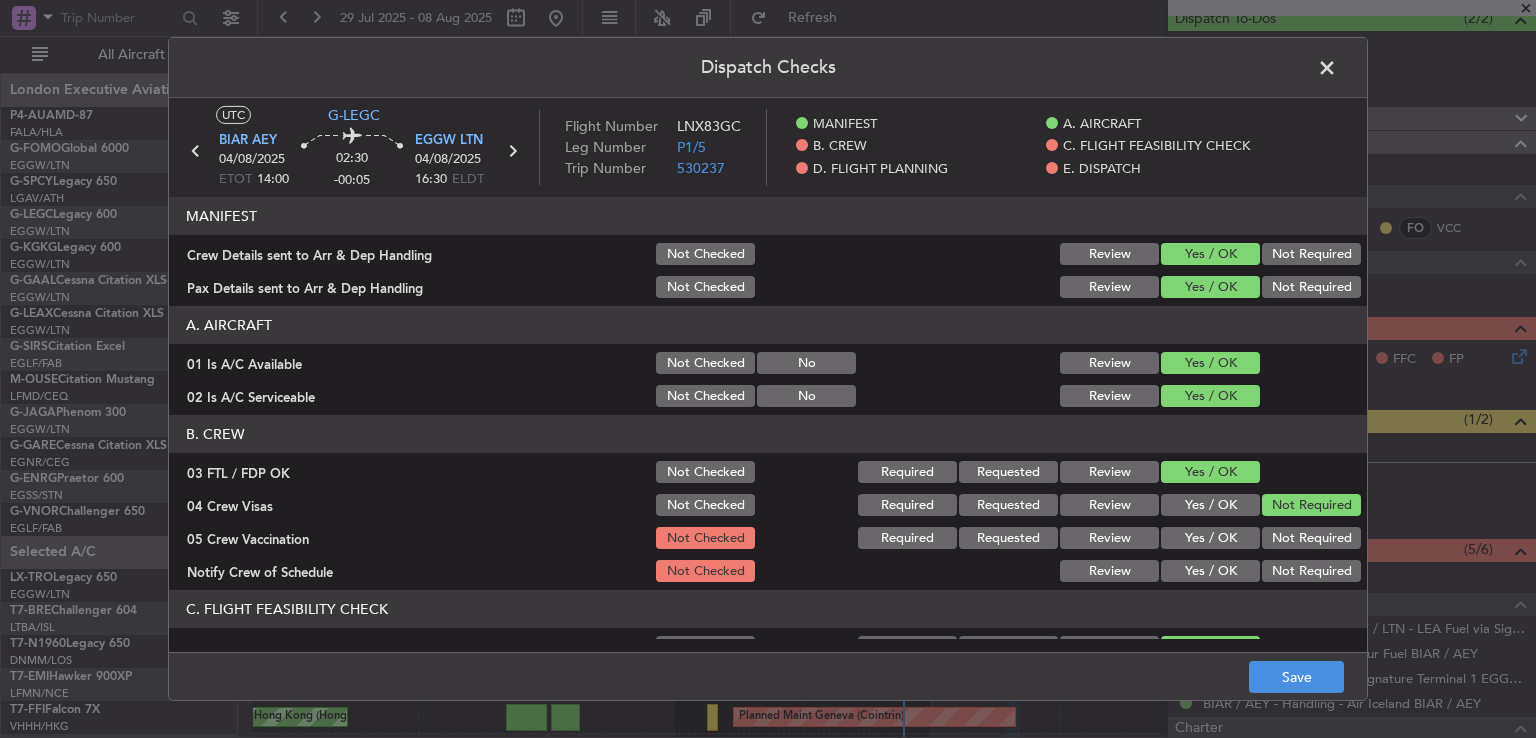 click on "Not Required" 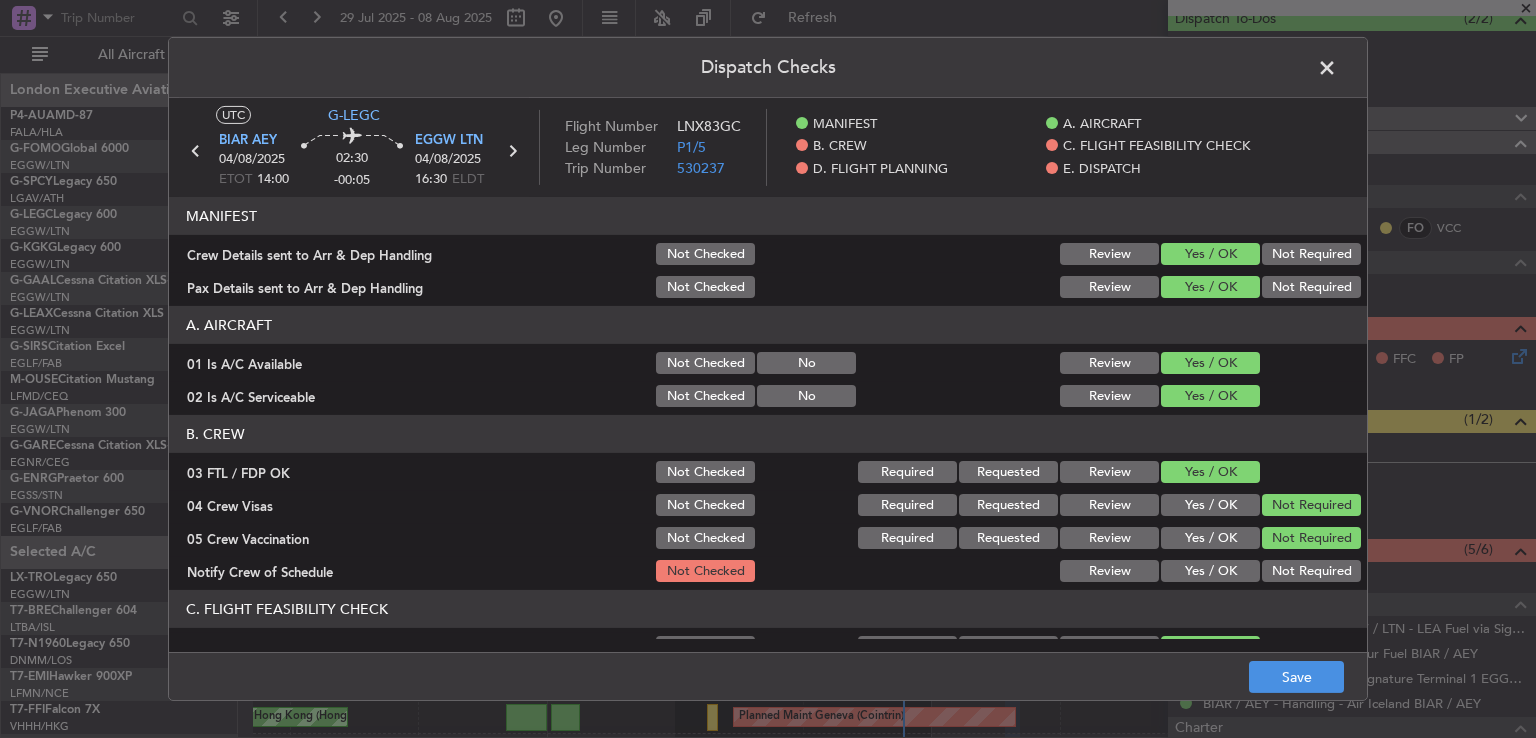 click on "Yes / OK" 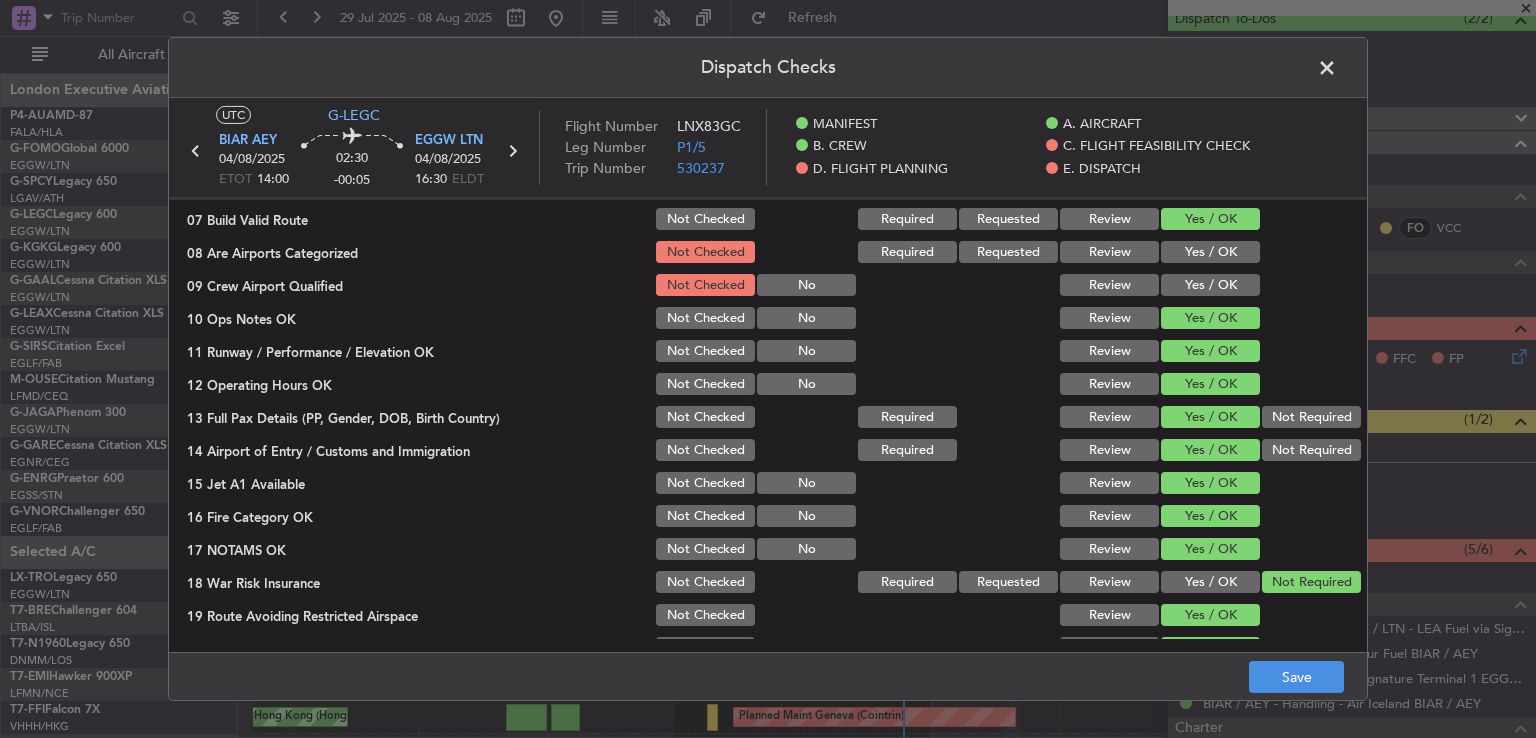 scroll, scrollTop: 418, scrollLeft: 0, axis: vertical 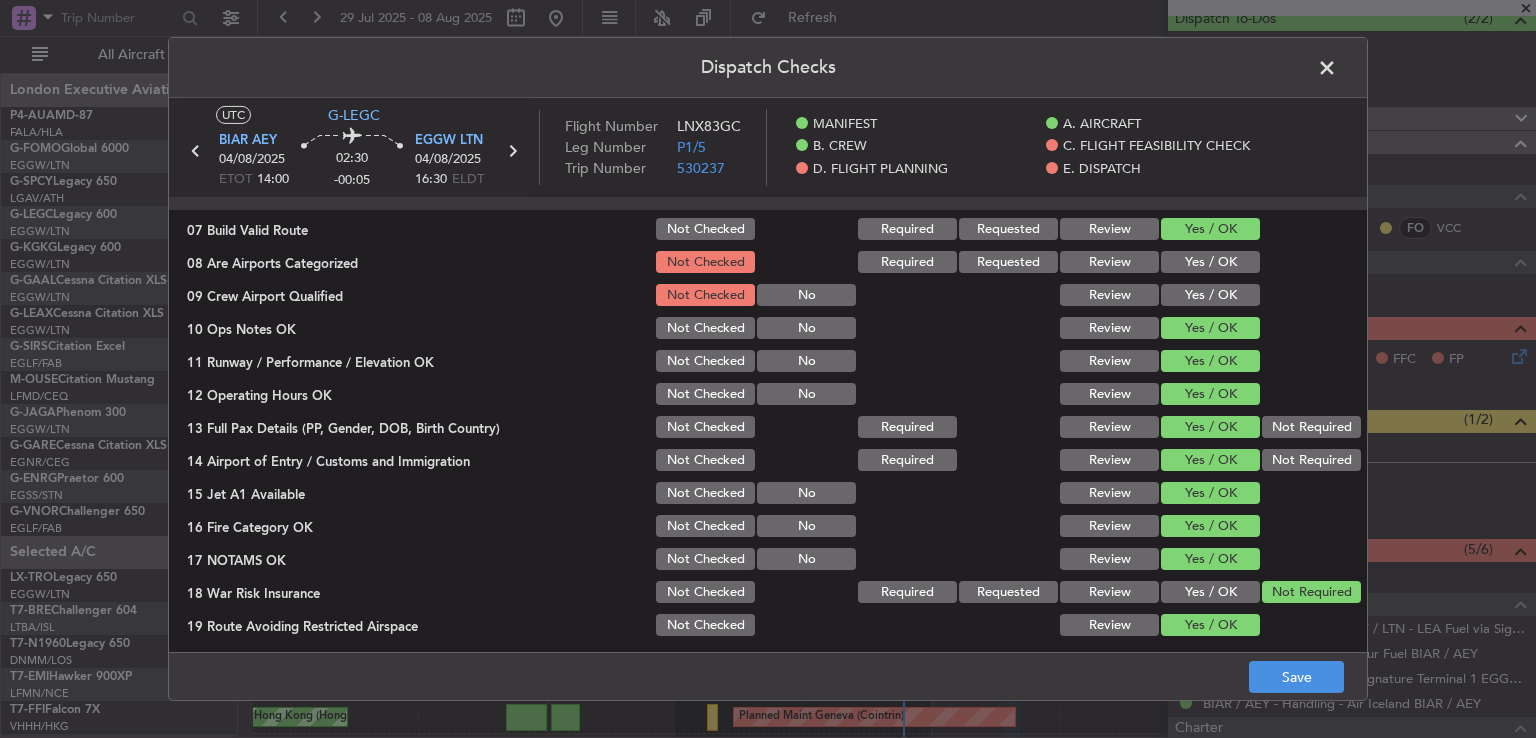 click on "Yes / OK" 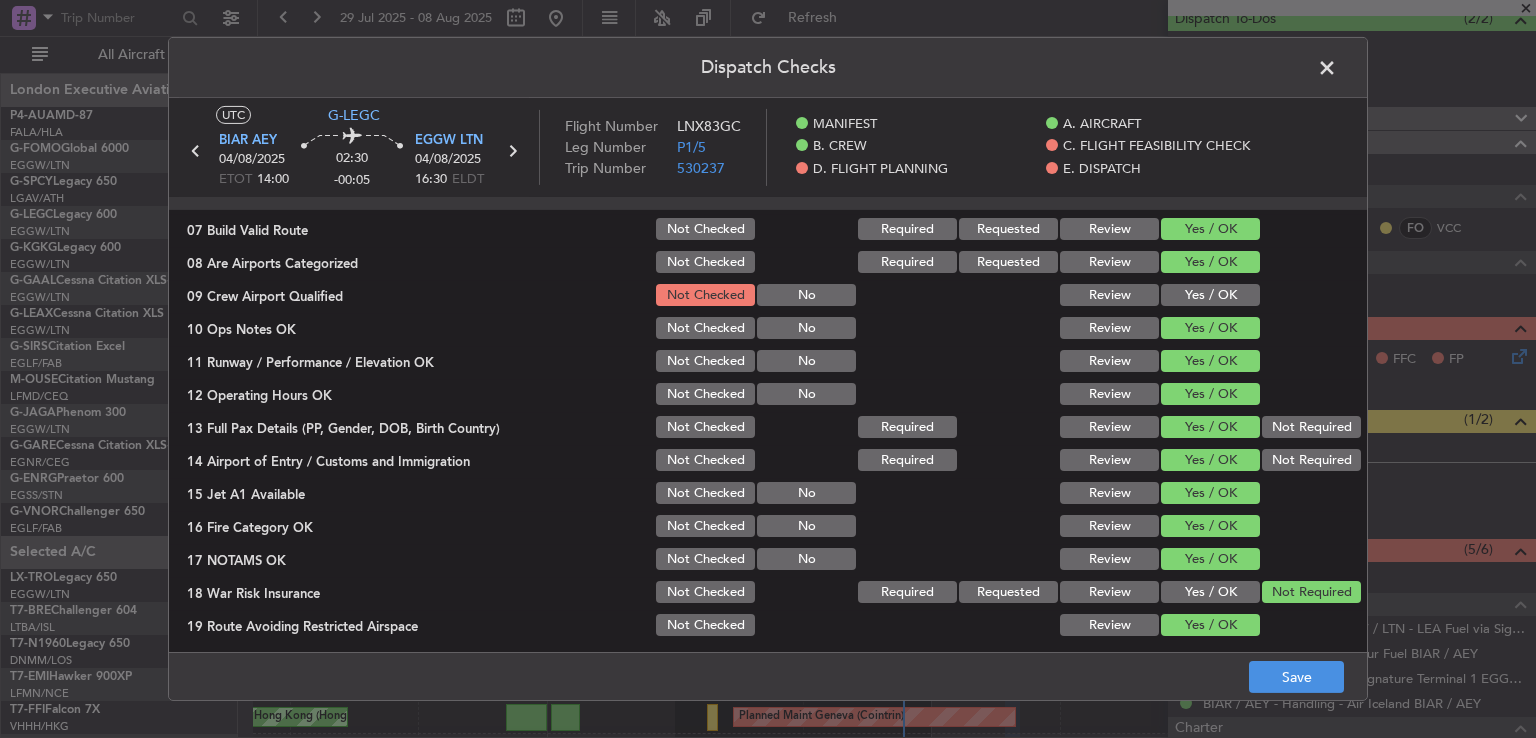 click on "Yes / OK" 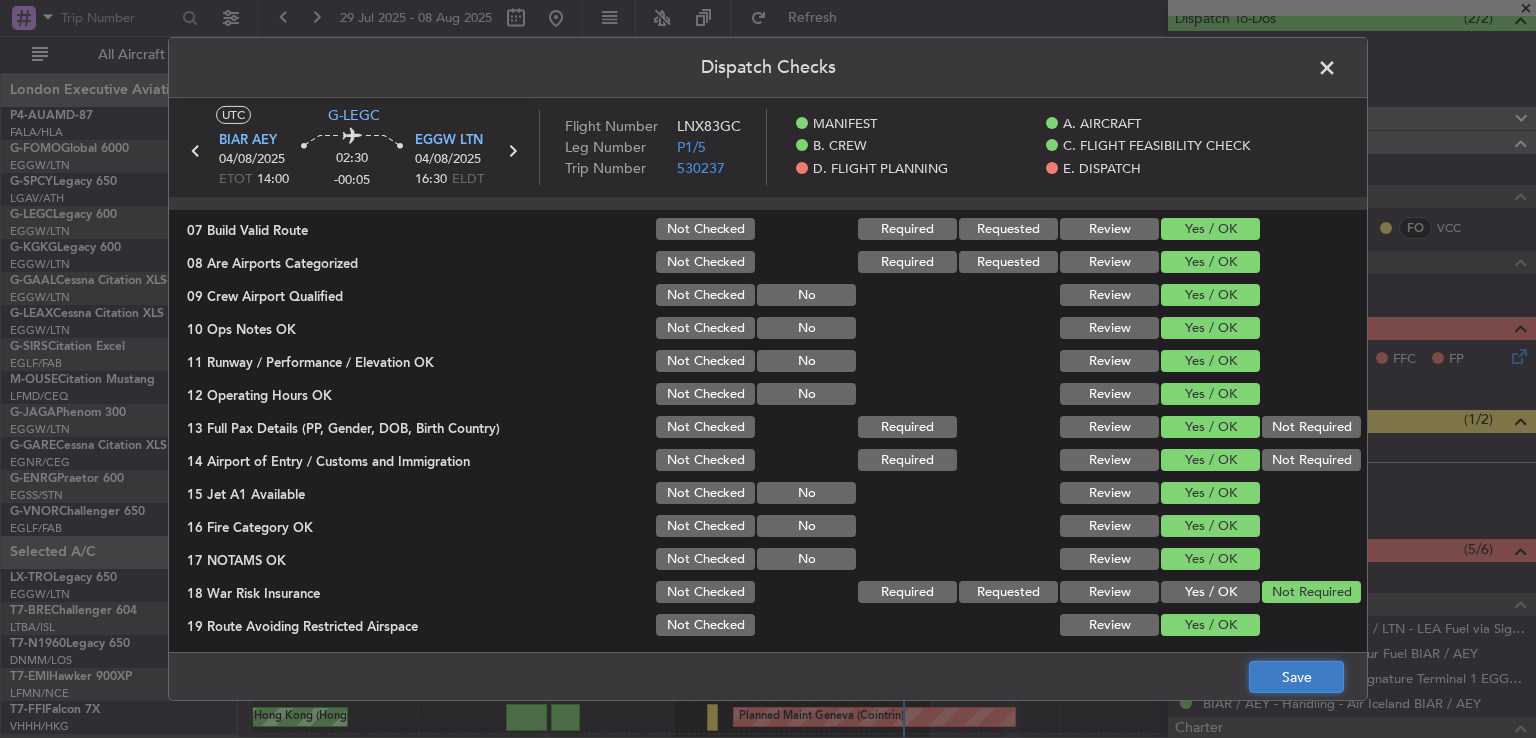 click on "Save" 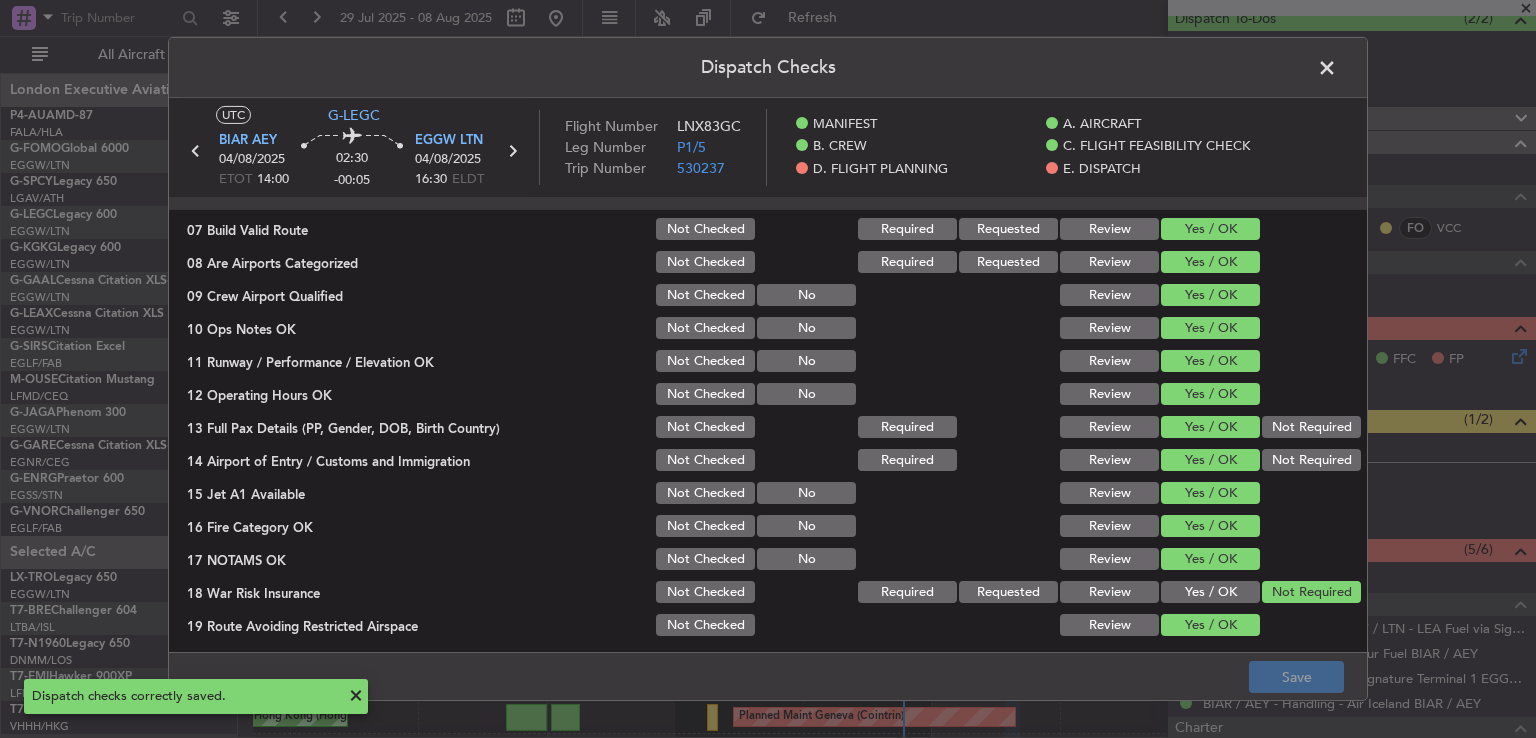 click 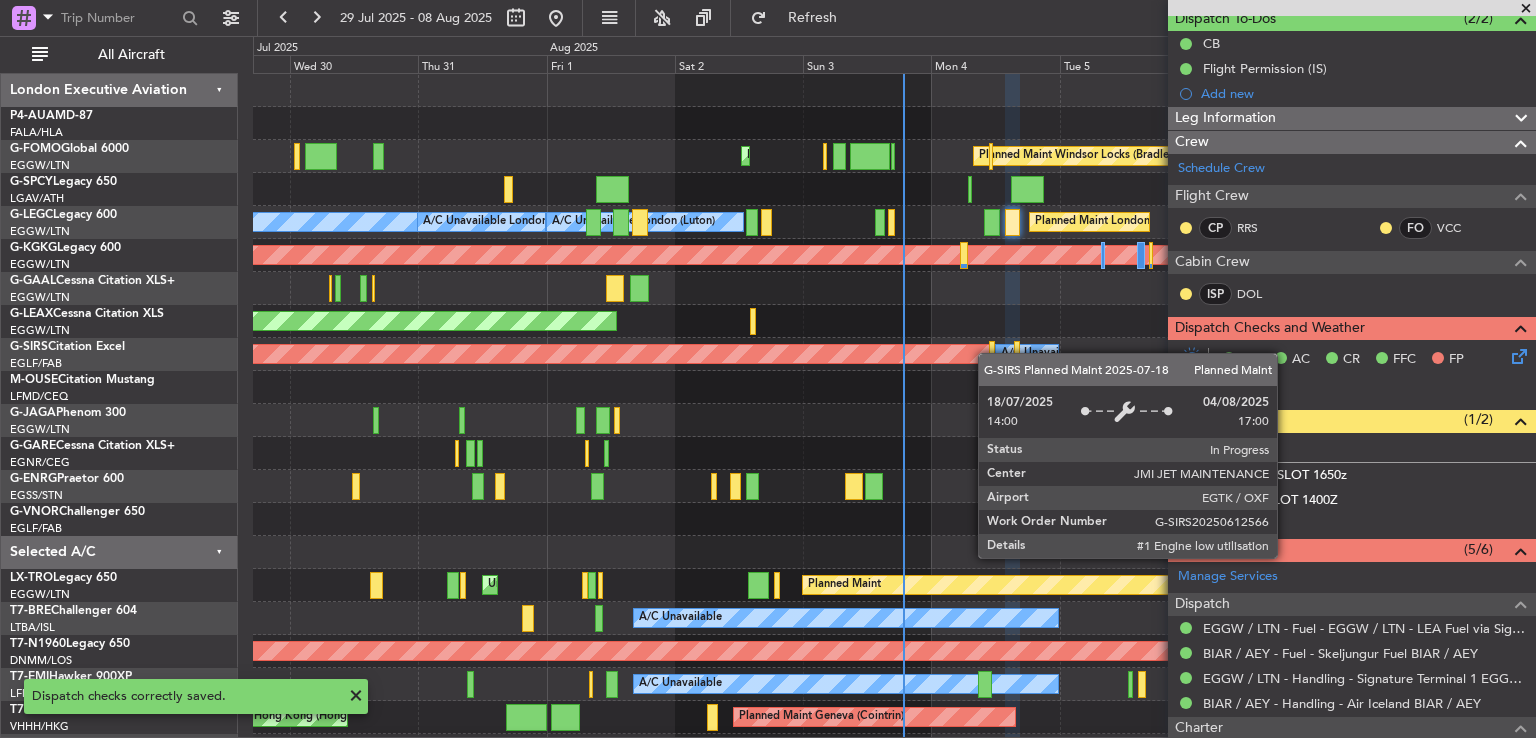 click on "Planned Maint Oxford (Kidlington)" at bounding box center (-4, 354) 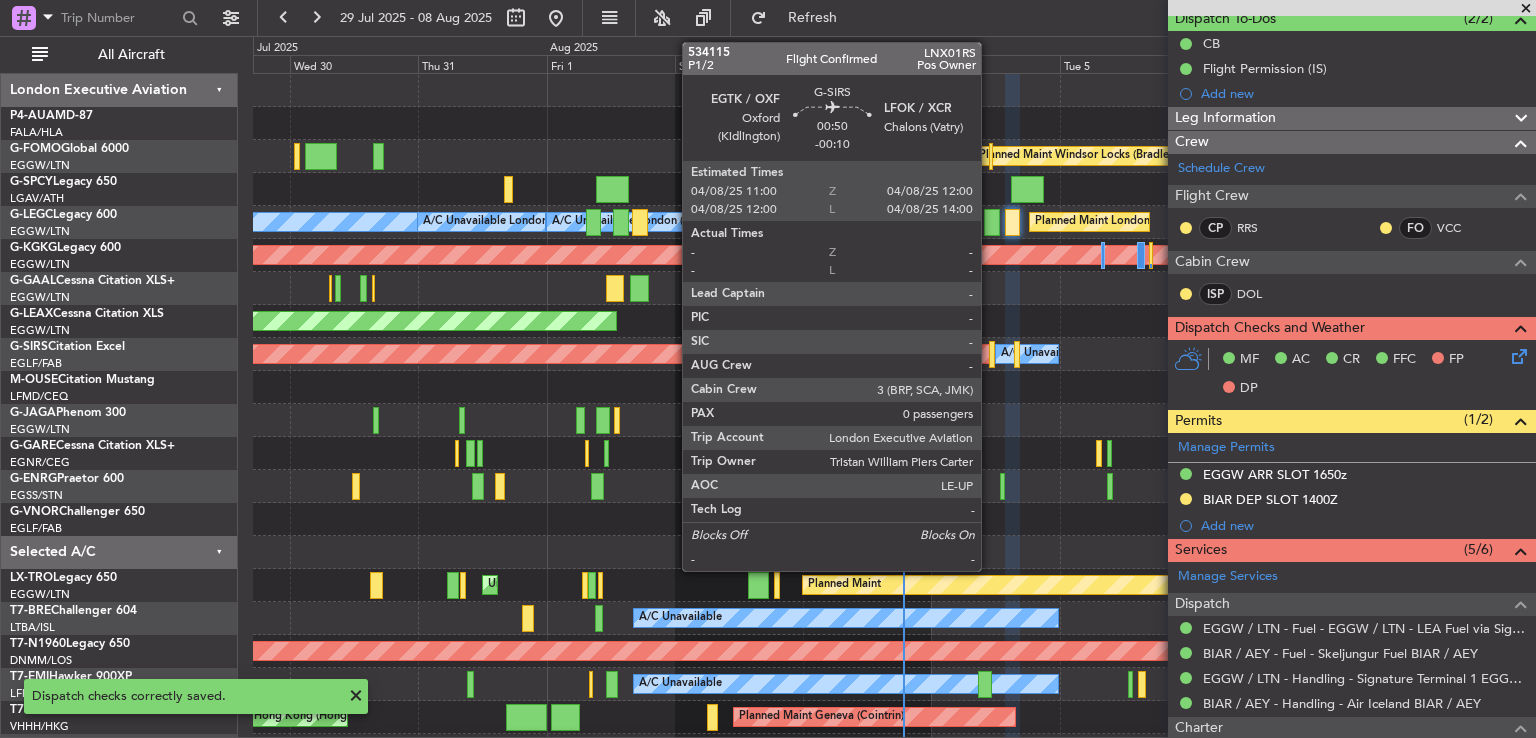 click 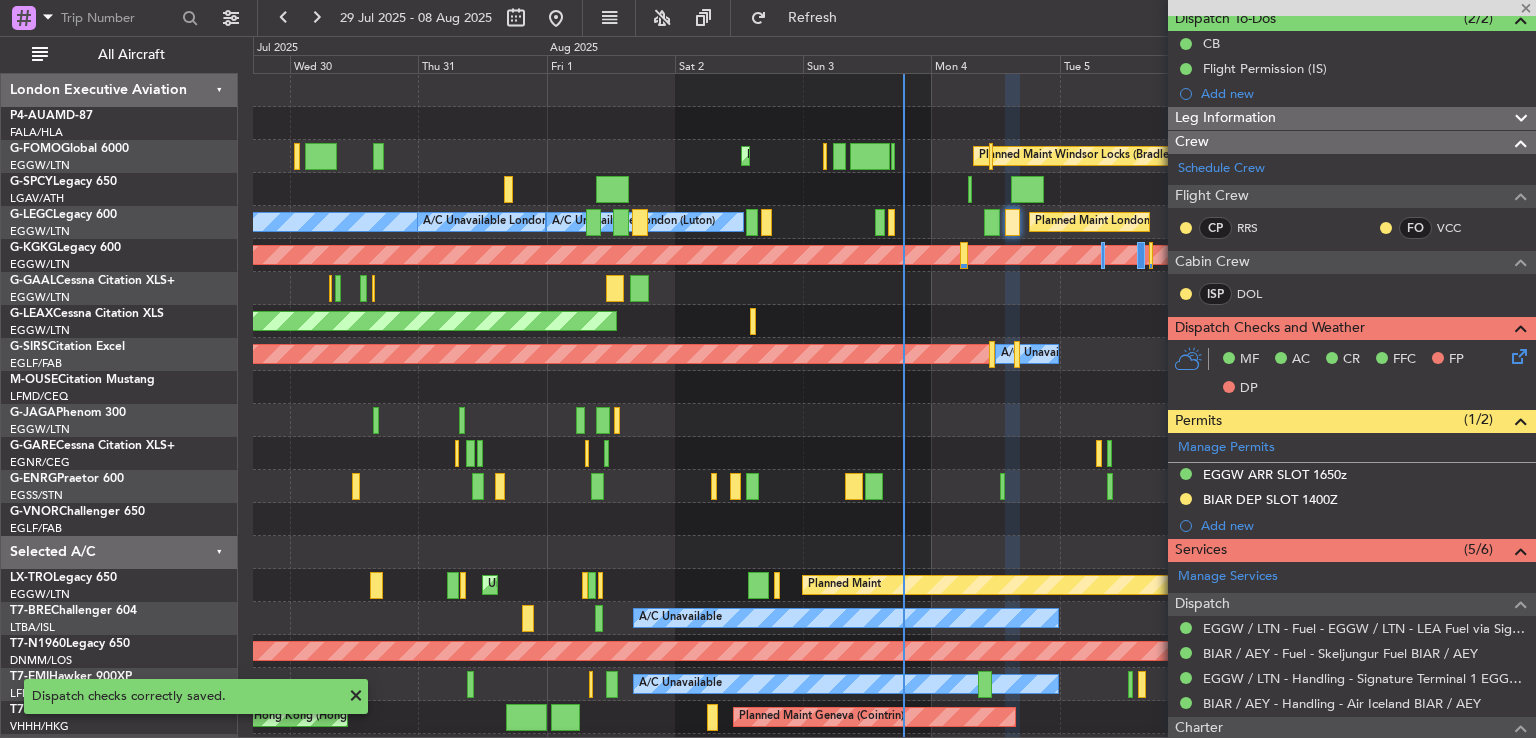 type on "-00:10" 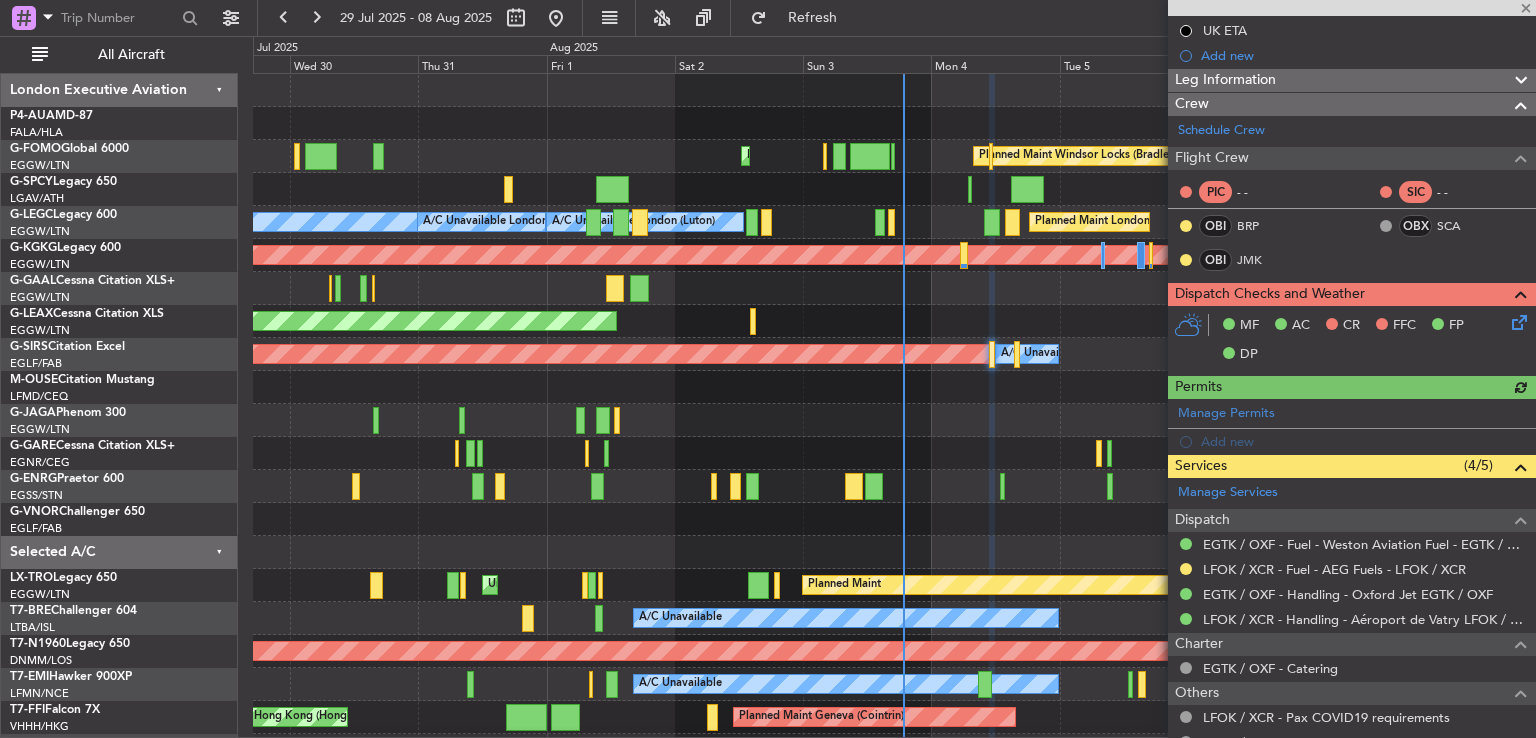 scroll, scrollTop: 227, scrollLeft: 0, axis: vertical 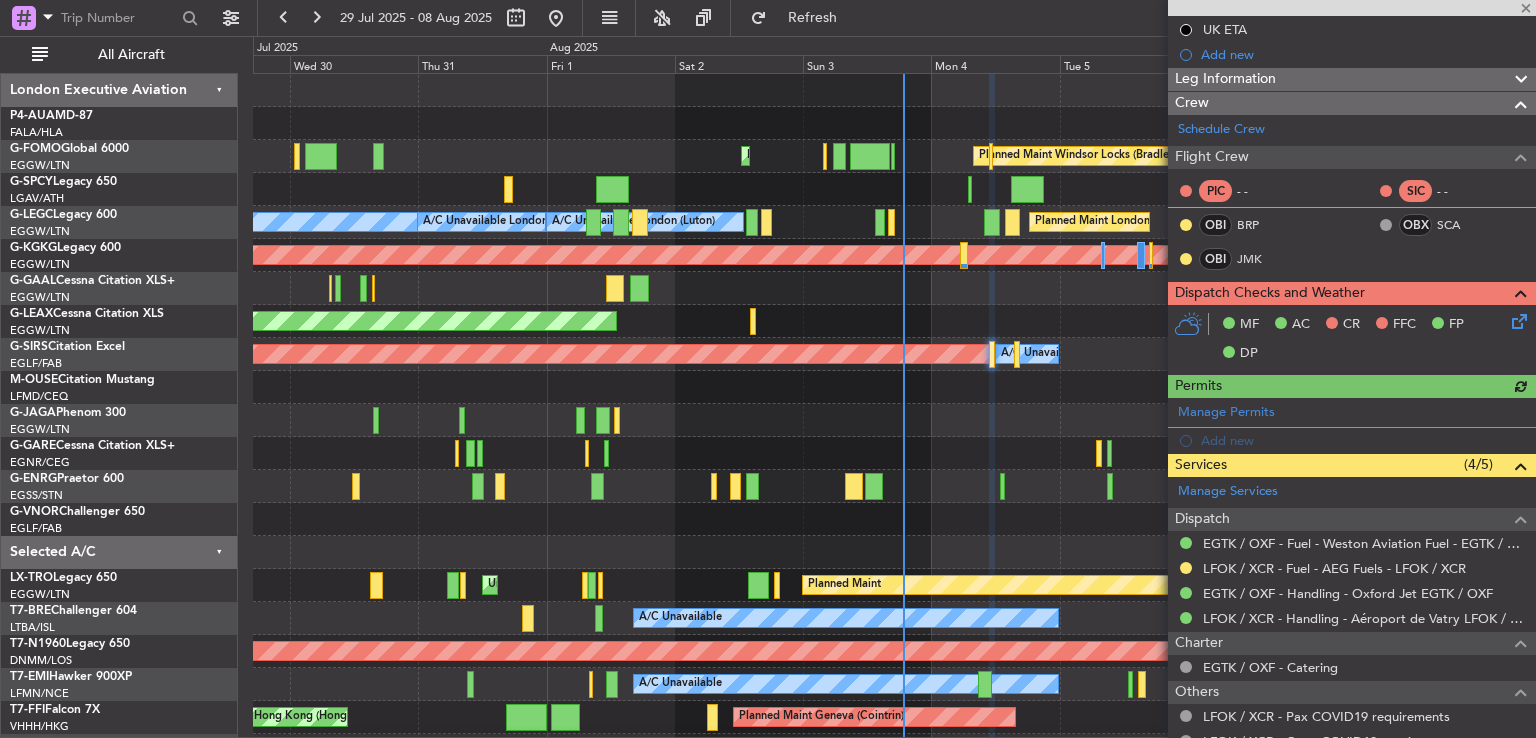 click 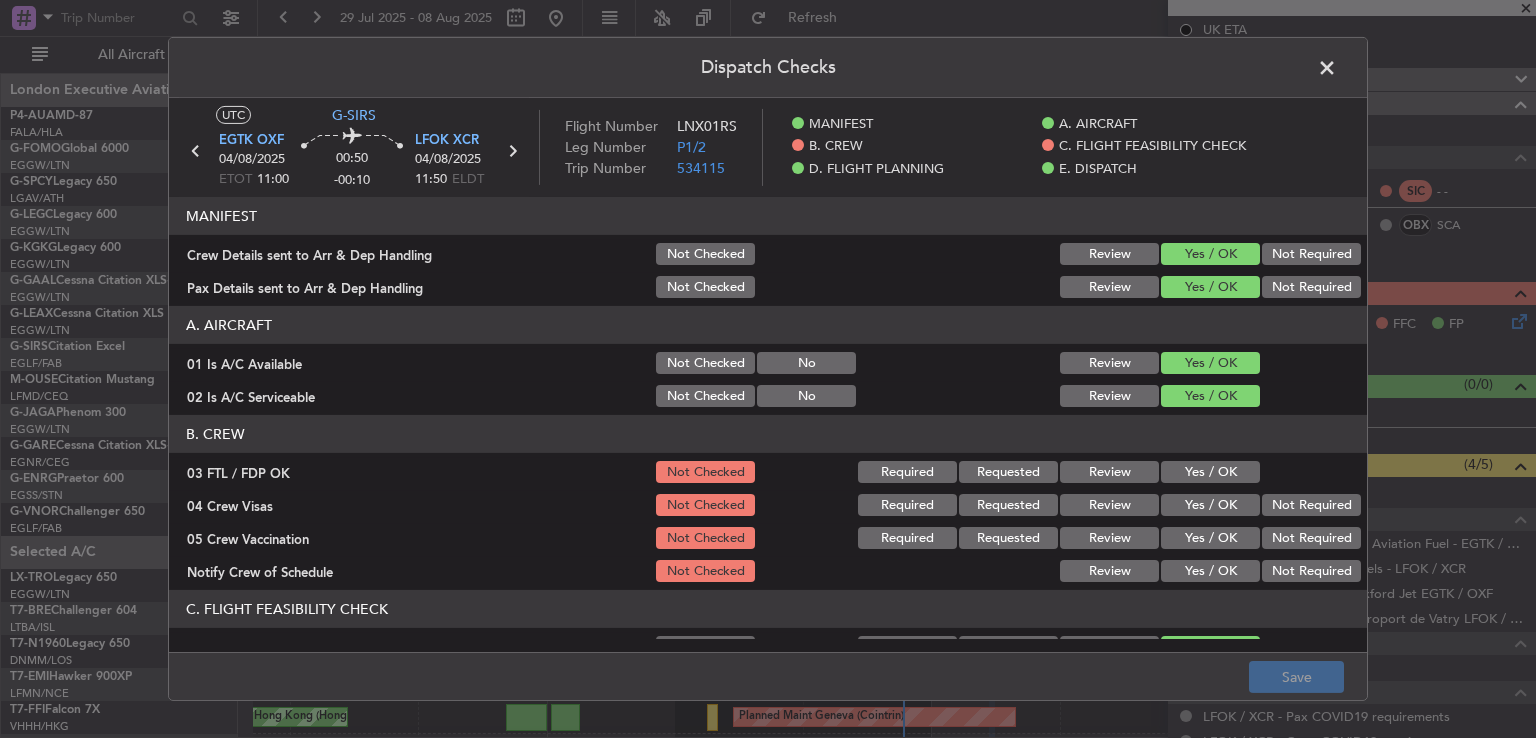 click on "Yes / OK" 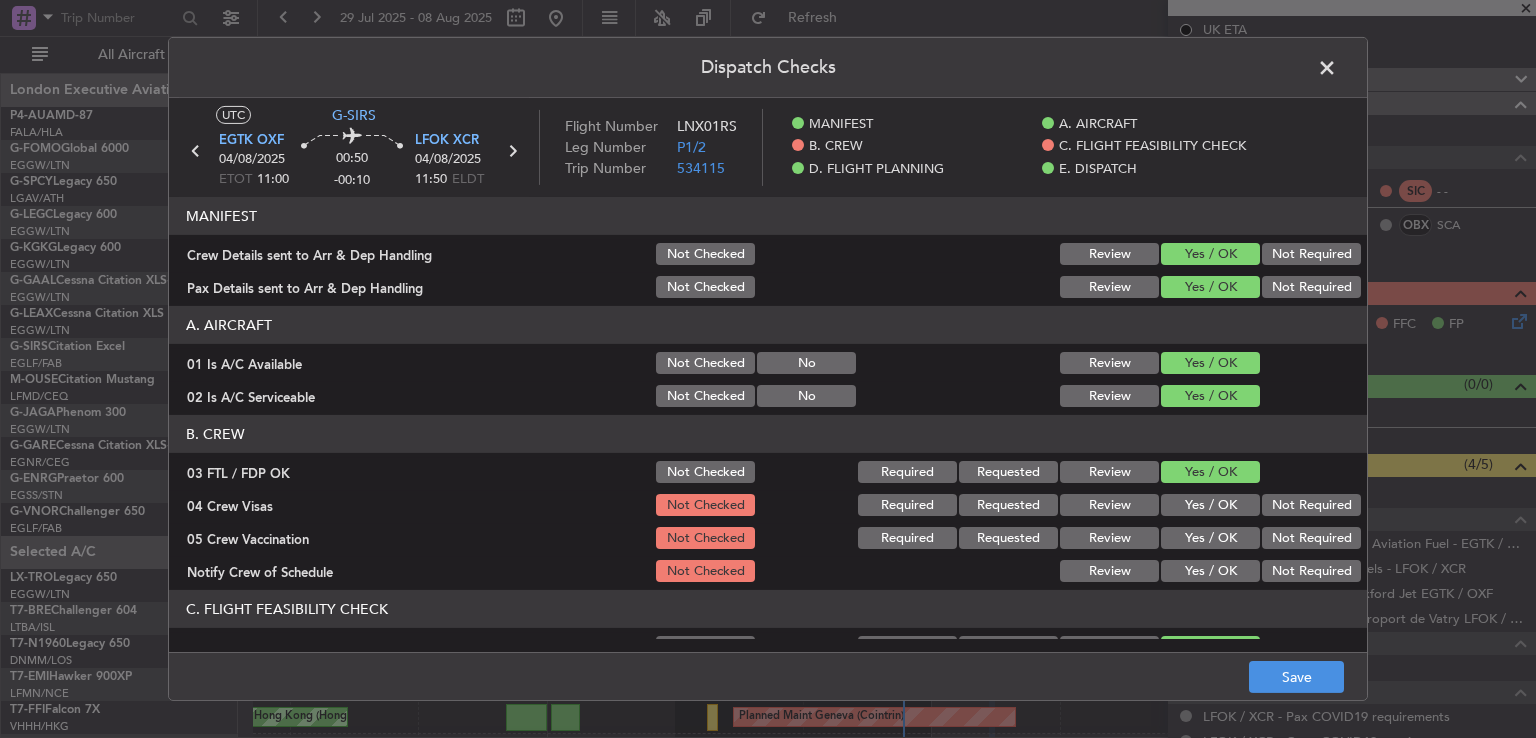 click on "Not Required" 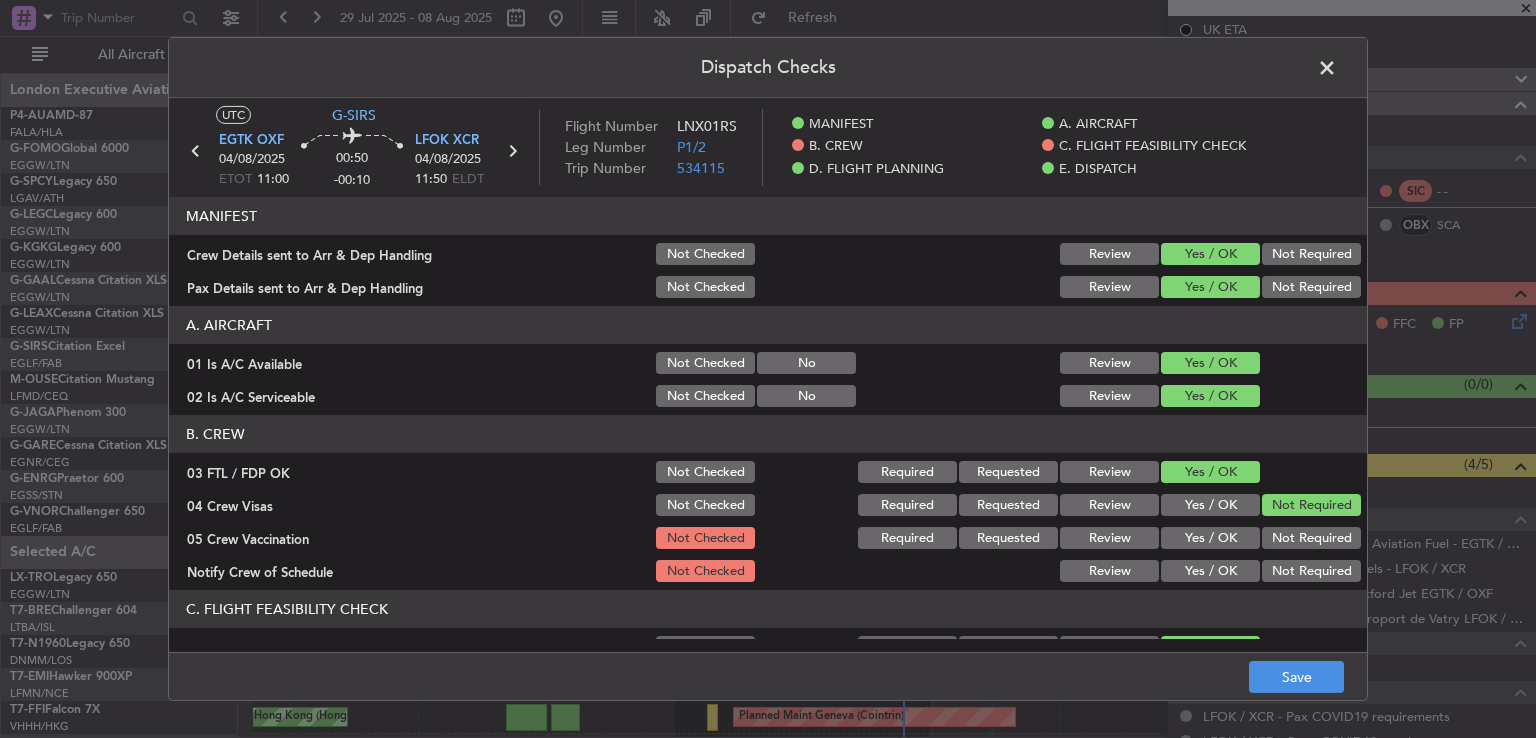 click on "Not Required" 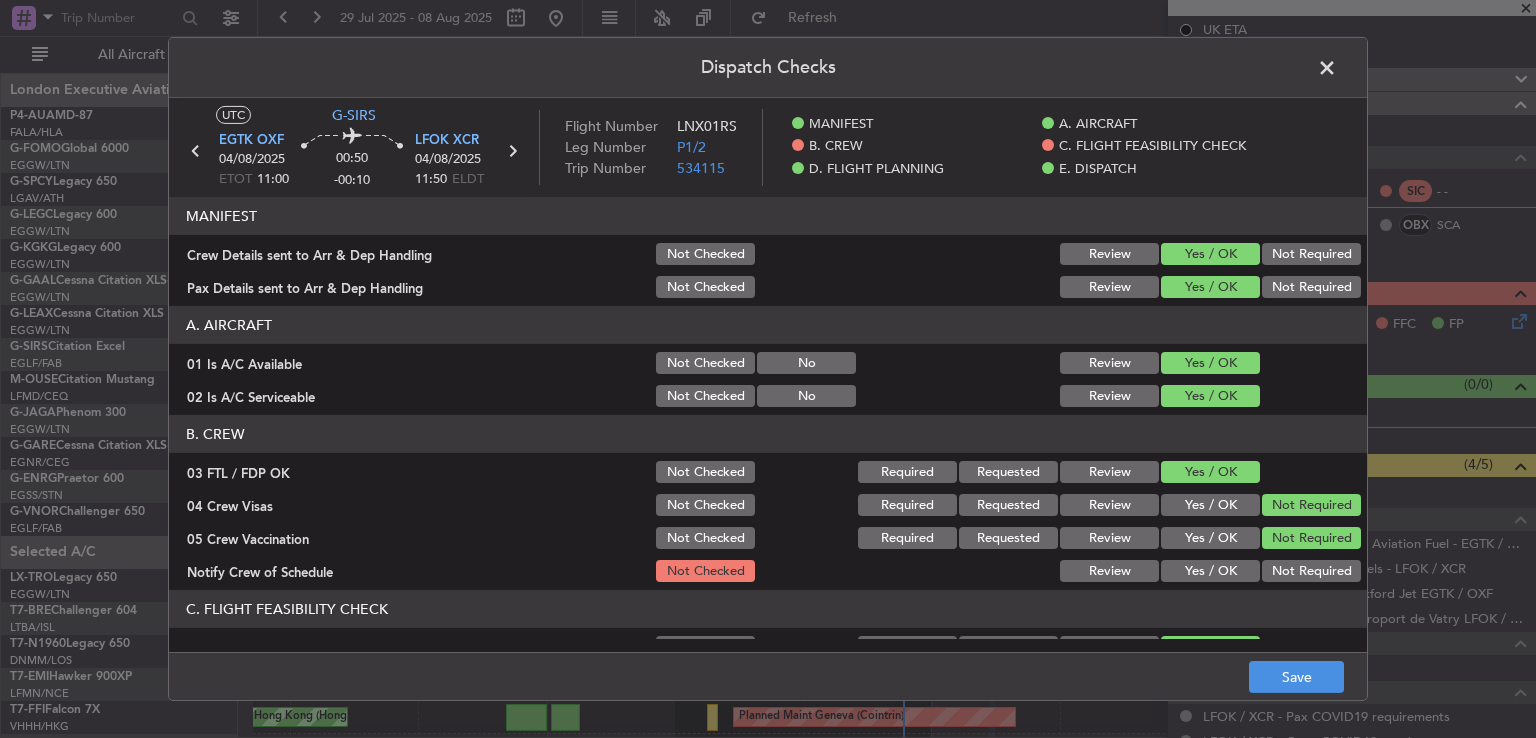 click on "Yes / OK" 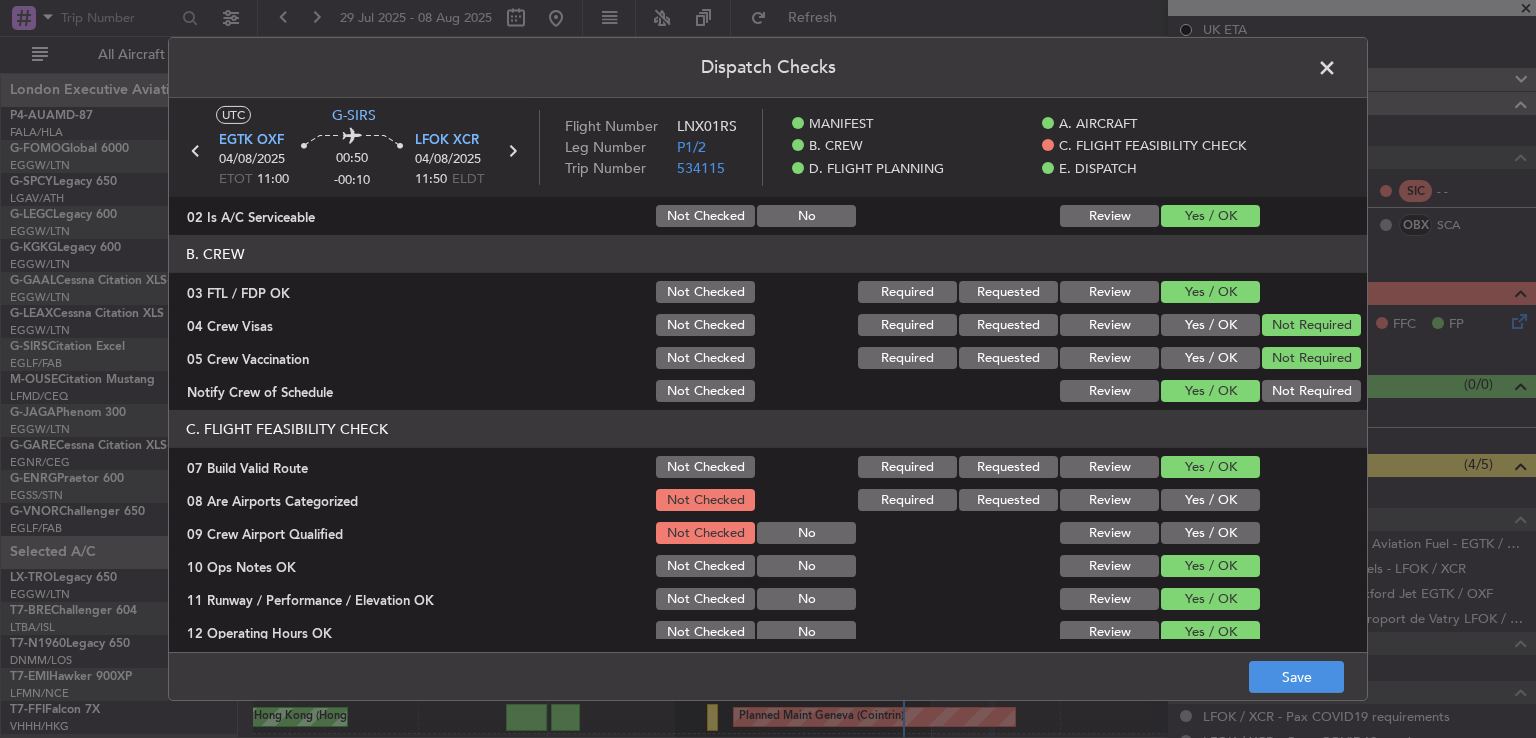 scroll, scrollTop: 373, scrollLeft: 0, axis: vertical 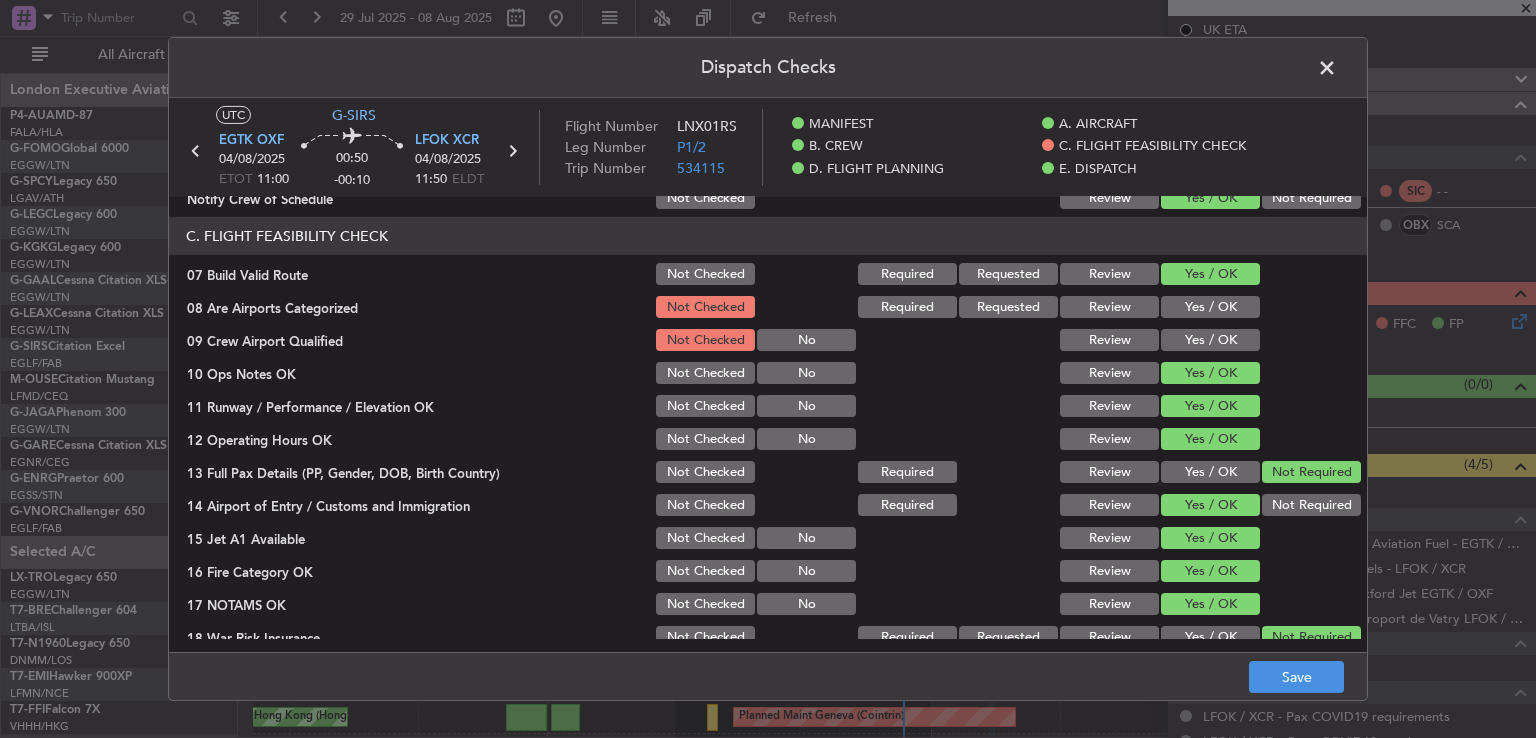click on "Yes / OK" 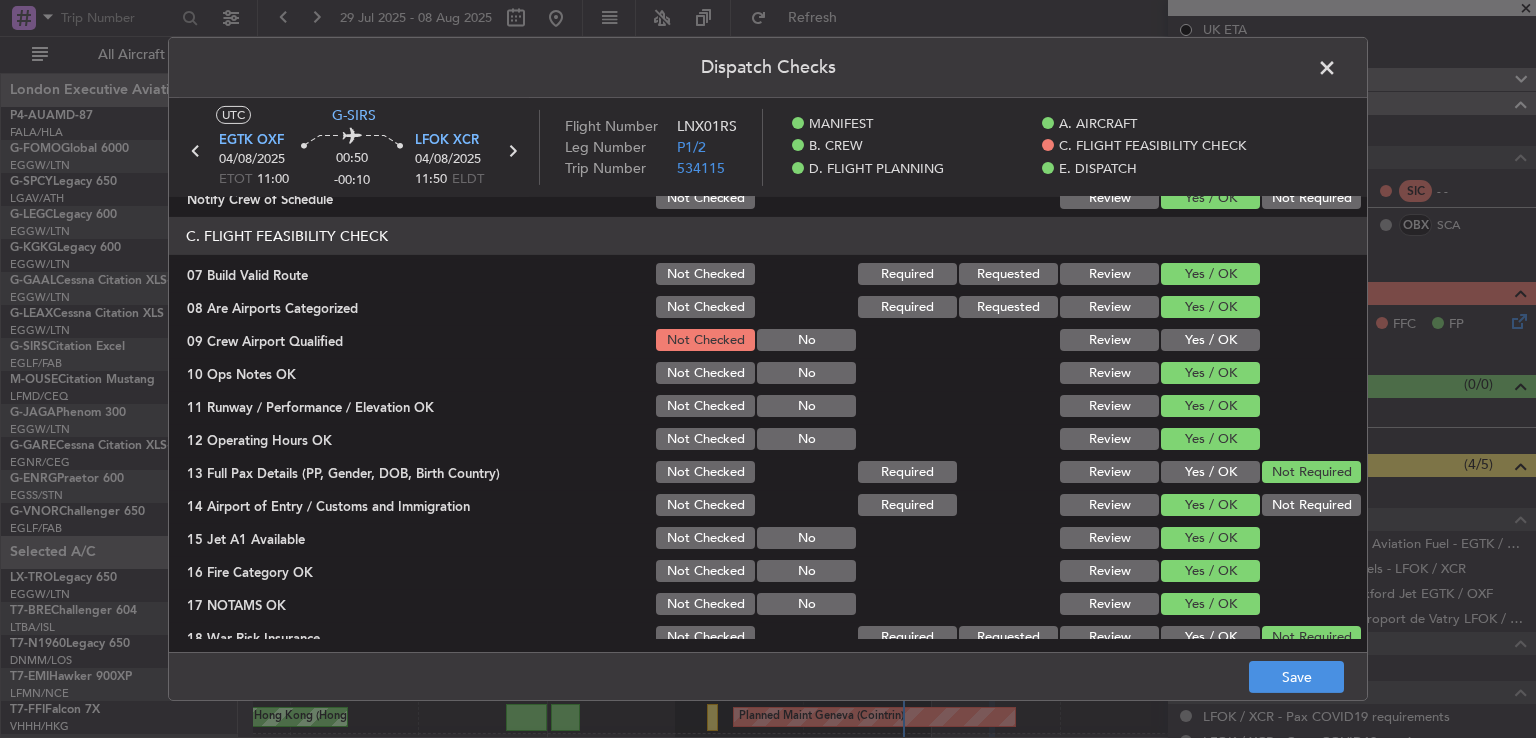 click on "Yes / OK" 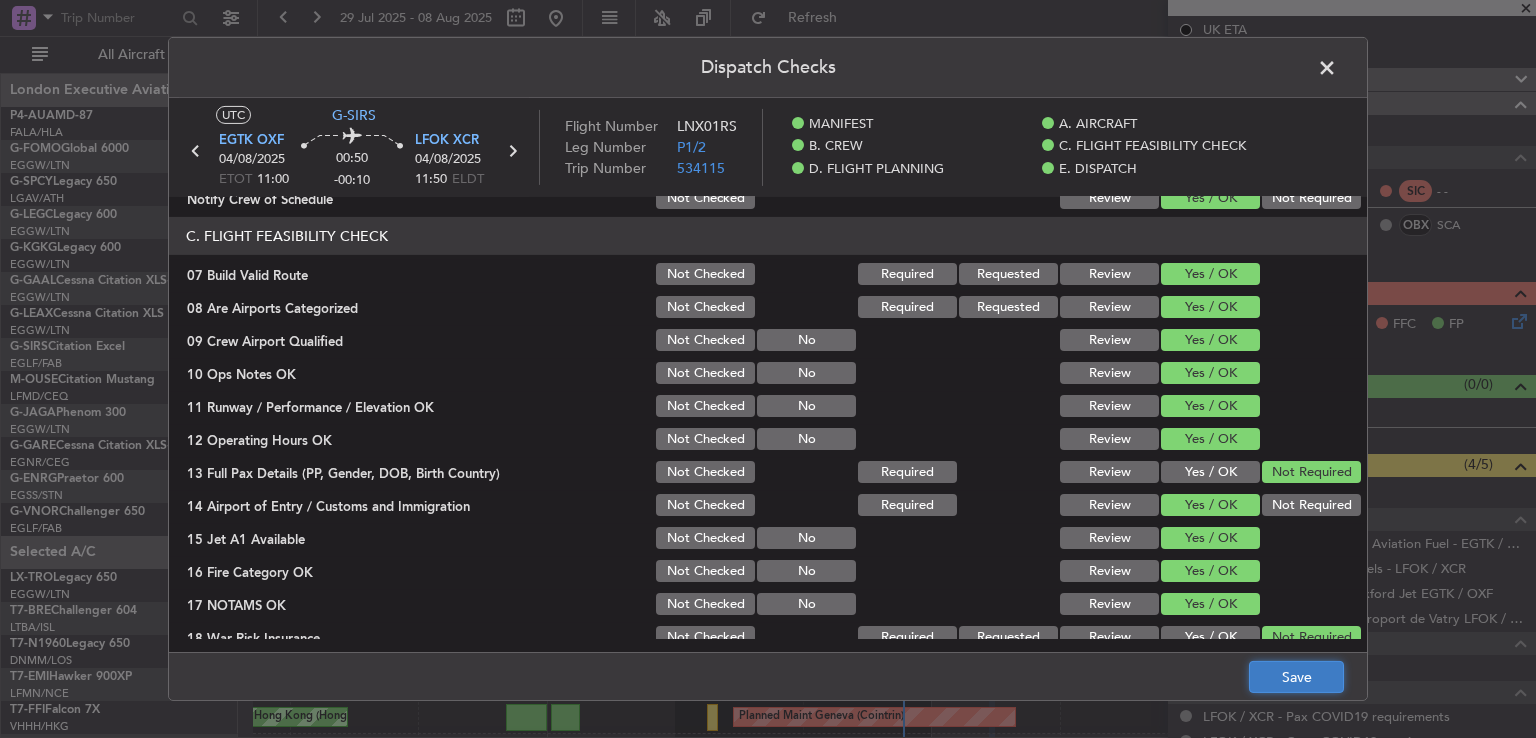 click on "Save" 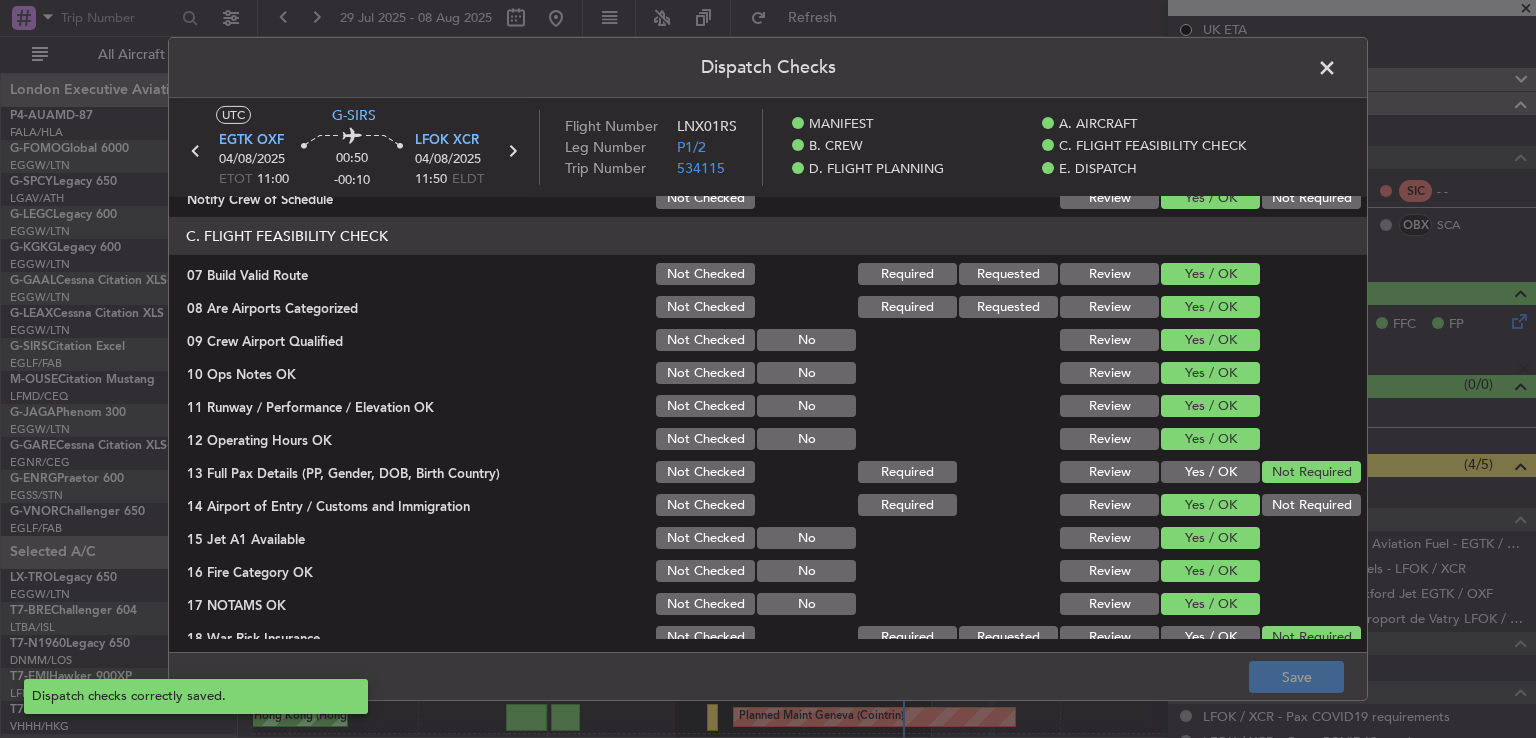 click 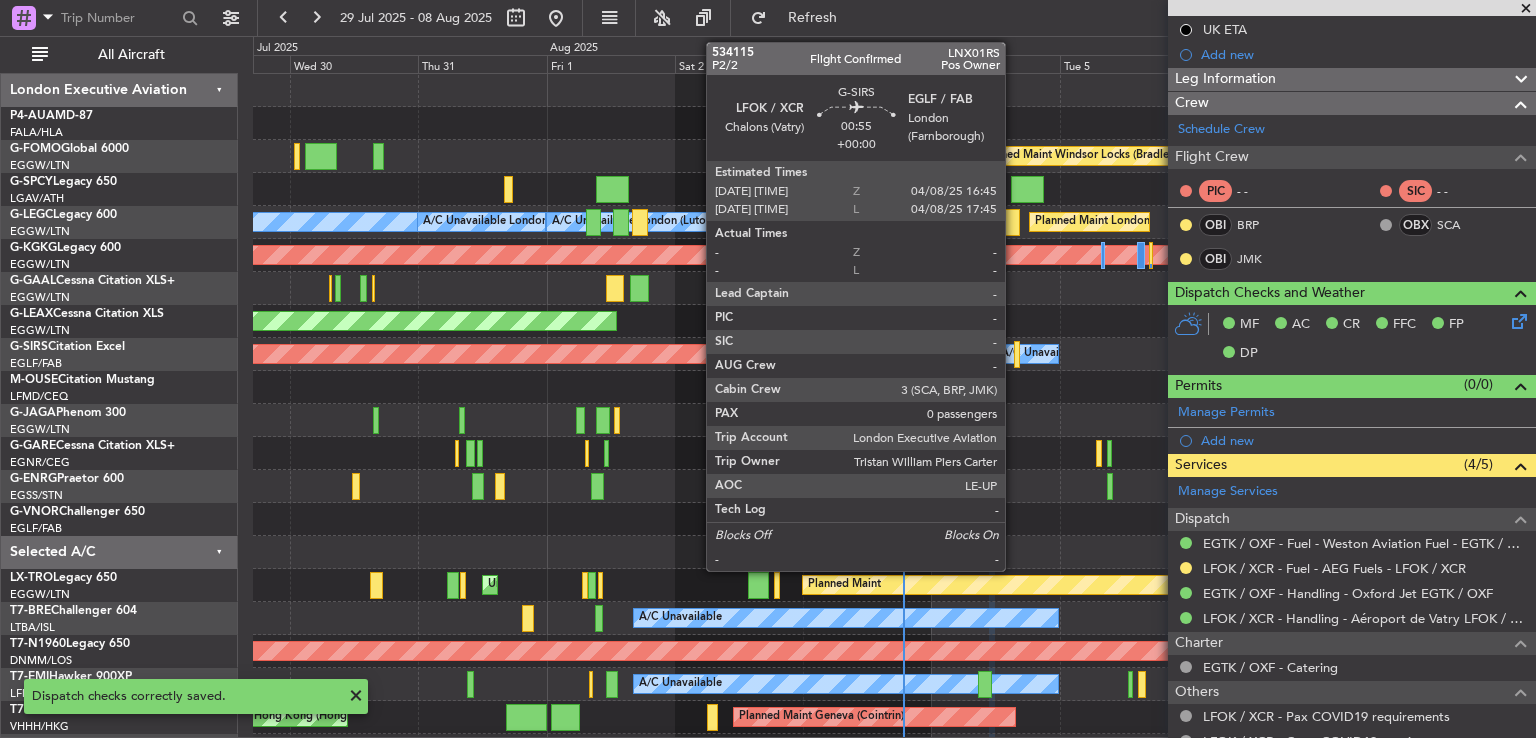 click 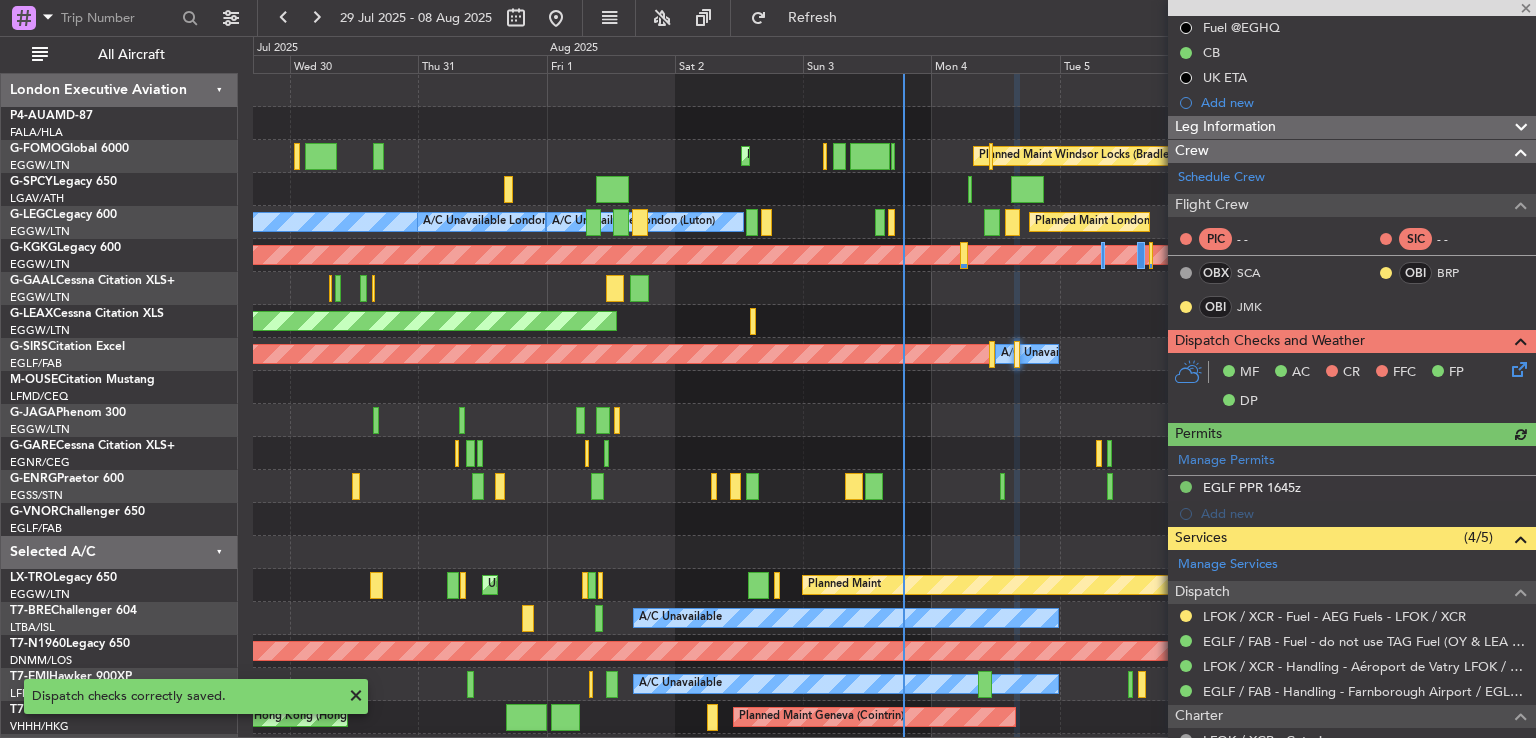 scroll, scrollTop: 208, scrollLeft: 0, axis: vertical 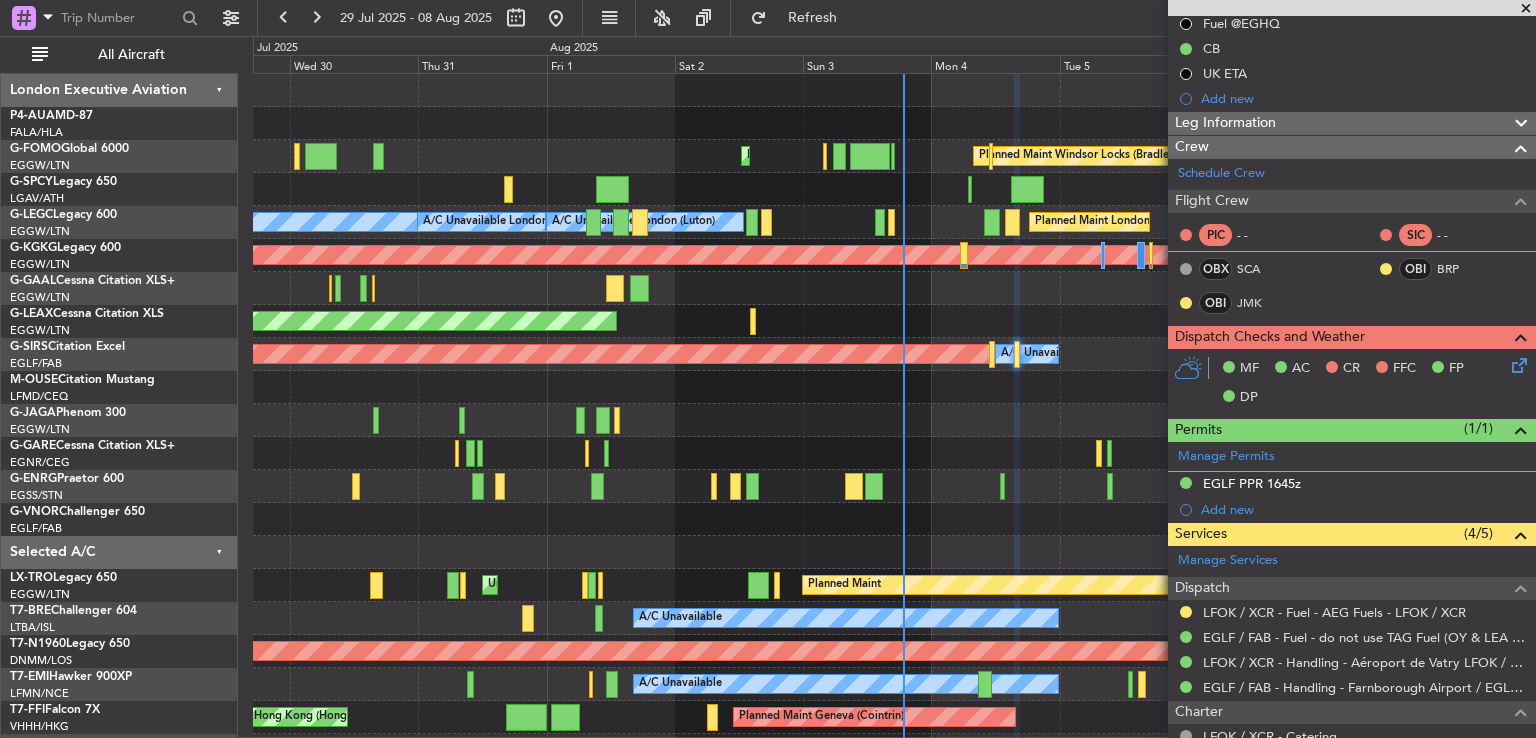 click 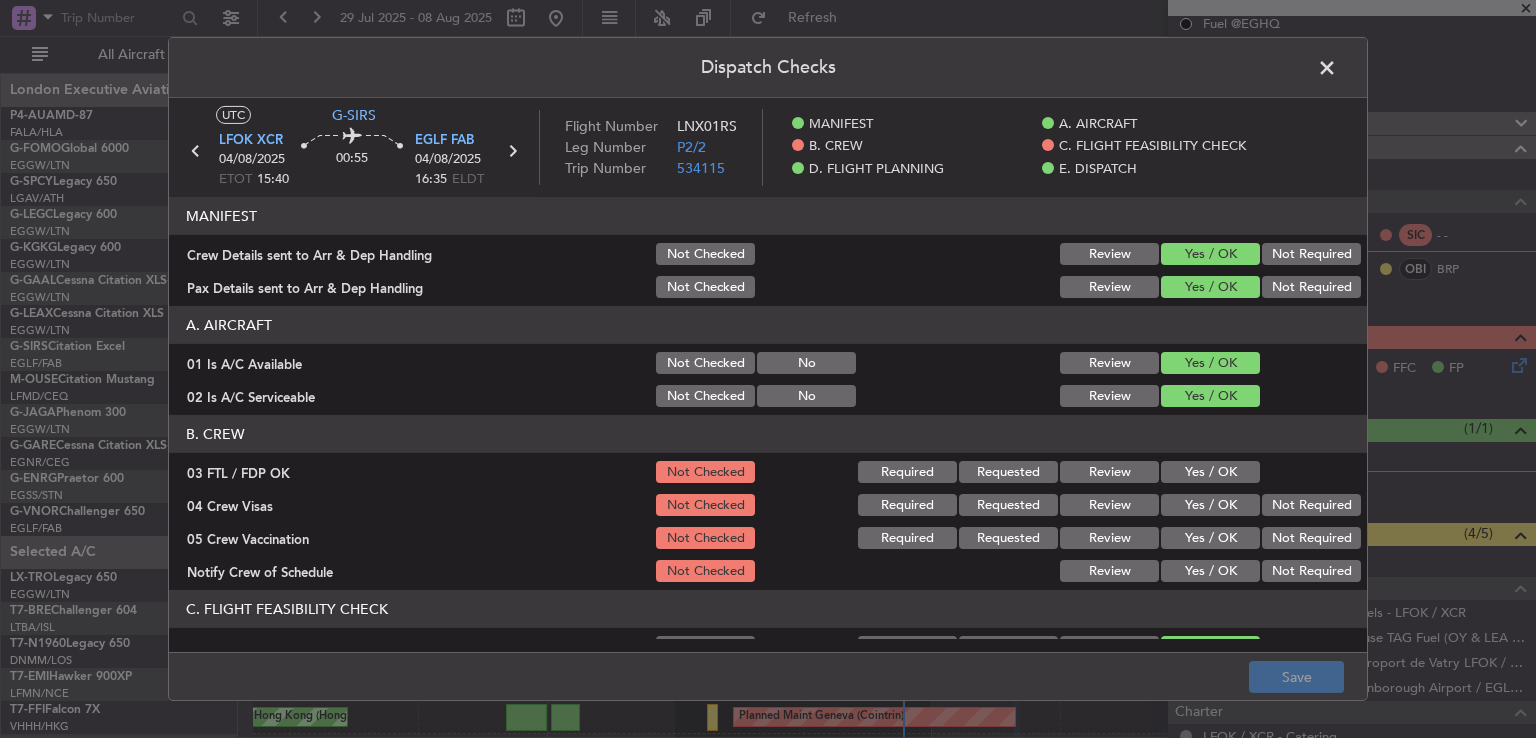 click on "Yes / OK" 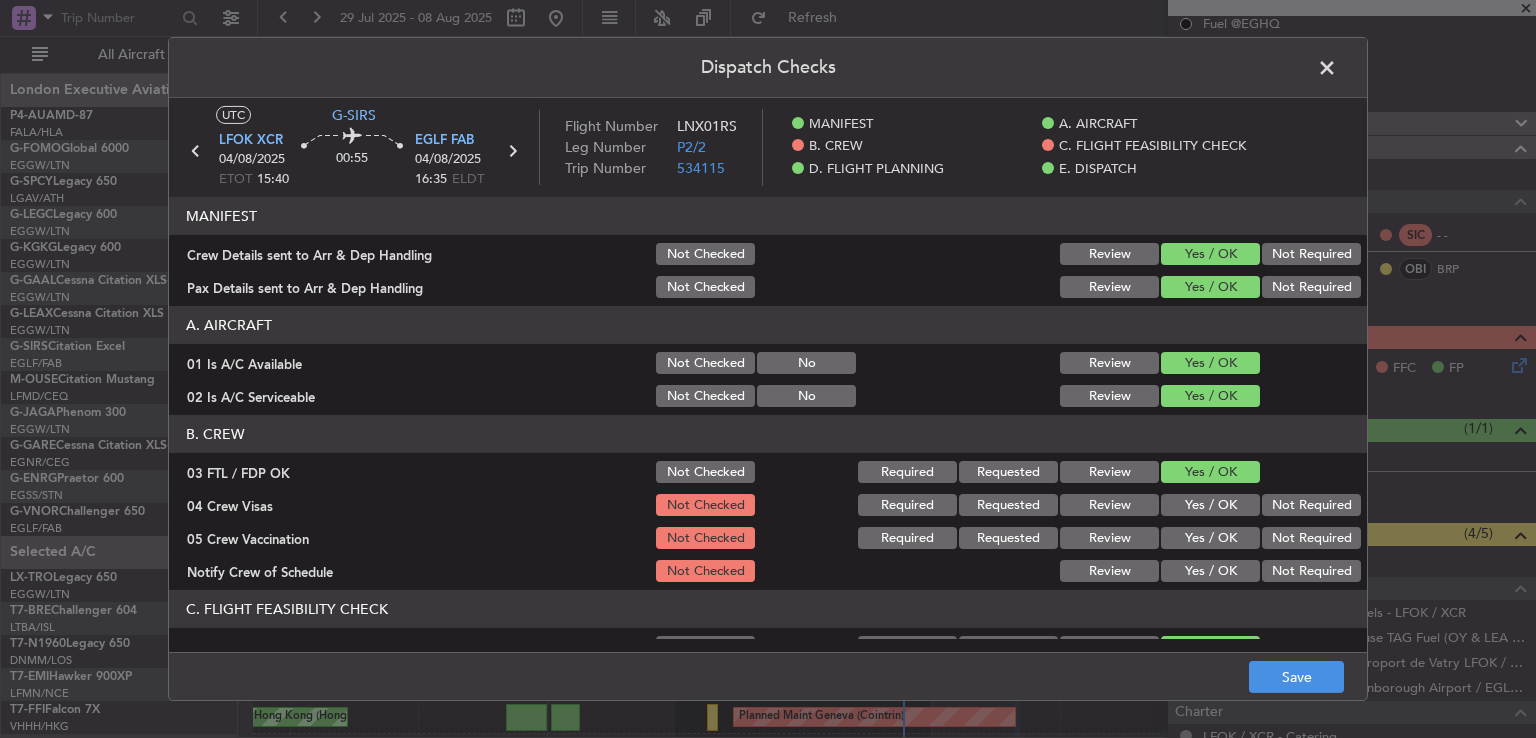 drag, startPoint x: 1277, startPoint y: 506, endPoint x: 1270, endPoint y: 535, distance: 29.832869 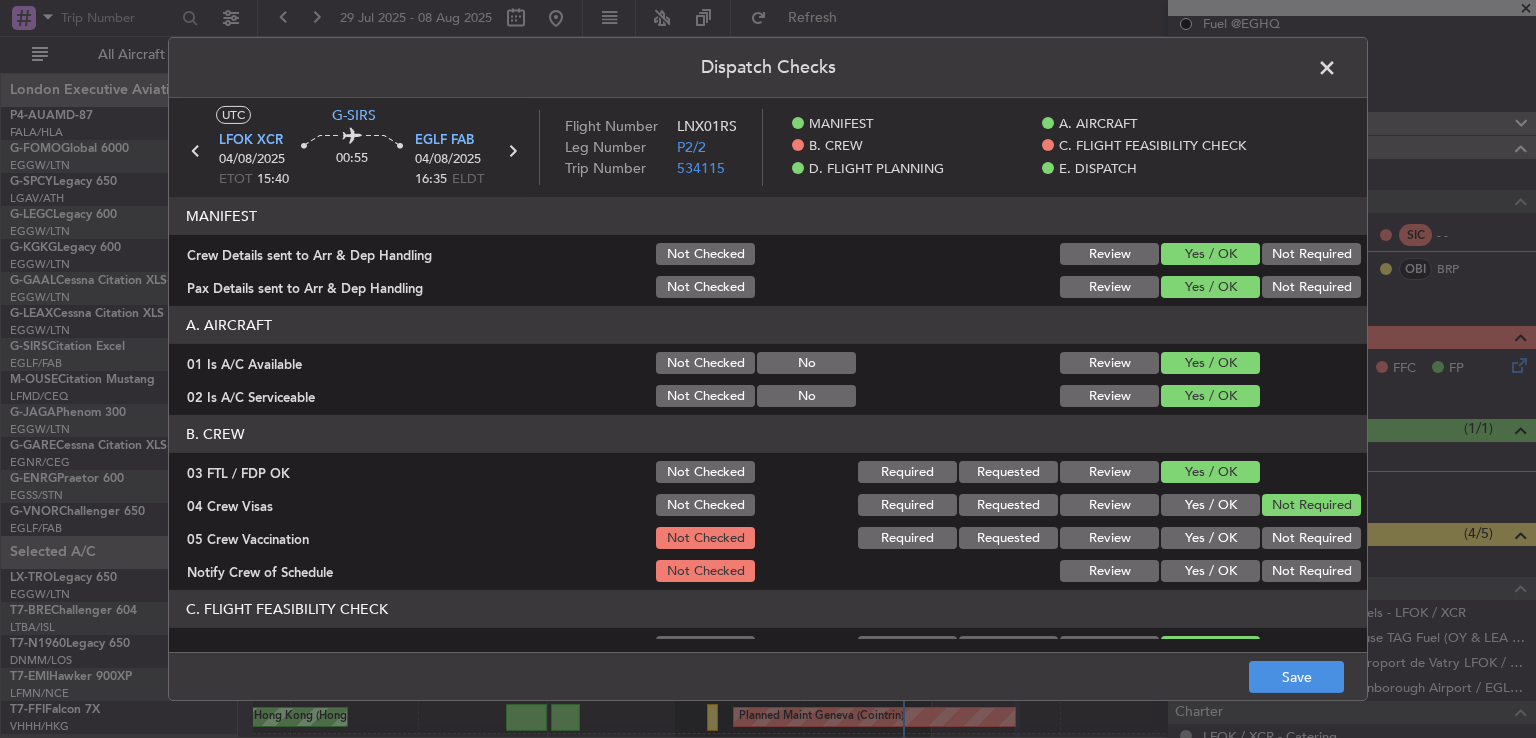 click on "Not Required" 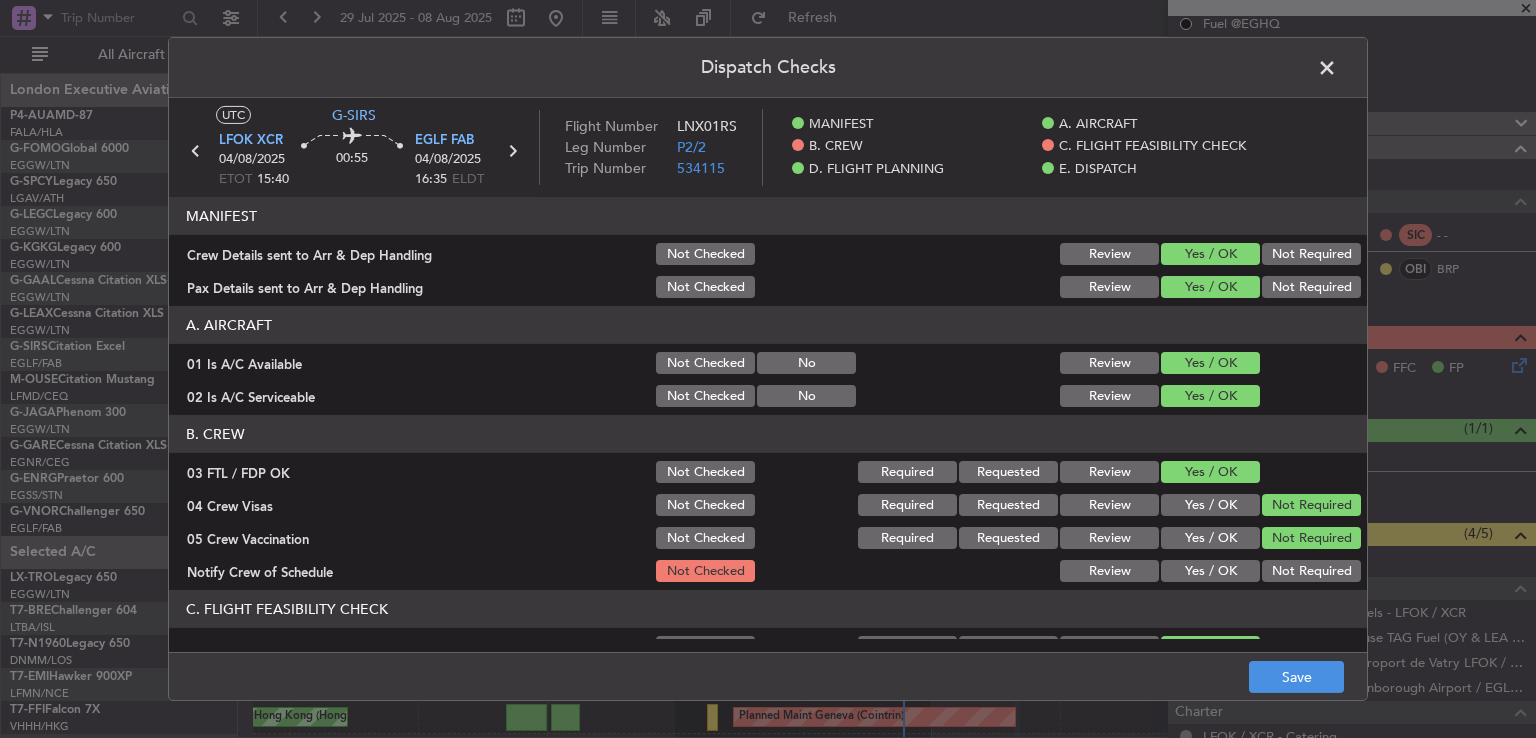 click on "Yes / OK" 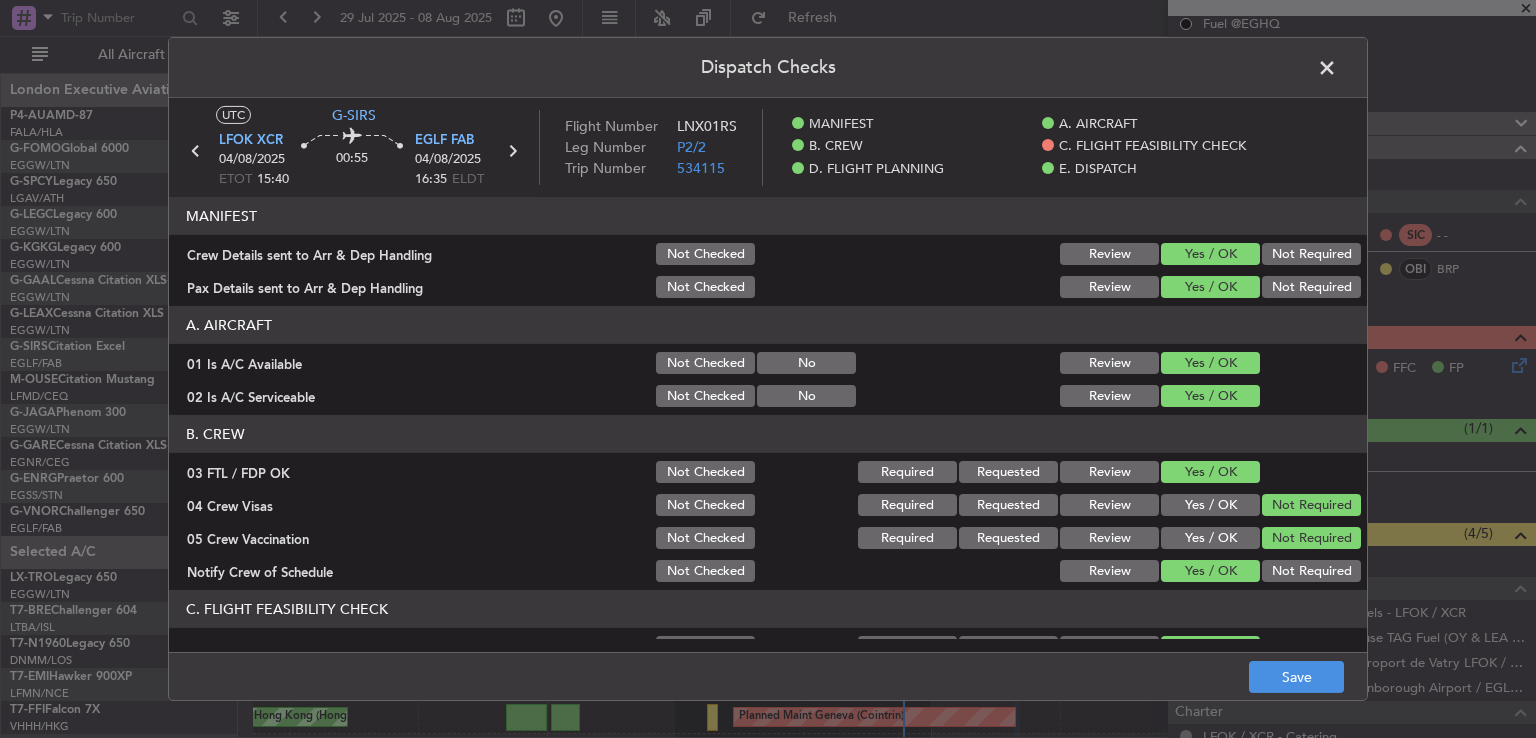 scroll, scrollTop: 401, scrollLeft: 0, axis: vertical 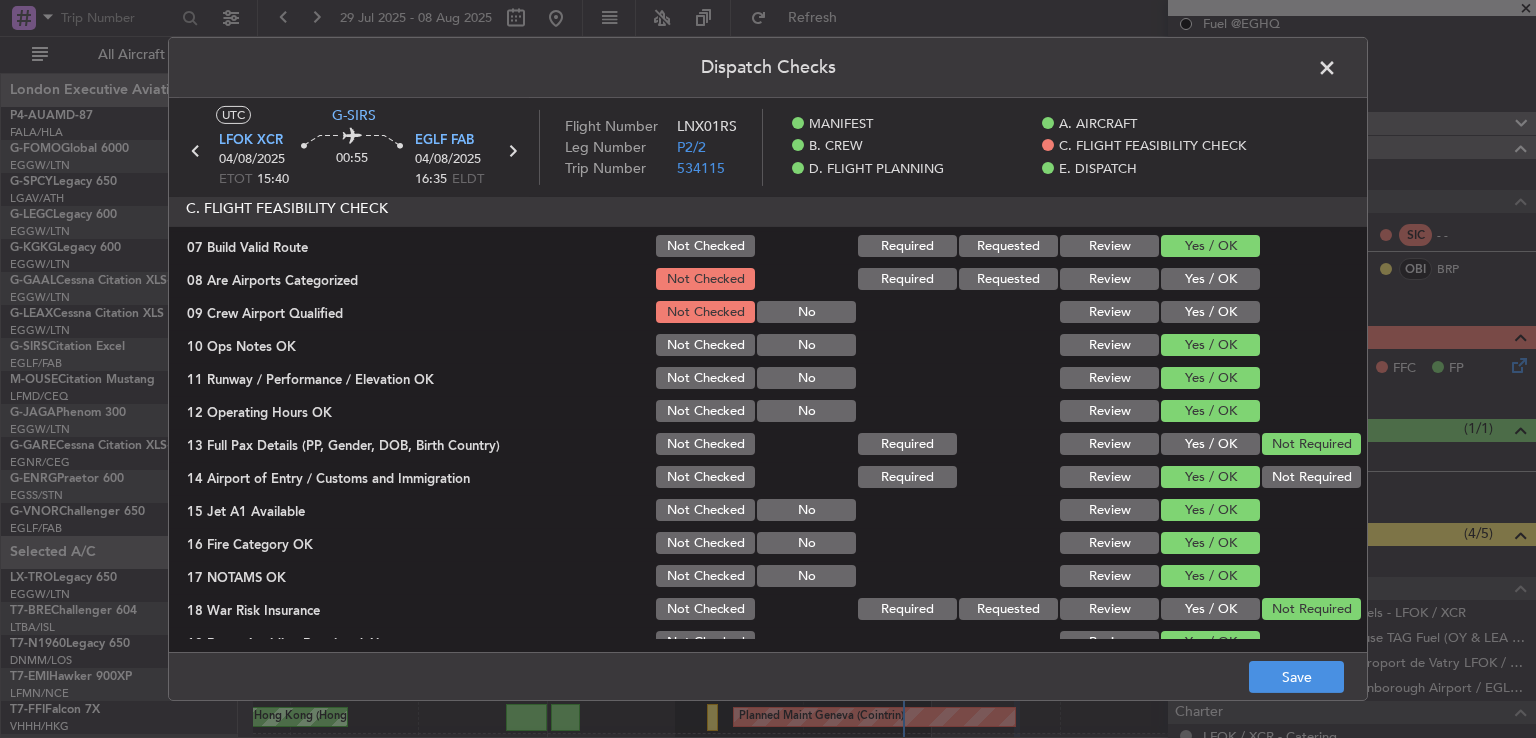 drag, startPoint x: 1229, startPoint y: 279, endPoint x: 1233, endPoint y: 295, distance: 16.492422 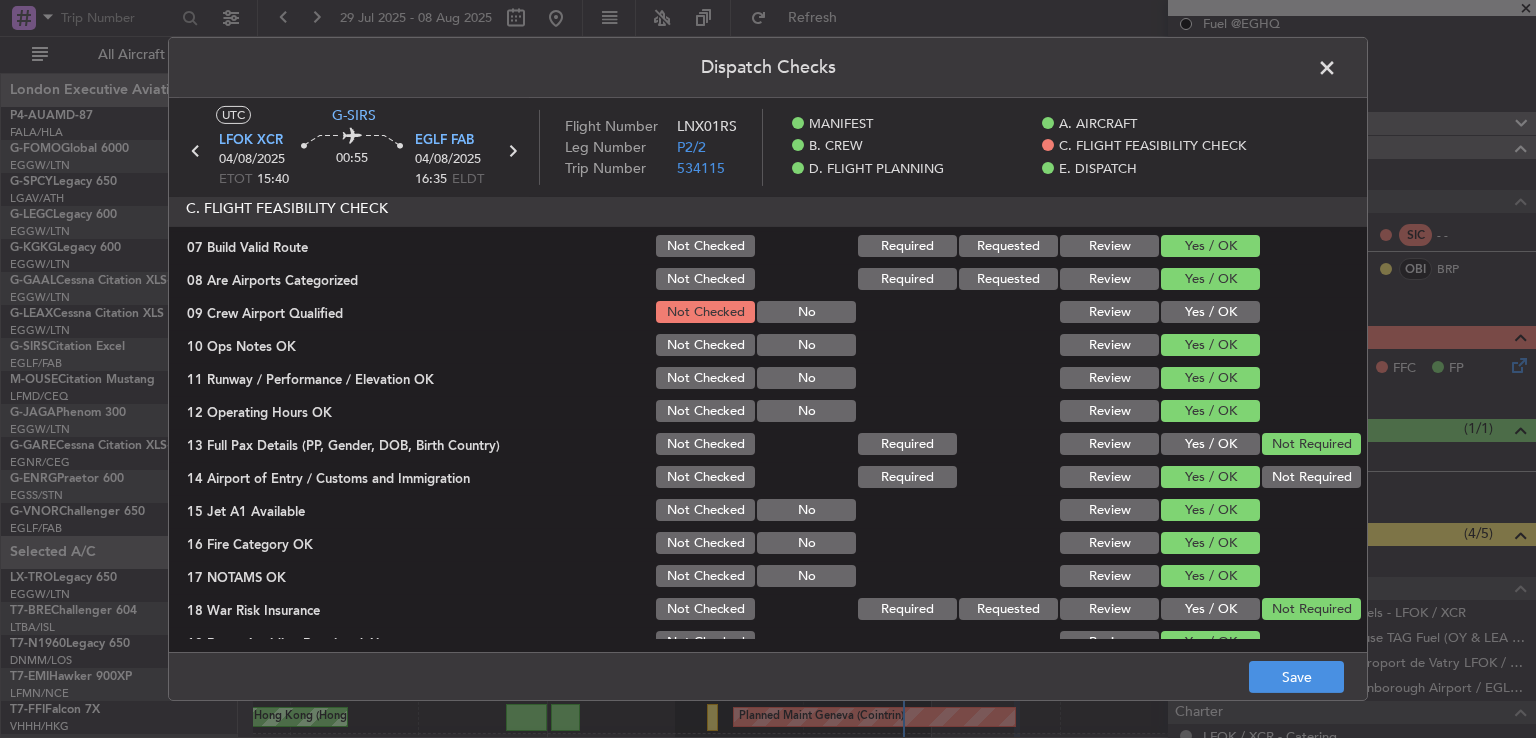 click on "Yes / OK" 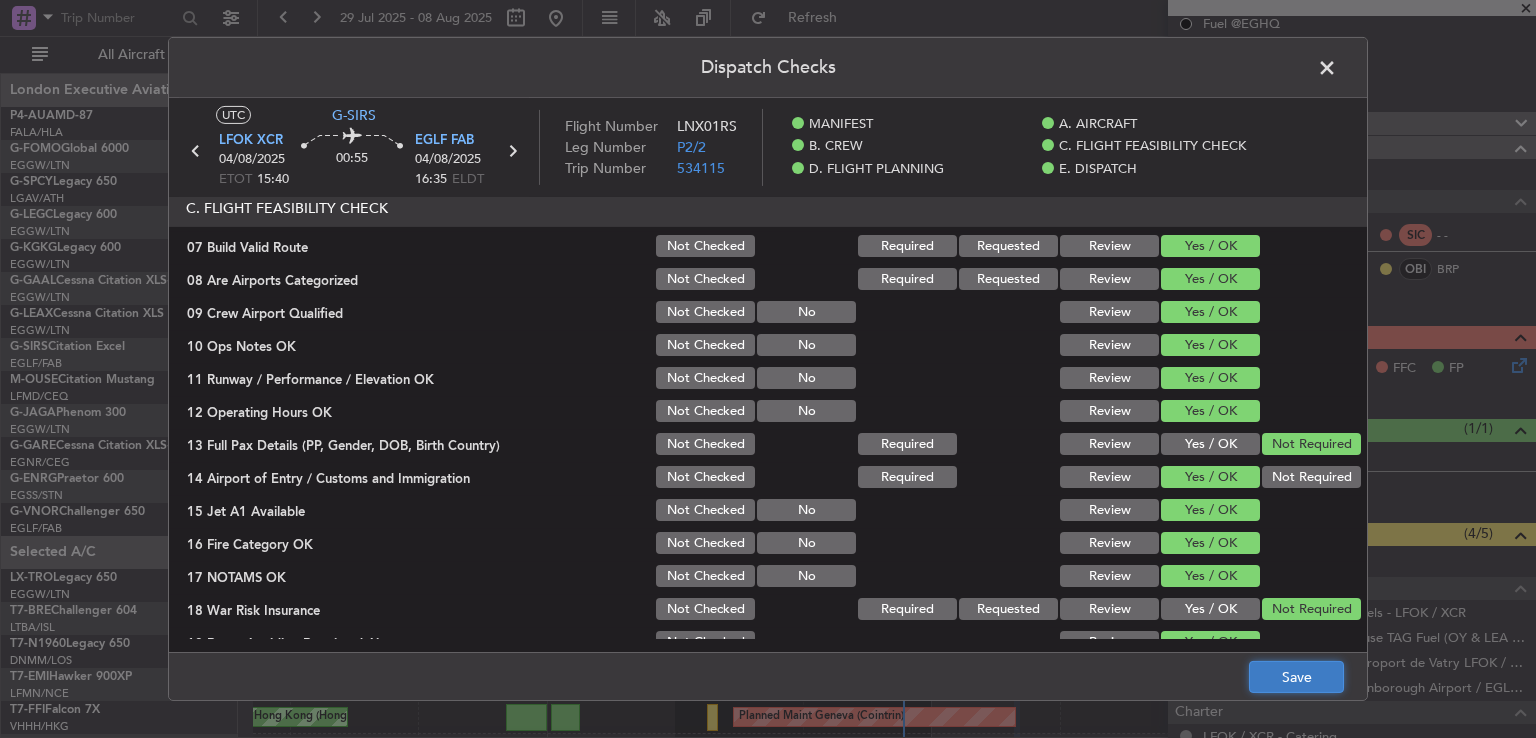click on "Save" 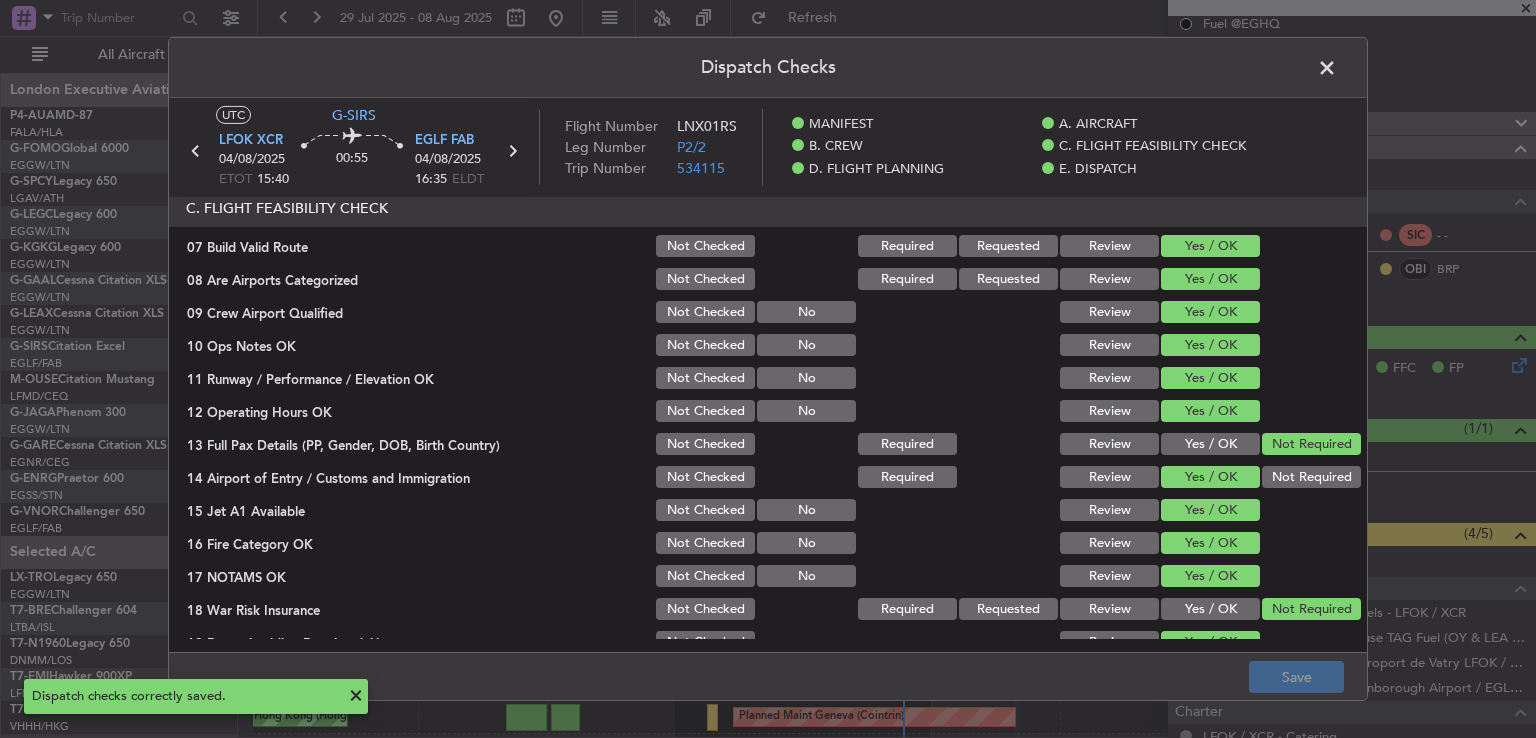 click 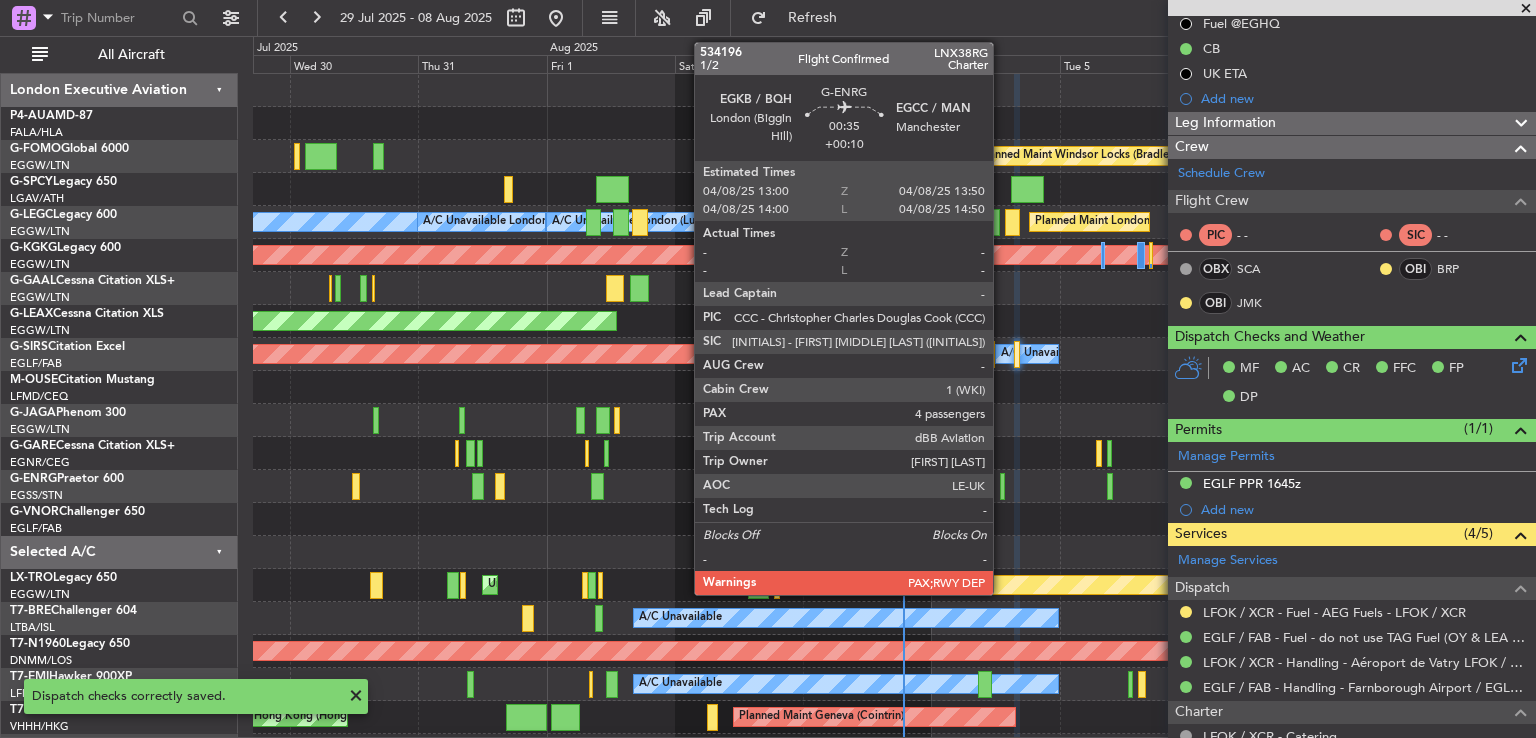 click 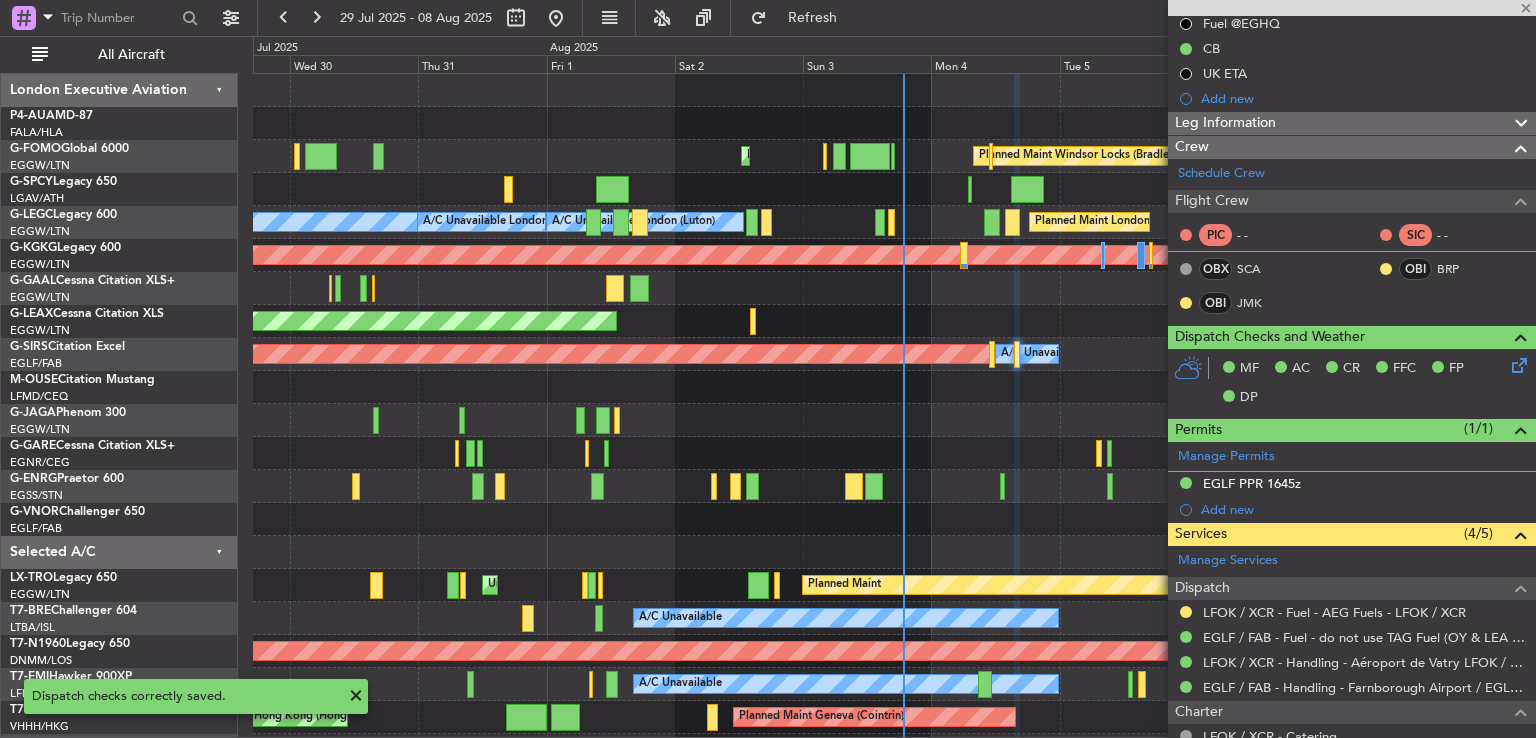 type on "+00:10" 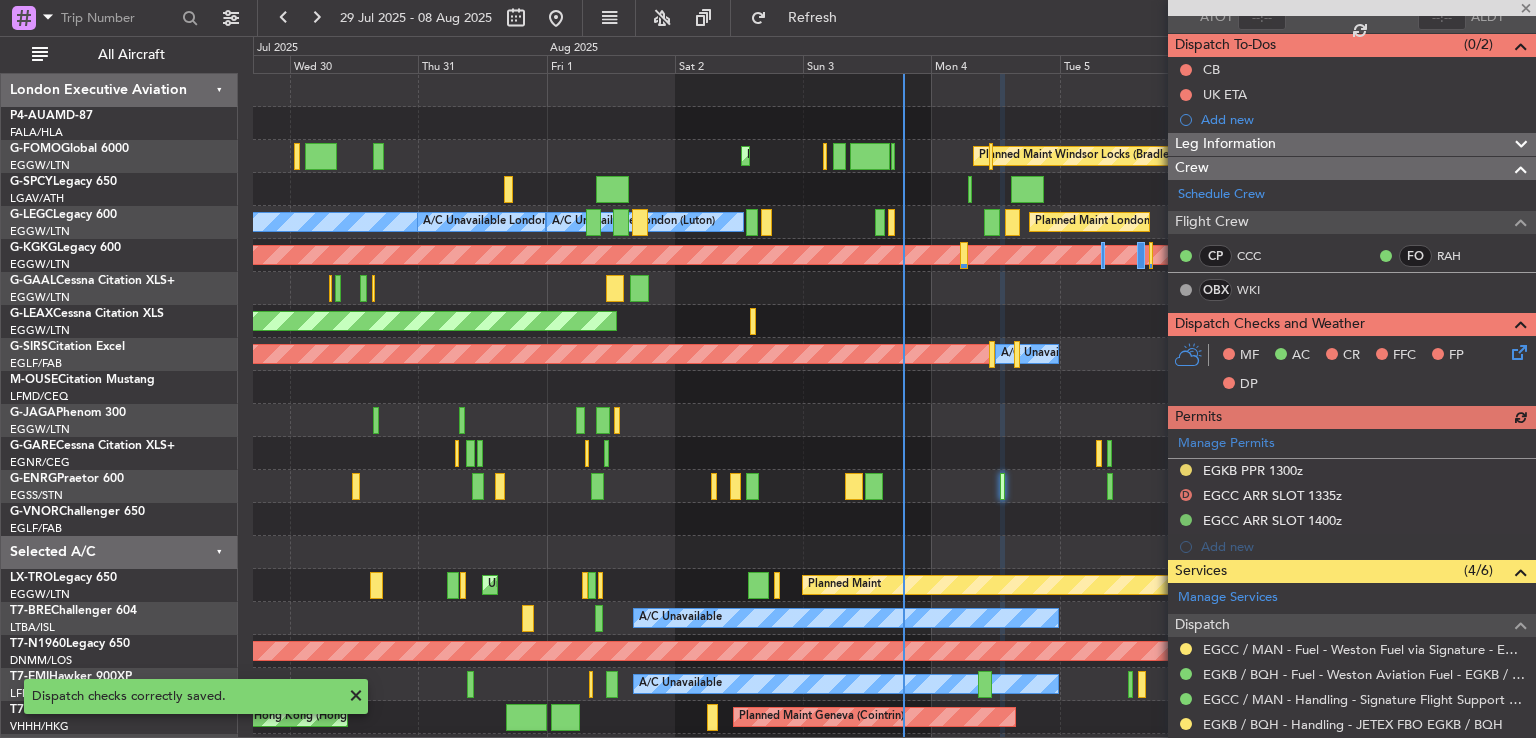 scroll, scrollTop: 270, scrollLeft: 0, axis: vertical 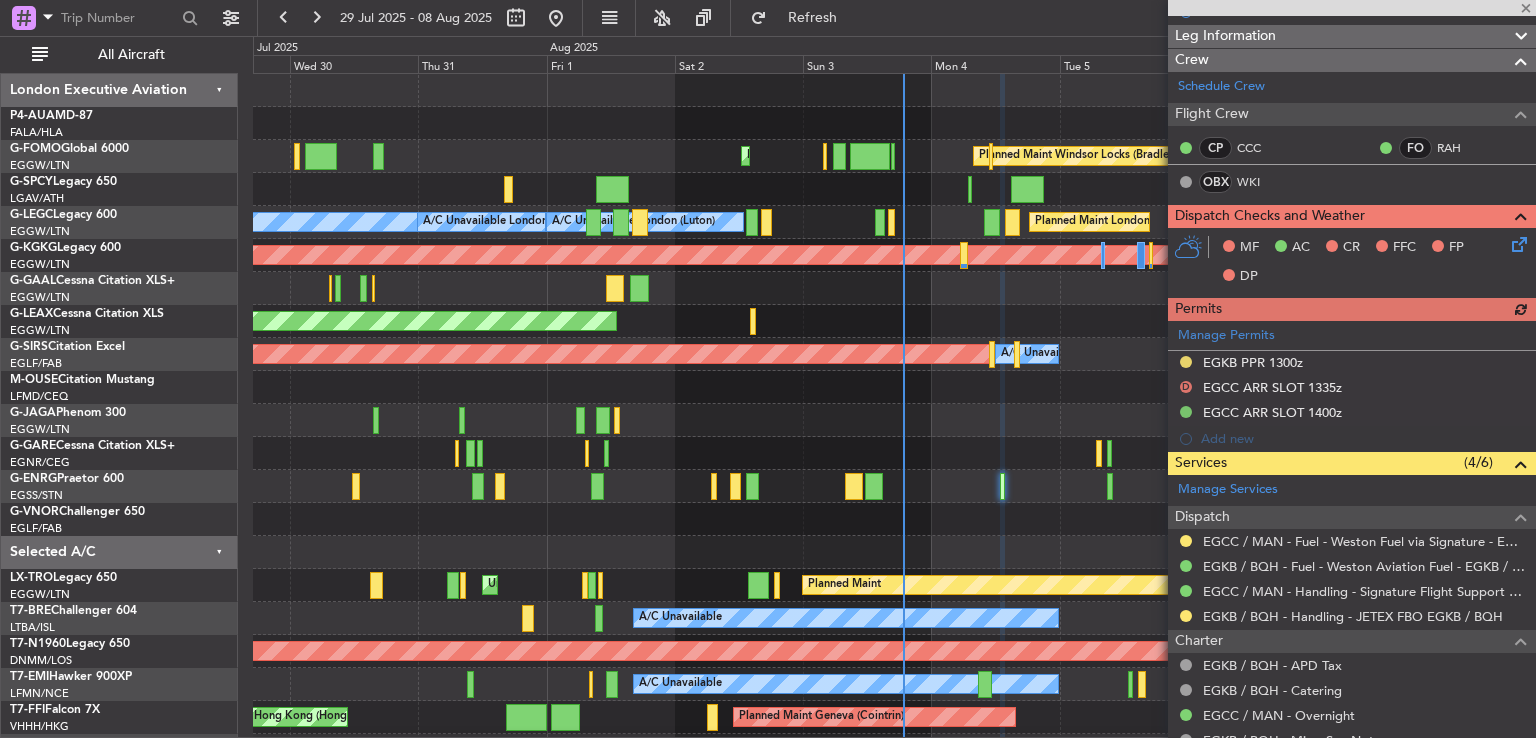 click 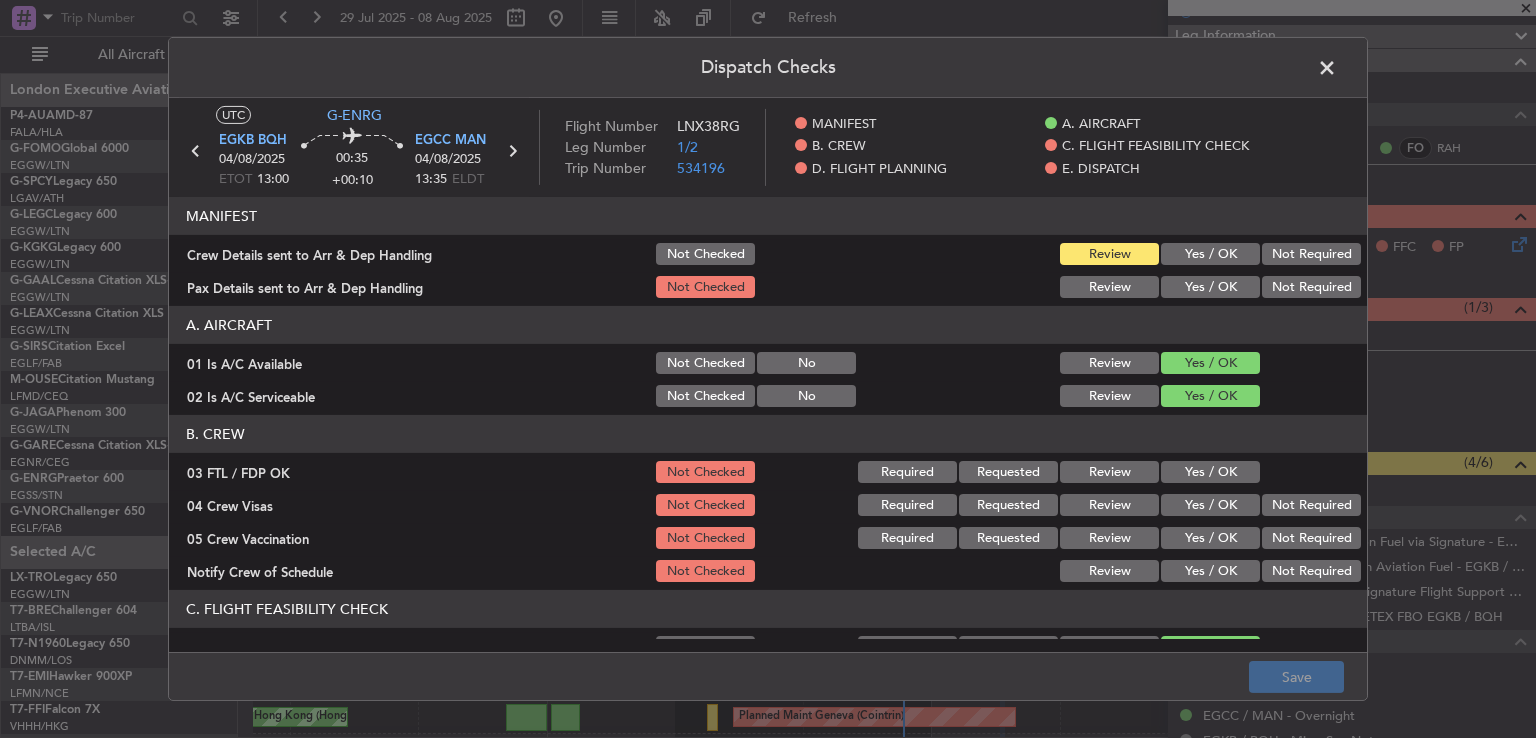 drag, startPoint x: 1208, startPoint y: 471, endPoint x: 1221, endPoint y: 477, distance: 14.3178215 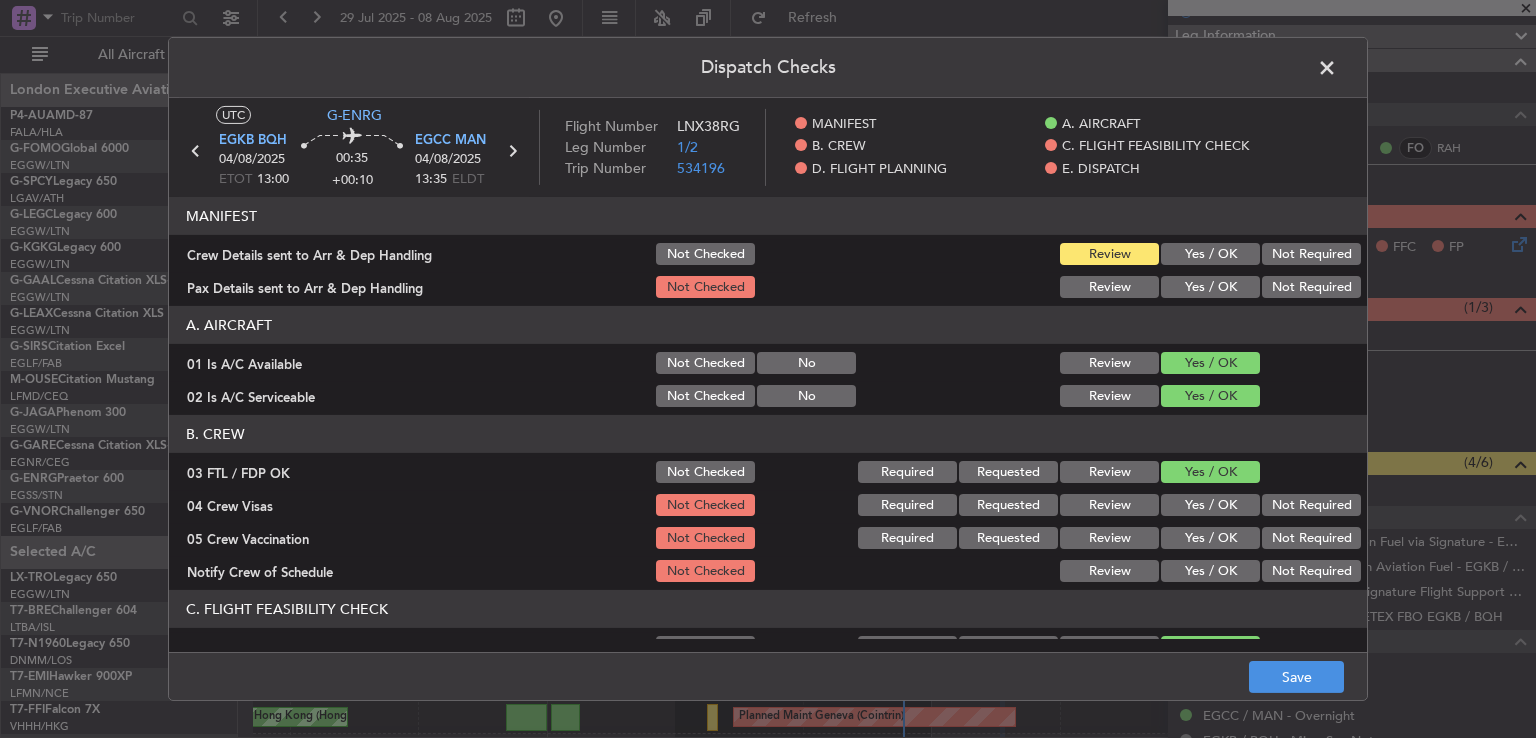 click on "Not Required" 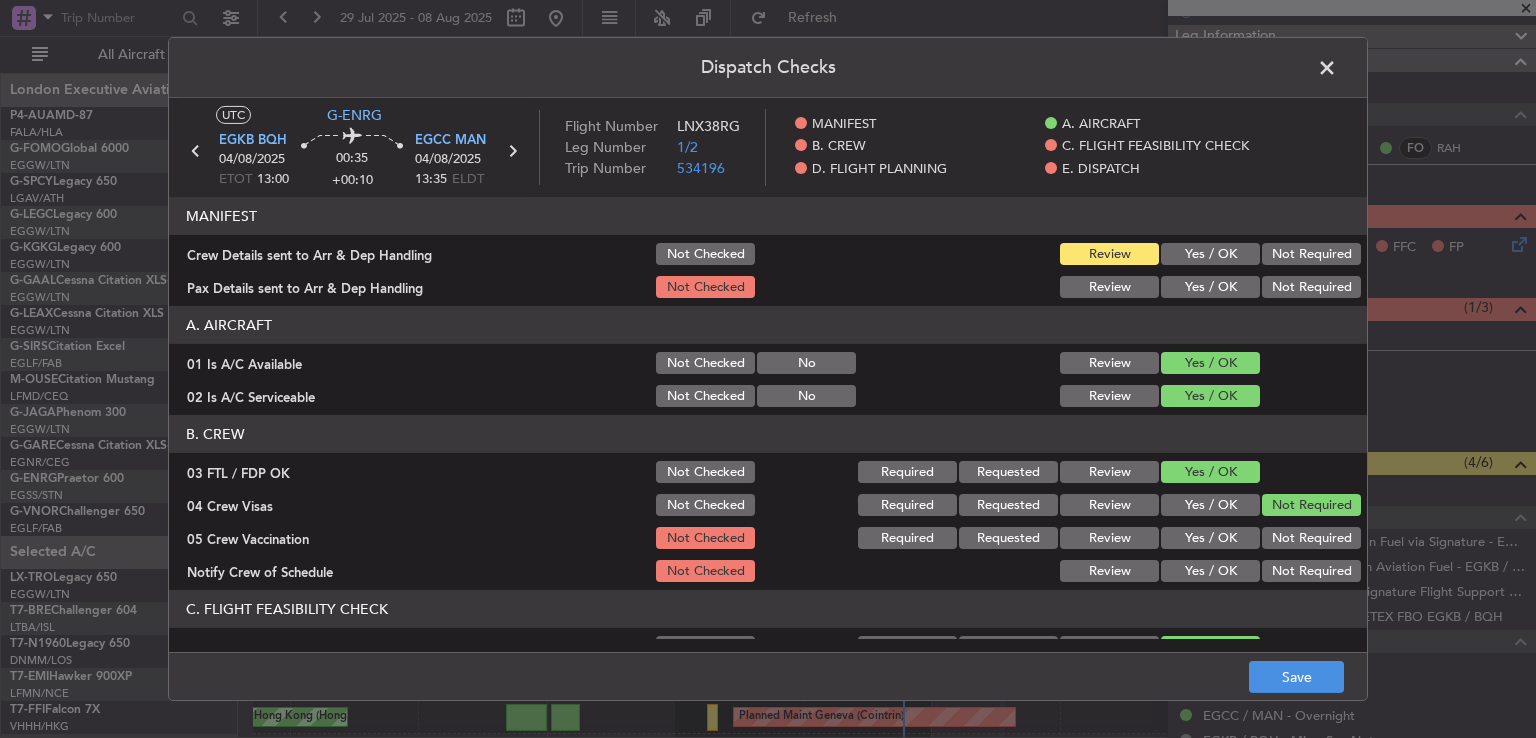 click on "Not Required" 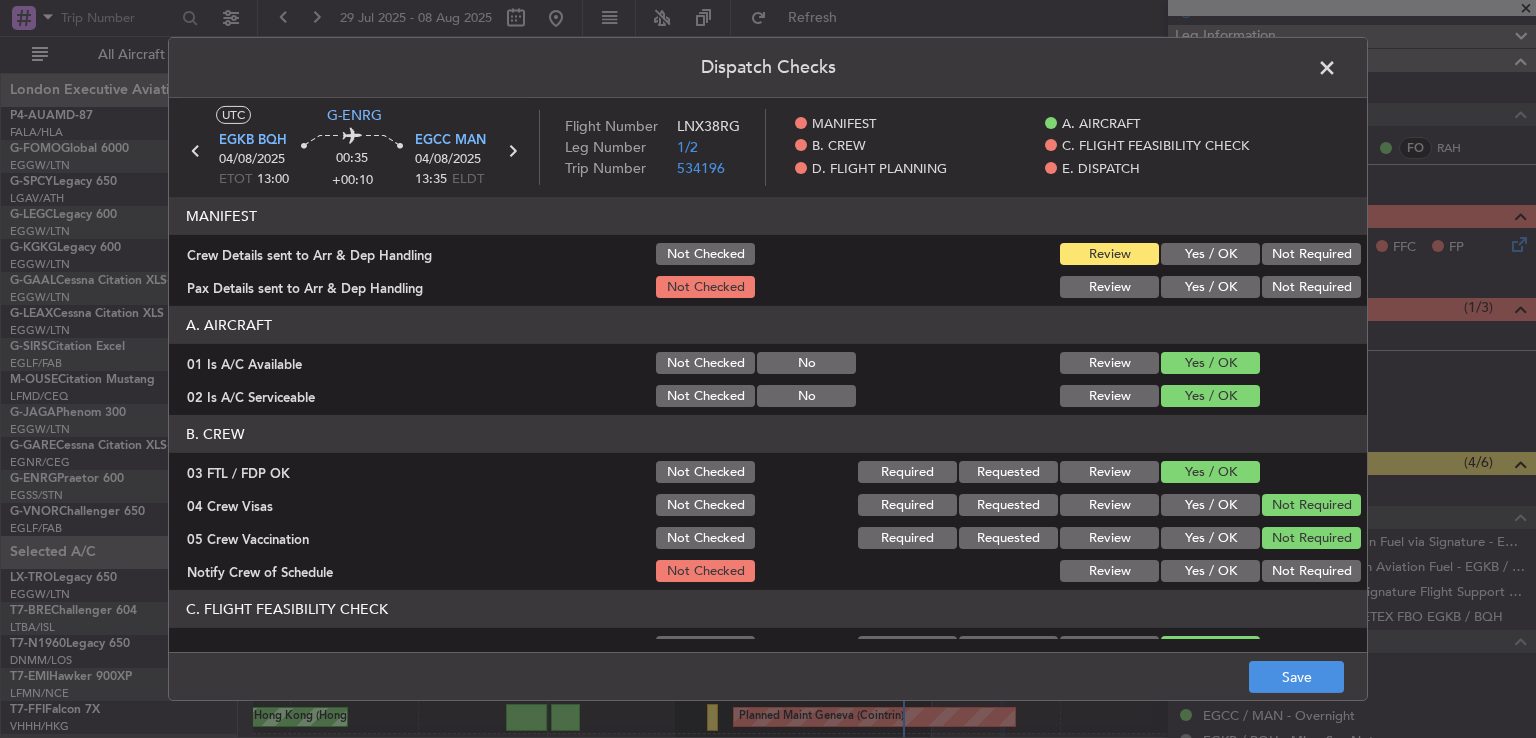 click on "Yes / OK" 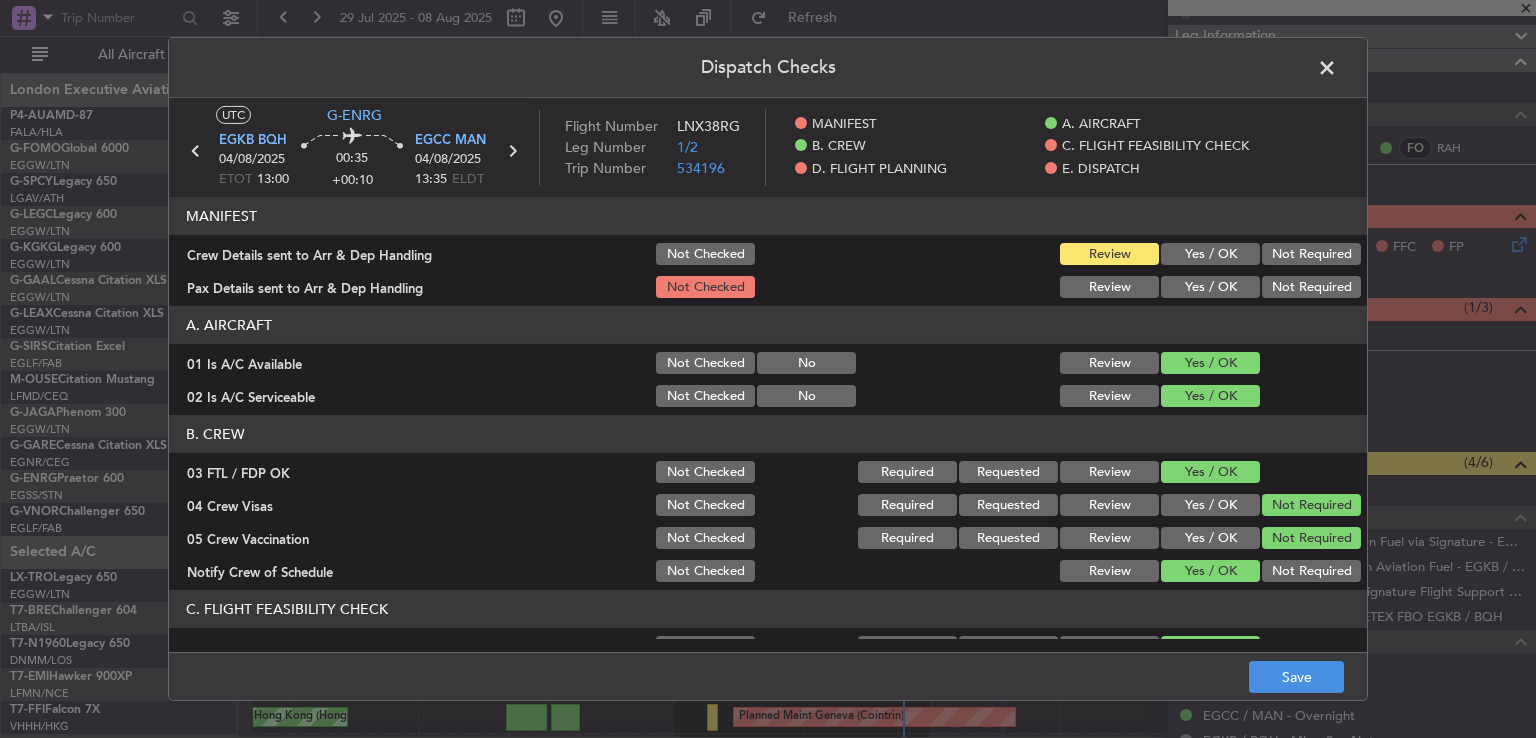 scroll, scrollTop: 444, scrollLeft: 0, axis: vertical 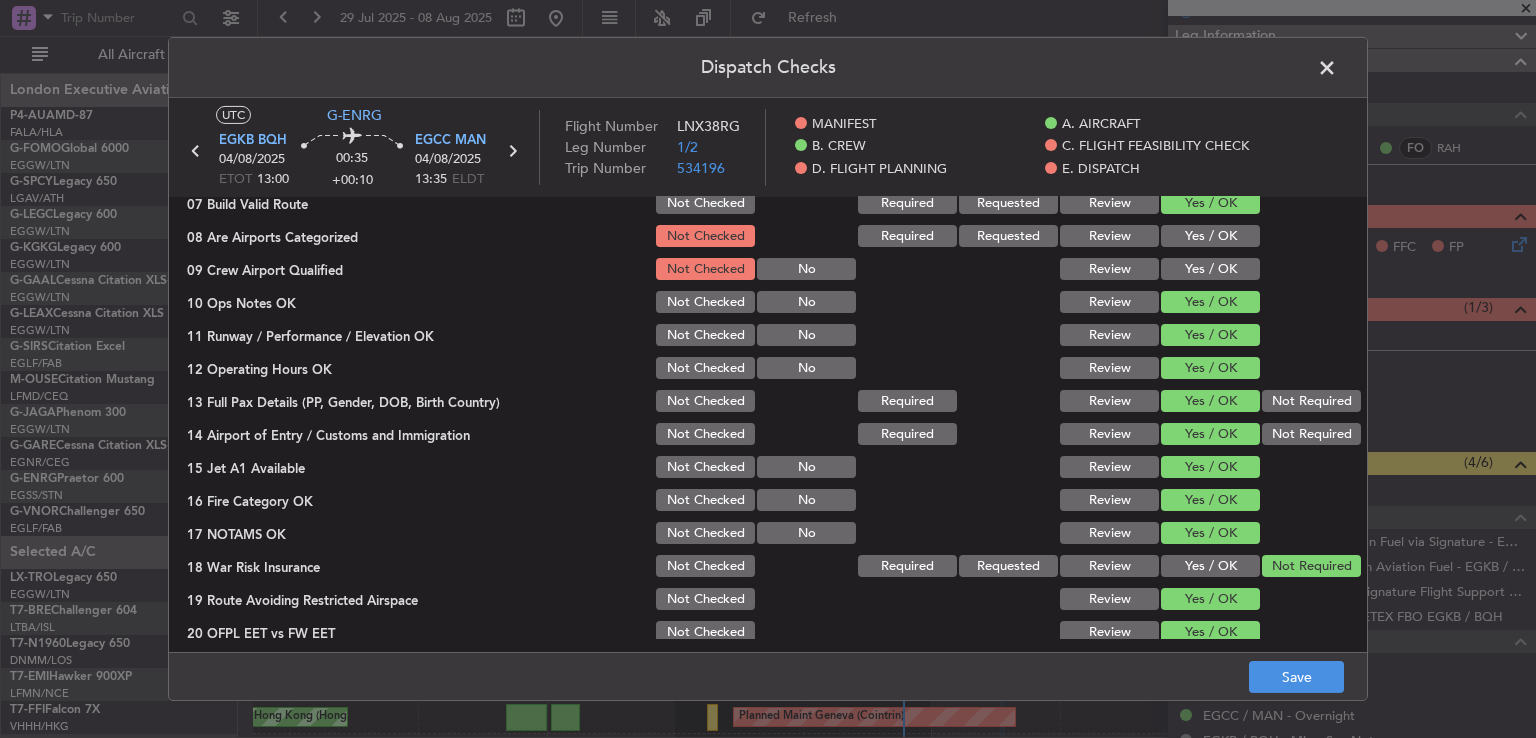 click on "Yes / OK" 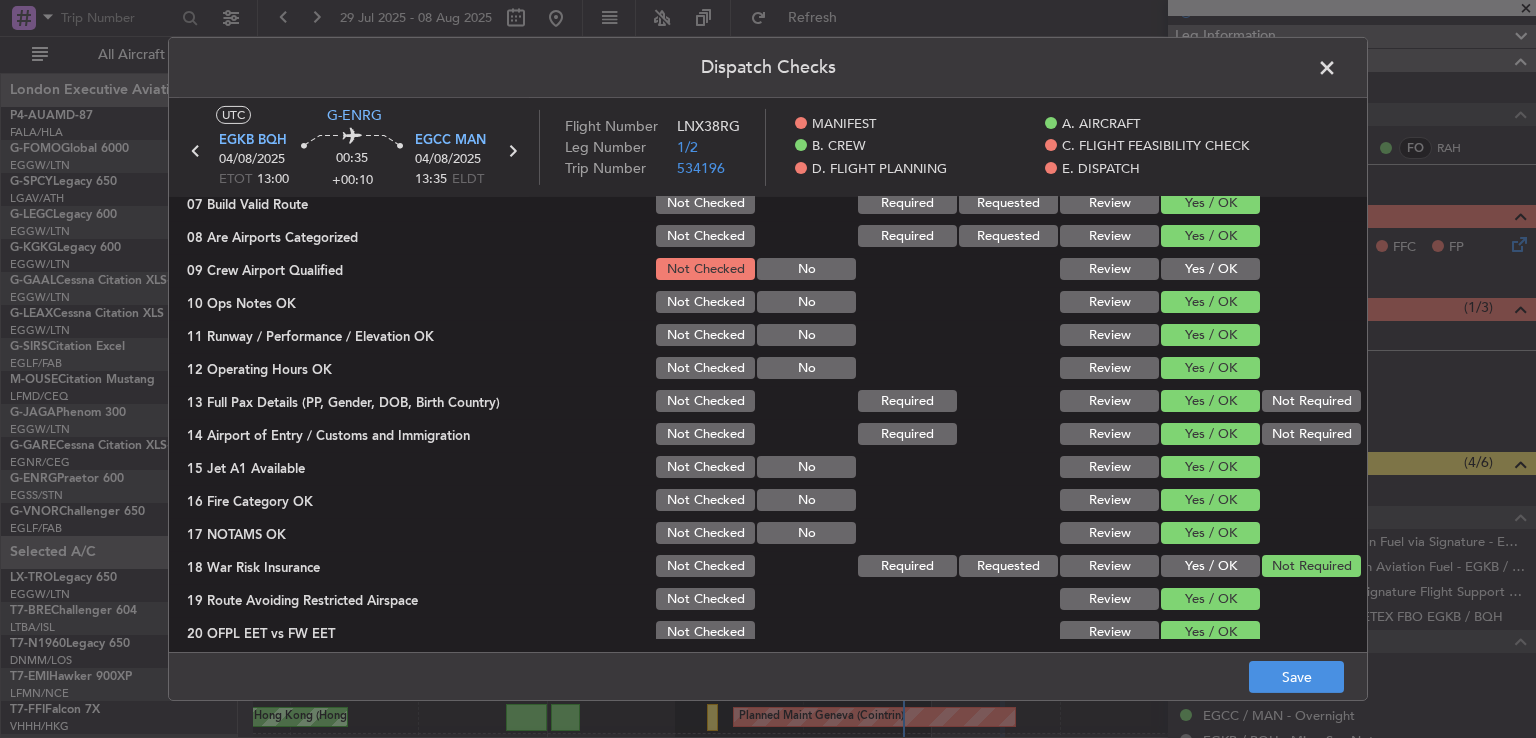 click on "Yes / OK" 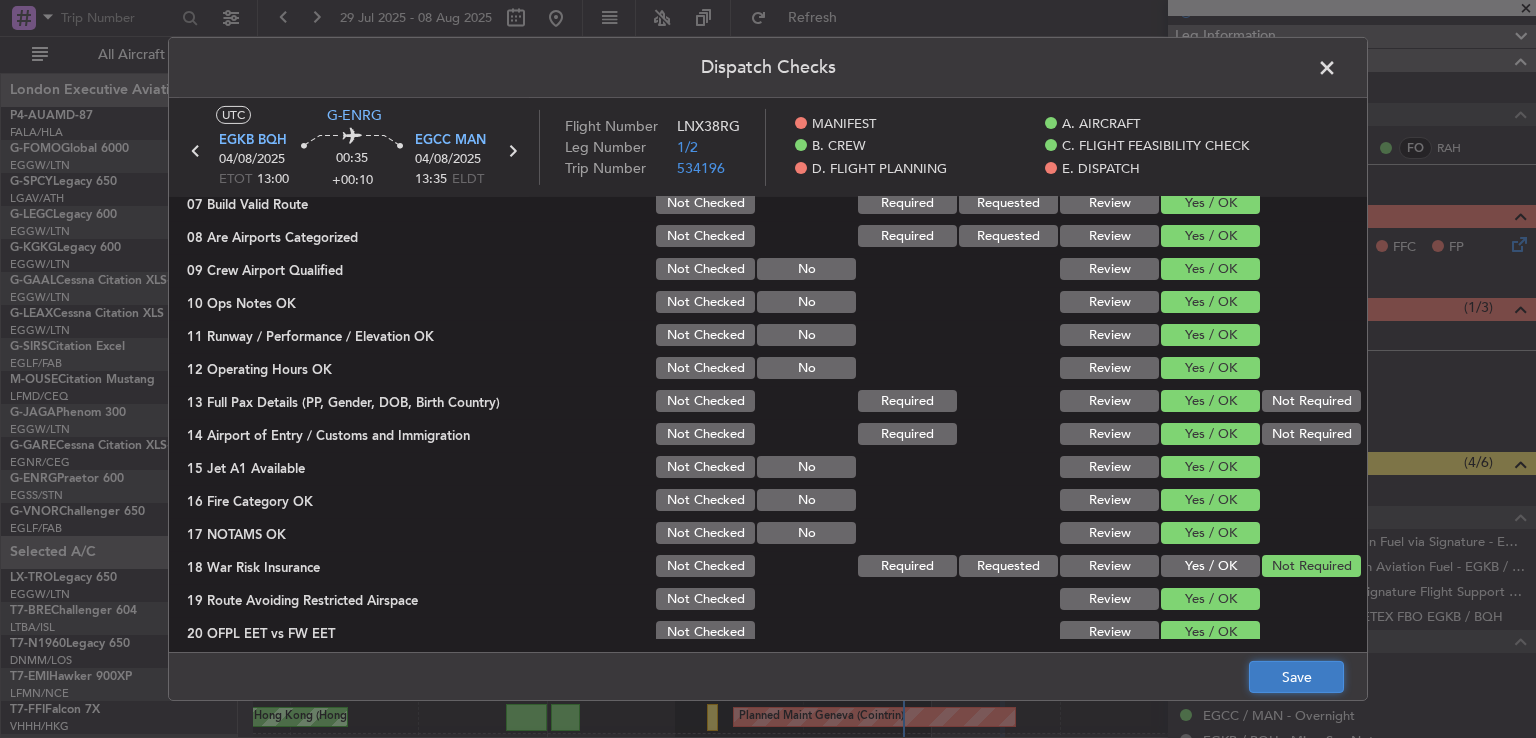 click on "Save" 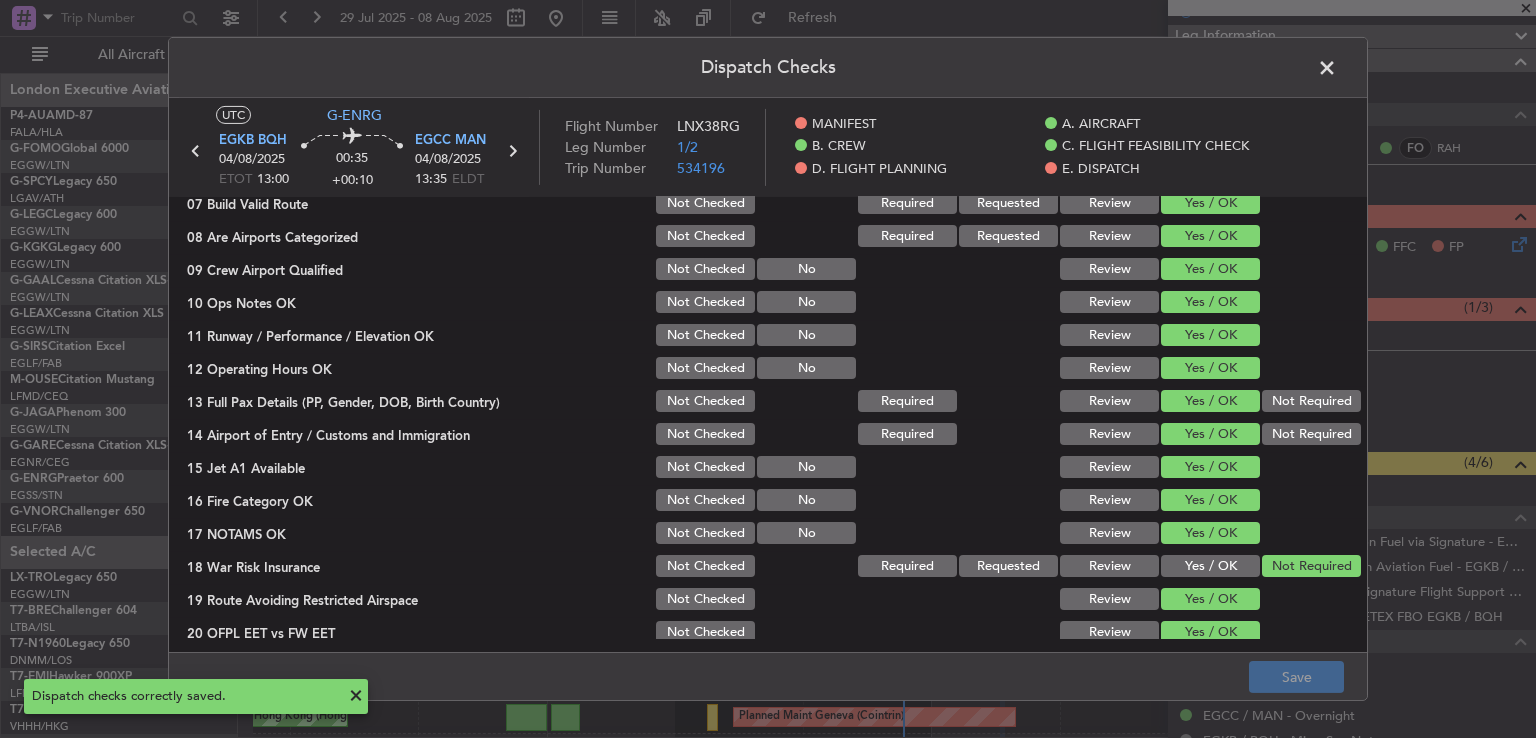 click 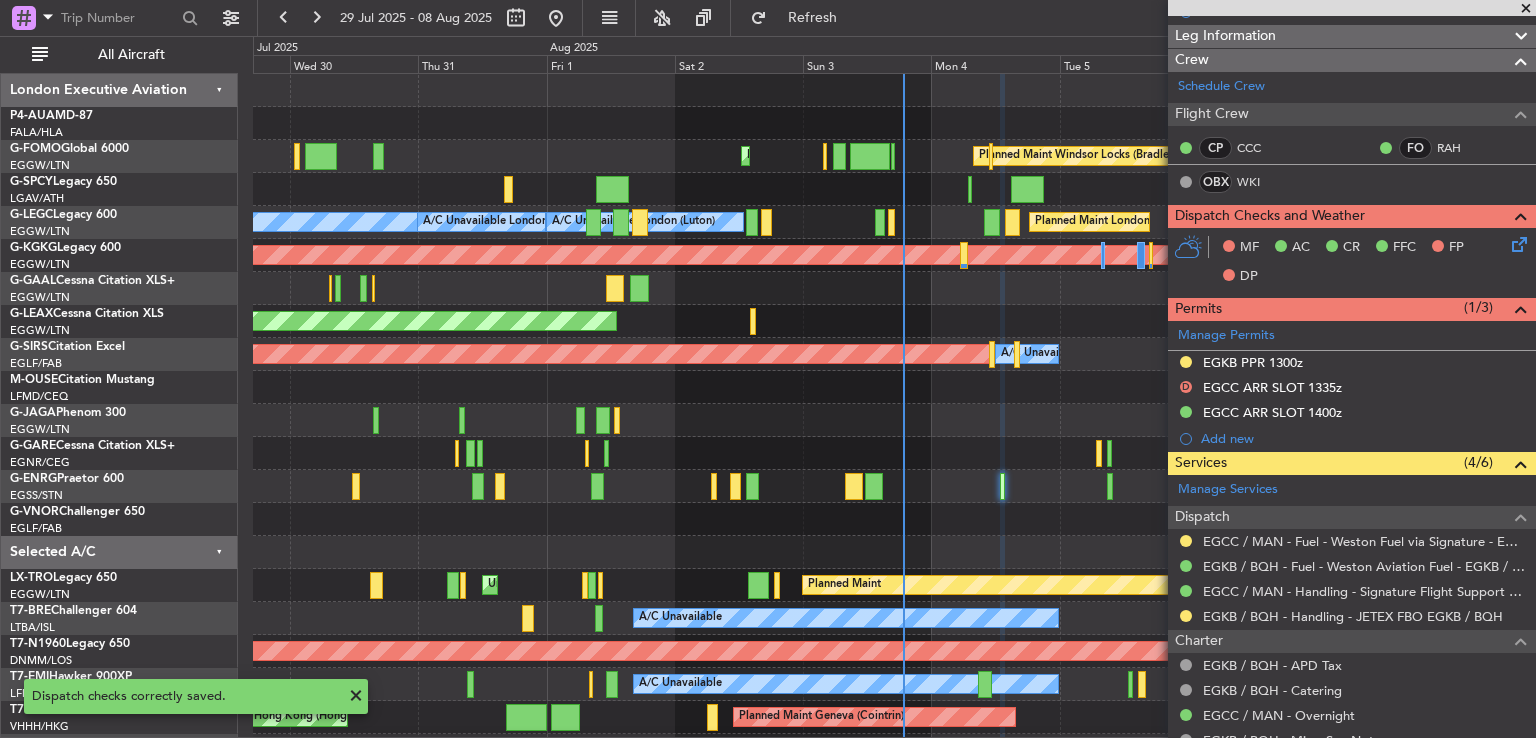 scroll, scrollTop: 112, scrollLeft: 0, axis: vertical 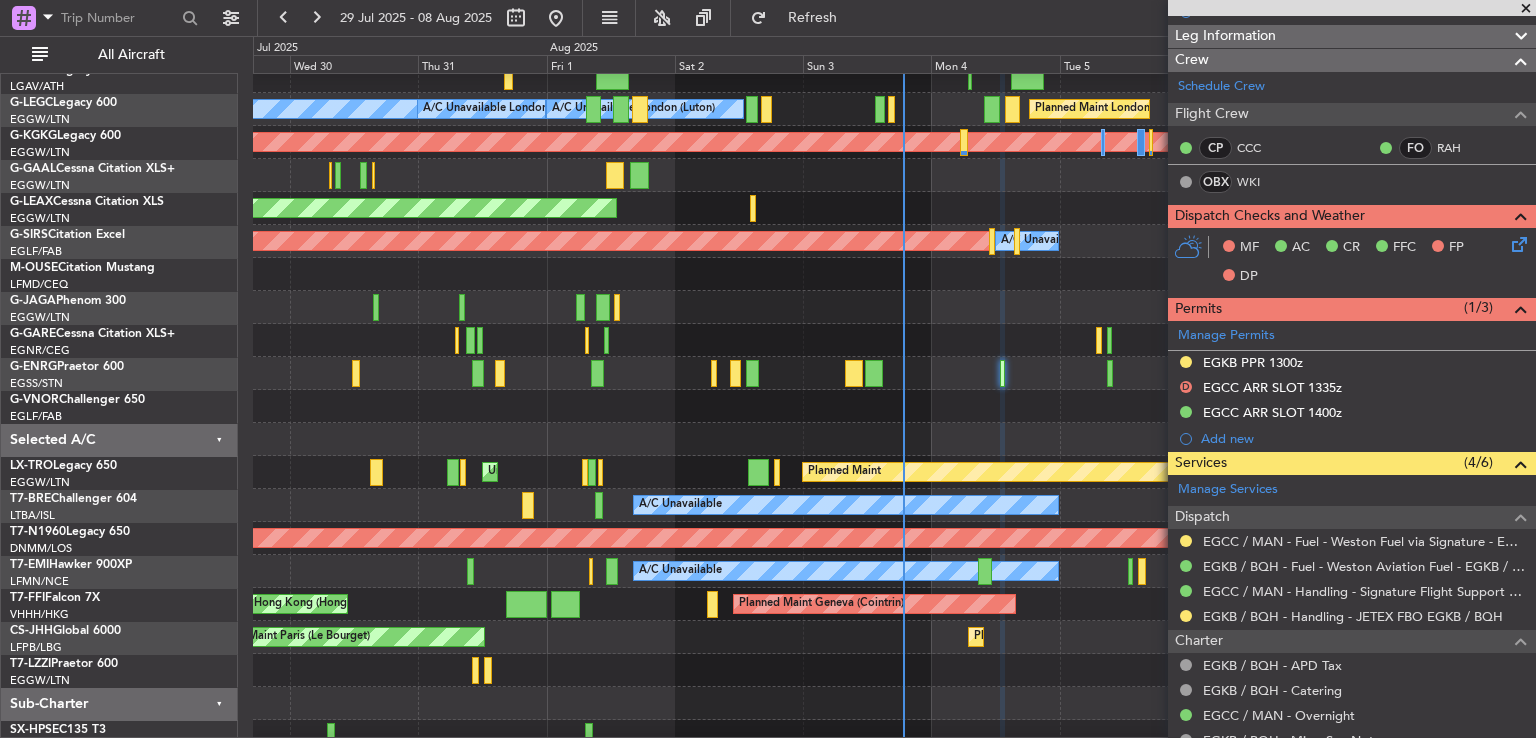 click 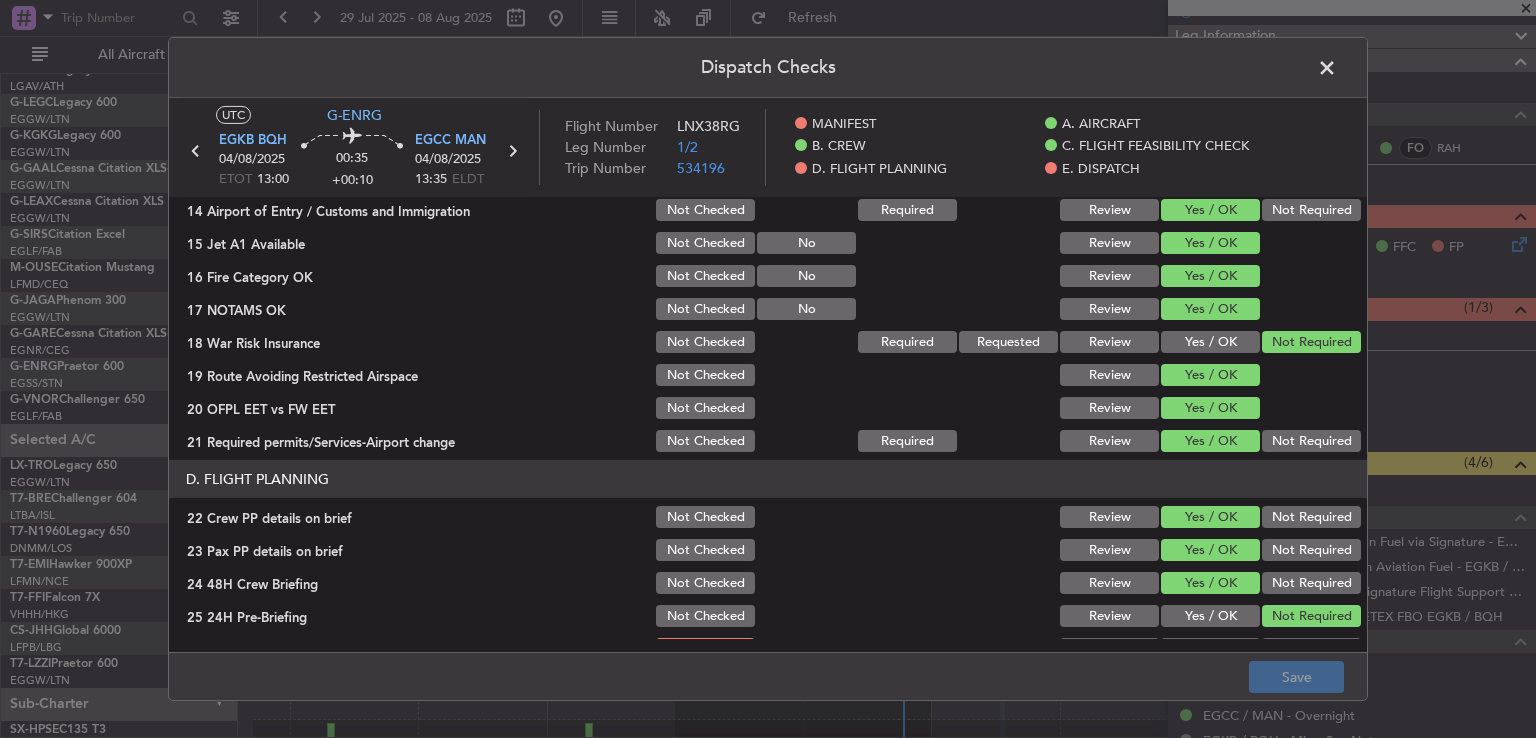 scroll, scrollTop: 671, scrollLeft: 0, axis: vertical 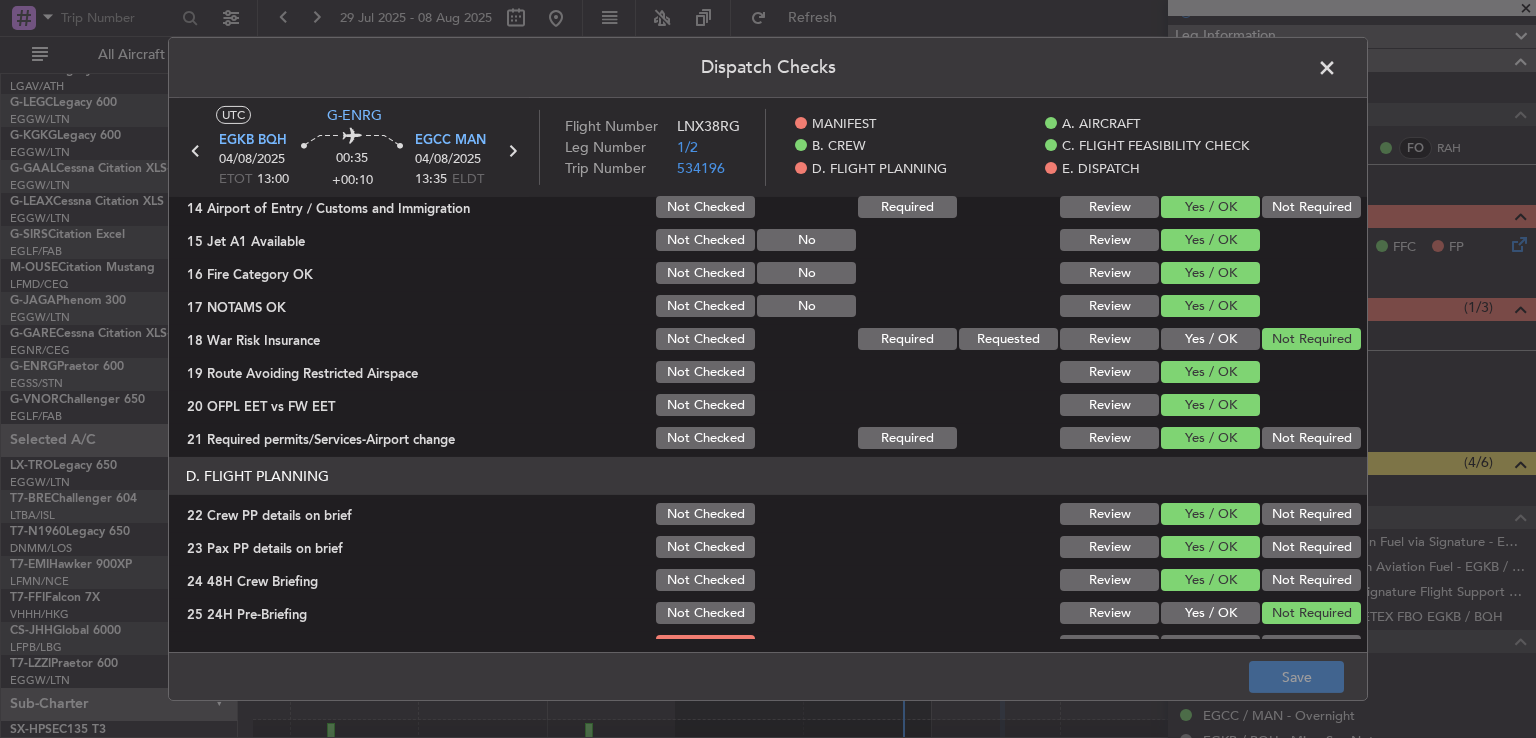 click 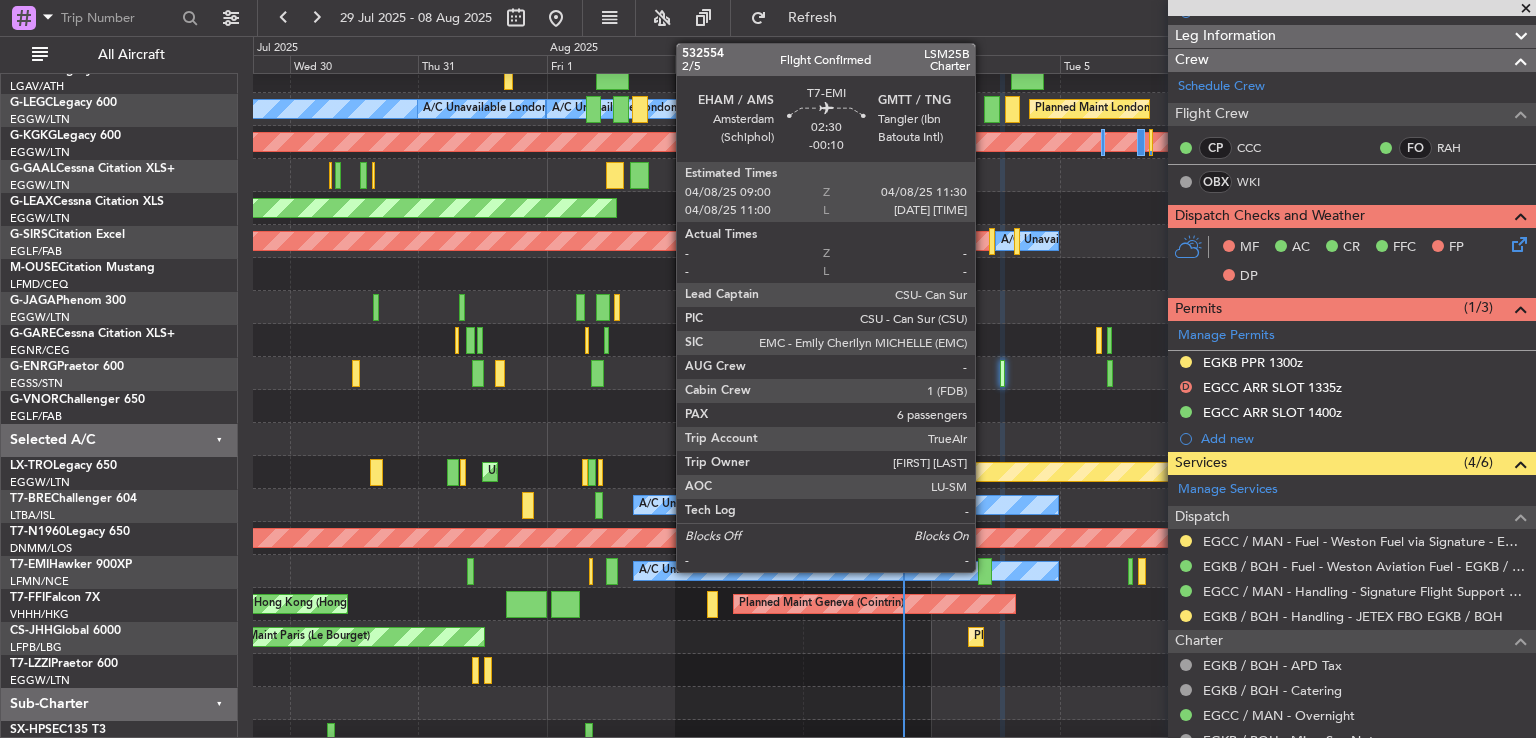 click 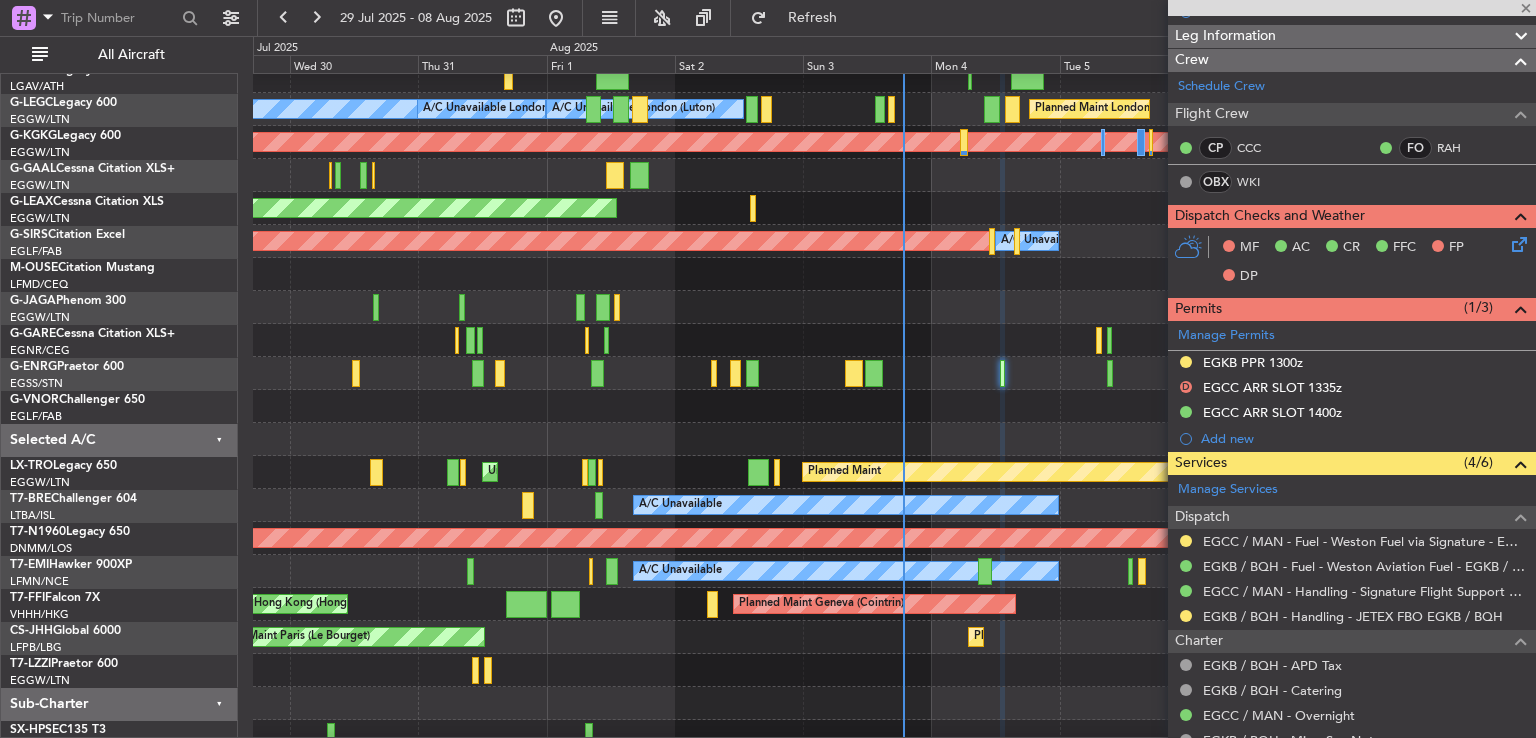 type on "-00:10" 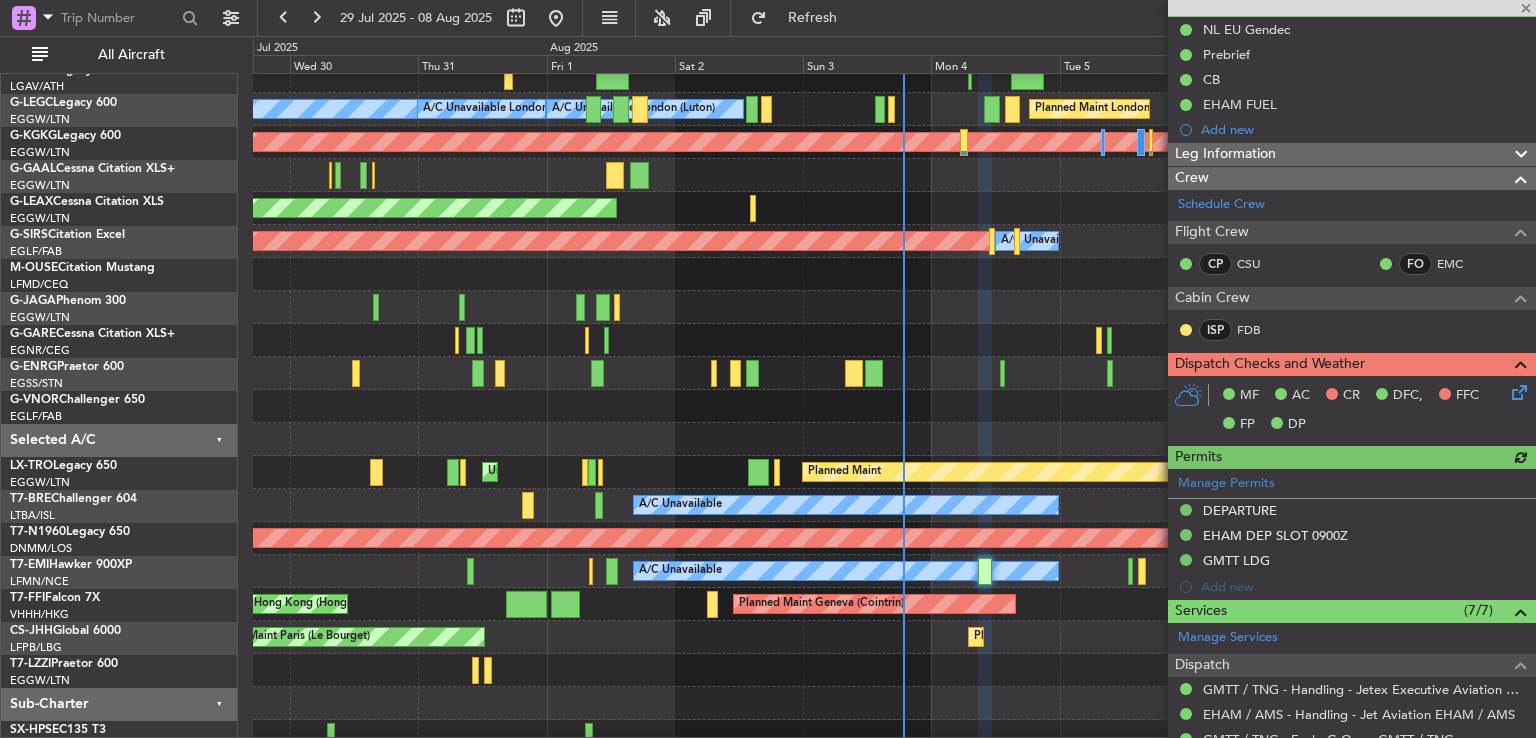 scroll, scrollTop: 205, scrollLeft: 0, axis: vertical 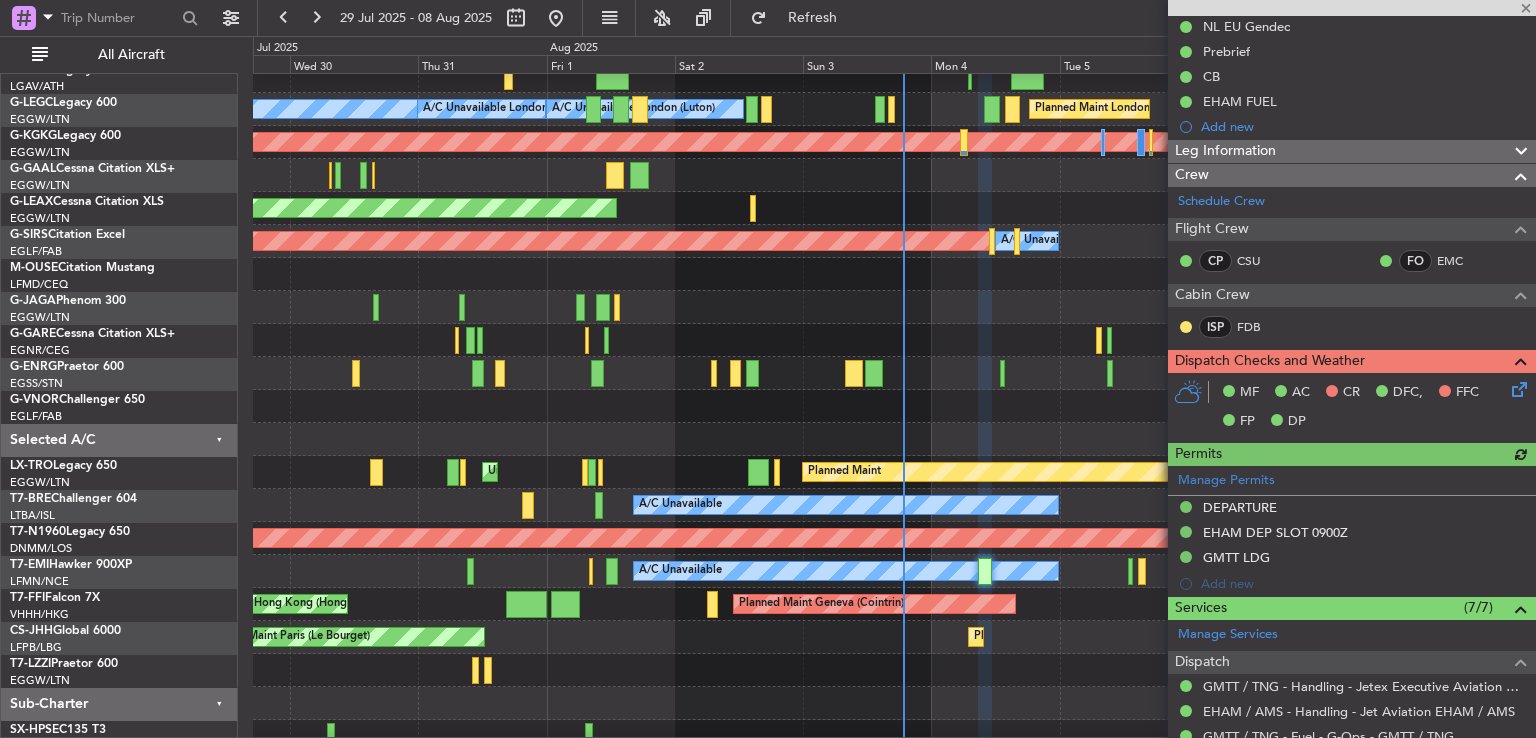 click 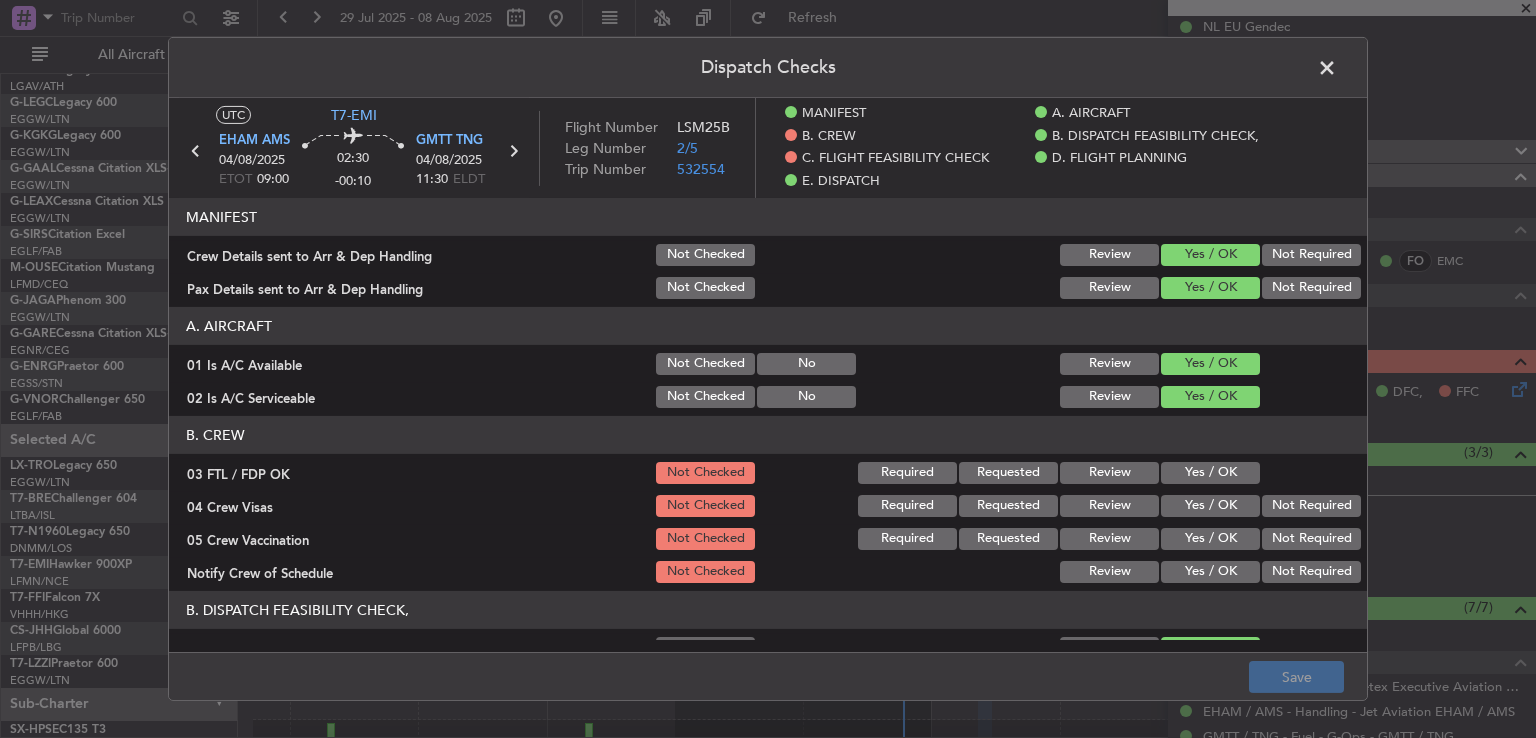 click on "Yes / OK" 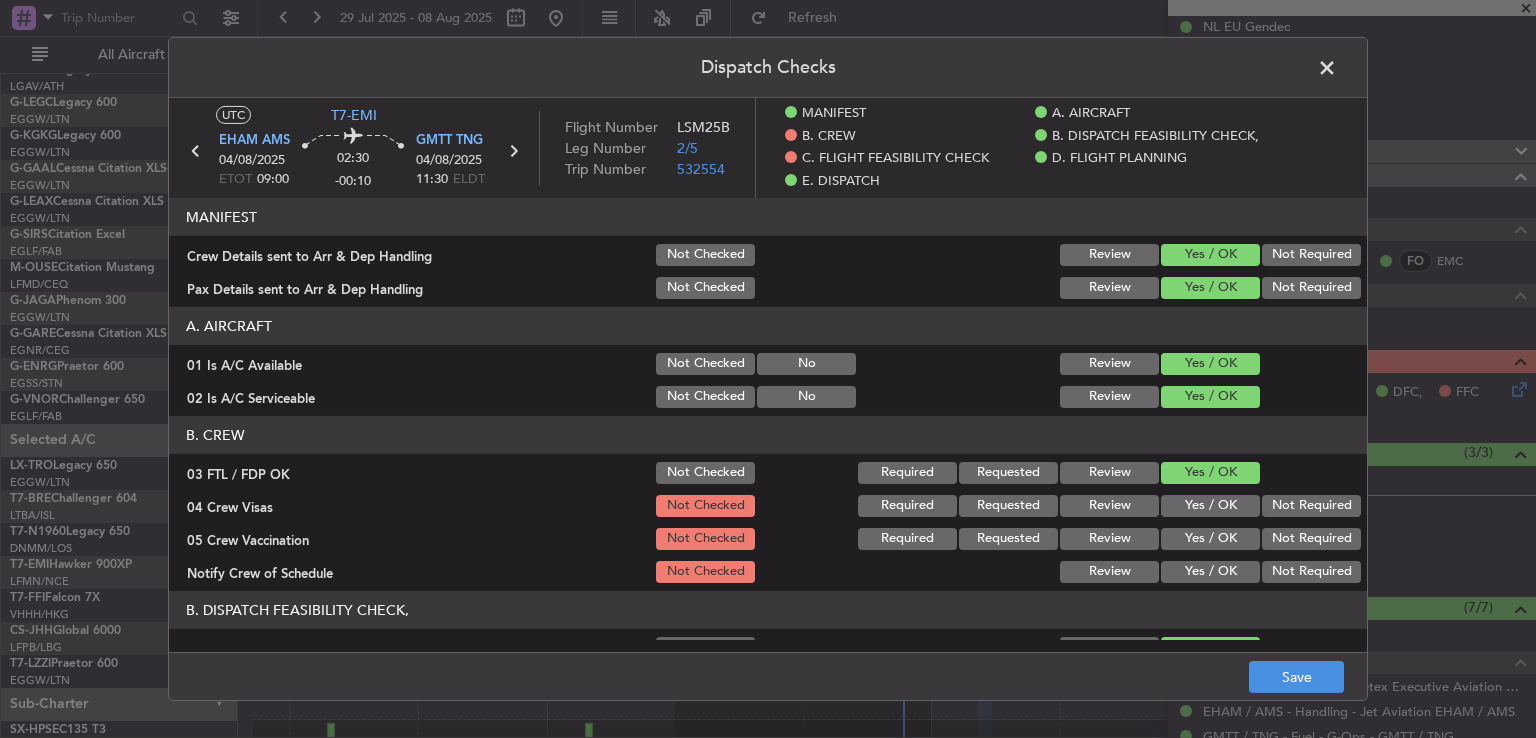 click on "Not Required" 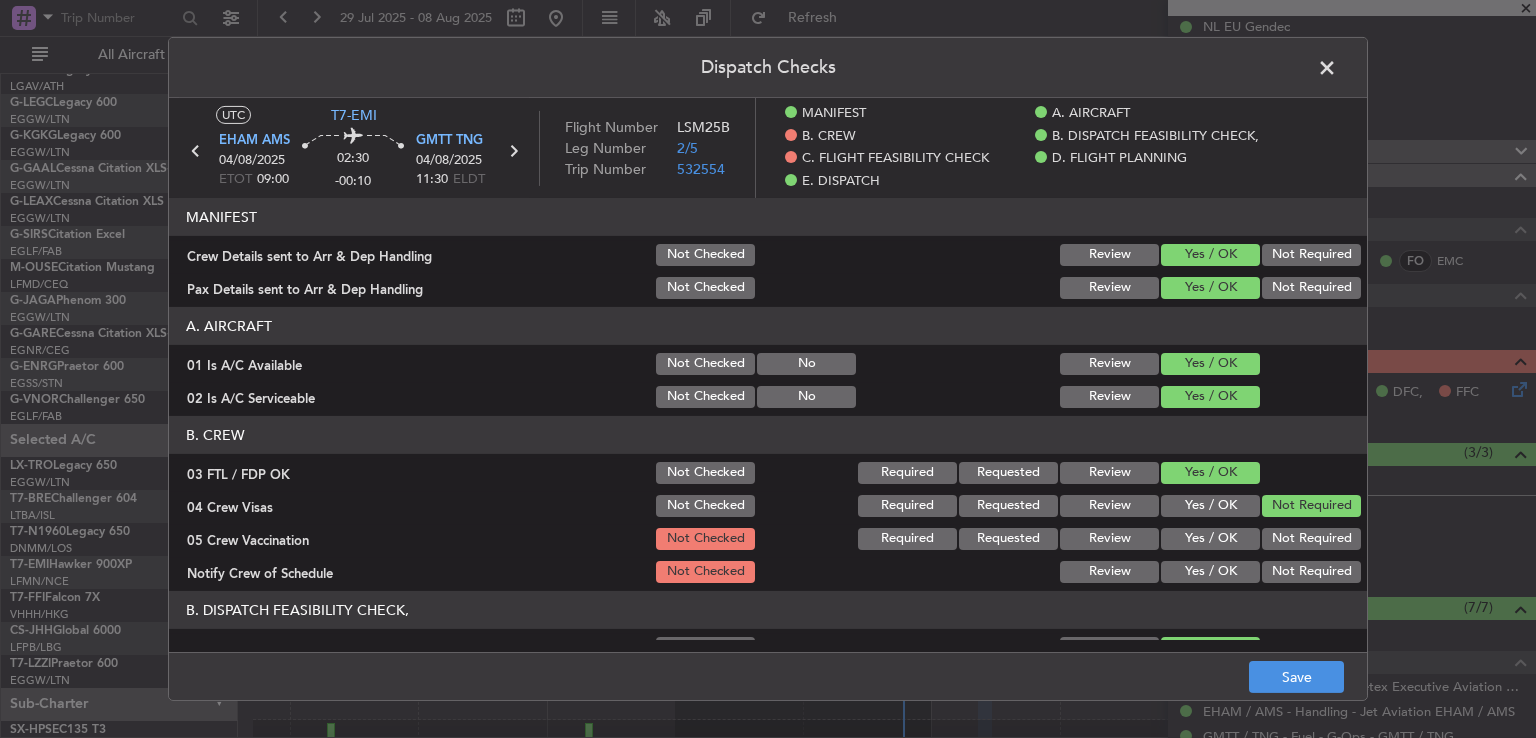click on "Not Required" 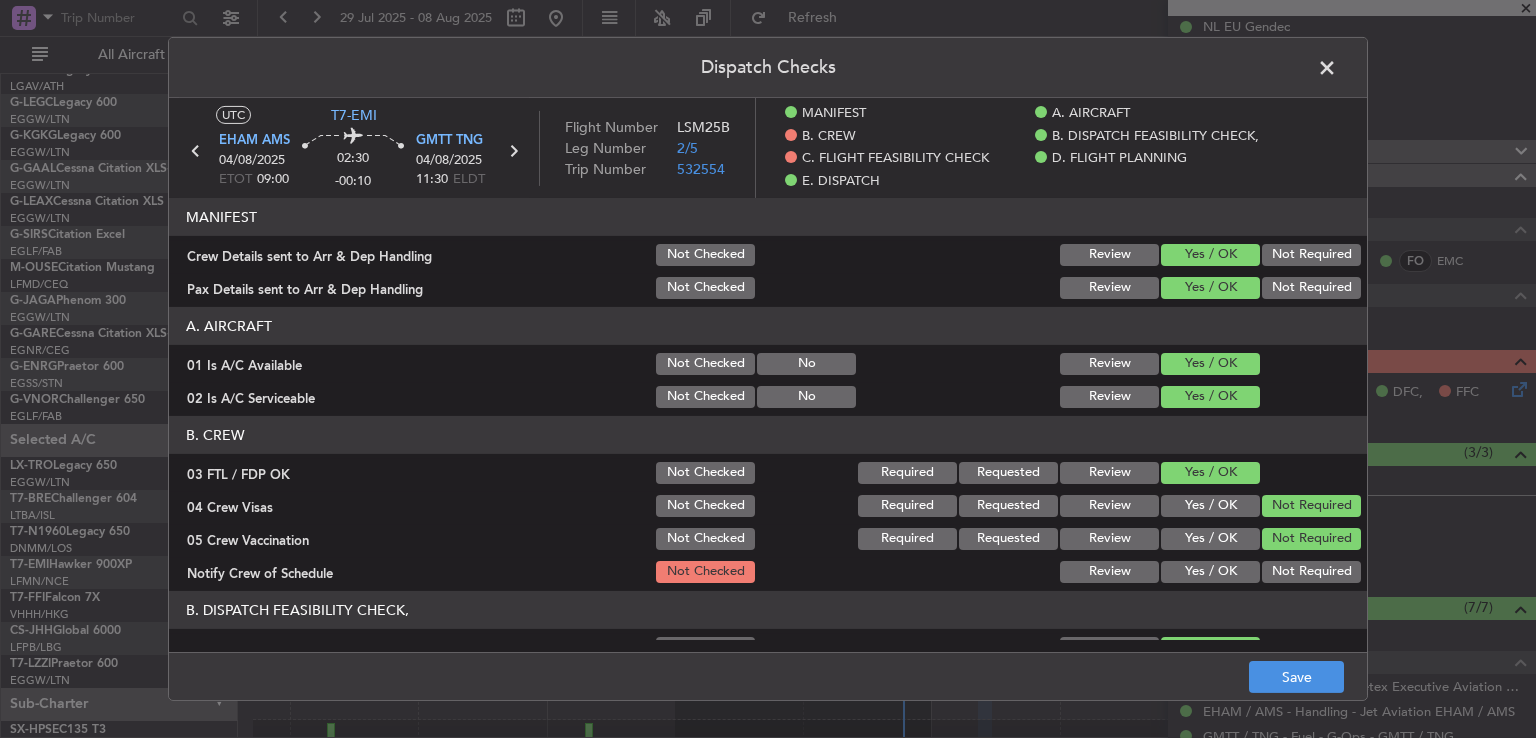 click on "Yes / OK" 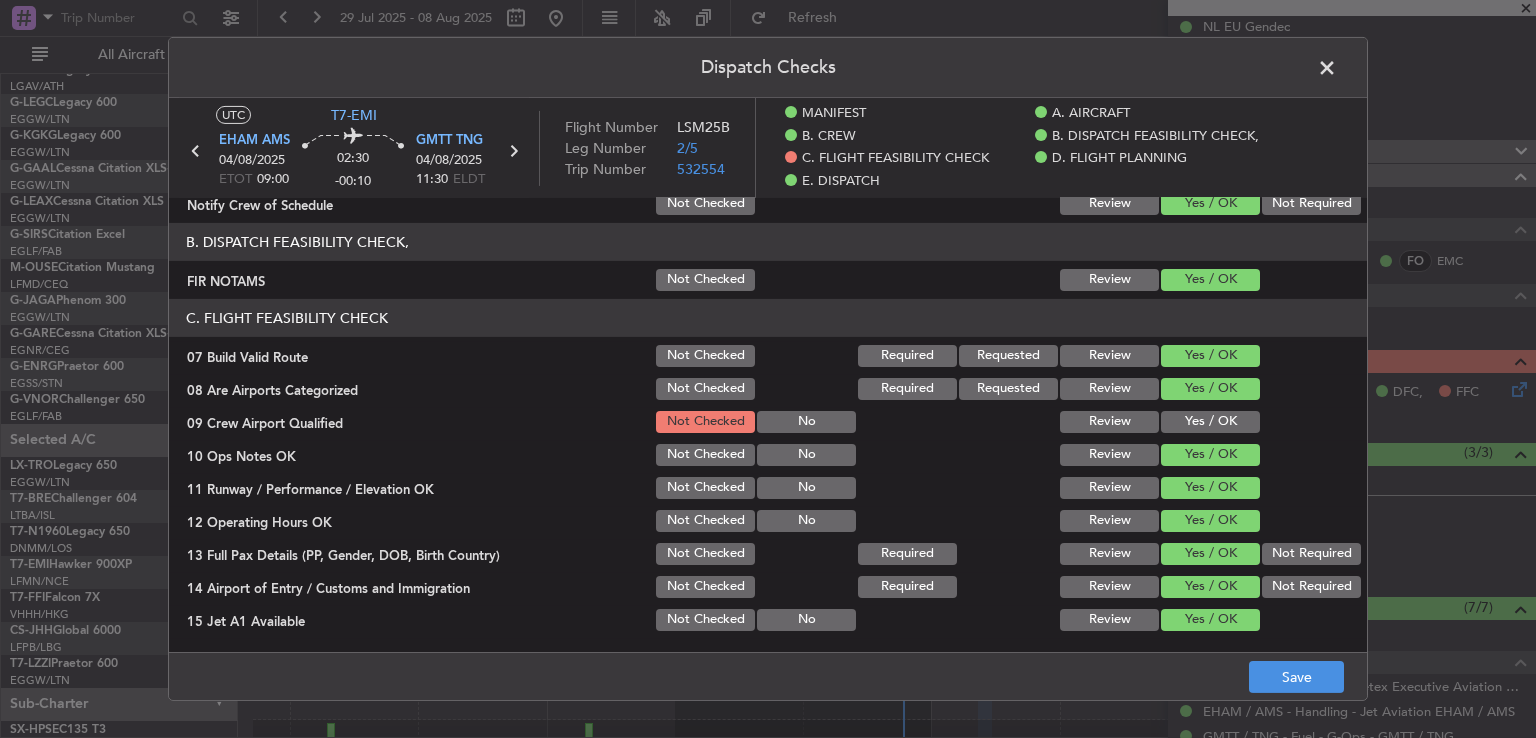 scroll, scrollTop: 371, scrollLeft: 0, axis: vertical 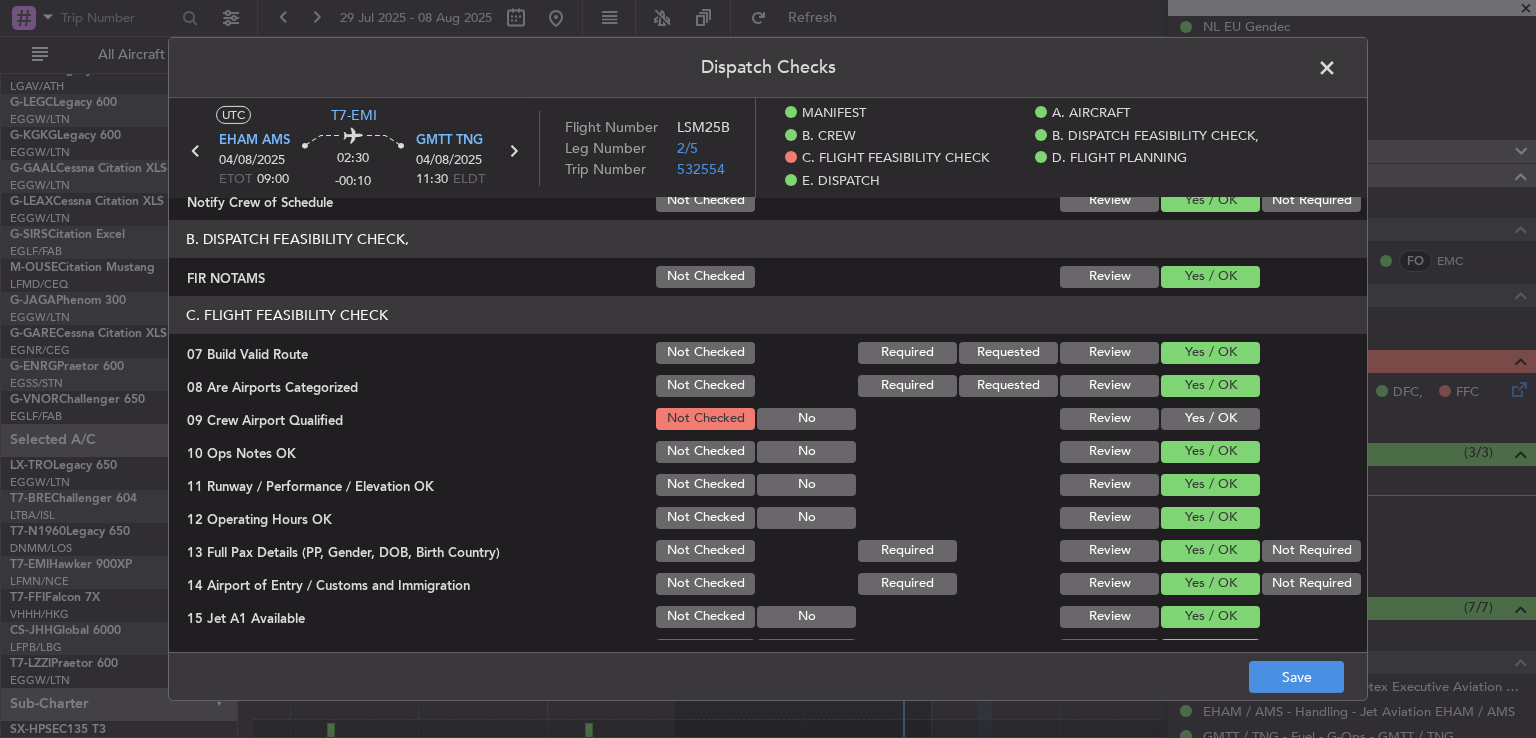 click on "Yes / OK" 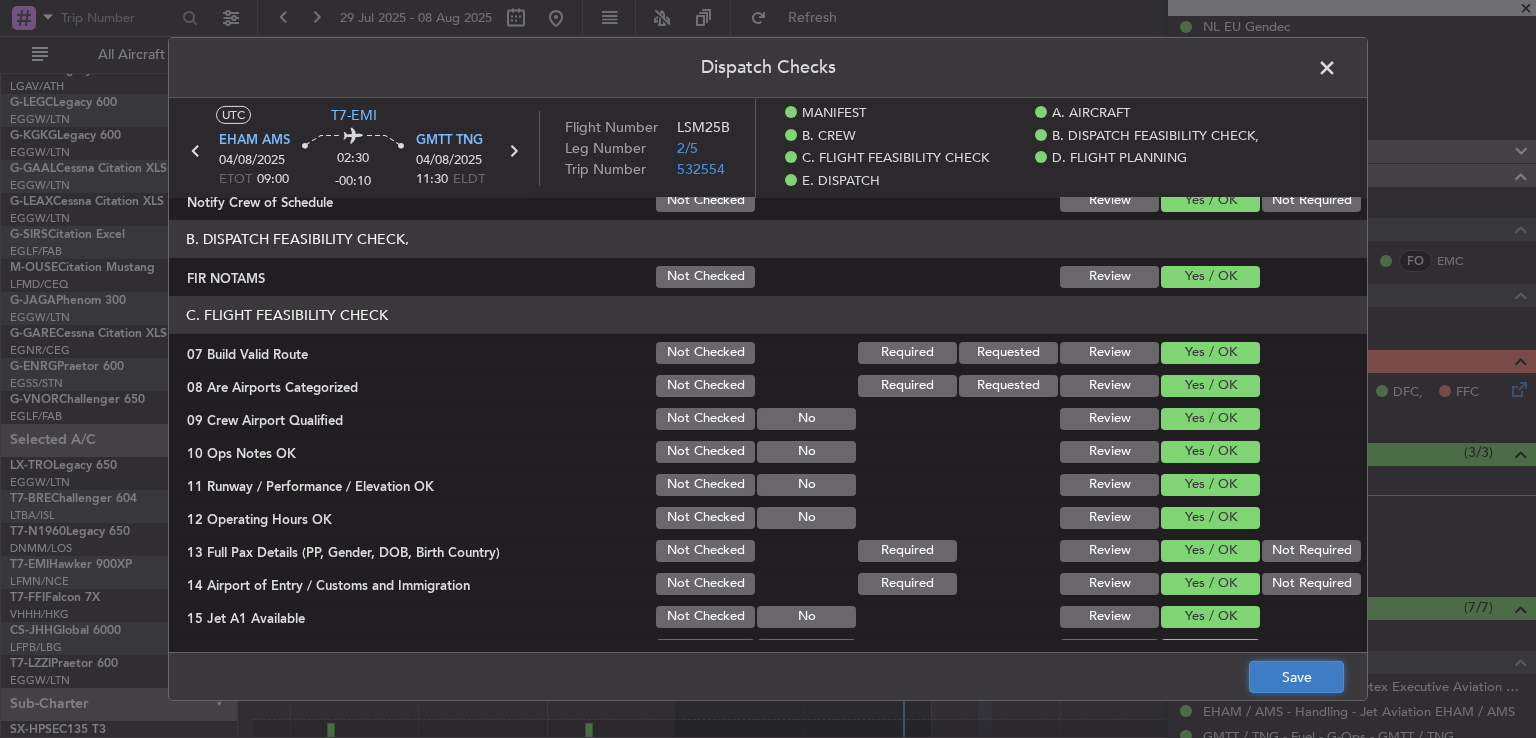 click on "Save" 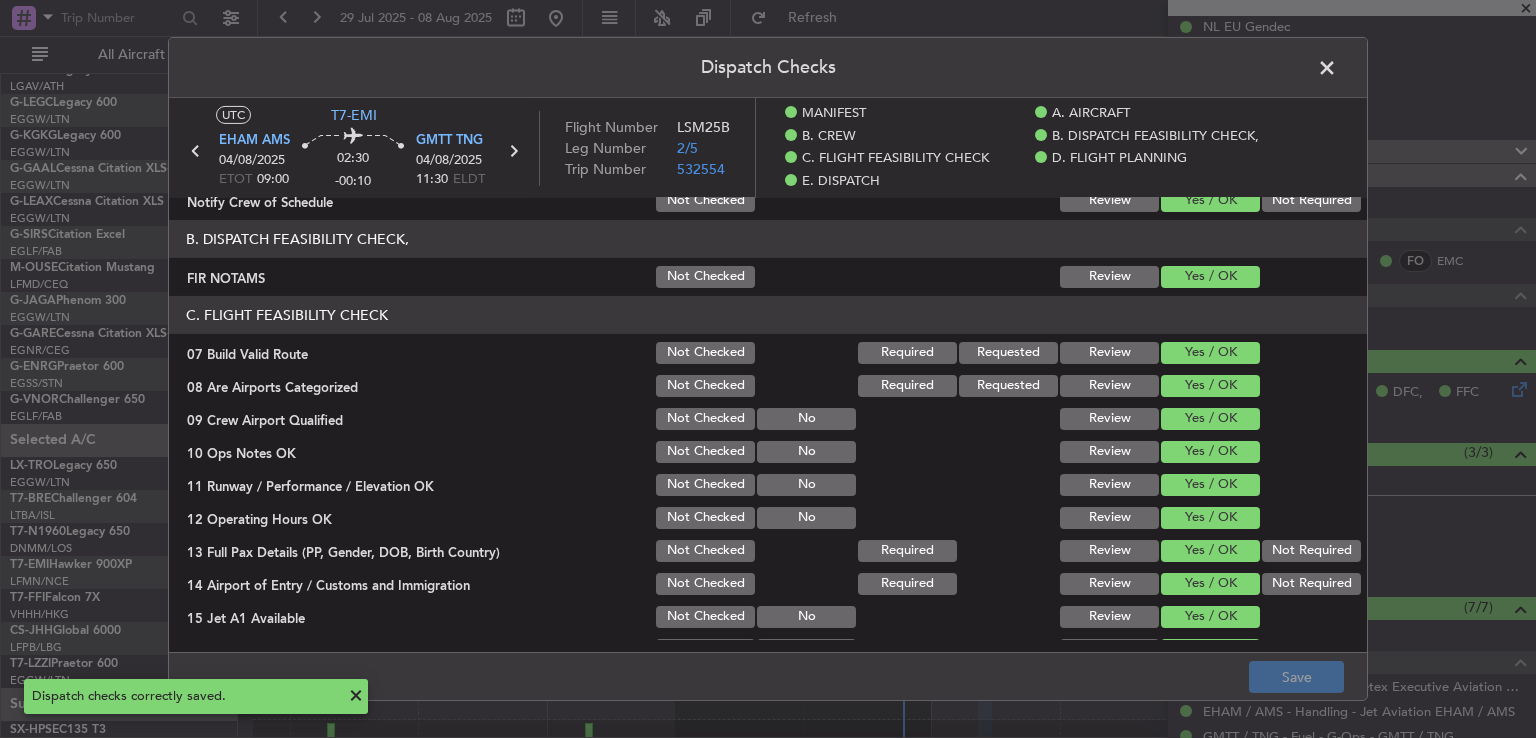click 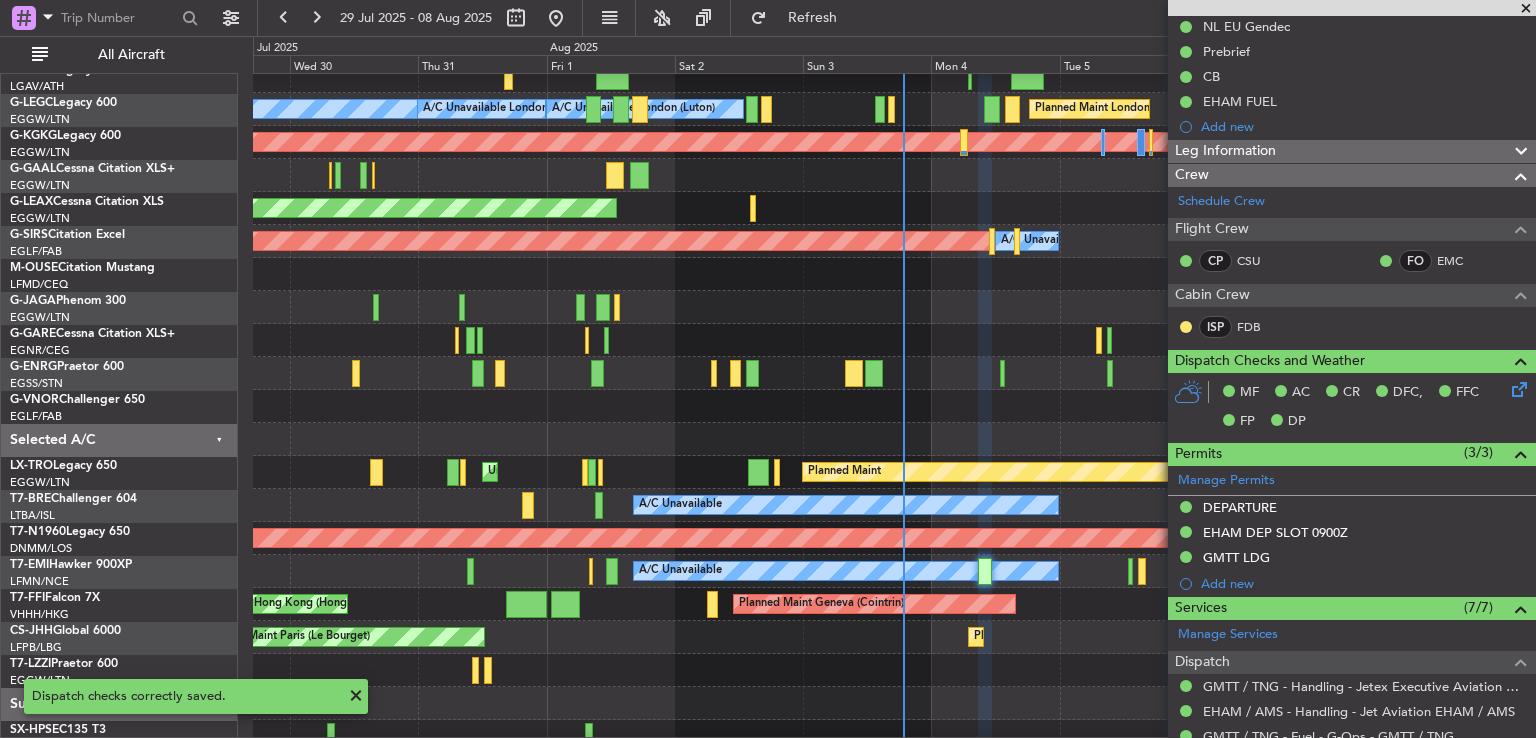 click at bounding box center (1526, 9) 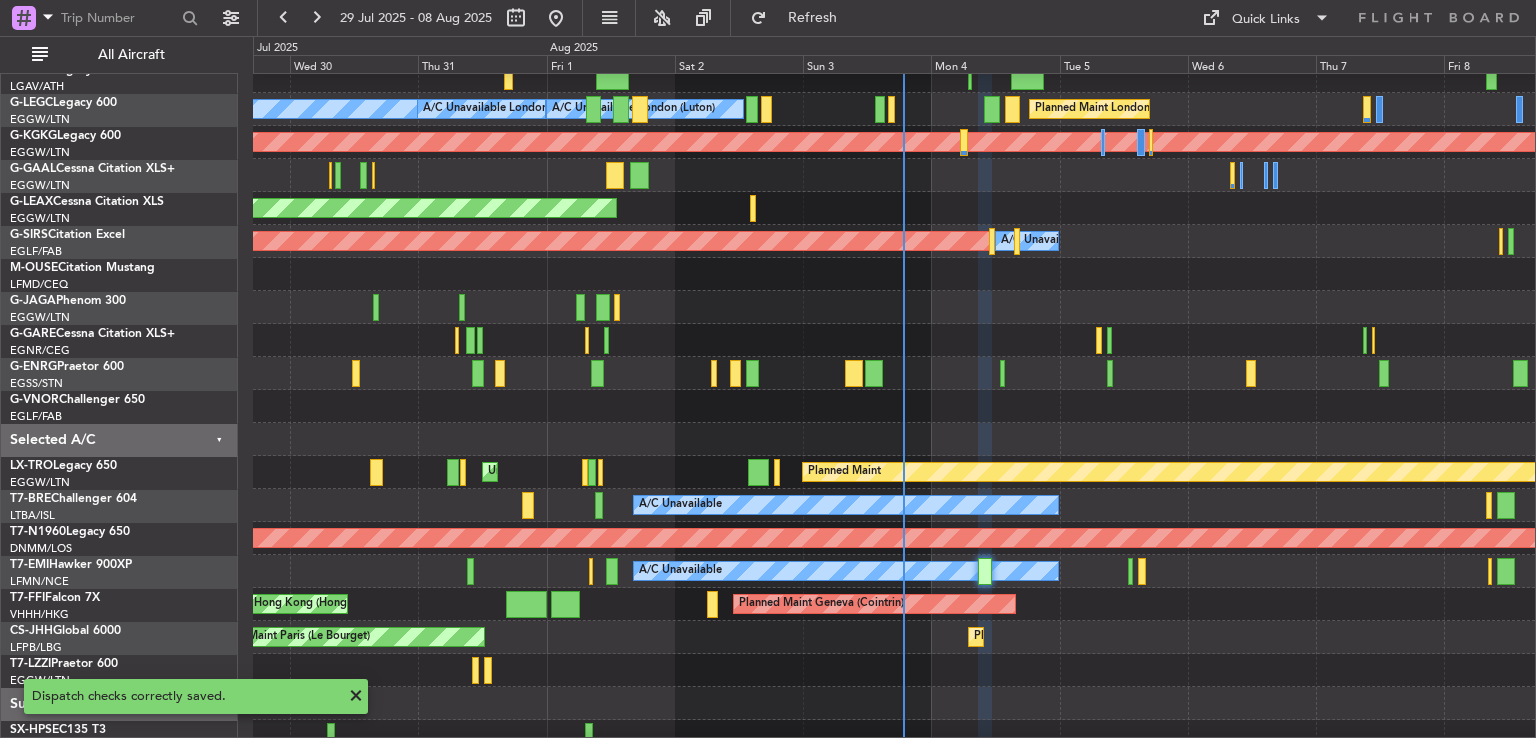 type on "0" 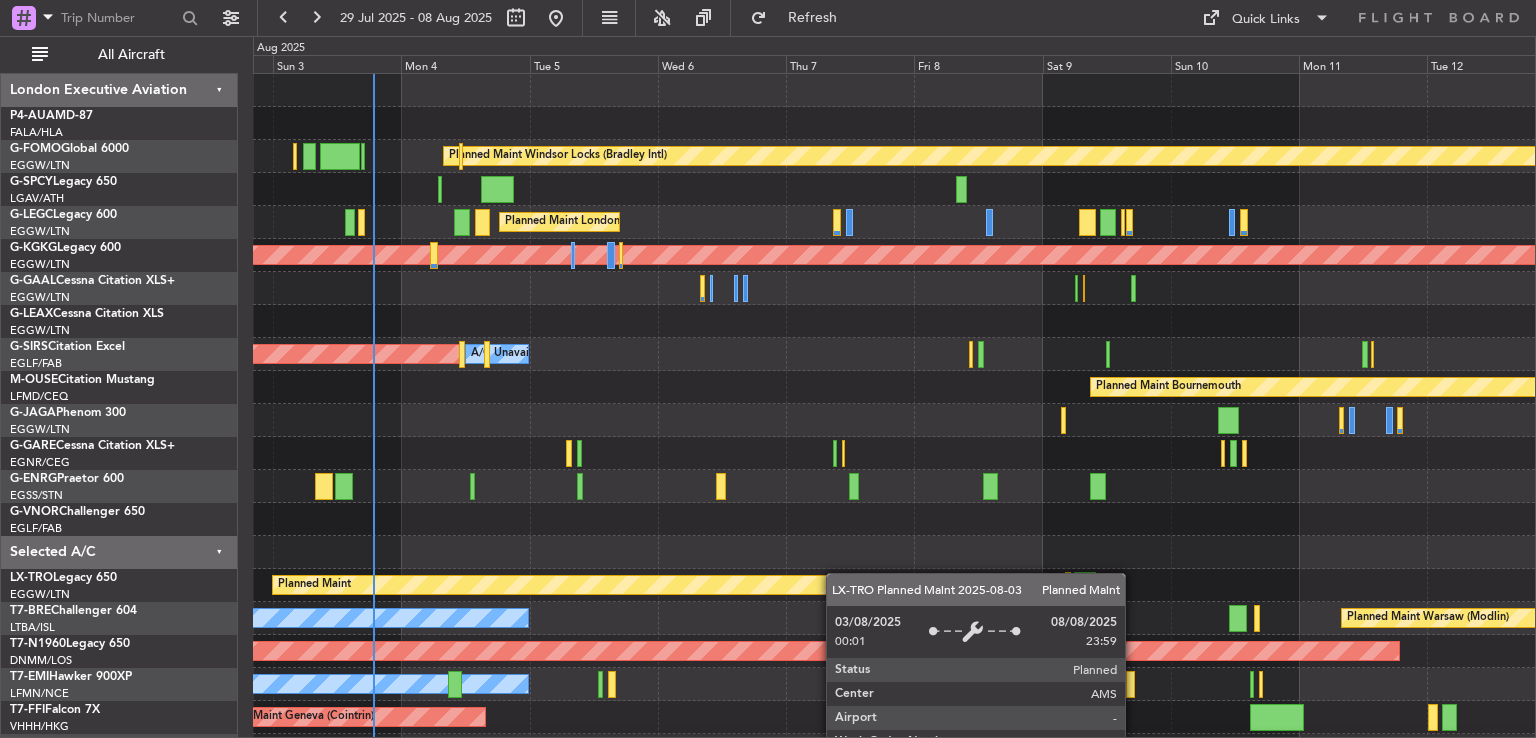 scroll, scrollTop: 0, scrollLeft: 0, axis: both 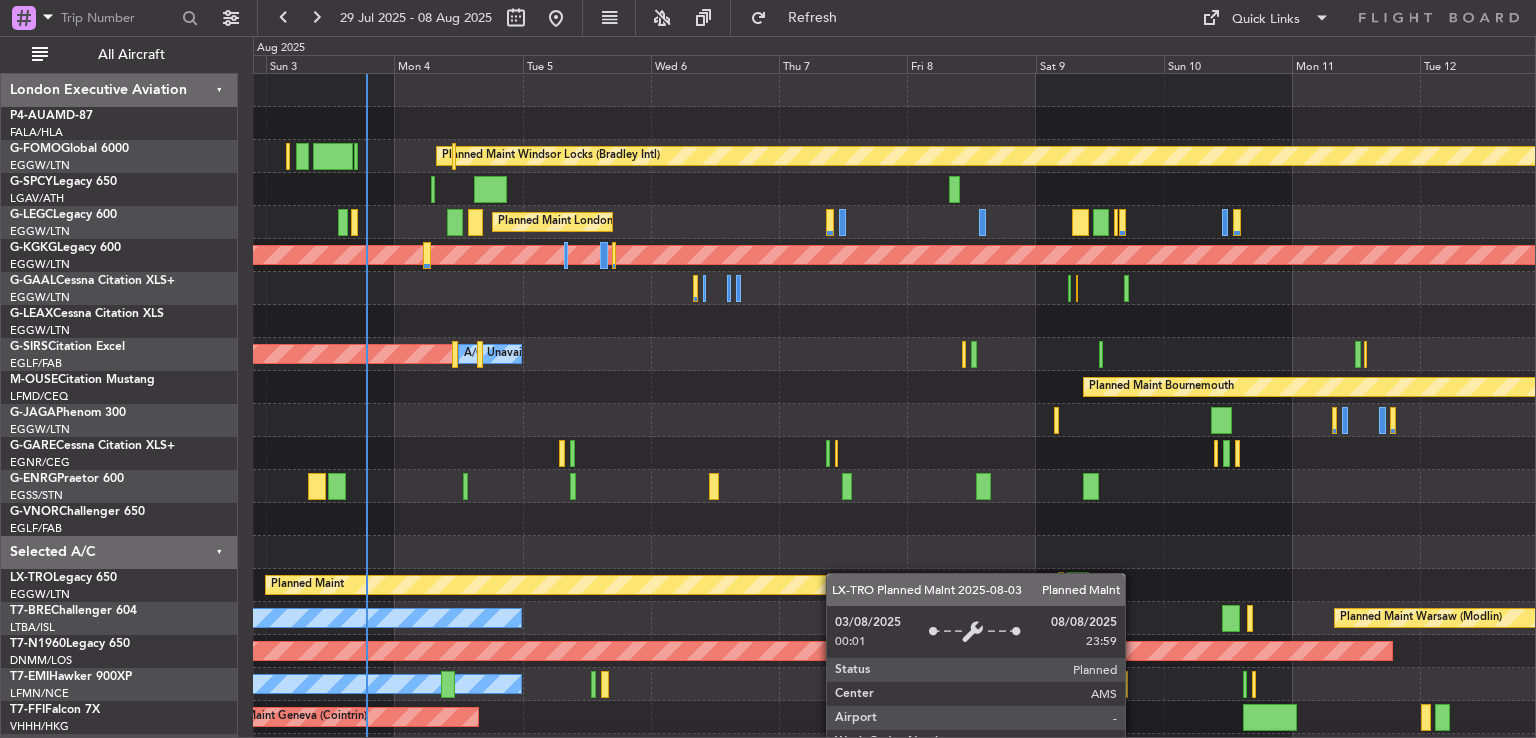 click on "Planned Maint
Unplanned Maint [CITY] ([AIRPORT])" 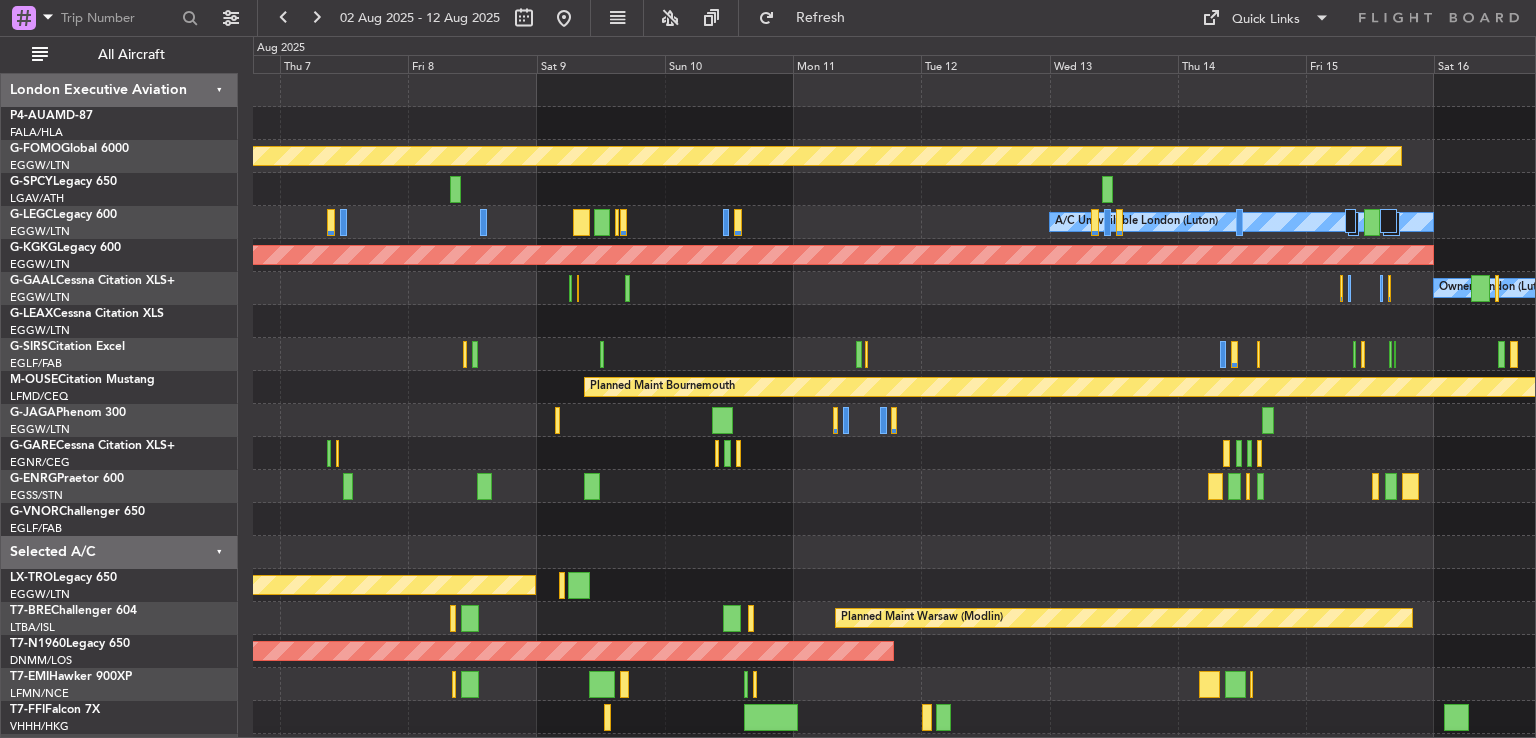 click on "Planned Maint [CITY] ([AIRPORT])
A/C Unavailable [CITY] ([AIRPORT])
Planned Maint [CITY] ([AIRPORT])
AOG Maint [CITY] ([AIRPORT])
Owner [CITY] ([AIRPORT])
A/C Unavailable
Planned Maint [CITY] ([AIRPORT])
Planned Maint [CITY]
Planned Maint
Planned Maint [CITY] ([AIRPORT])
A/C Unavailable
Planned Maint [CITY] ([AIRPORT])
A/C Unavailable
Planned Maint [CITY] ([AIRPORT])
Planned Maint [CITY] ([AIRPORT])" 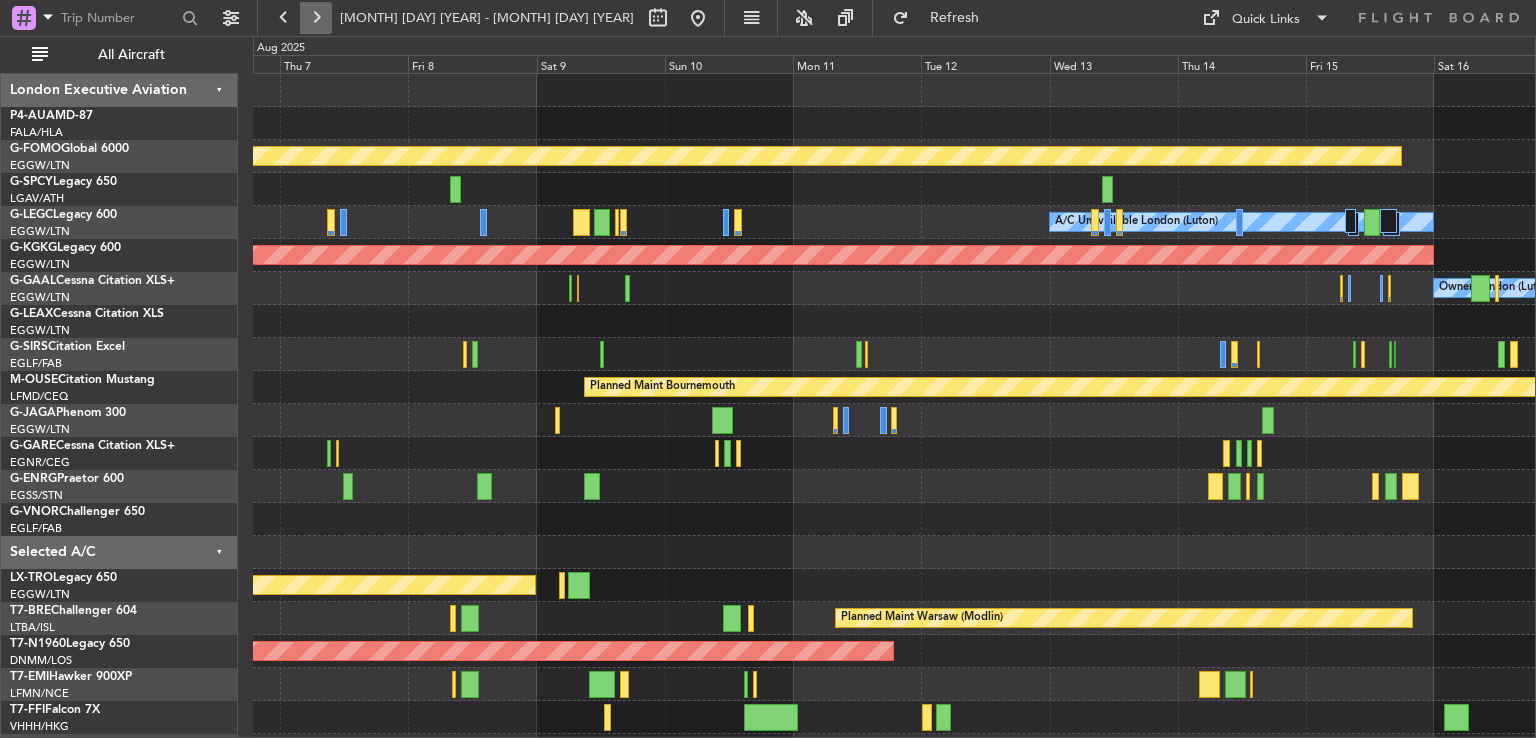 click at bounding box center [316, 18] 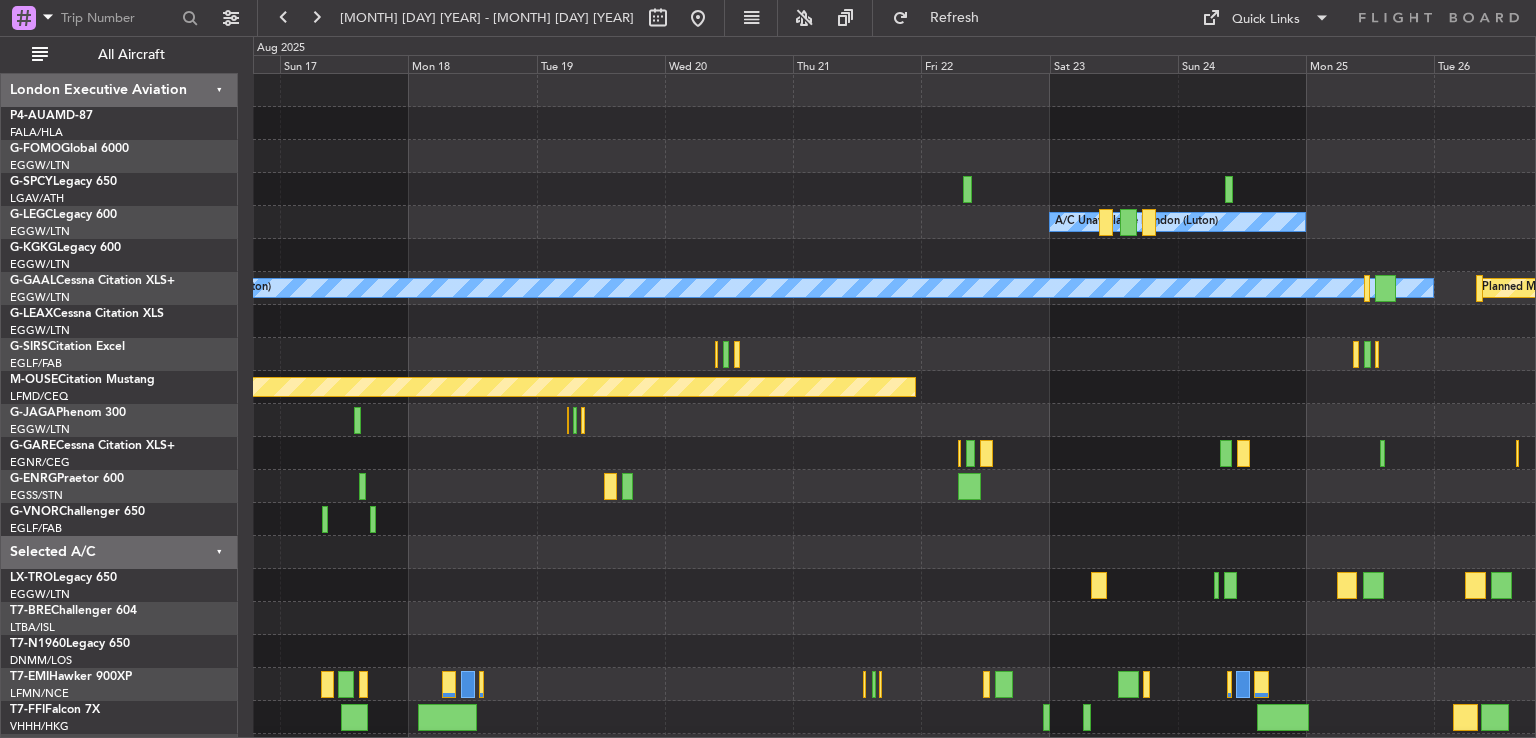 click on "Planned Maint [CITY] ([AIRPORT])
A/C Unavailable [CITY] ([AIRPORT])
A/C Unavailable [CITY] ([AIRPORT])
AOG Maint [CITY] ([AIRPORT])
Owner [CITY] ([AIRPORT])
Planned Maint [CITY] ([AIRPORT])
Planned Maint [CITY] ([AIRPORT])
Planned Maint [CITY] ([AIRPORT])" 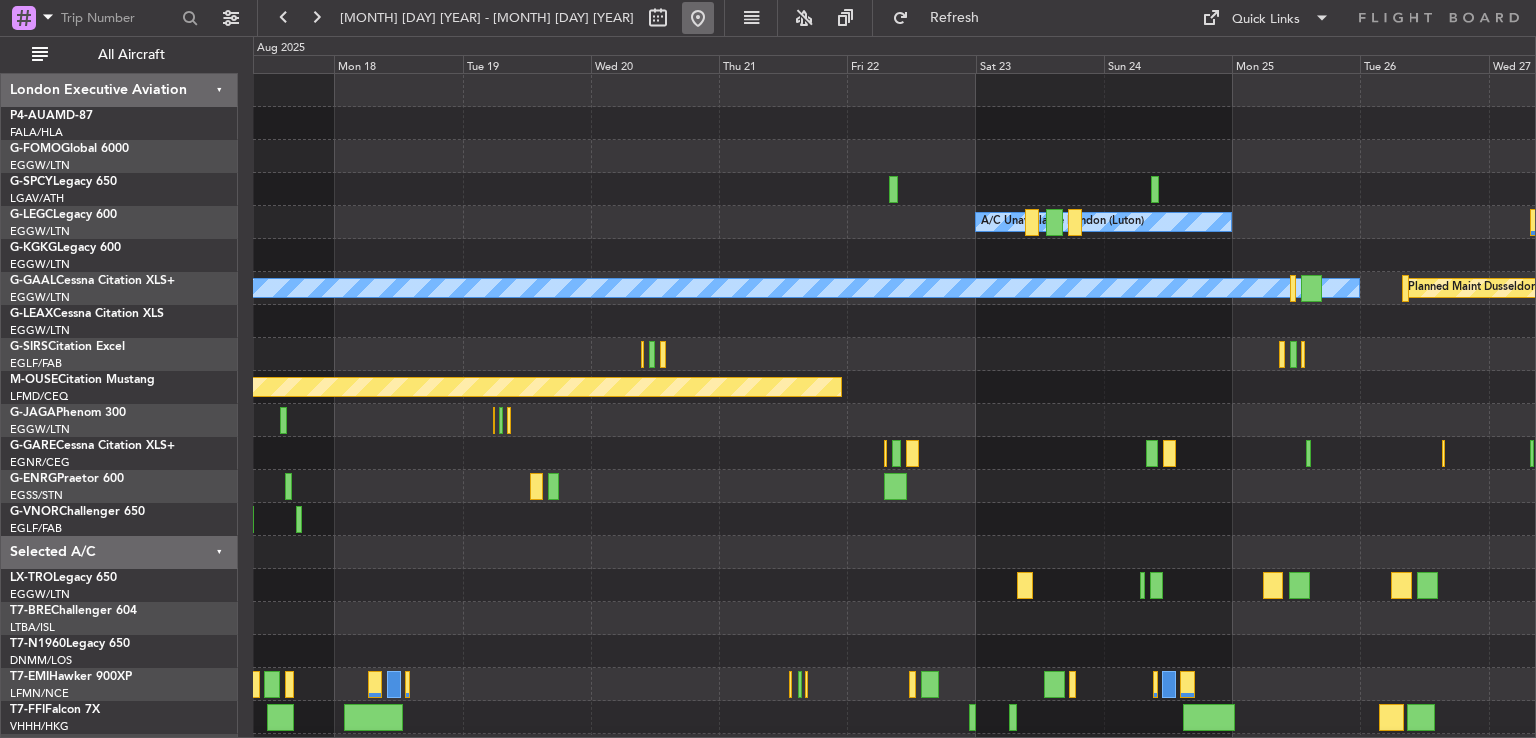 click at bounding box center (698, 18) 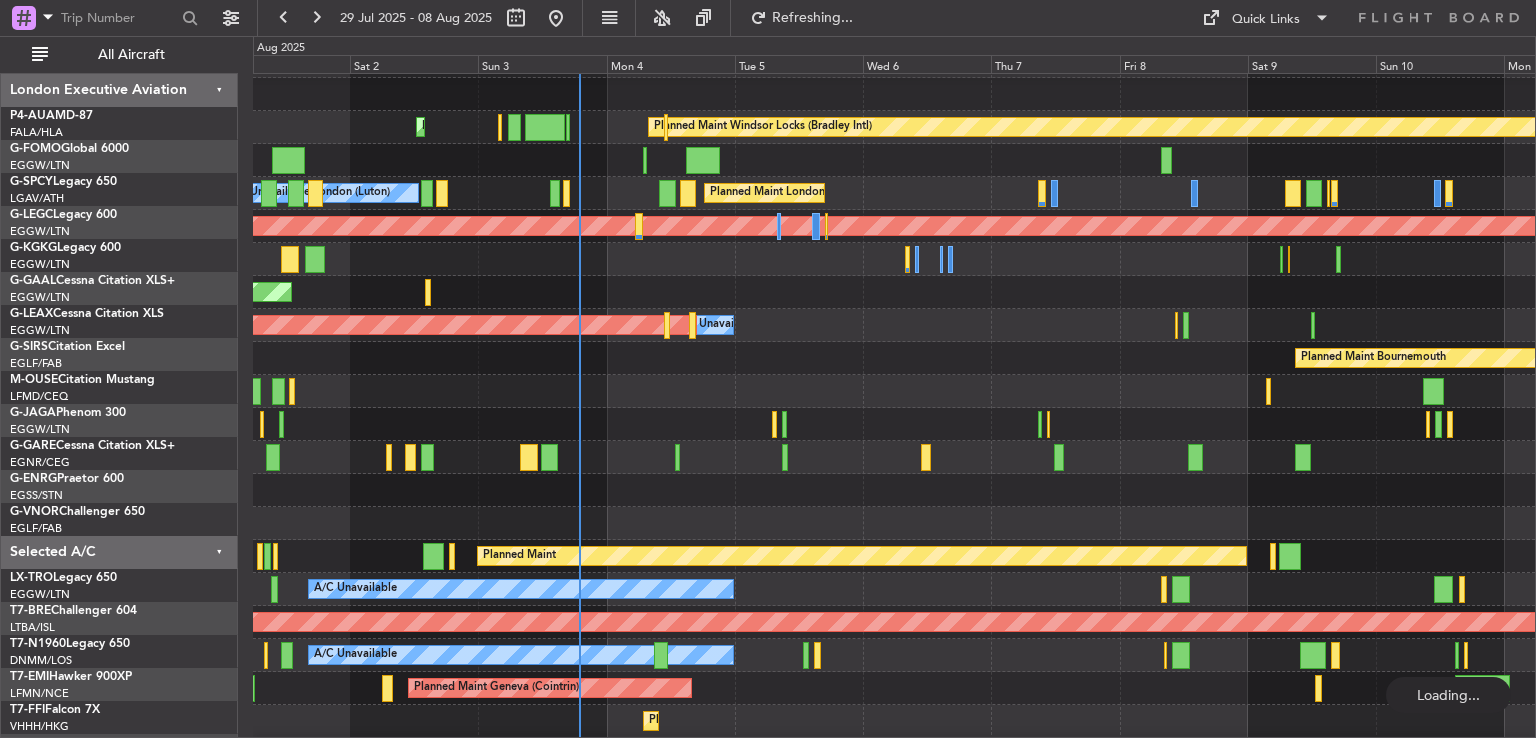 scroll, scrollTop: 28, scrollLeft: 0, axis: vertical 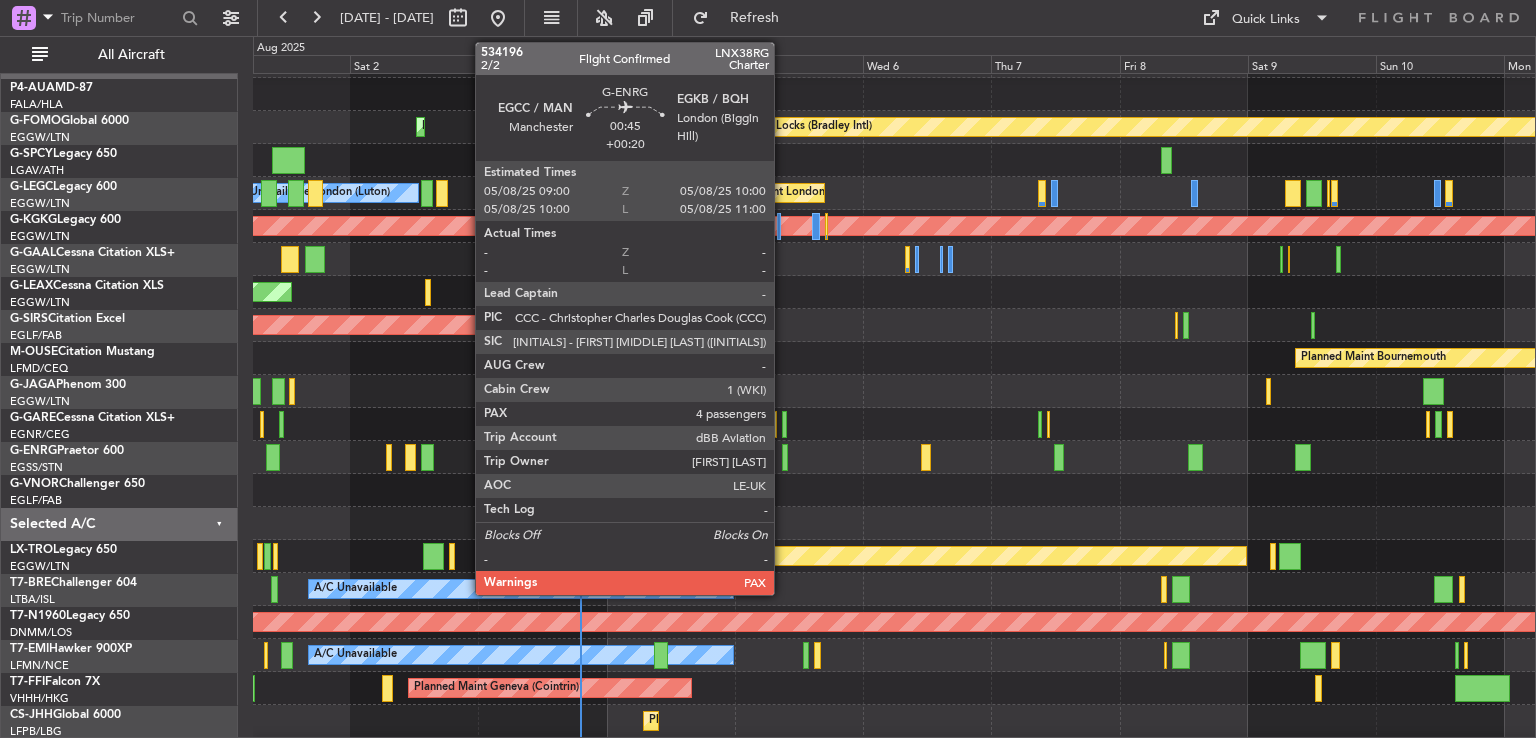 click 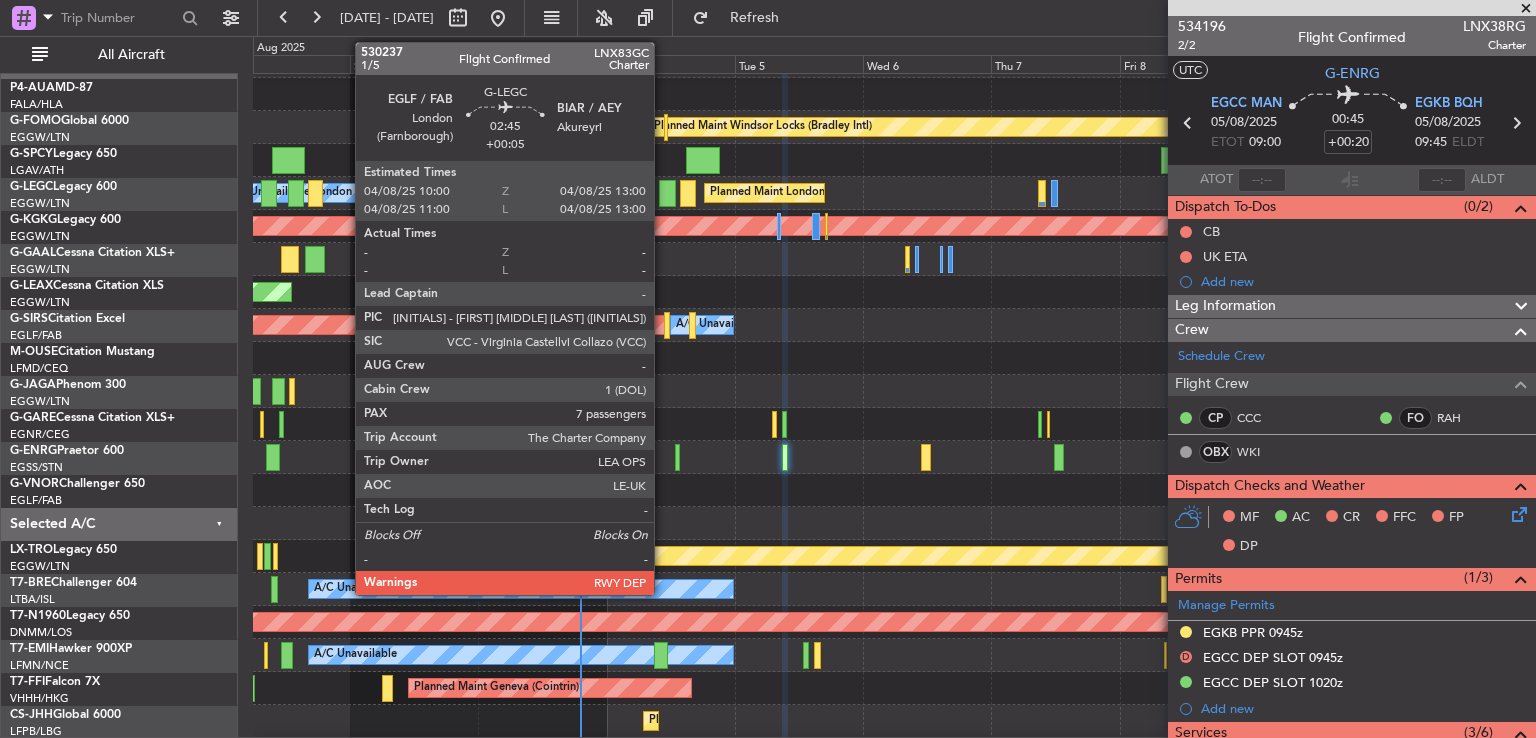 click 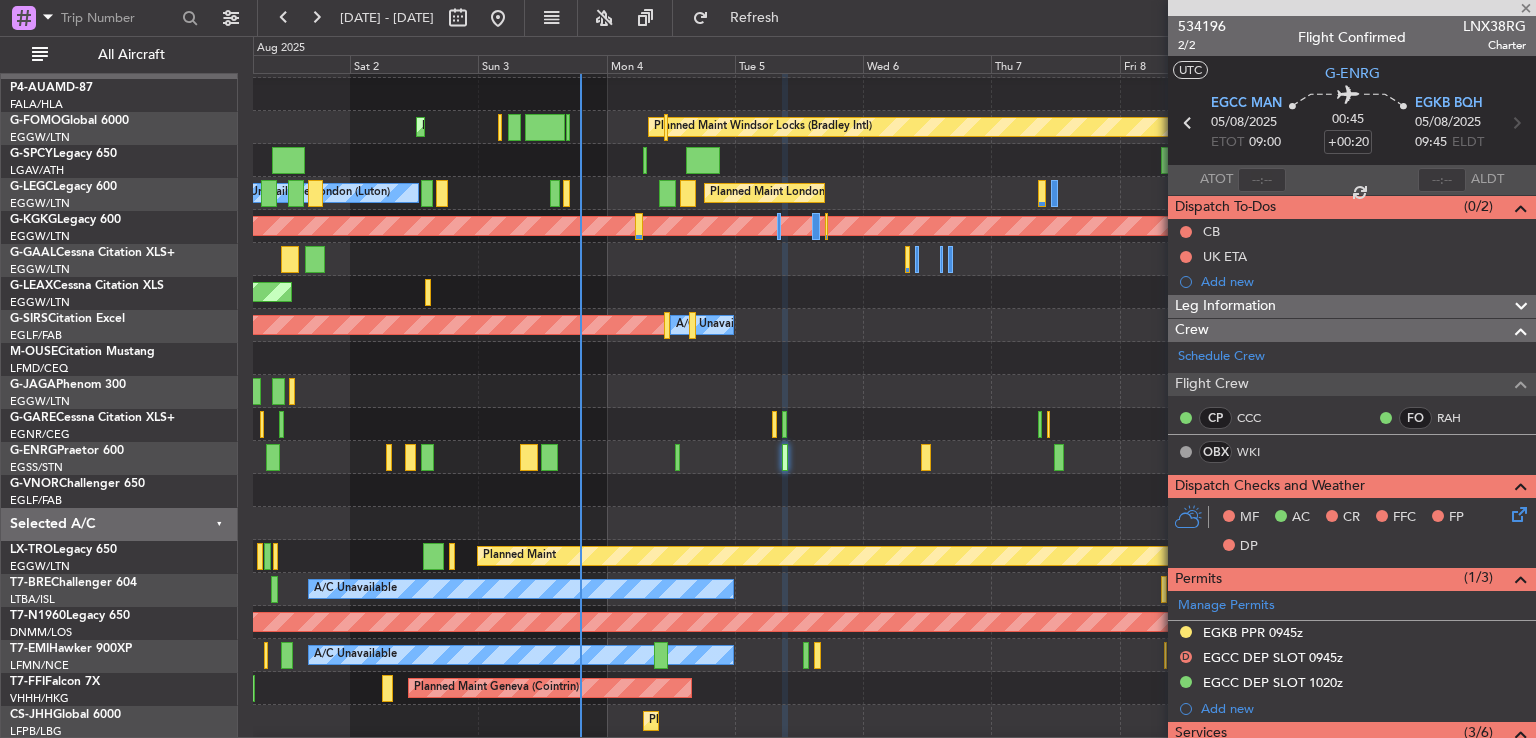 type on "+00:05" 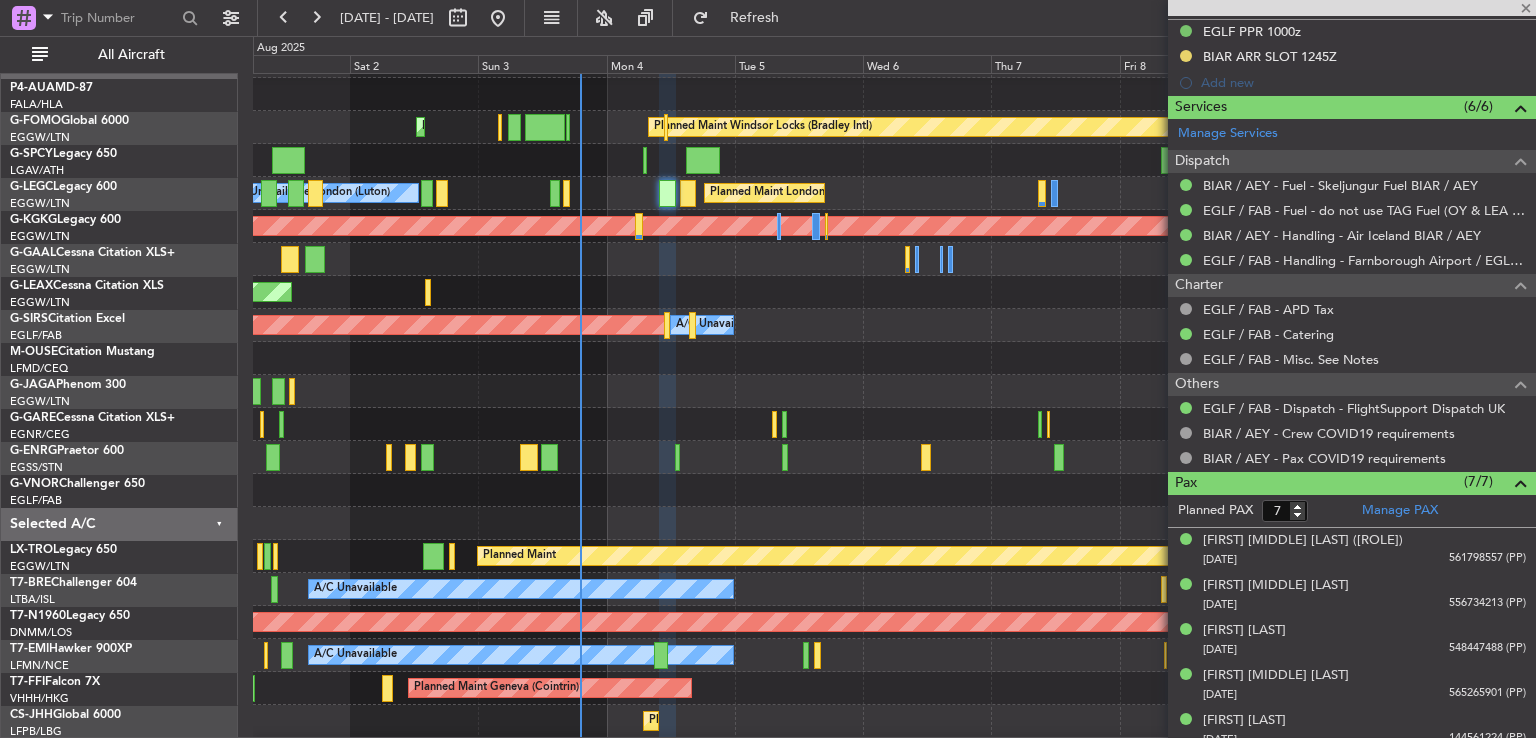 scroll, scrollTop: 732, scrollLeft: 0, axis: vertical 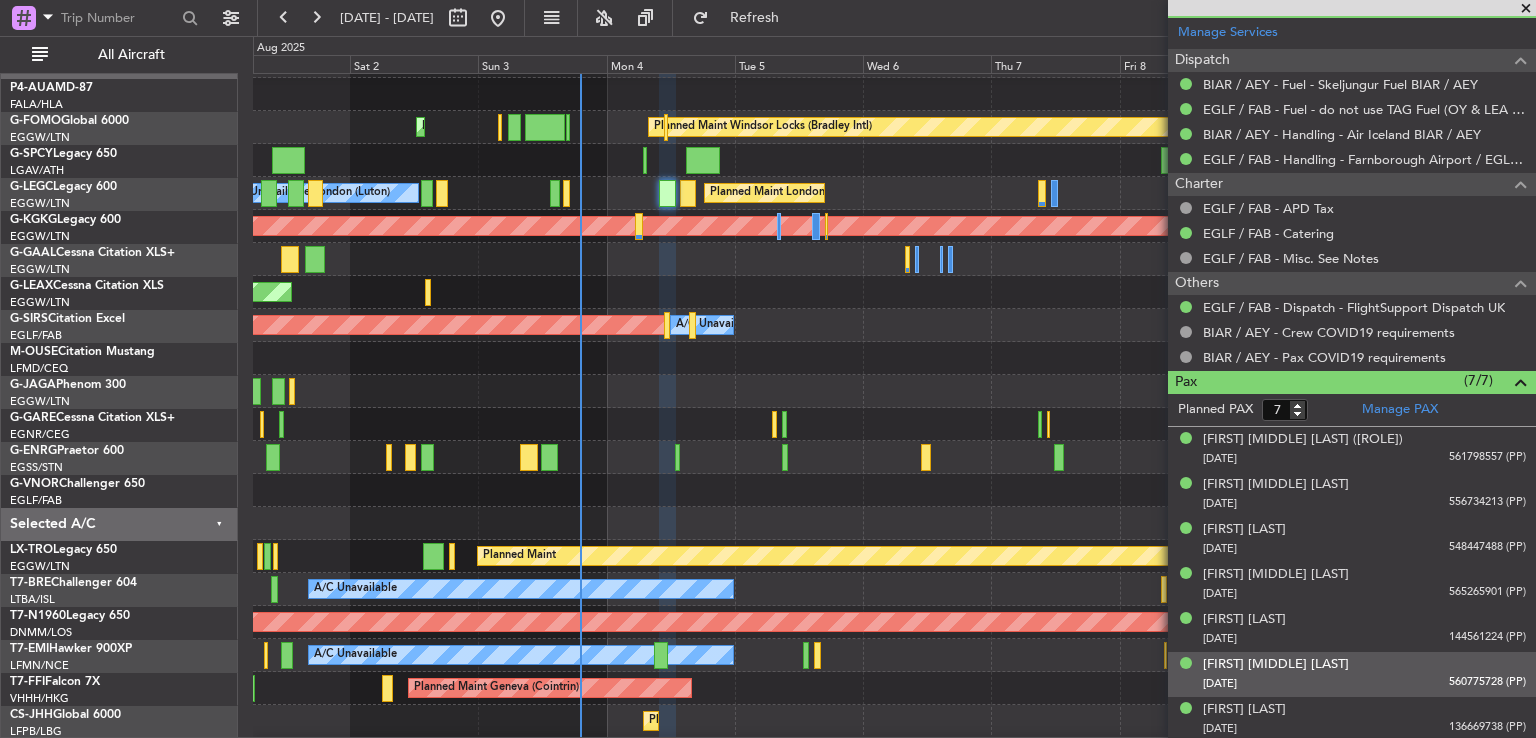 click on "[FIRST] [MIDDLE] [LAST] [DATE] [NUMBER] ([DOCUMENT])" 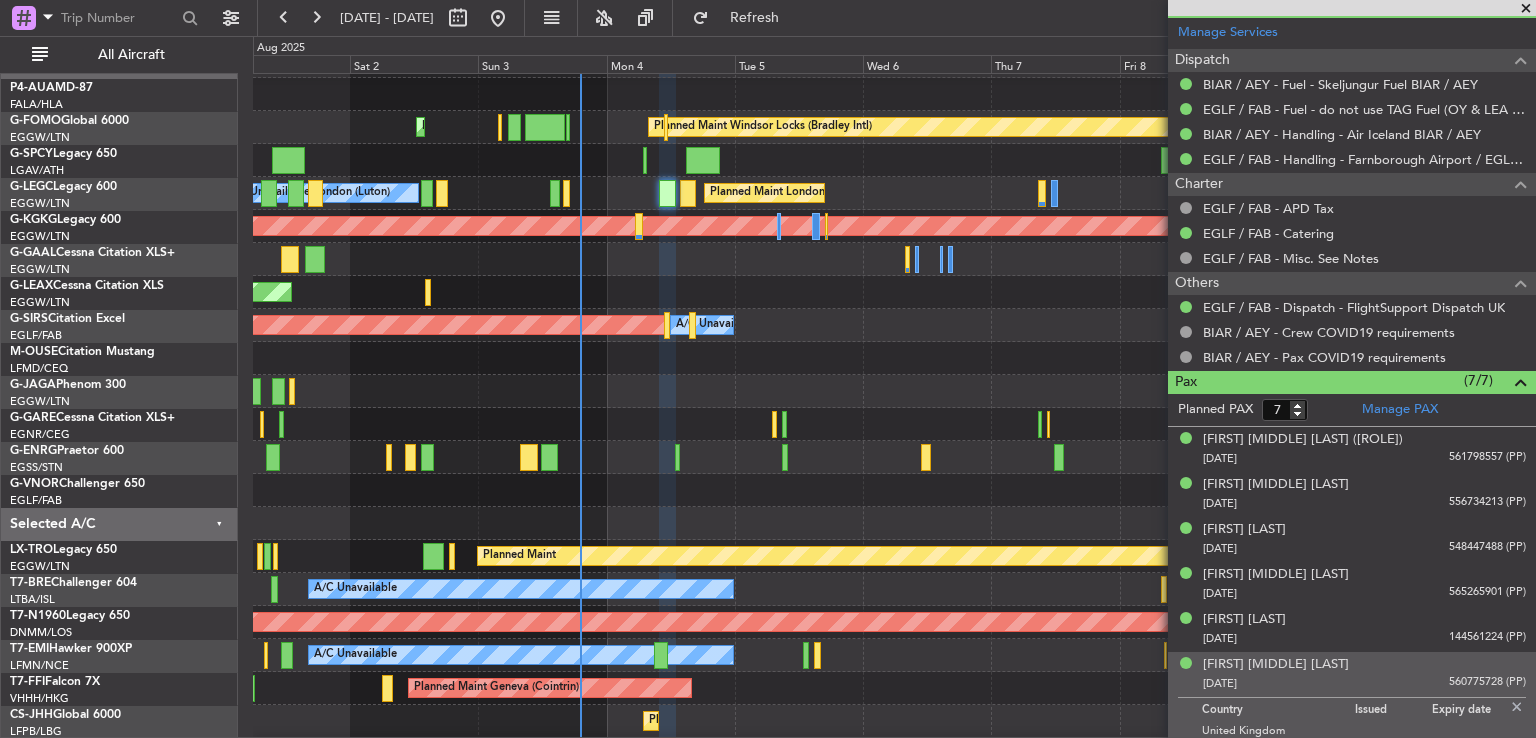 scroll, scrollTop: 781, scrollLeft: 0, axis: vertical 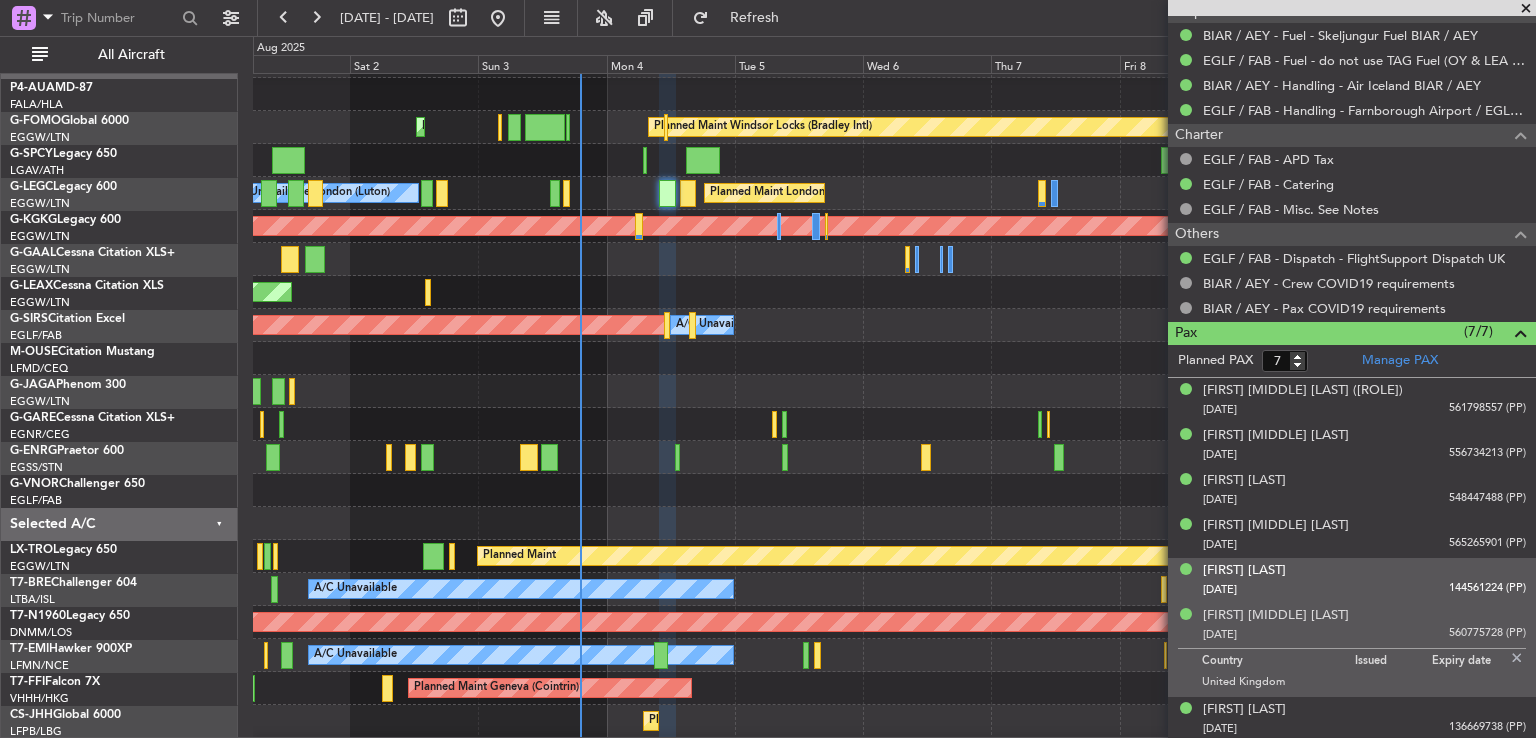 click on "[FIRST] [LAST] [DATE] [NUMBER] ([DOCUMENT])" 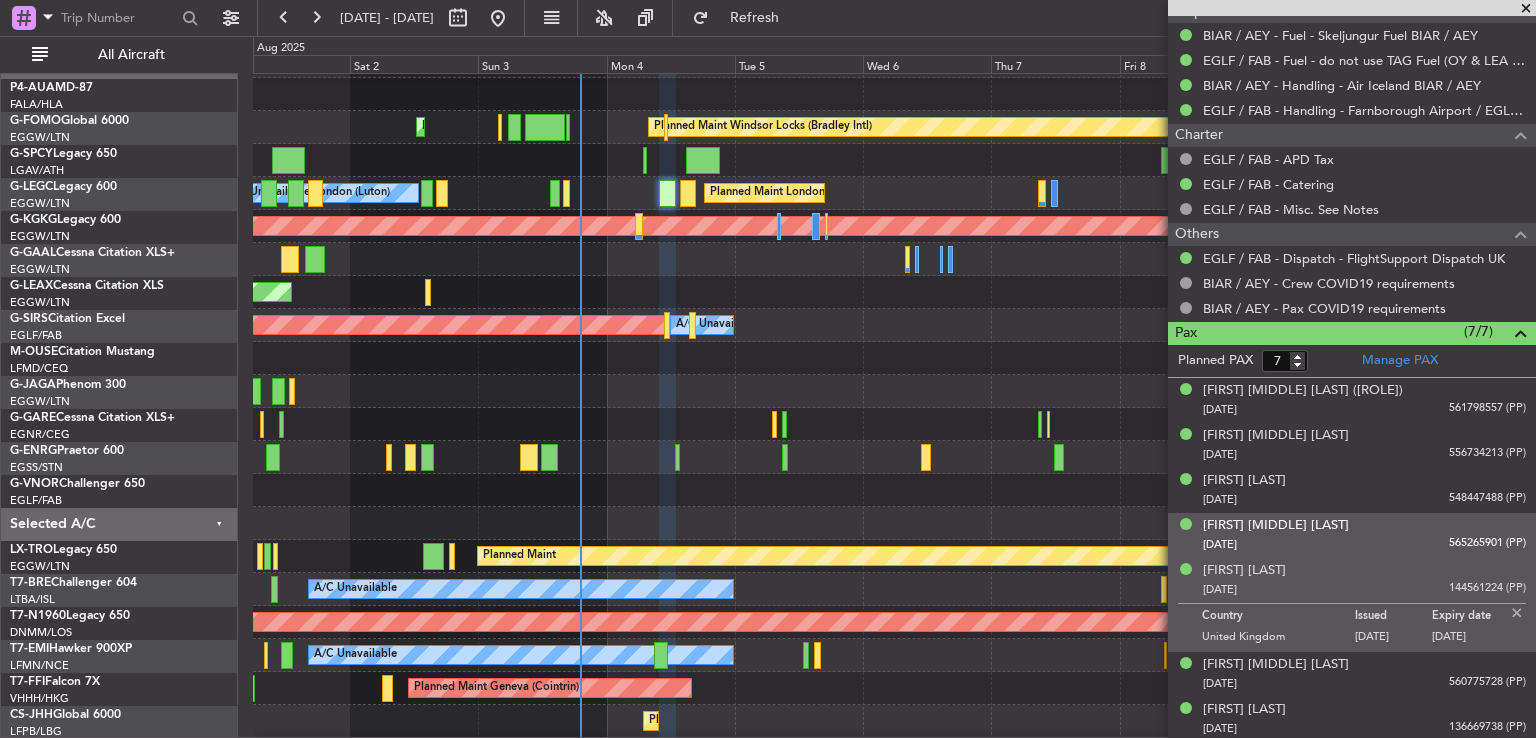 click on "[DATE] [NUMBER] ([DOCUMENT])" 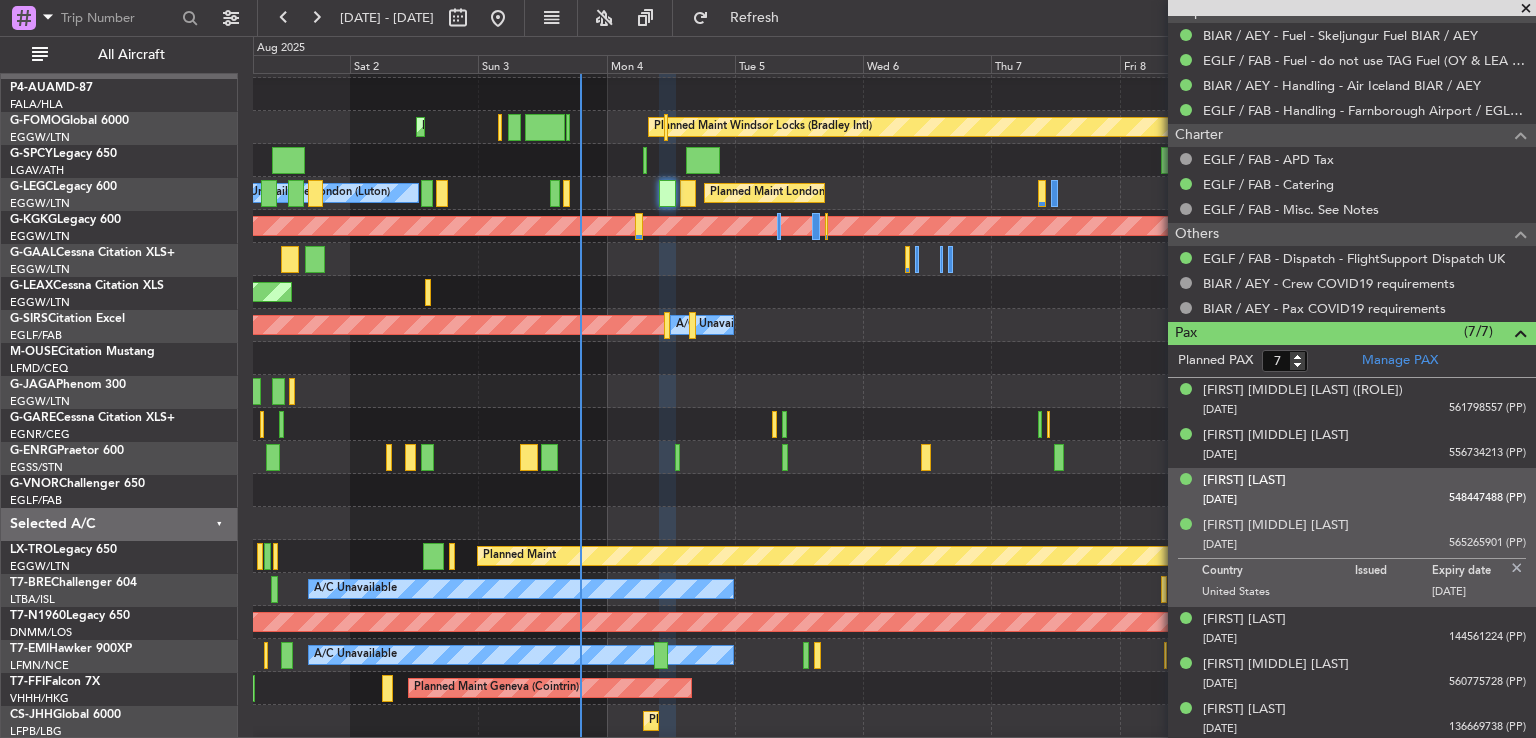 click on "[DATE] [NUMBER] ([DOCUMENT])" 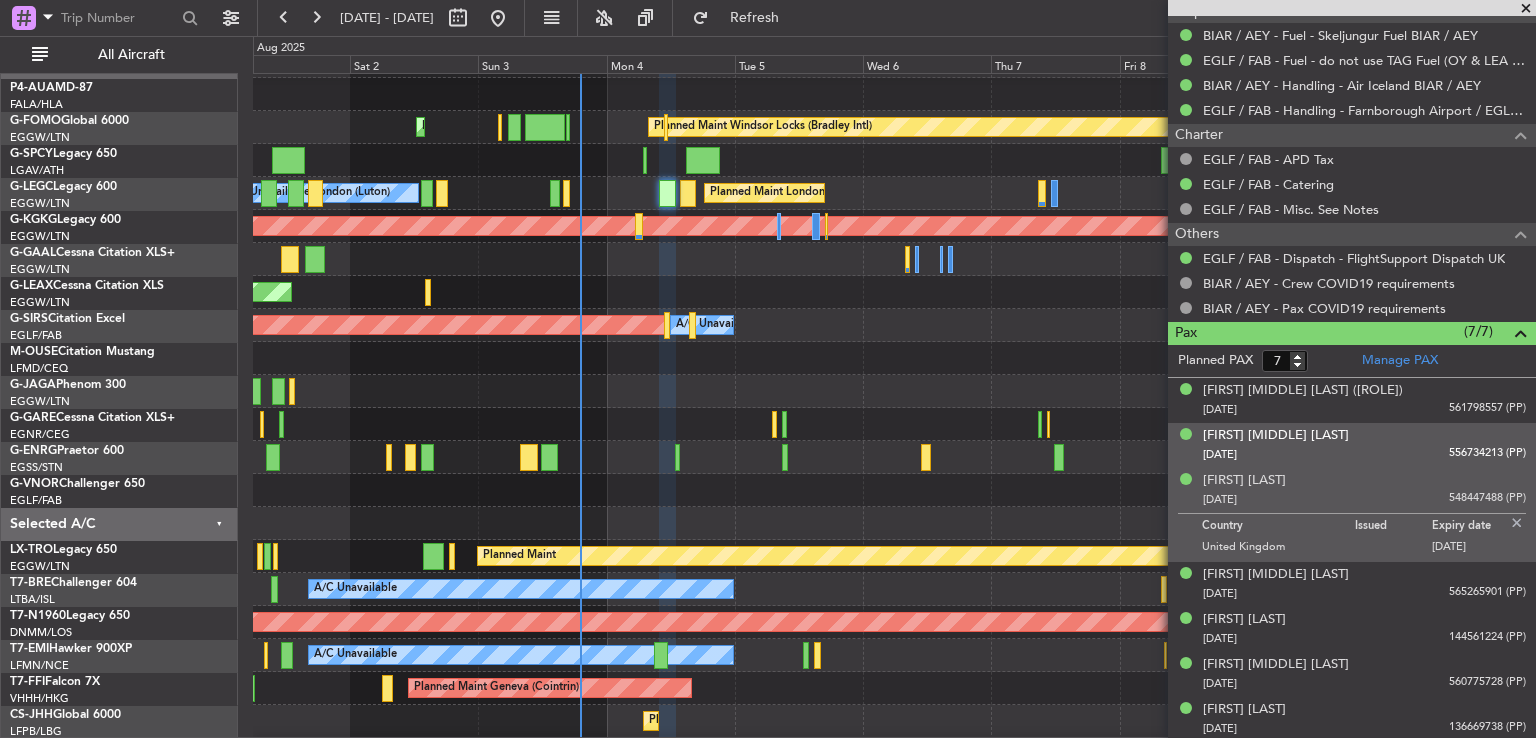 click on "[DATE] [NUMBER] ([DOCUMENT])" 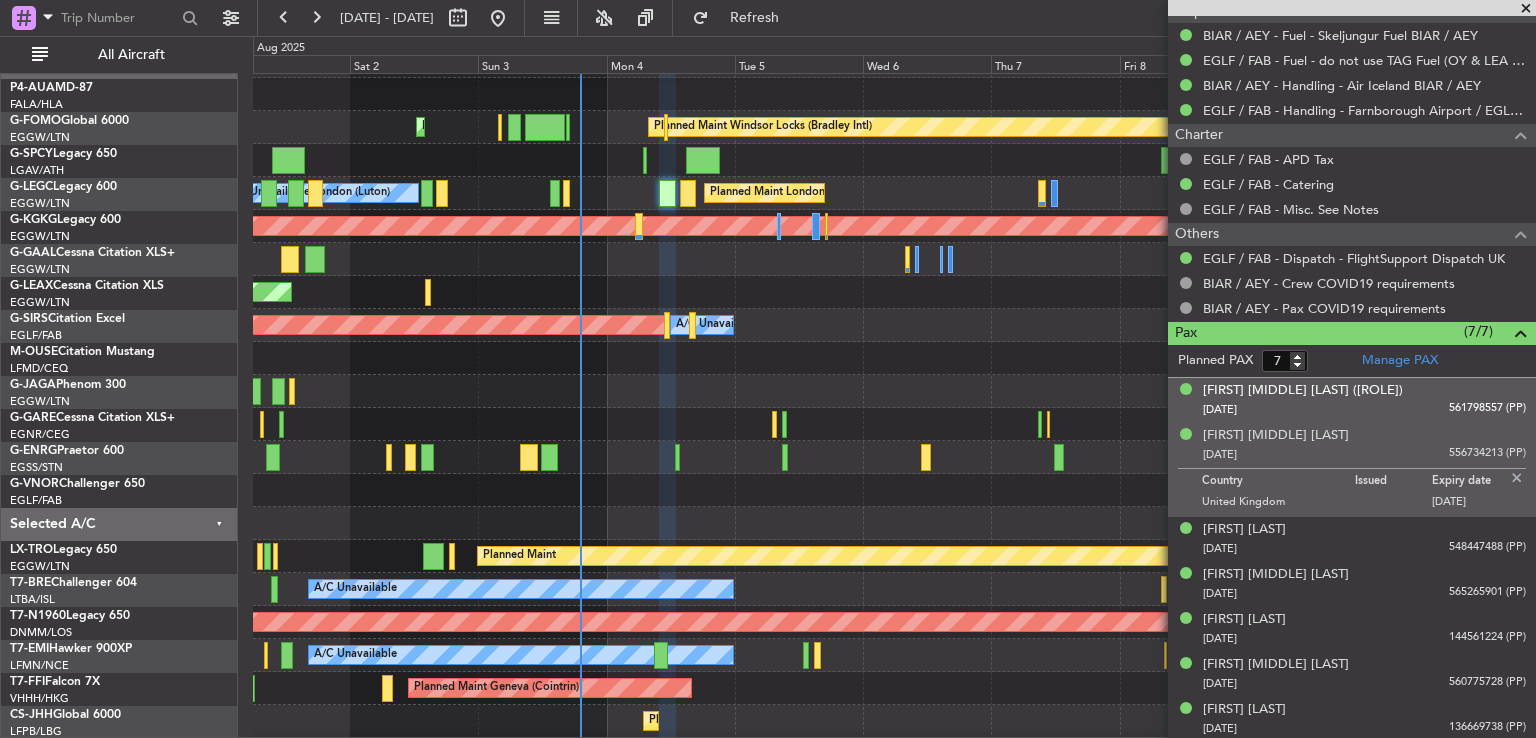 click on "[DATE] [NUMBER] ([DOCUMENT])" 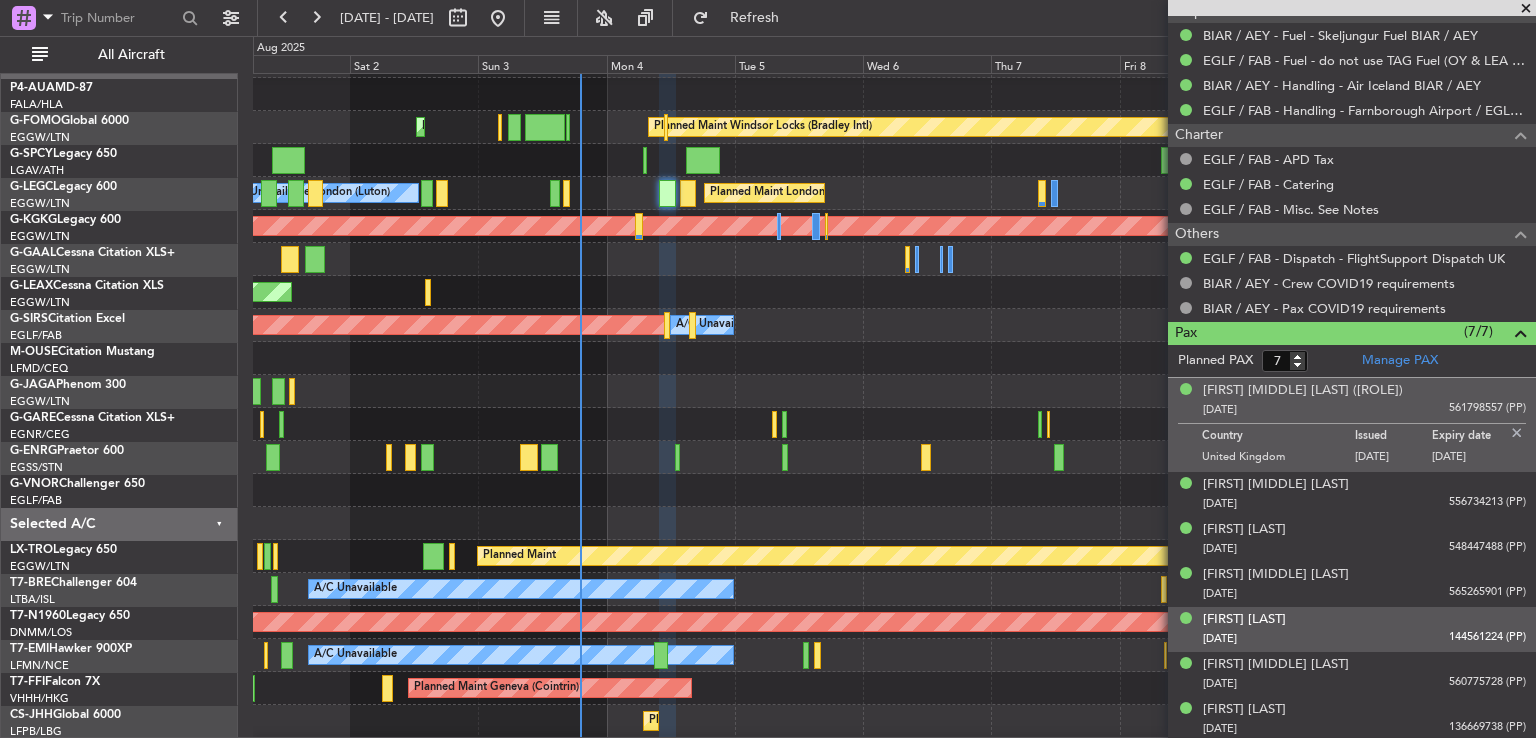 click on "[FIRST] [LAST] [DATE] [NUMBER] ([DOCUMENT])" 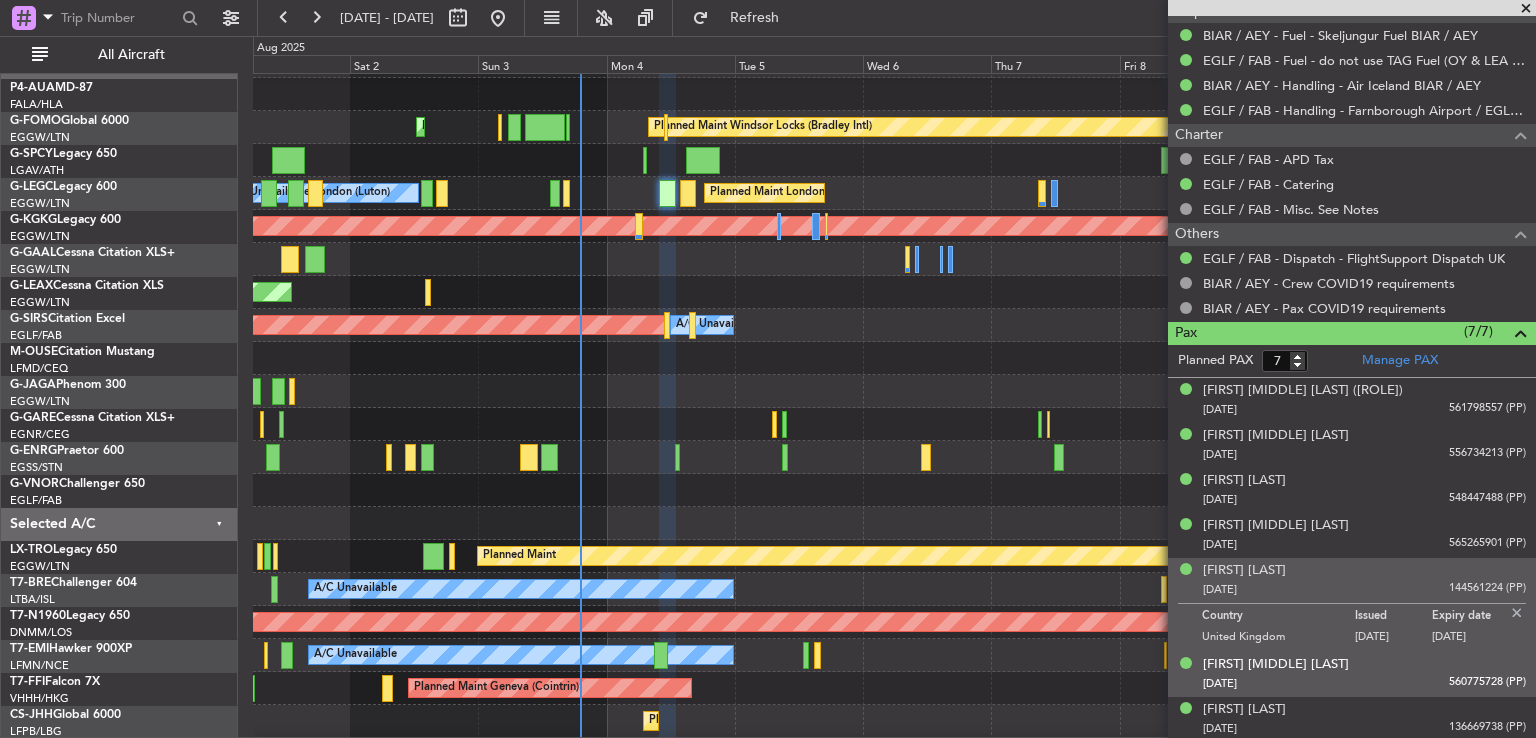 click on "[DATE] [NUMBER] ([DOCUMENT])" 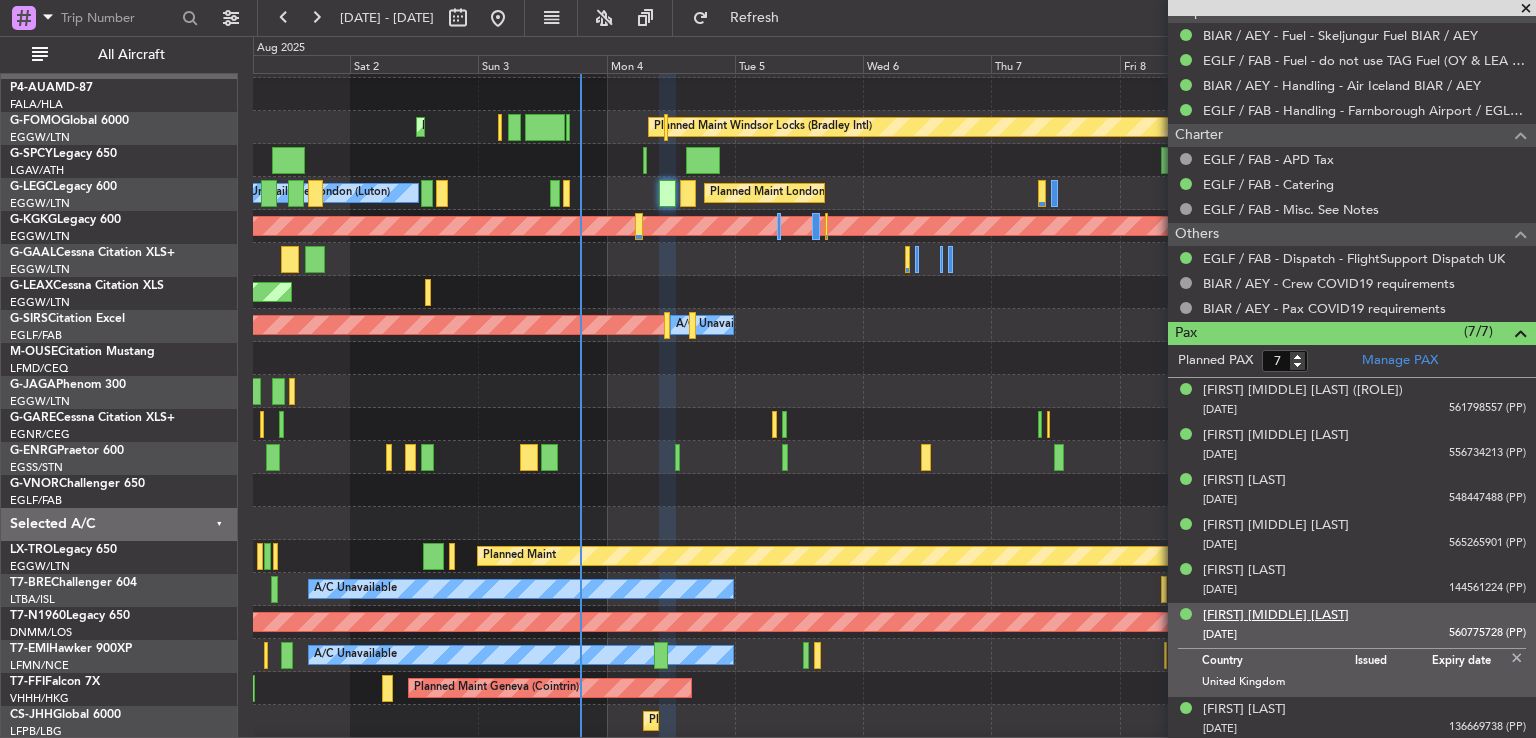 click on "[FIRST] [MIDDLE] [LAST]" 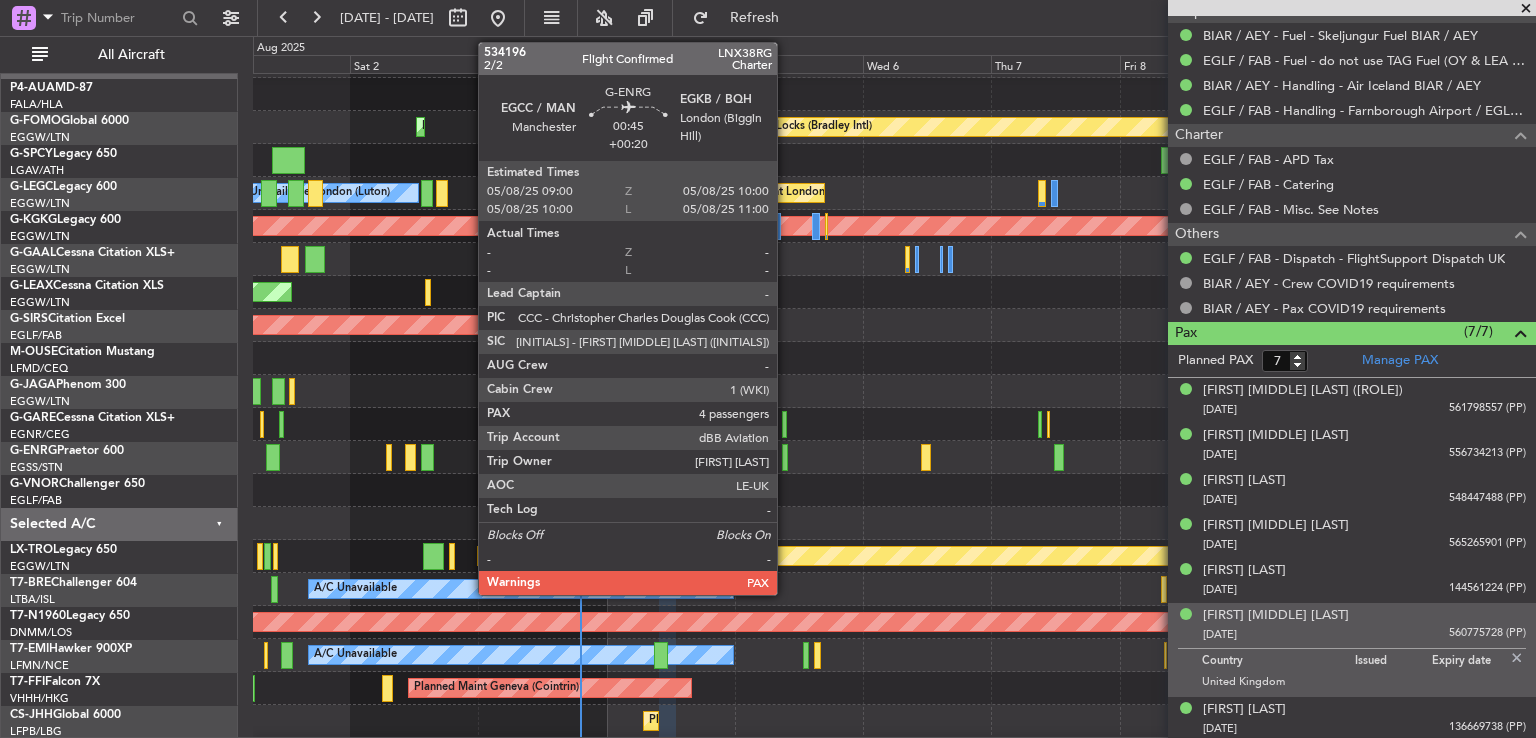 click 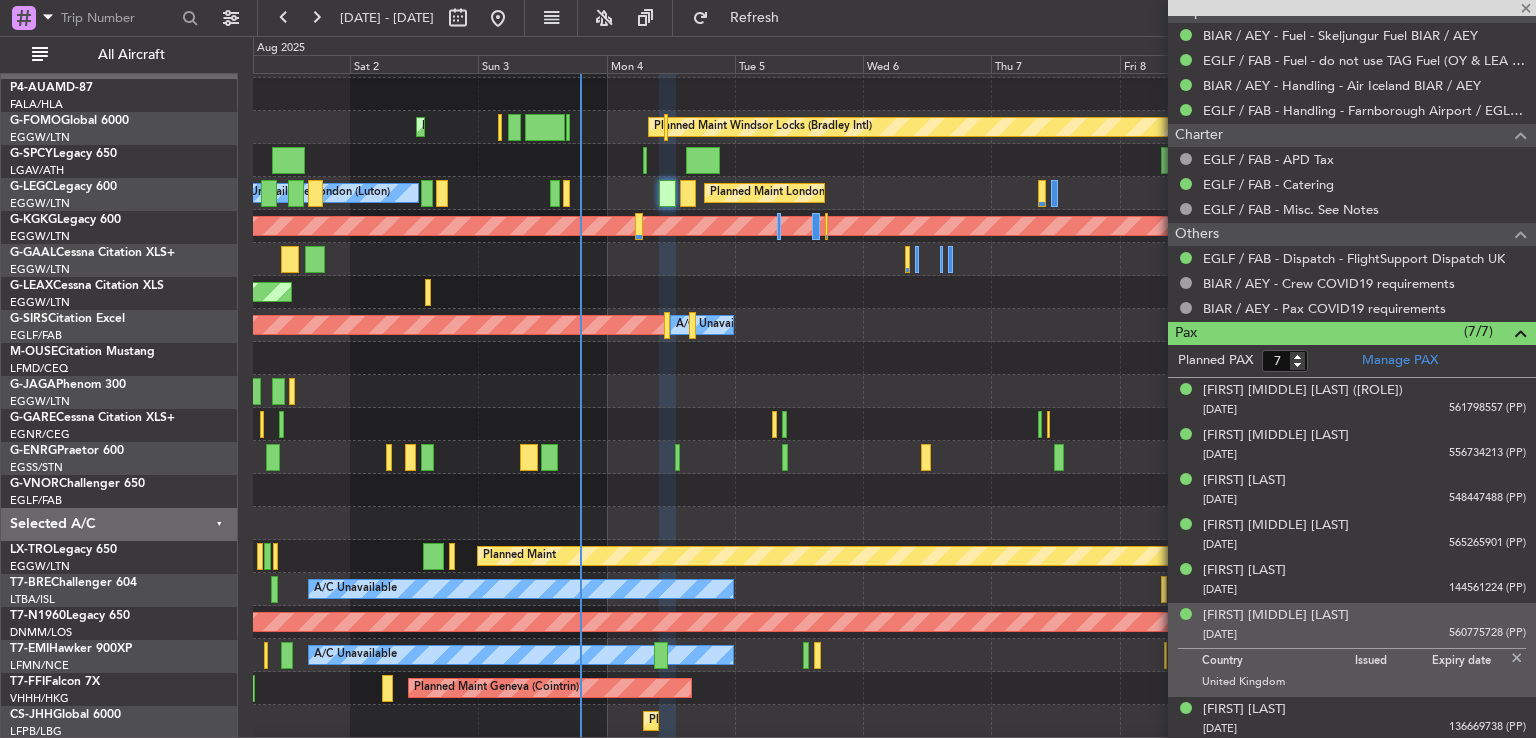 type on "+00:20" 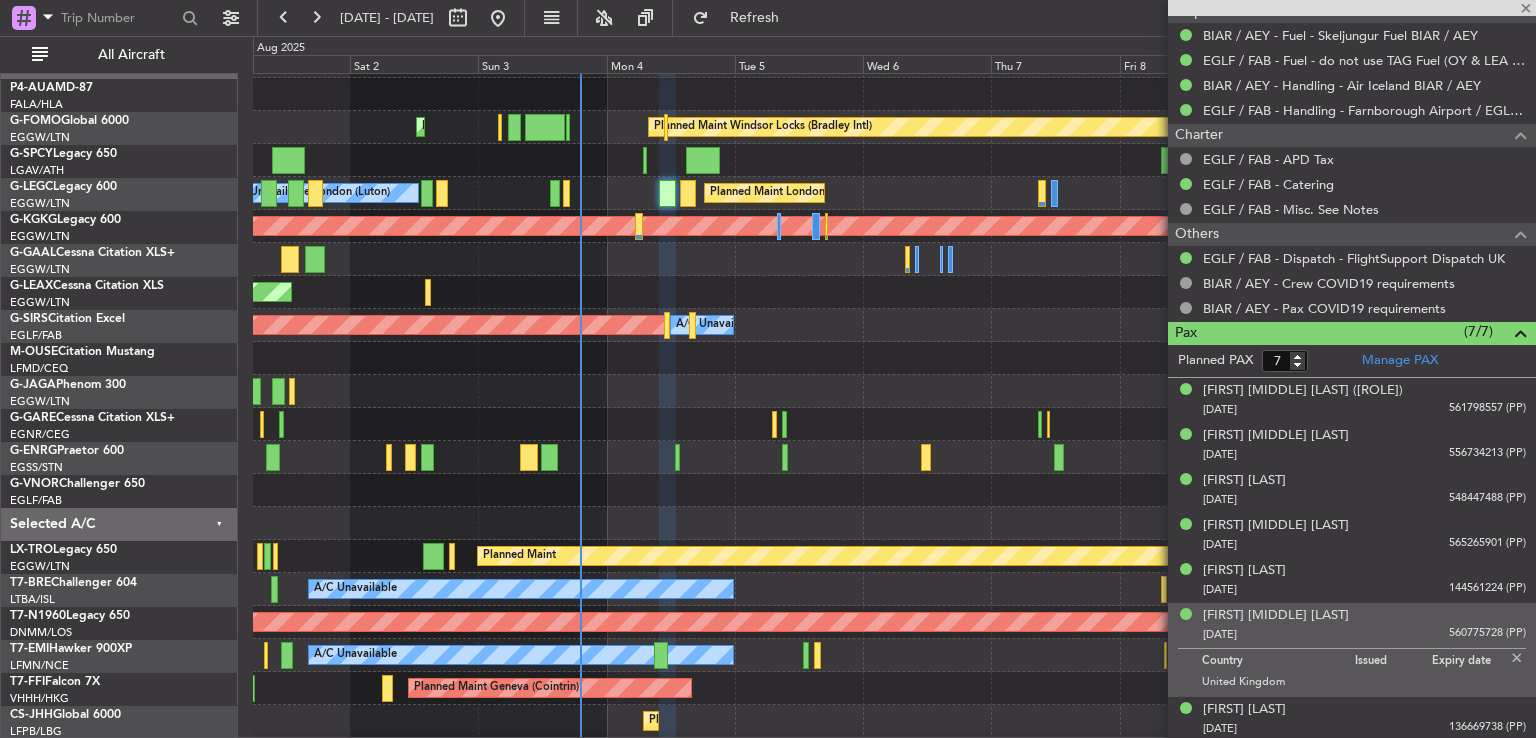 type on "4" 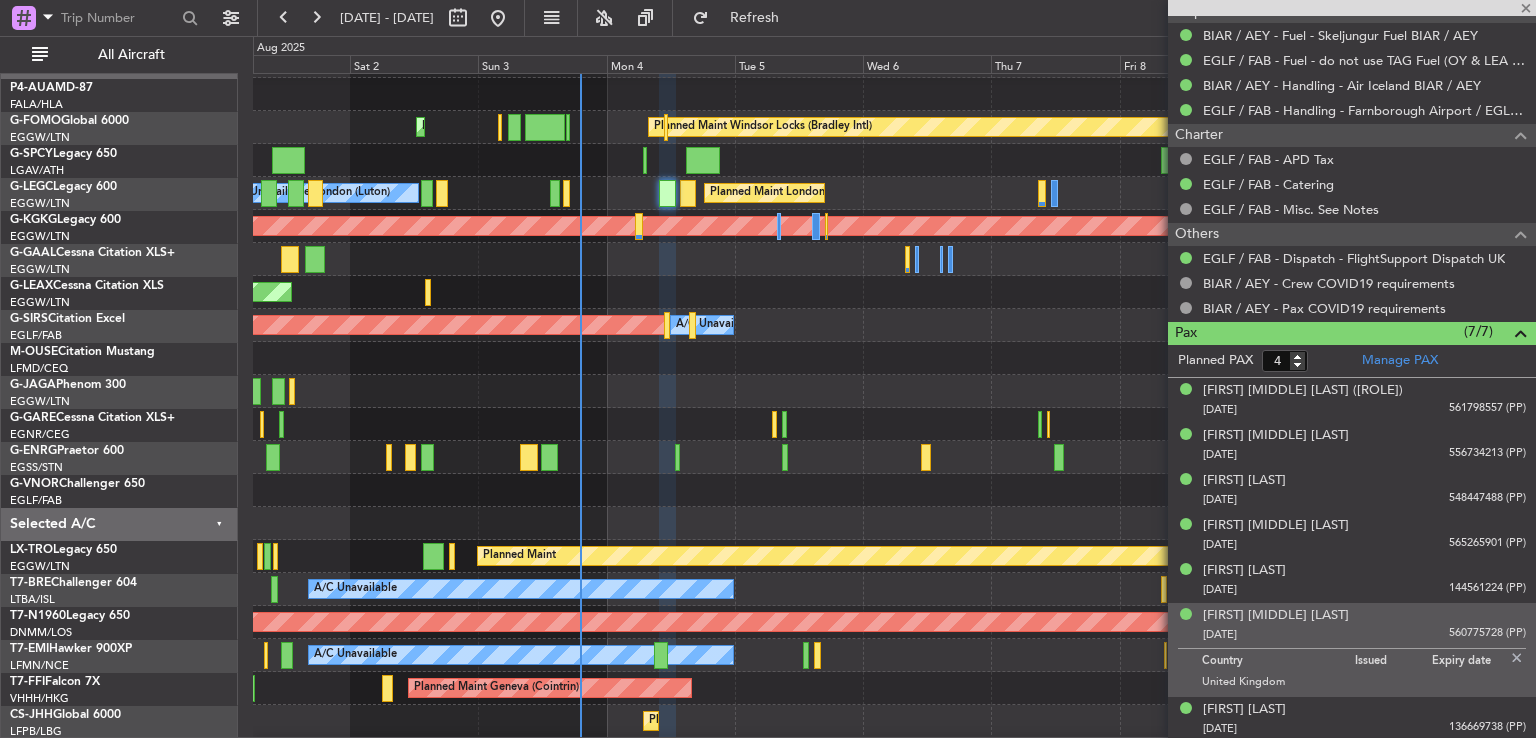scroll, scrollTop: 0, scrollLeft: 0, axis: both 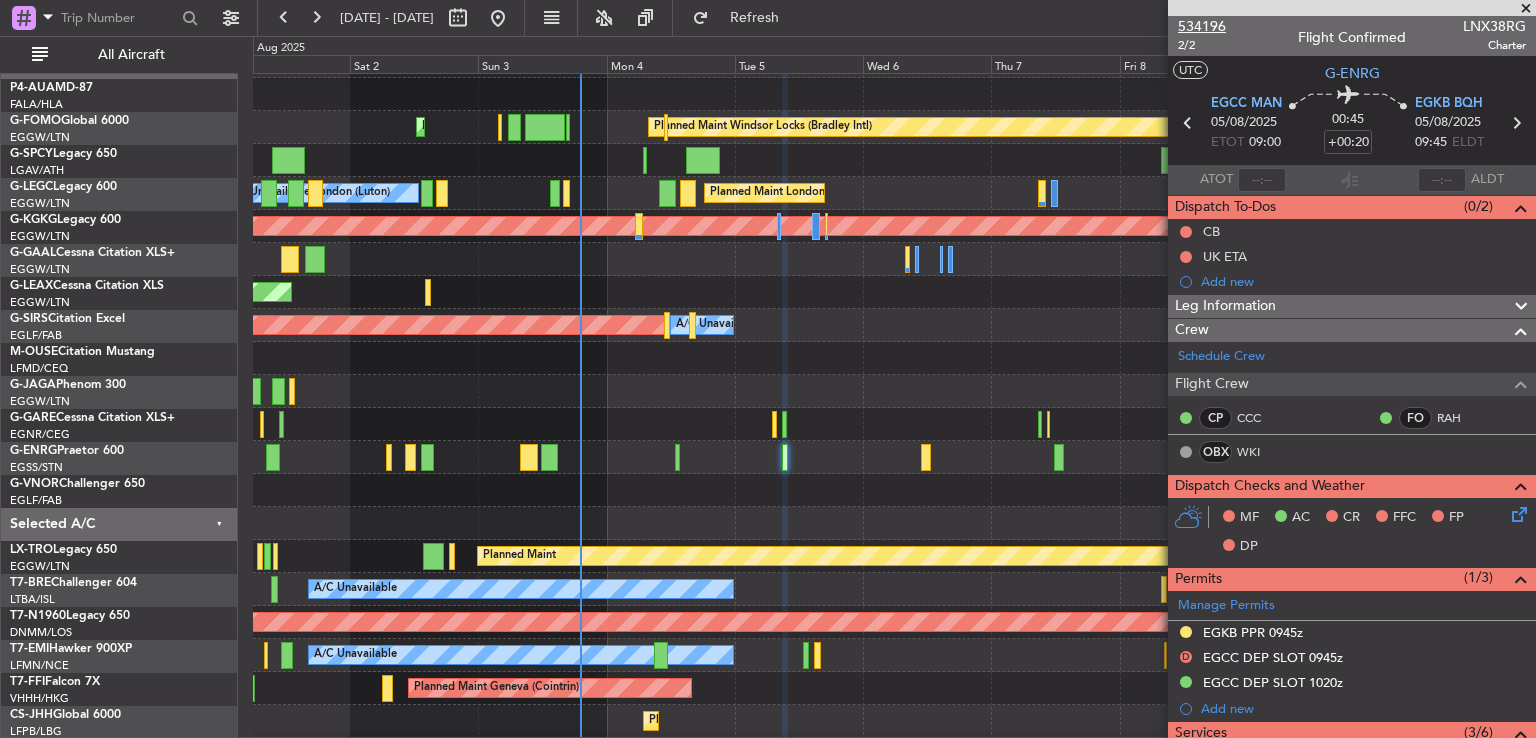 click on "534196" at bounding box center [1202, 26] 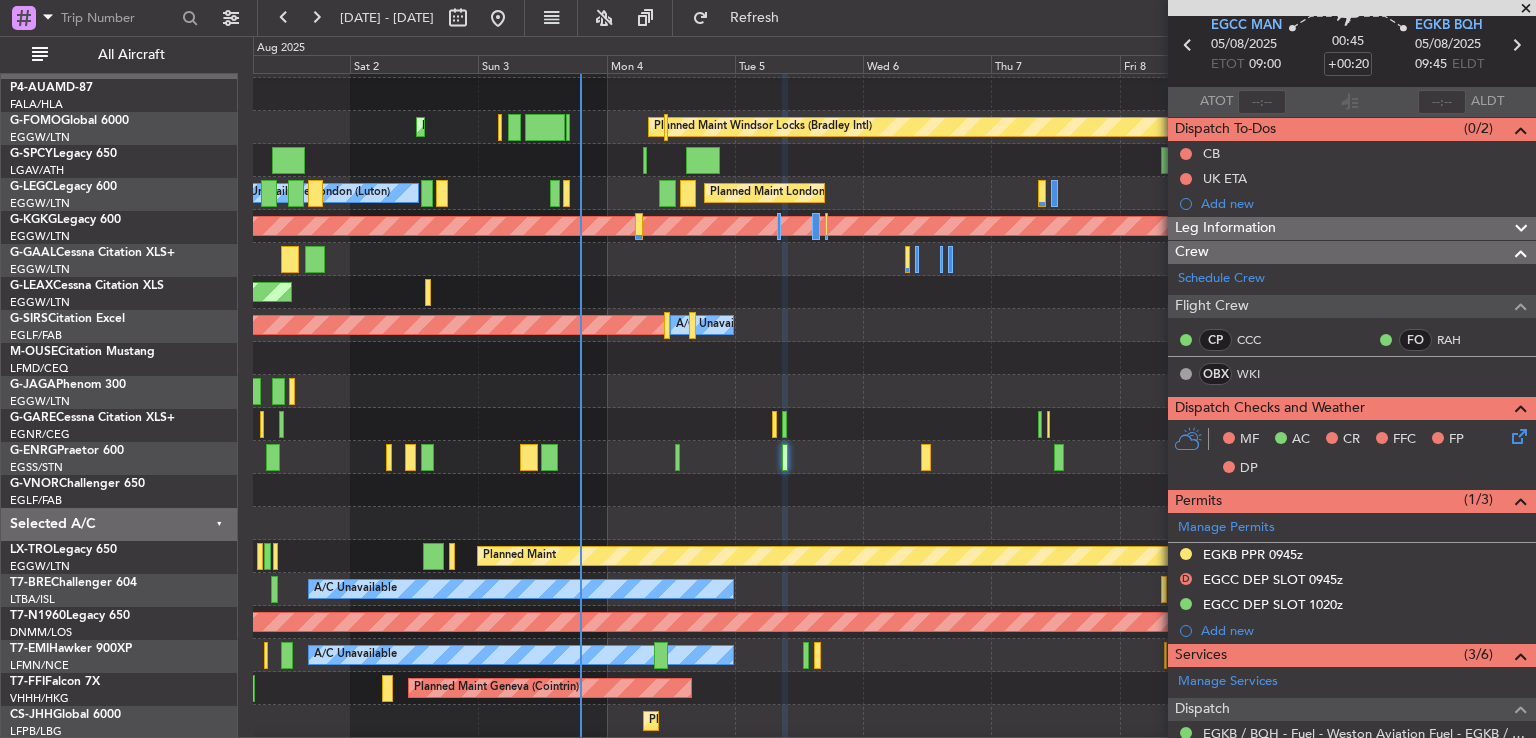 scroll, scrollTop: 88, scrollLeft: 0, axis: vertical 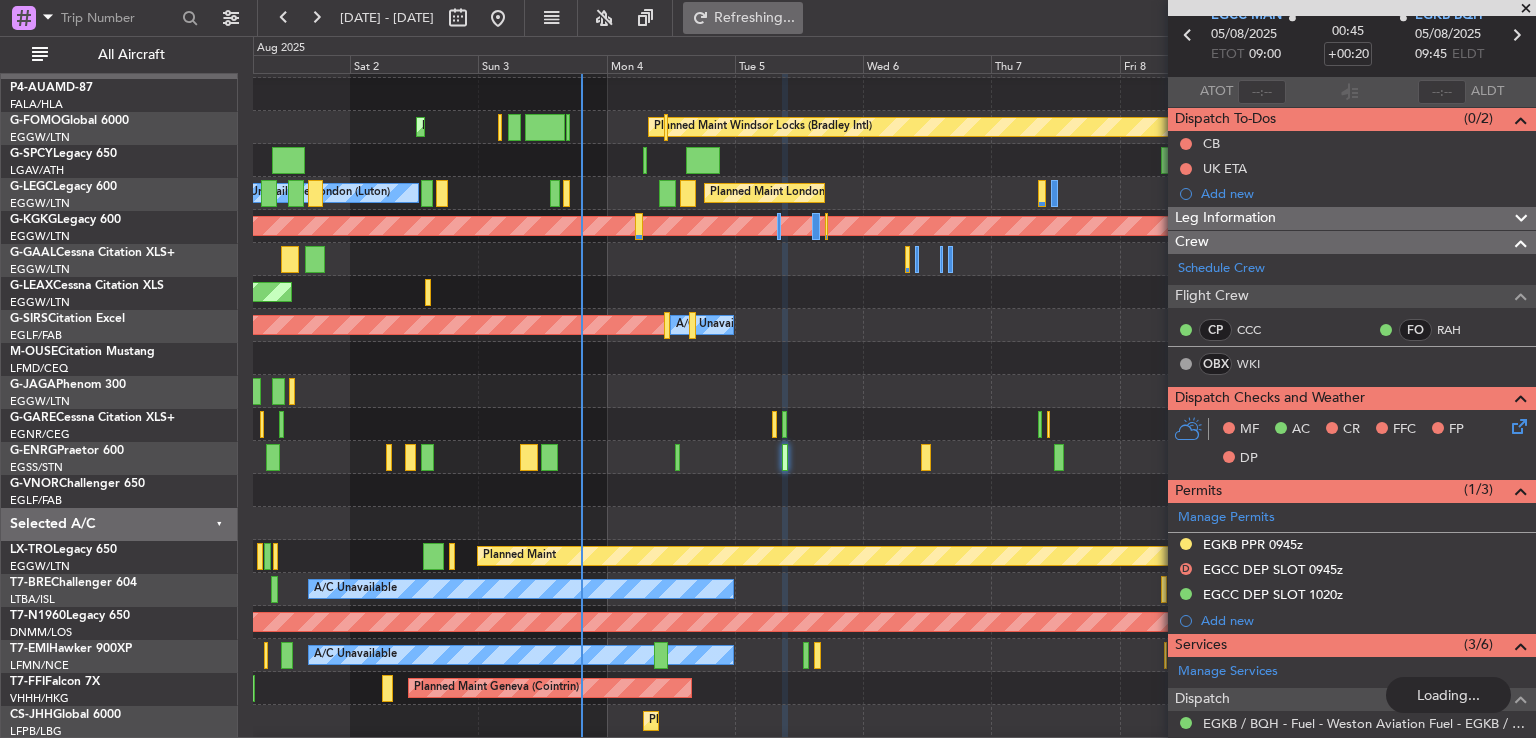 click on "Refreshing..." 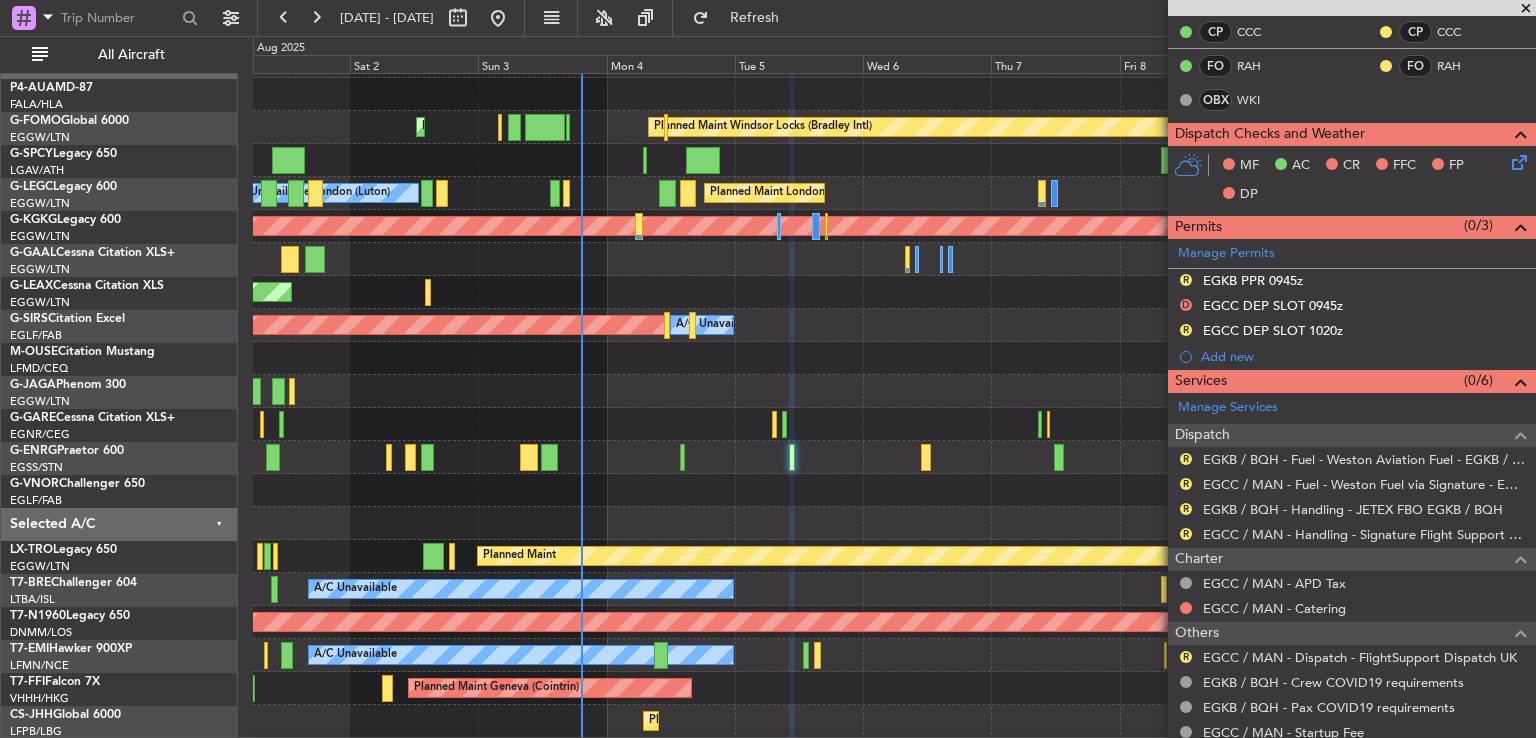 scroll, scrollTop: 472, scrollLeft: 0, axis: vertical 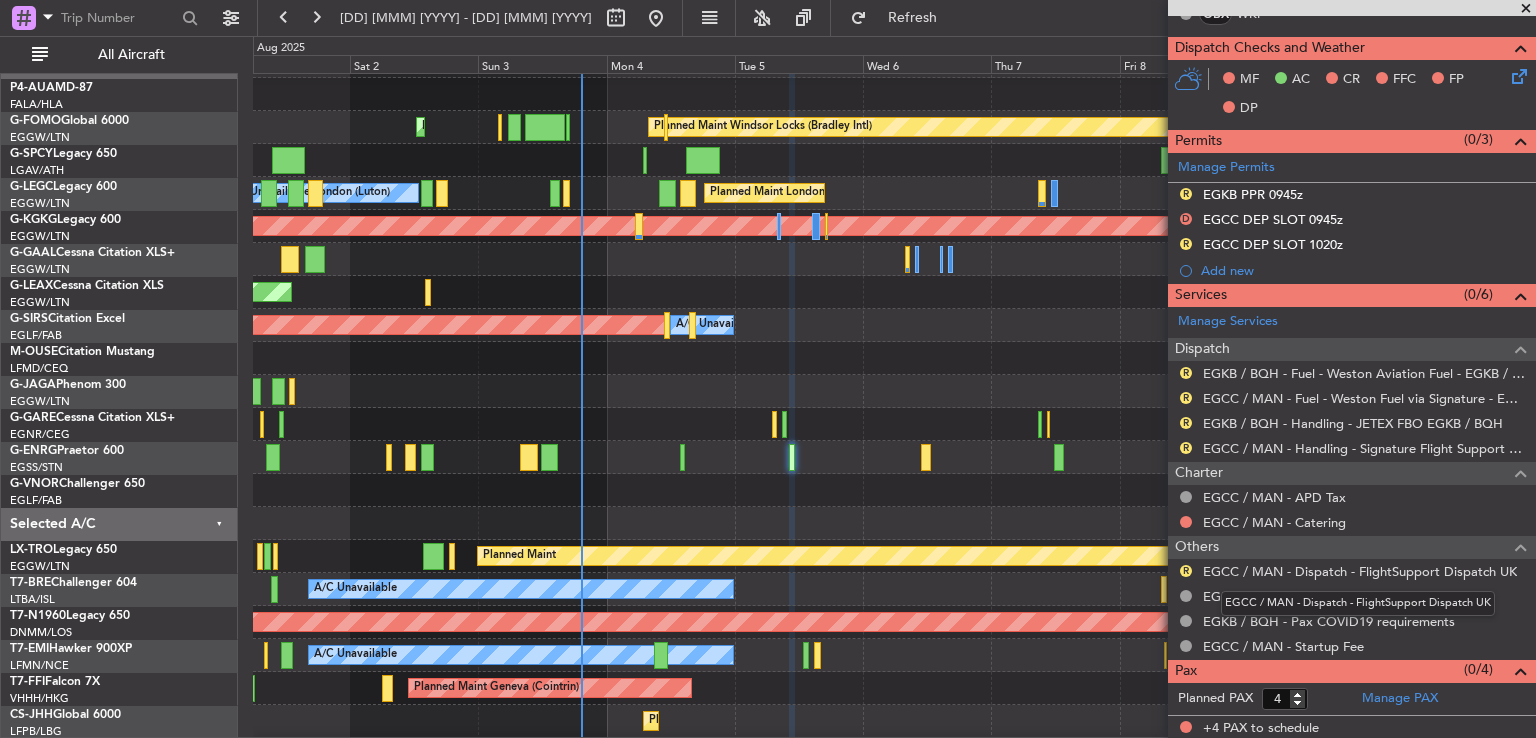 click on "EGCC / MAN - Dispatch - FlightSupport Dispatch UK" at bounding box center [1360, 571] 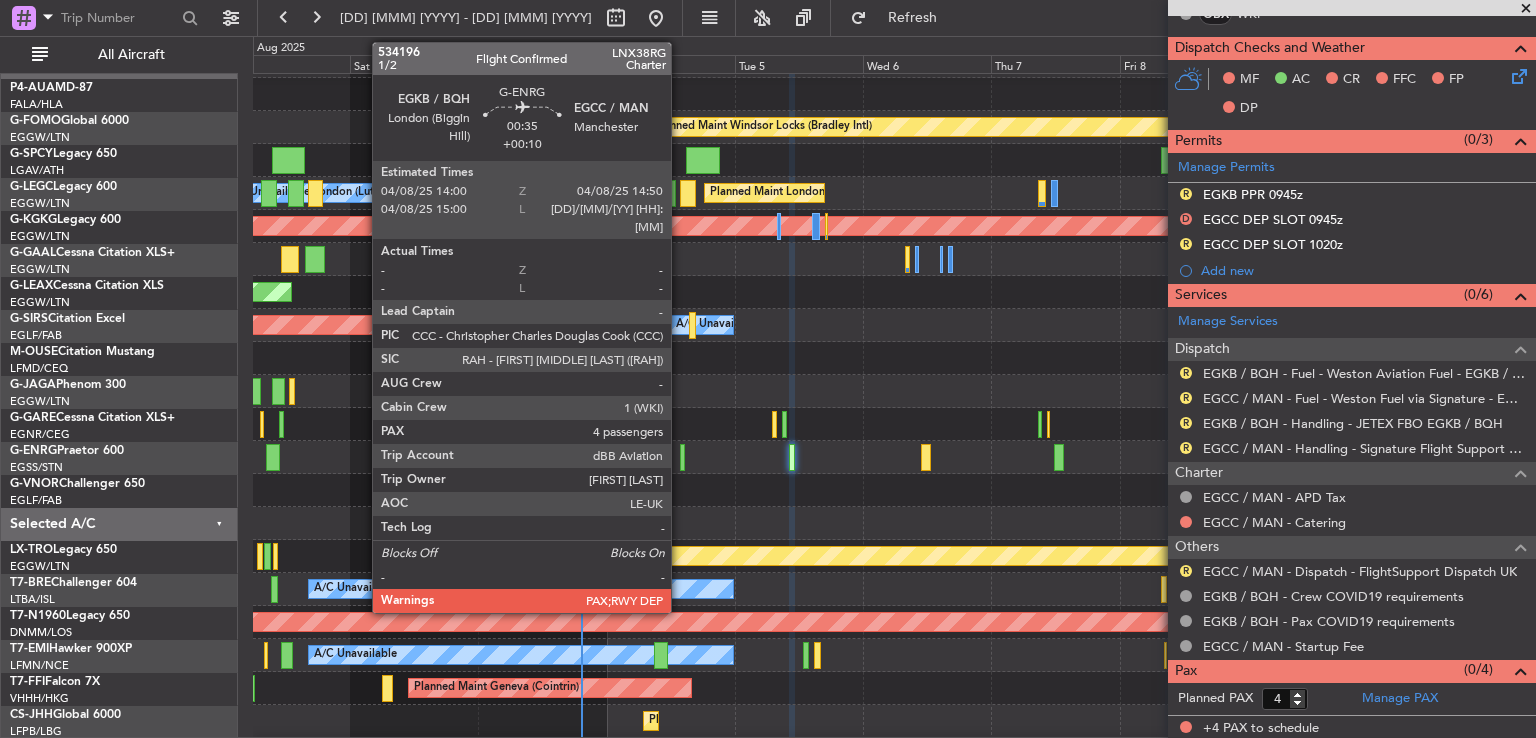 click 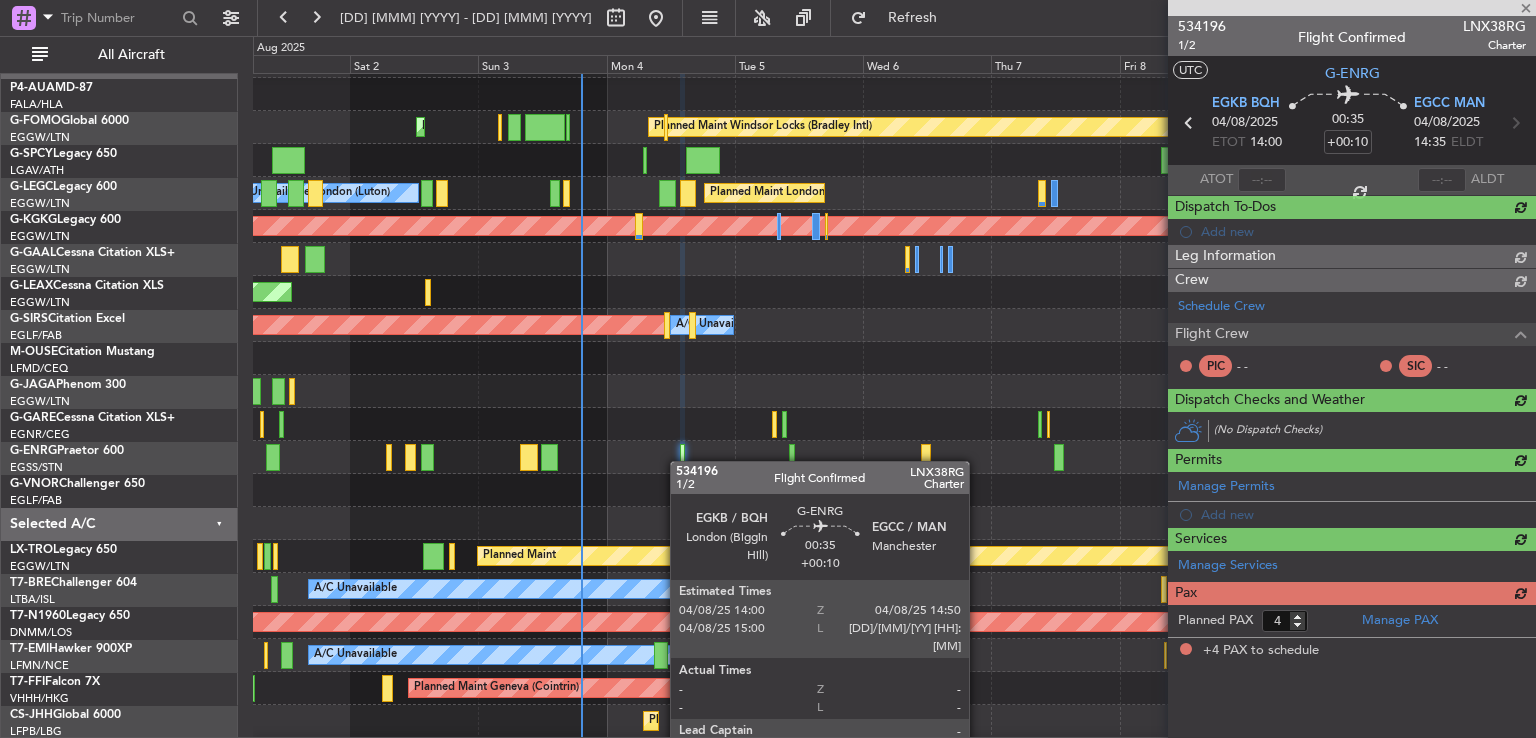 scroll, scrollTop: 0, scrollLeft: 0, axis: both 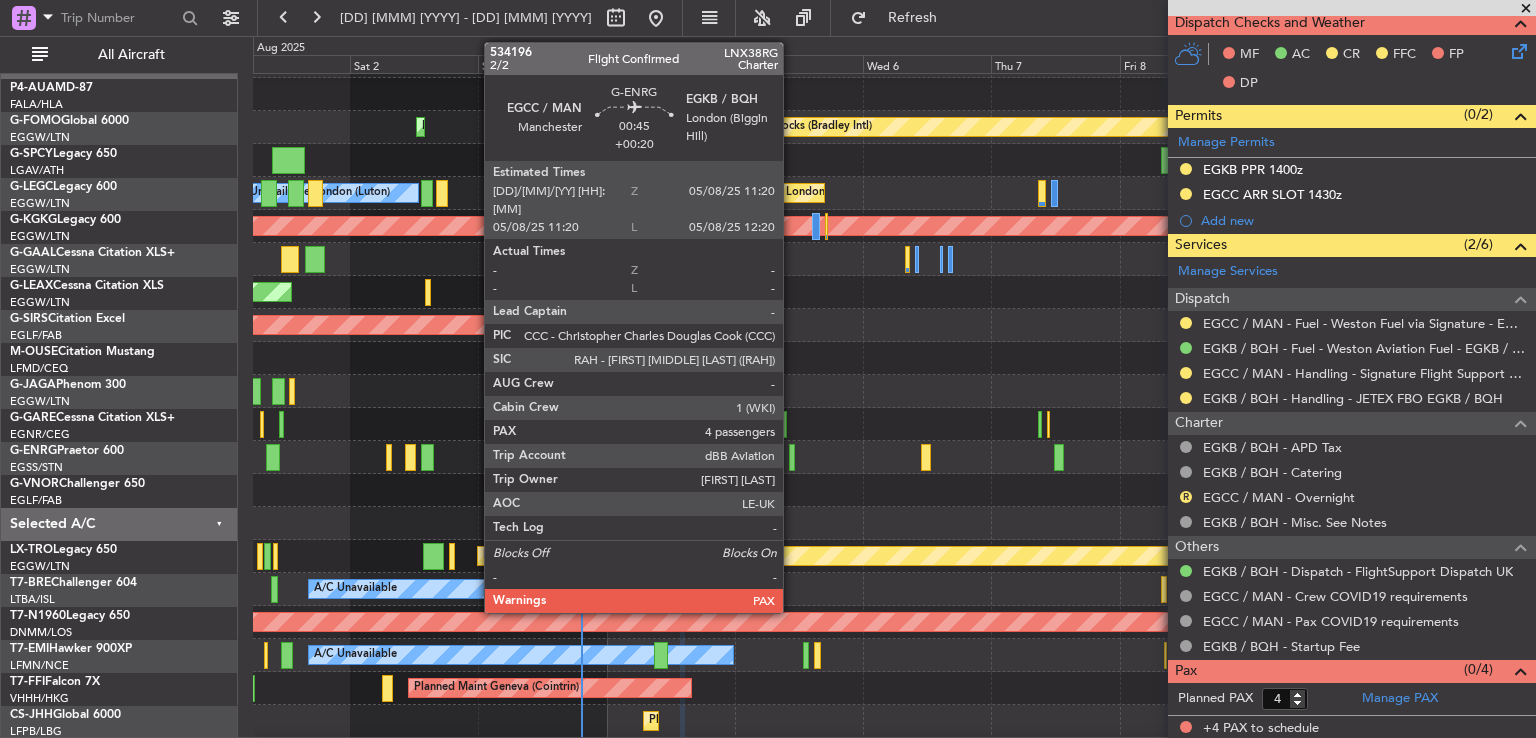 click 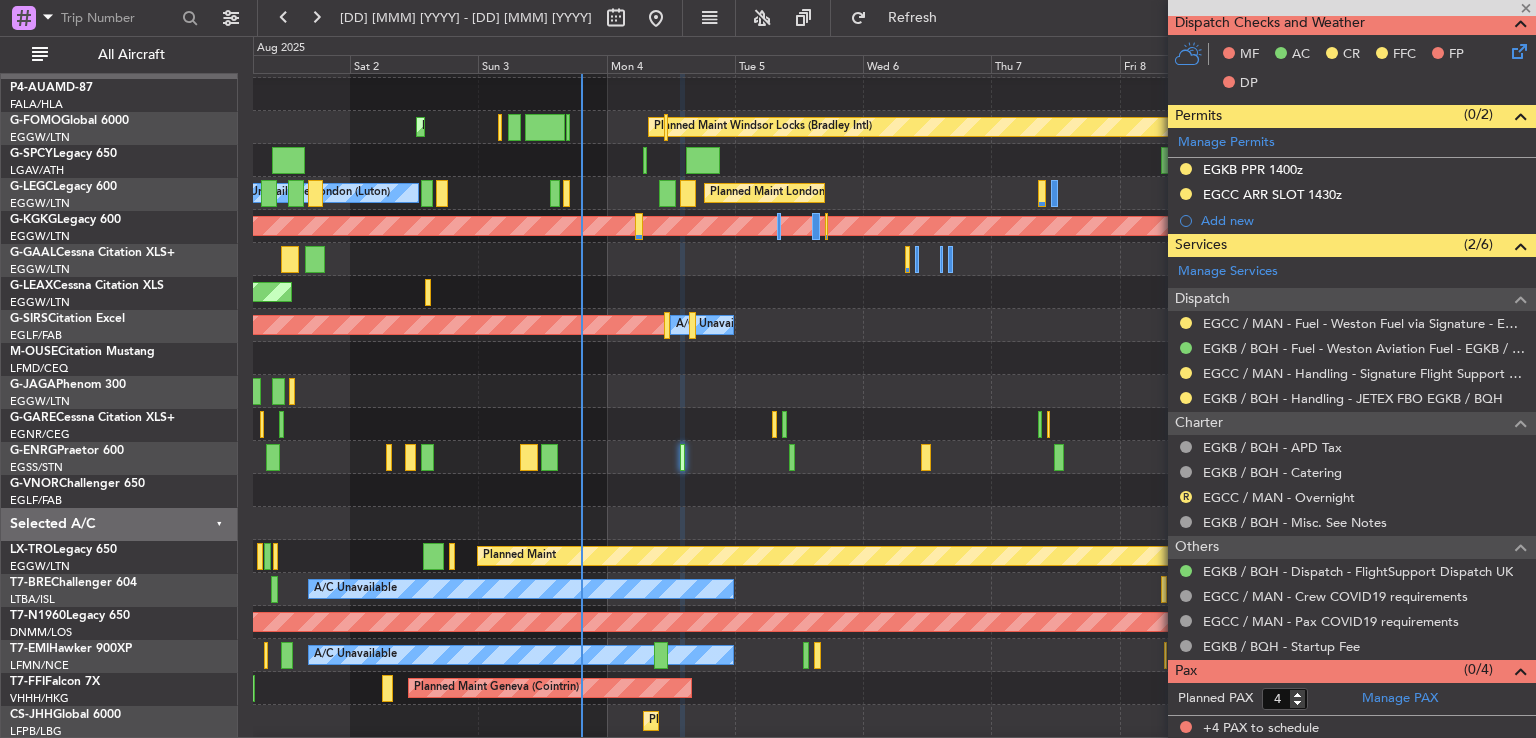 scroll, scrollTop: 0, scrollLeft: 0, axis: both 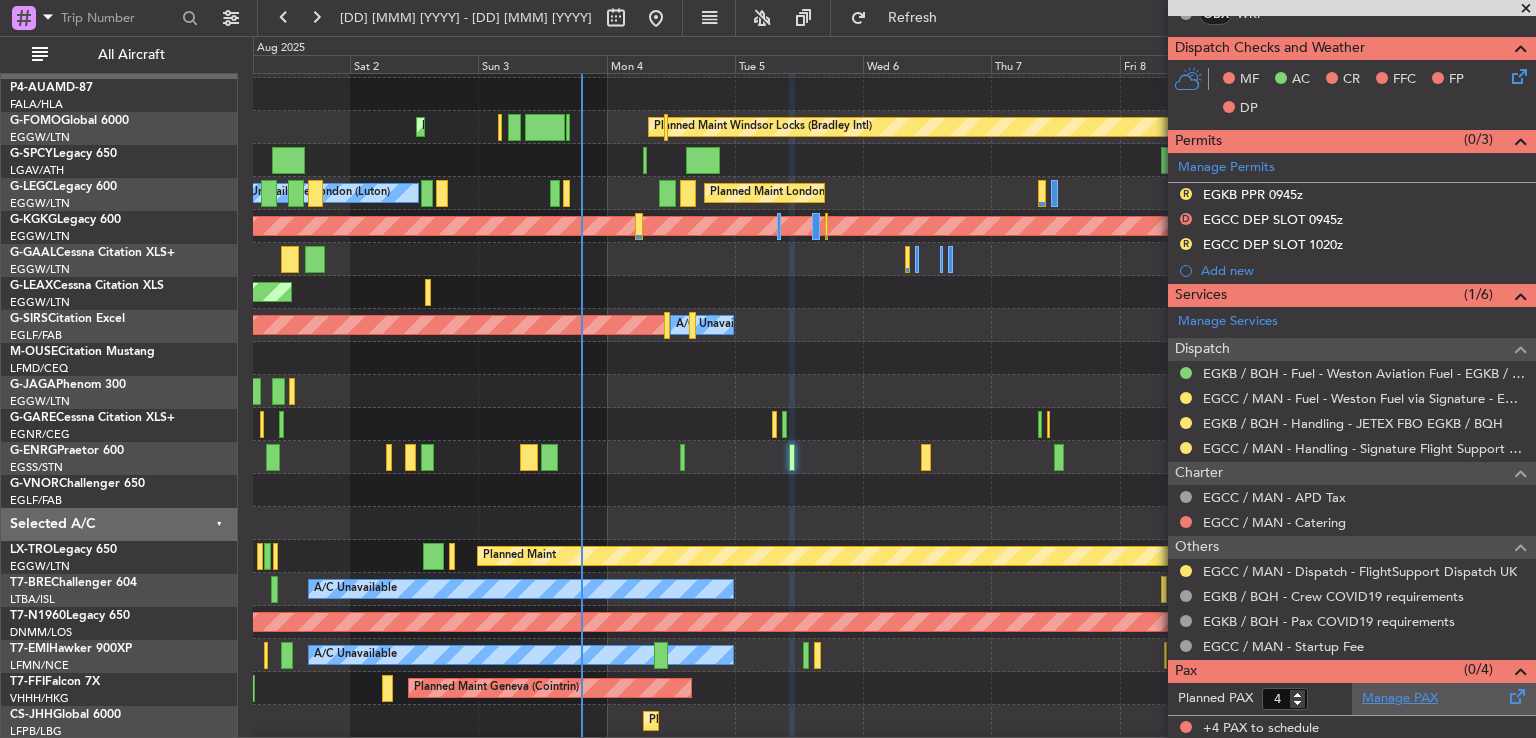 click on "Manage PAX" 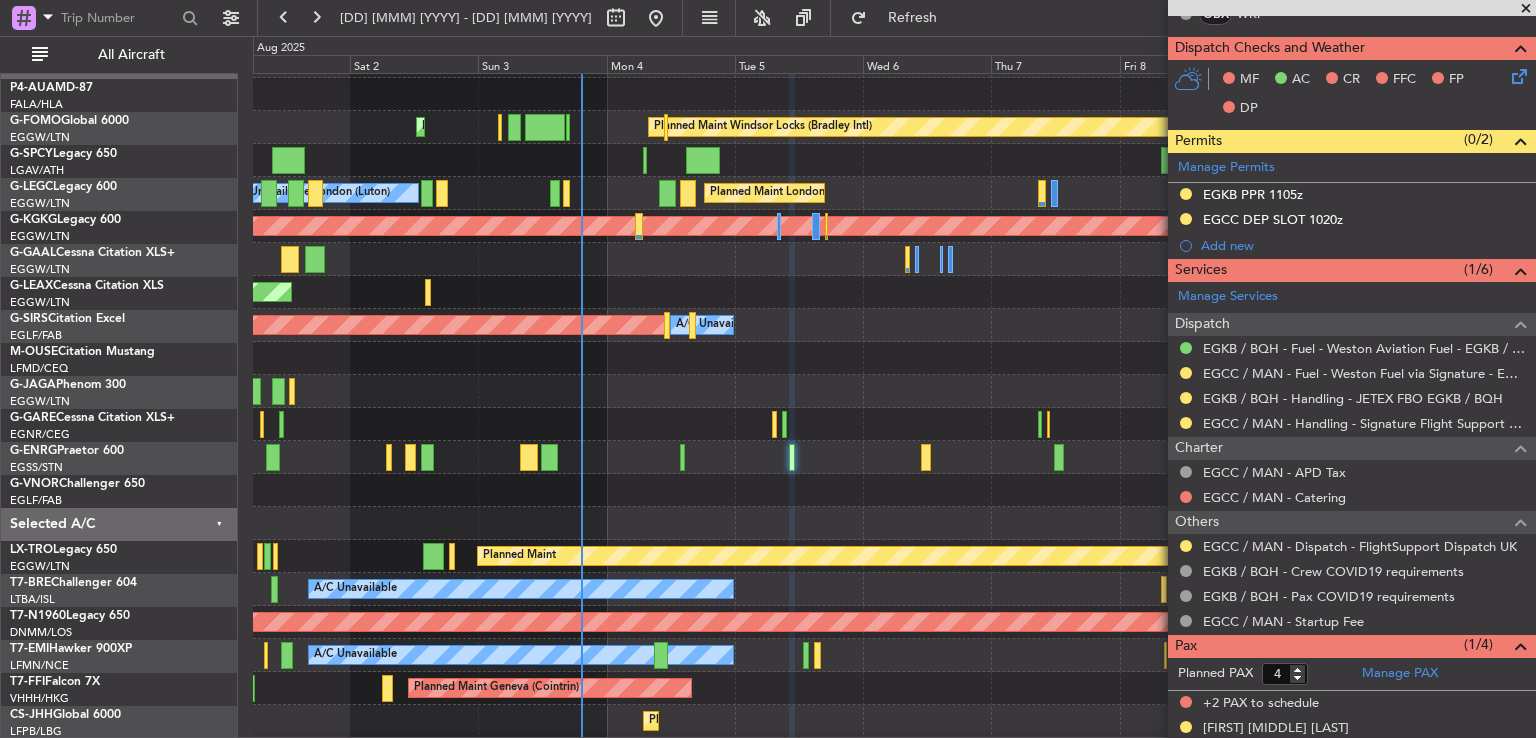 click on "0 0 Fri 1 Sat 2 Aug 2025 Sun 3 Mon 4 Tue 5 Wed 6 Thu 7 Fri 8 Sat 9 Sun 10 Mon 11" 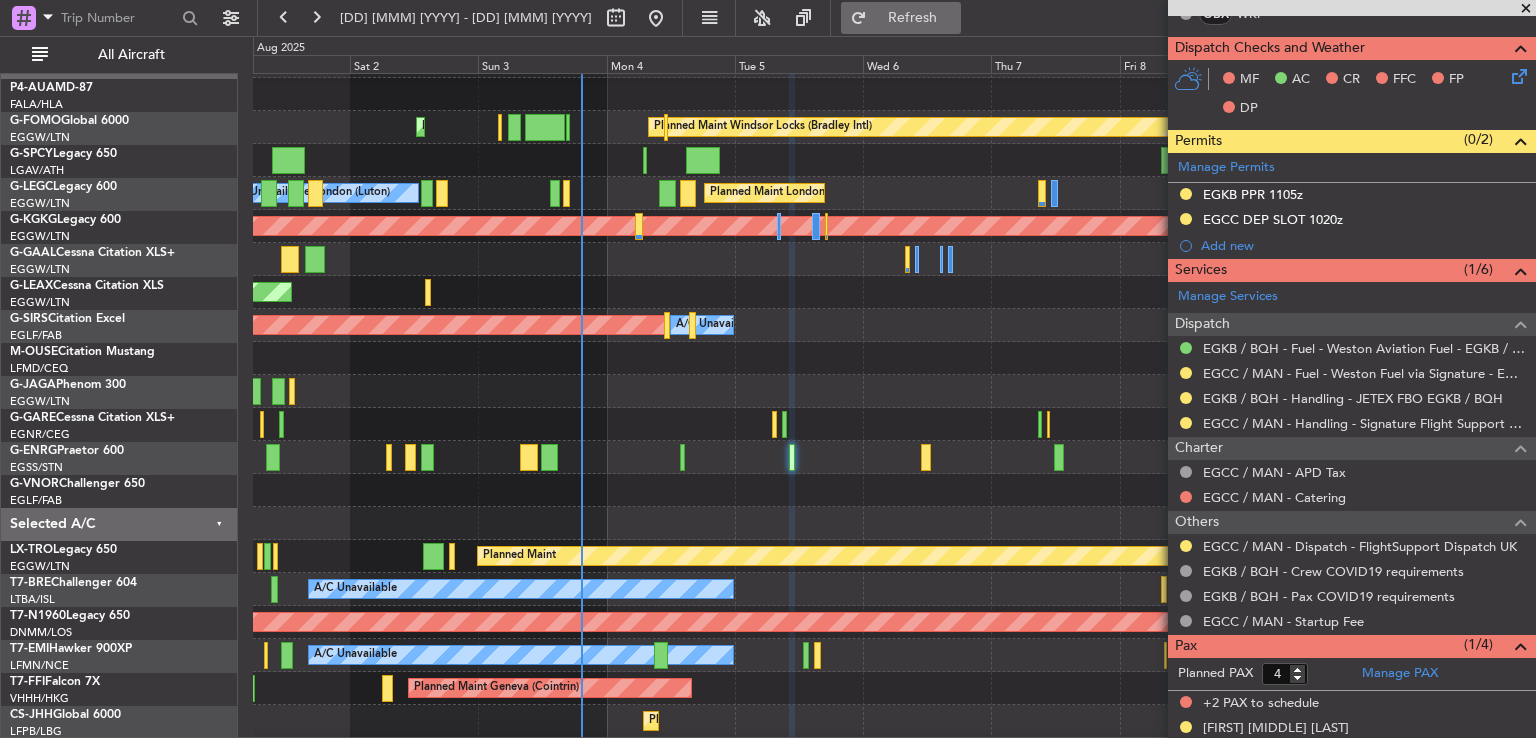 click on "Refresh" 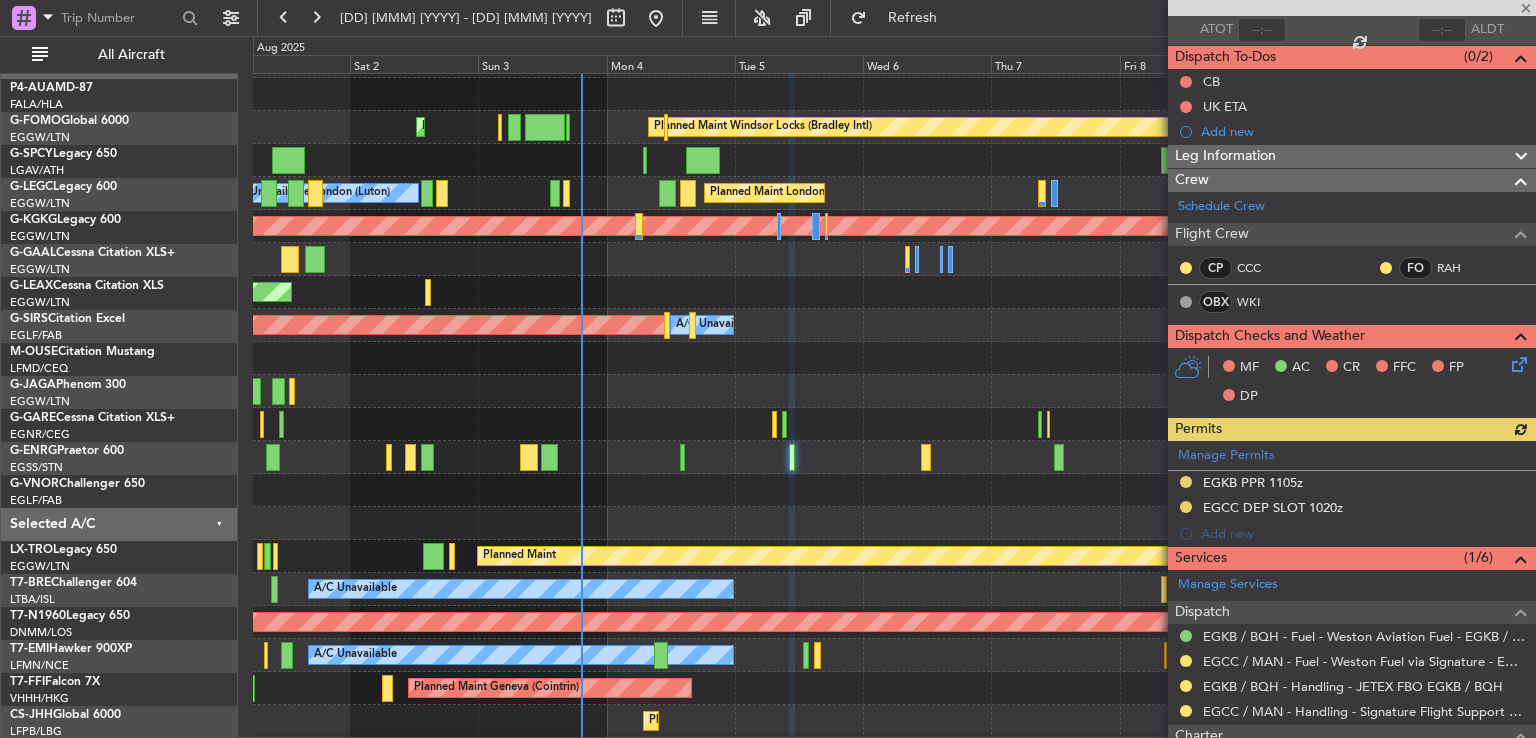 scroll, scrollTop: 48, scrollLeft: 0, axis: vertical 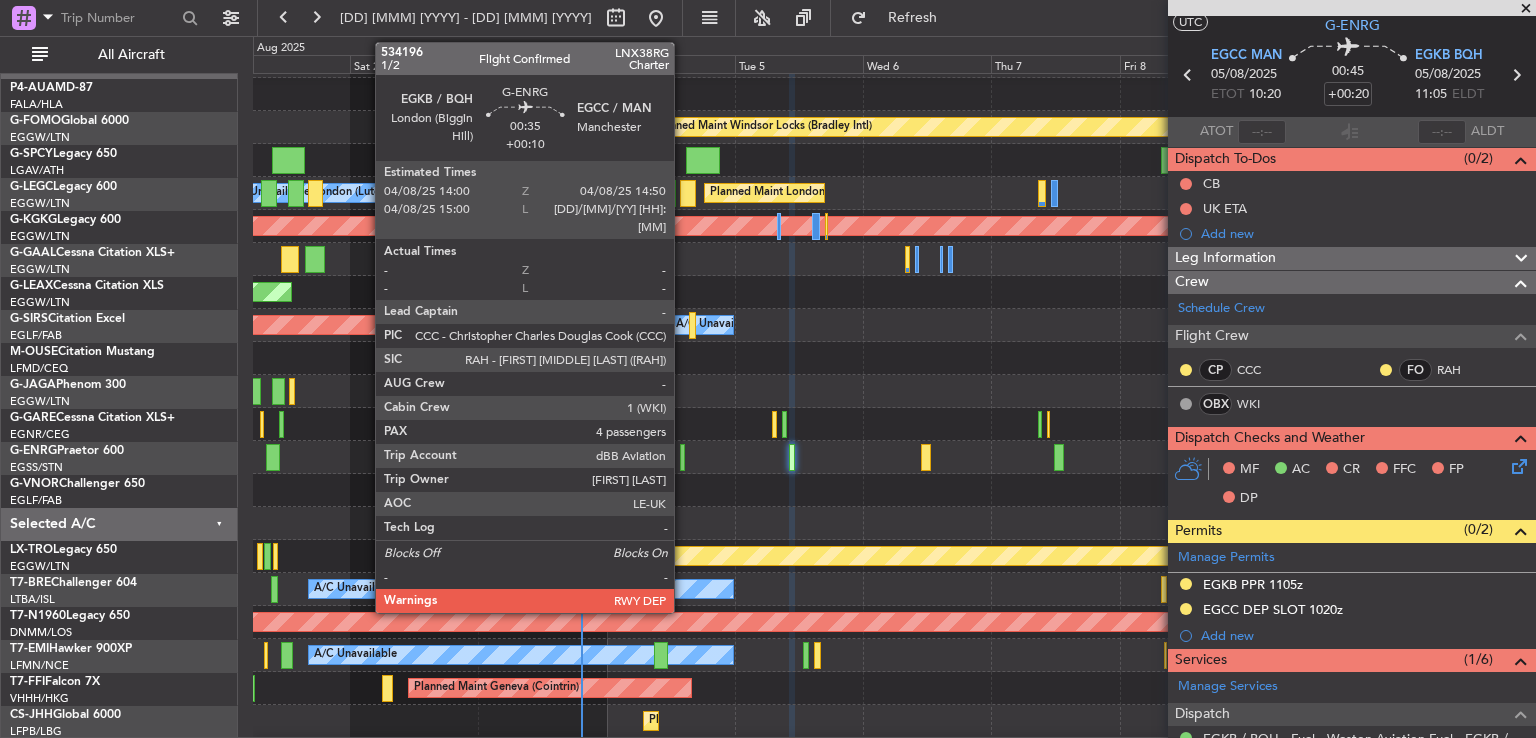 click 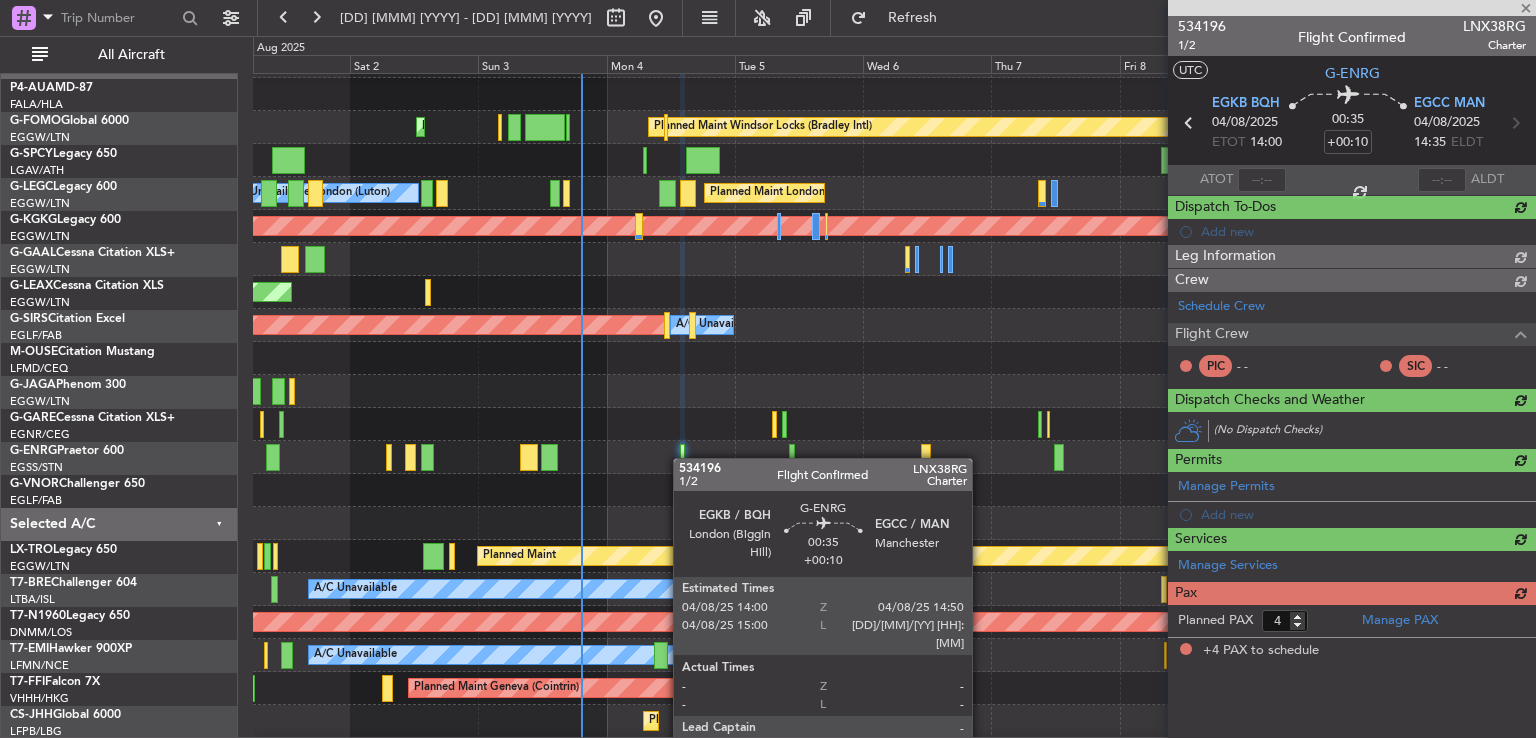 scroll, scrollTop: 0, scrollLeft: 0, axis: both 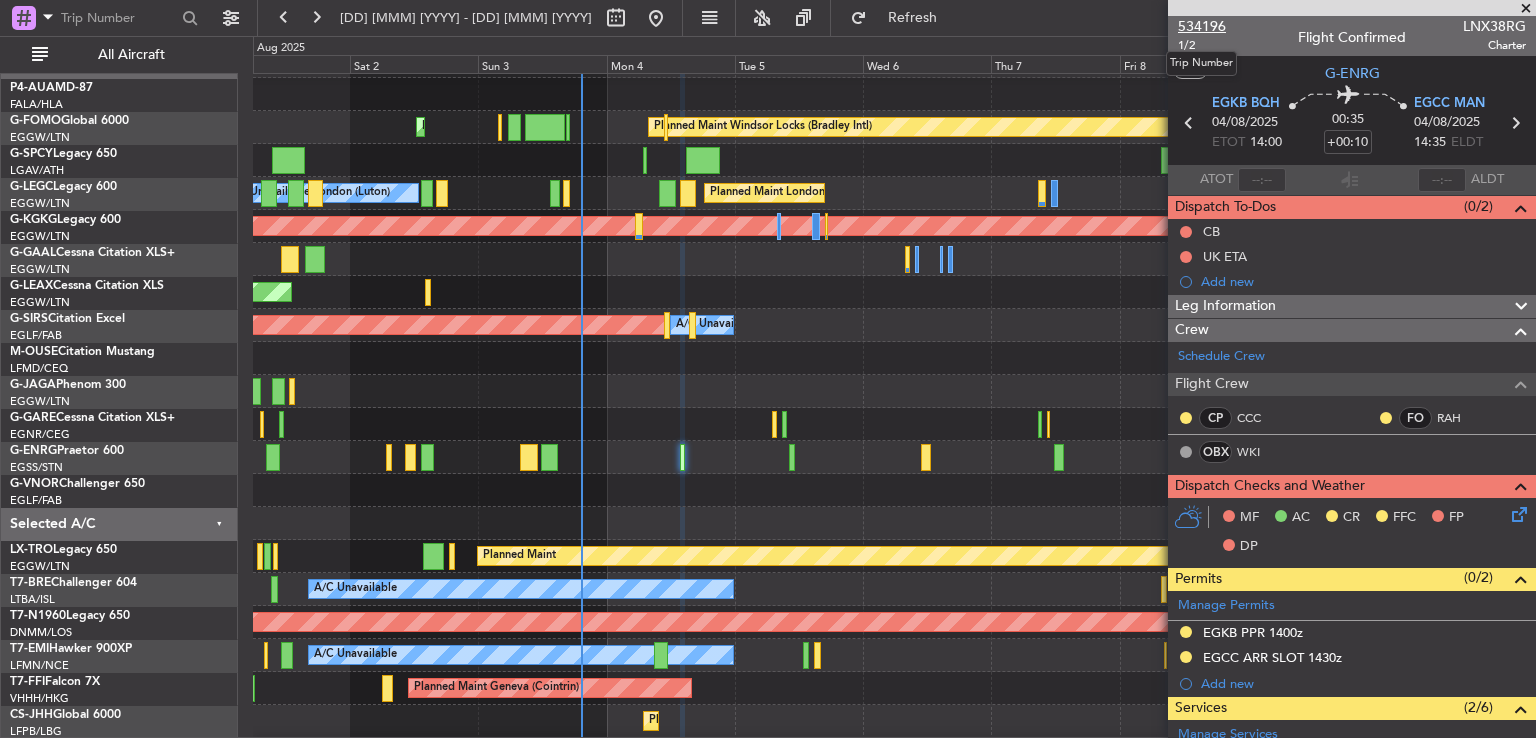 click on "534196" at bounding box center [1202, 26] 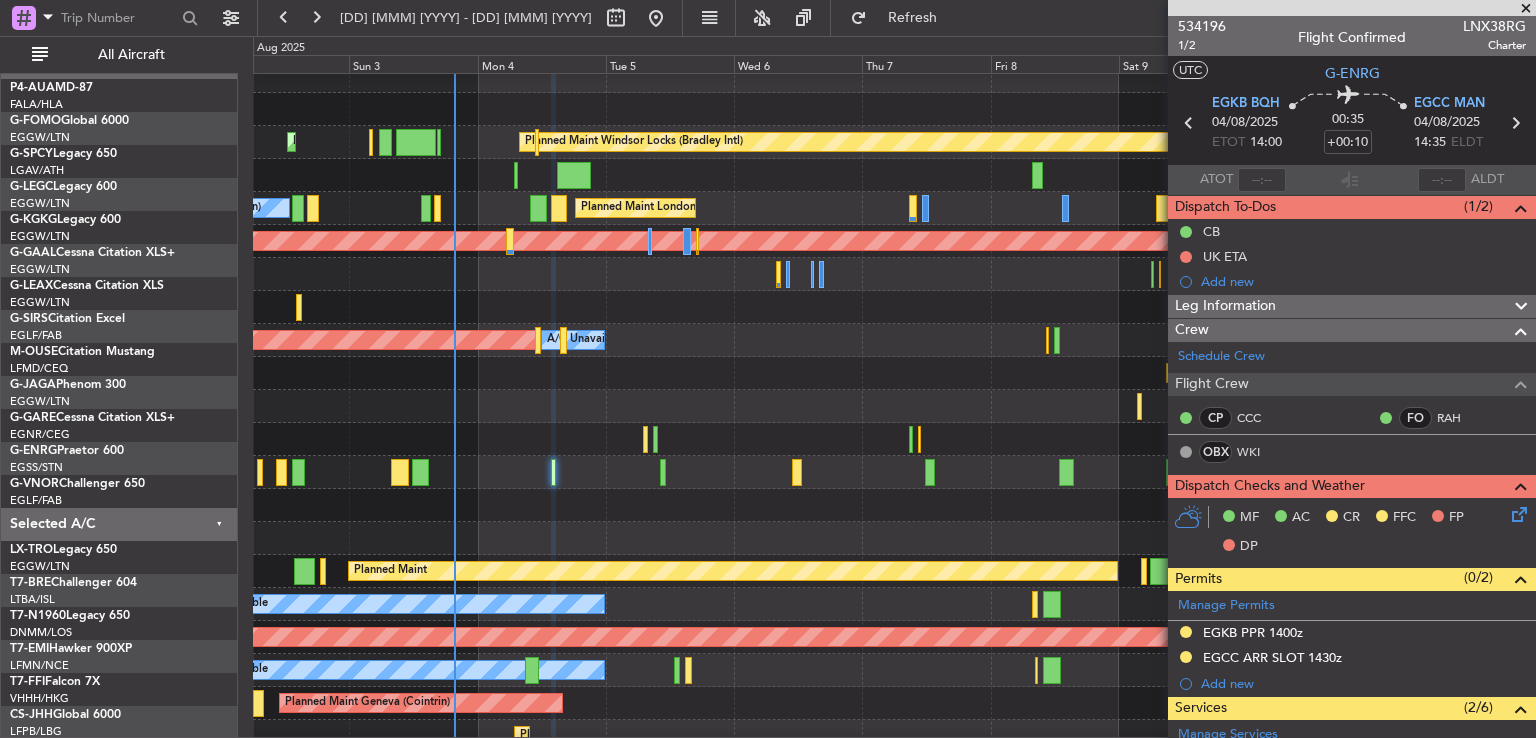 scroll, scrollTop: 15, scrollLeft: 0, axis: vertical 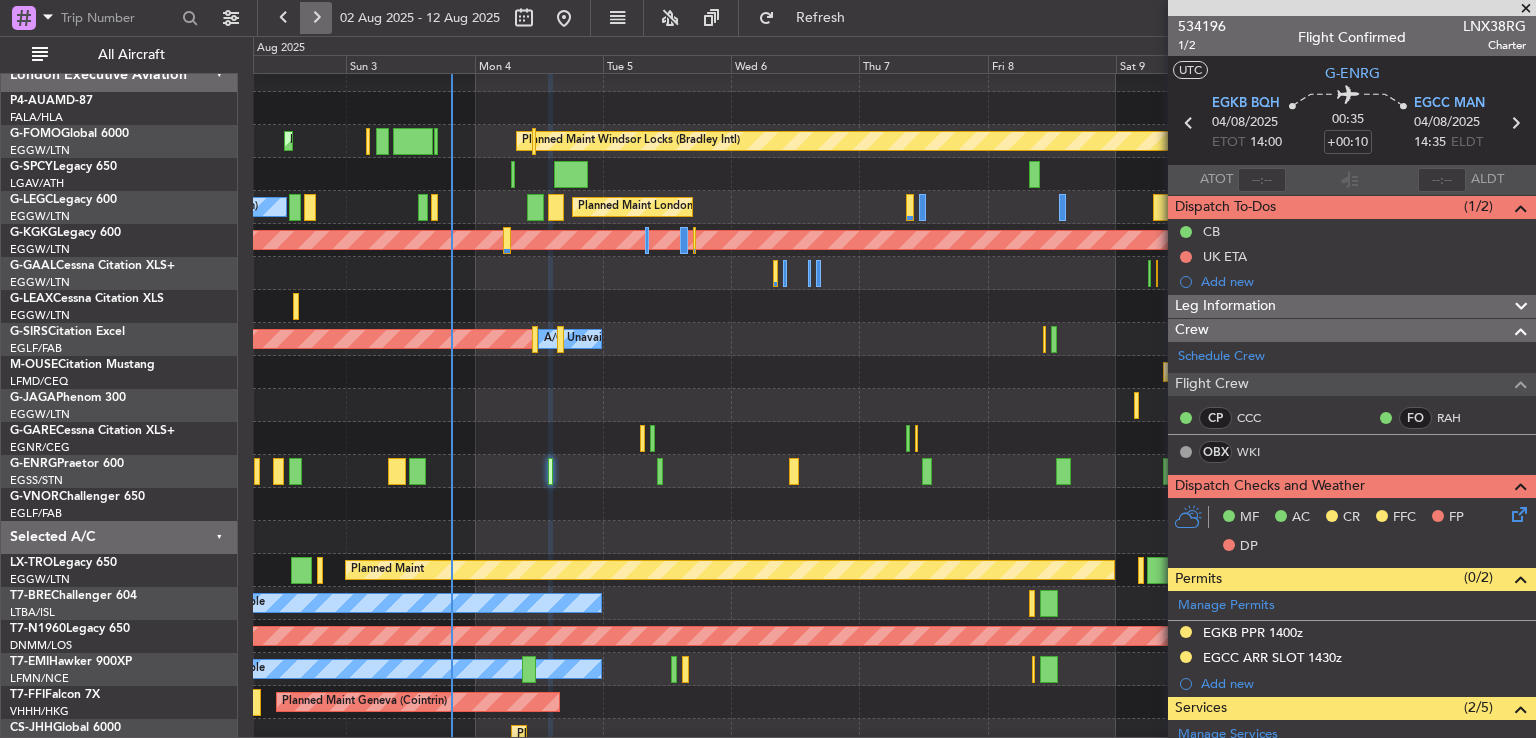 click at bounding box center [316, 18] 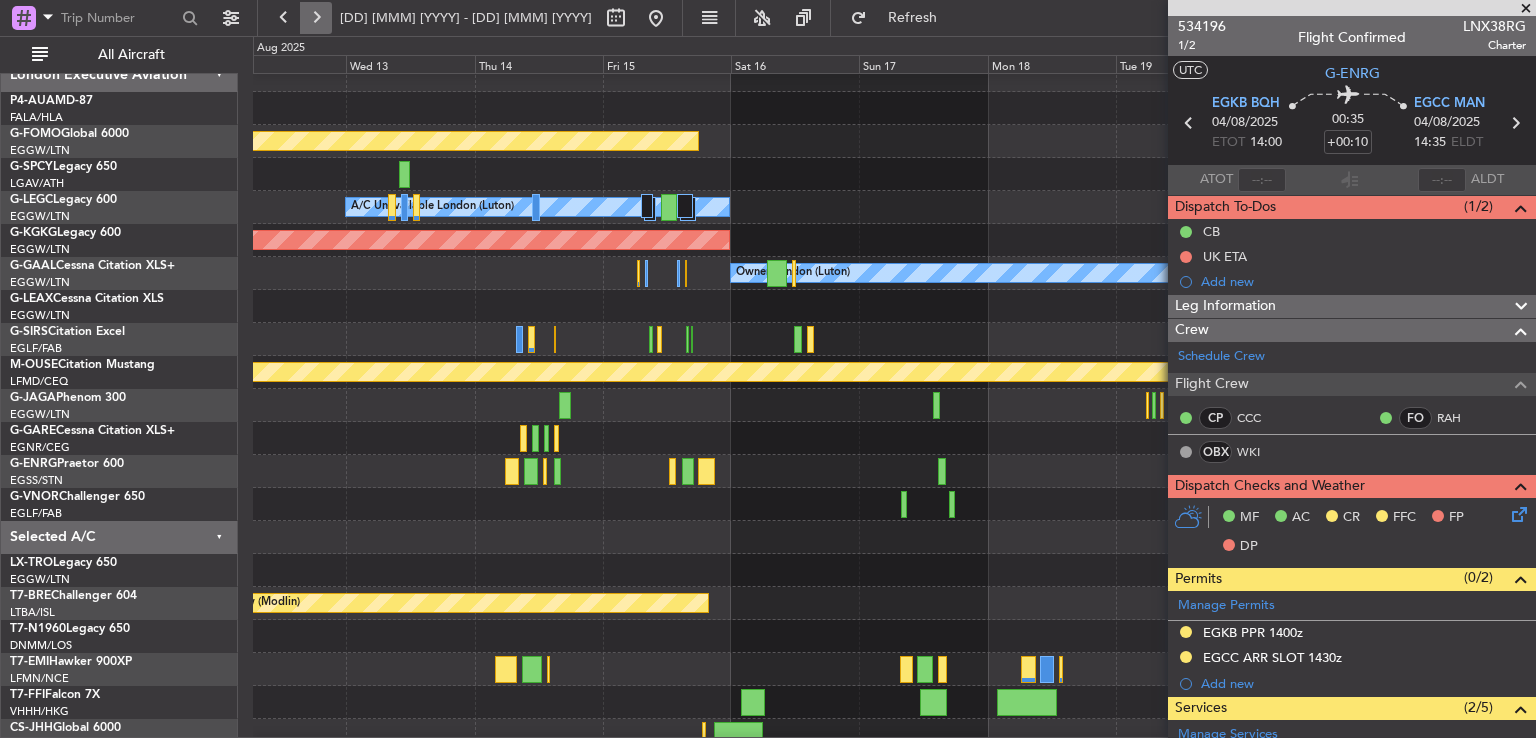 click at bounding box center (316, 18) 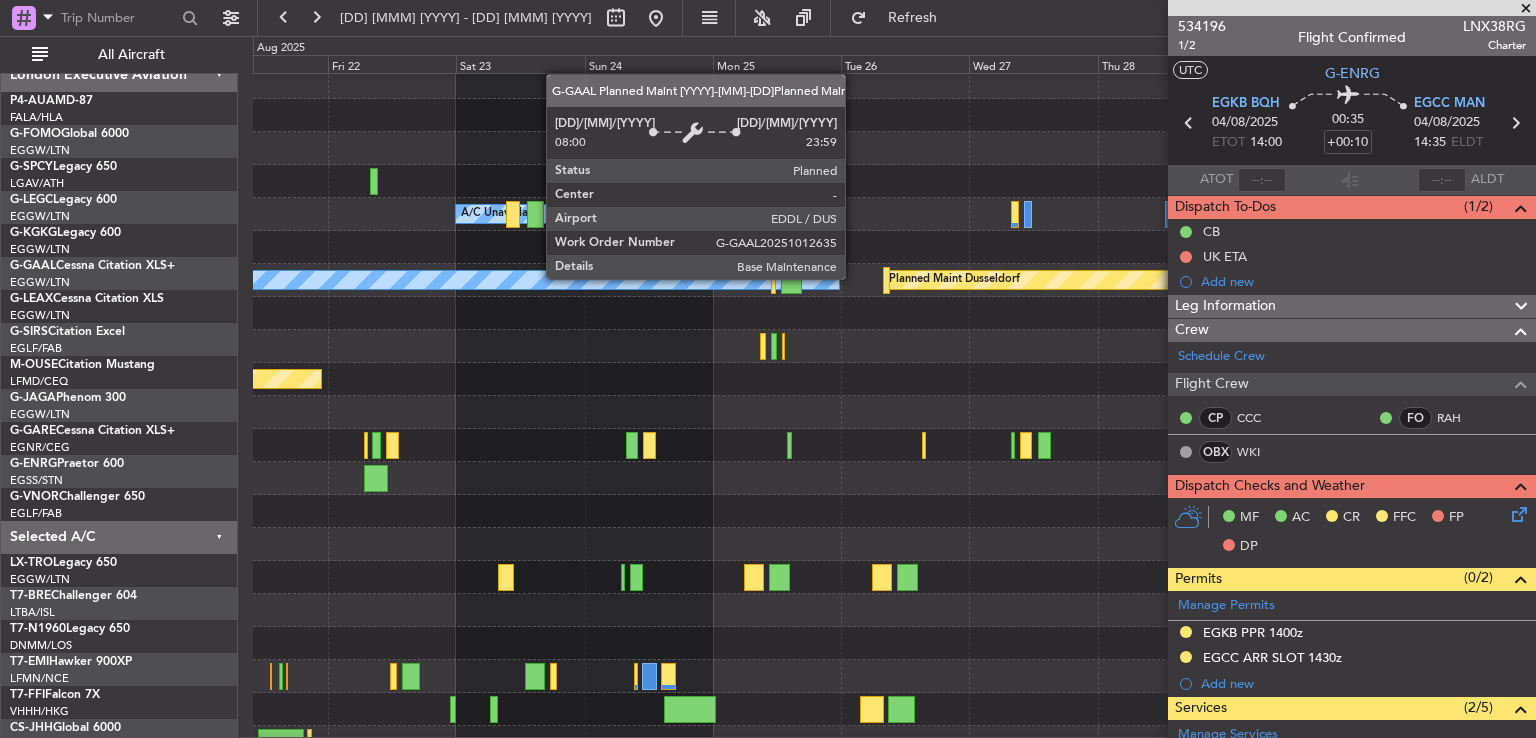scroll, scrollTop: 8, scrollLeft: 0, axis: vertical 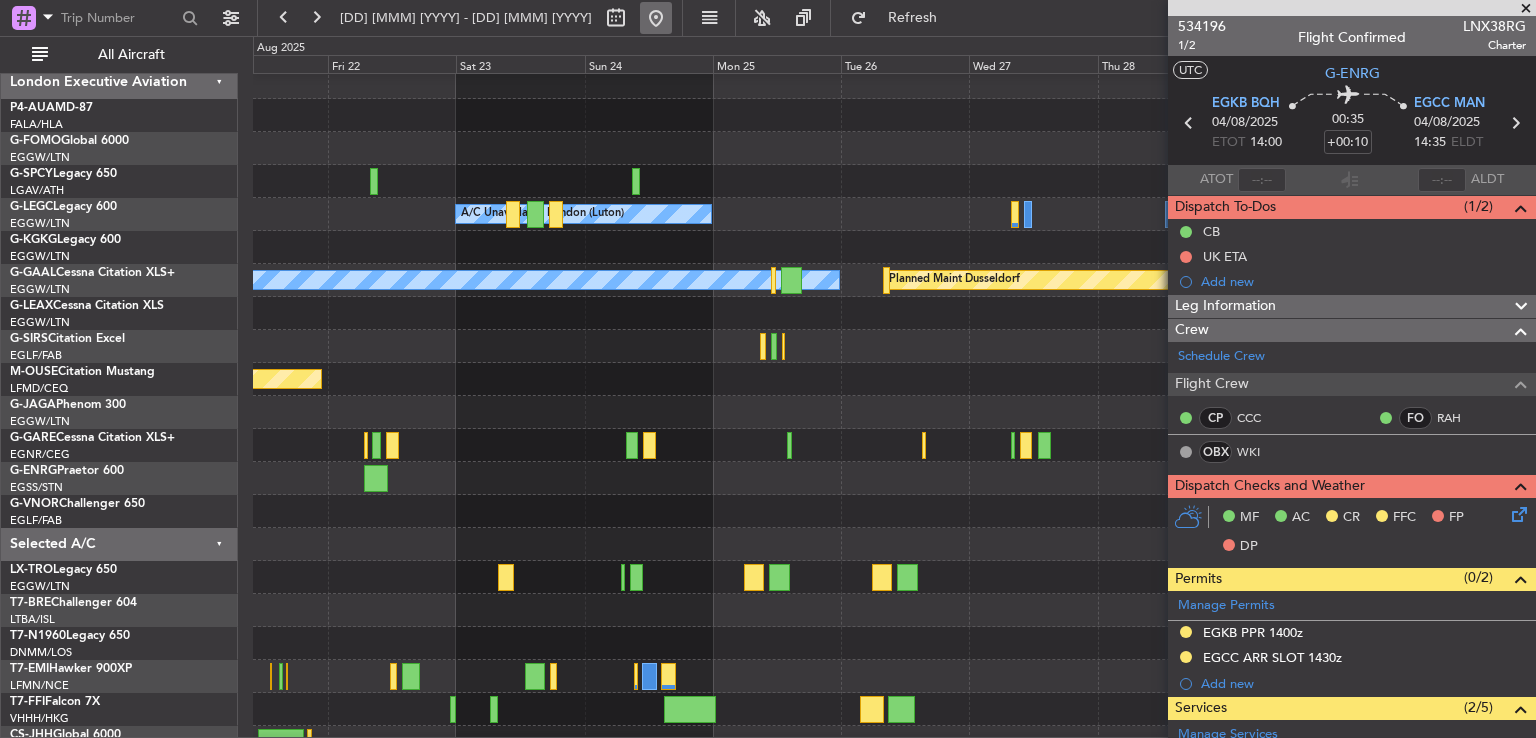click at bounding box center (656, 18) 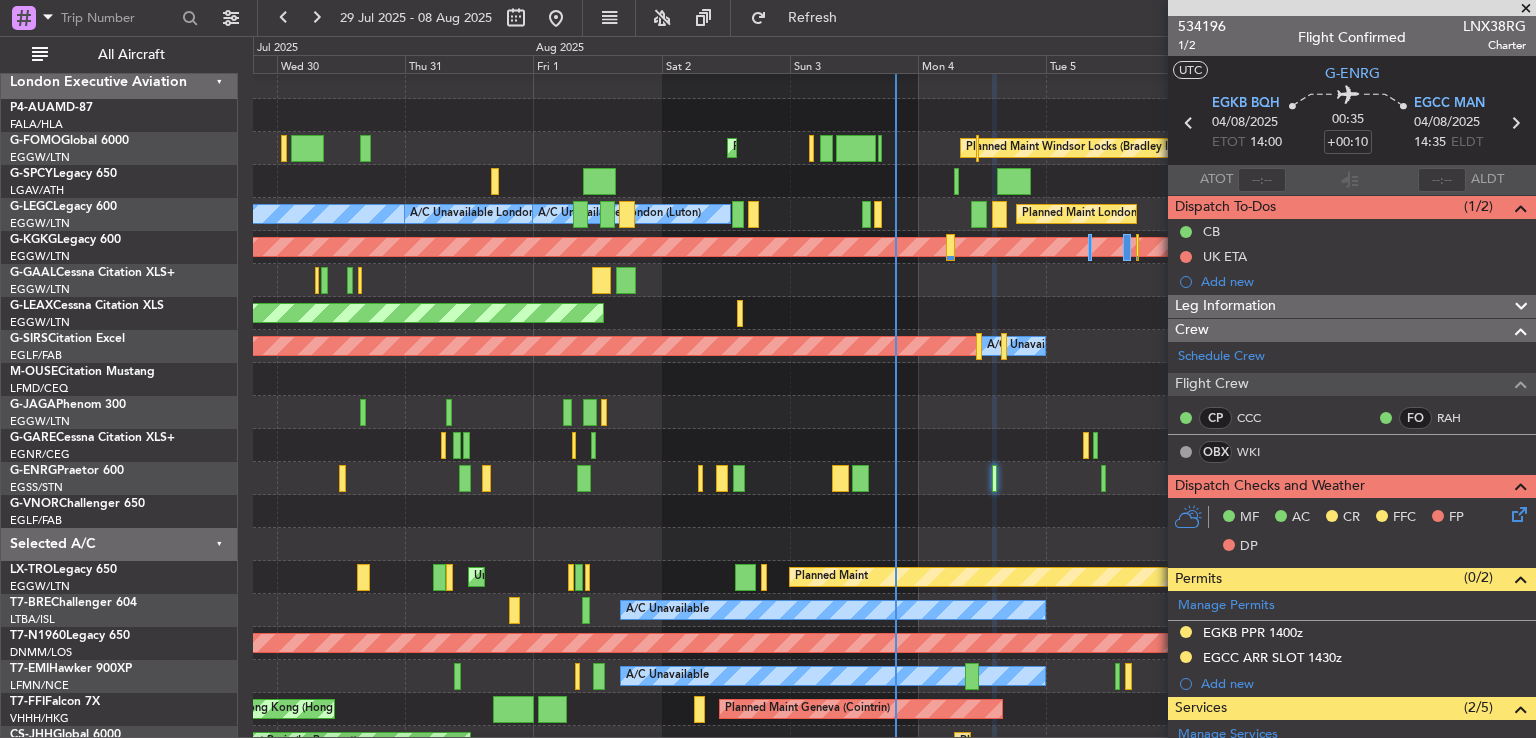 click on "AOG Maint Paris (Le Bourget)" 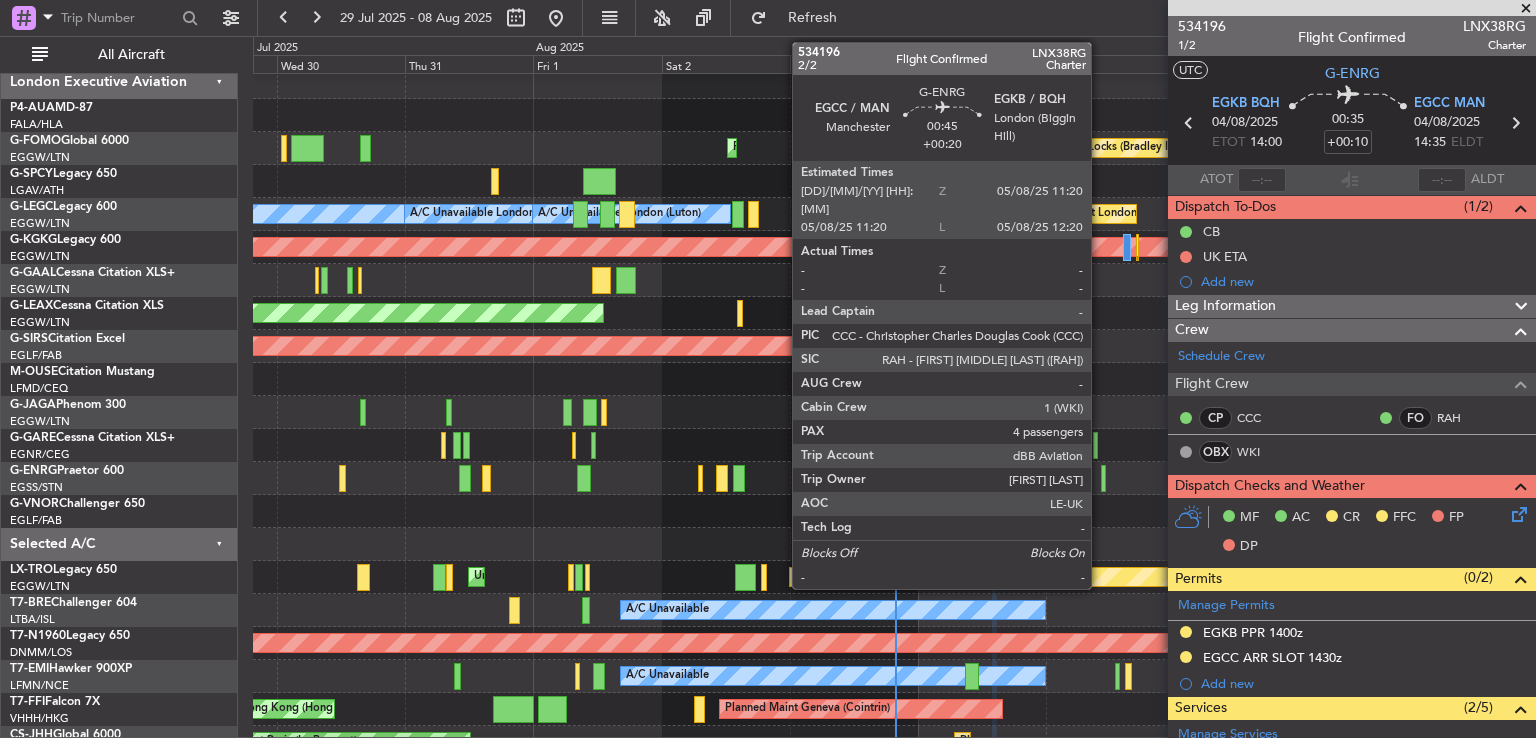 click 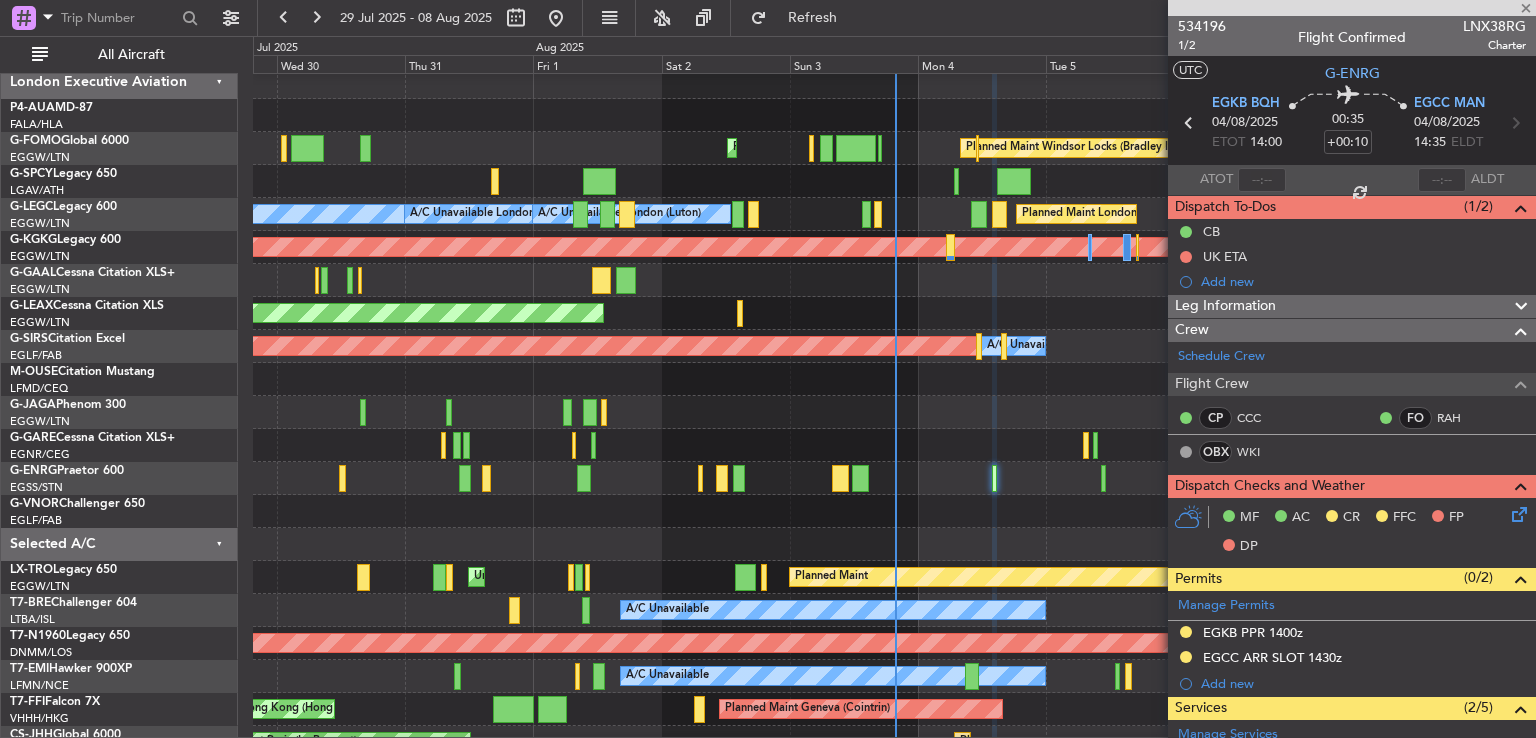 type on "+00:20" 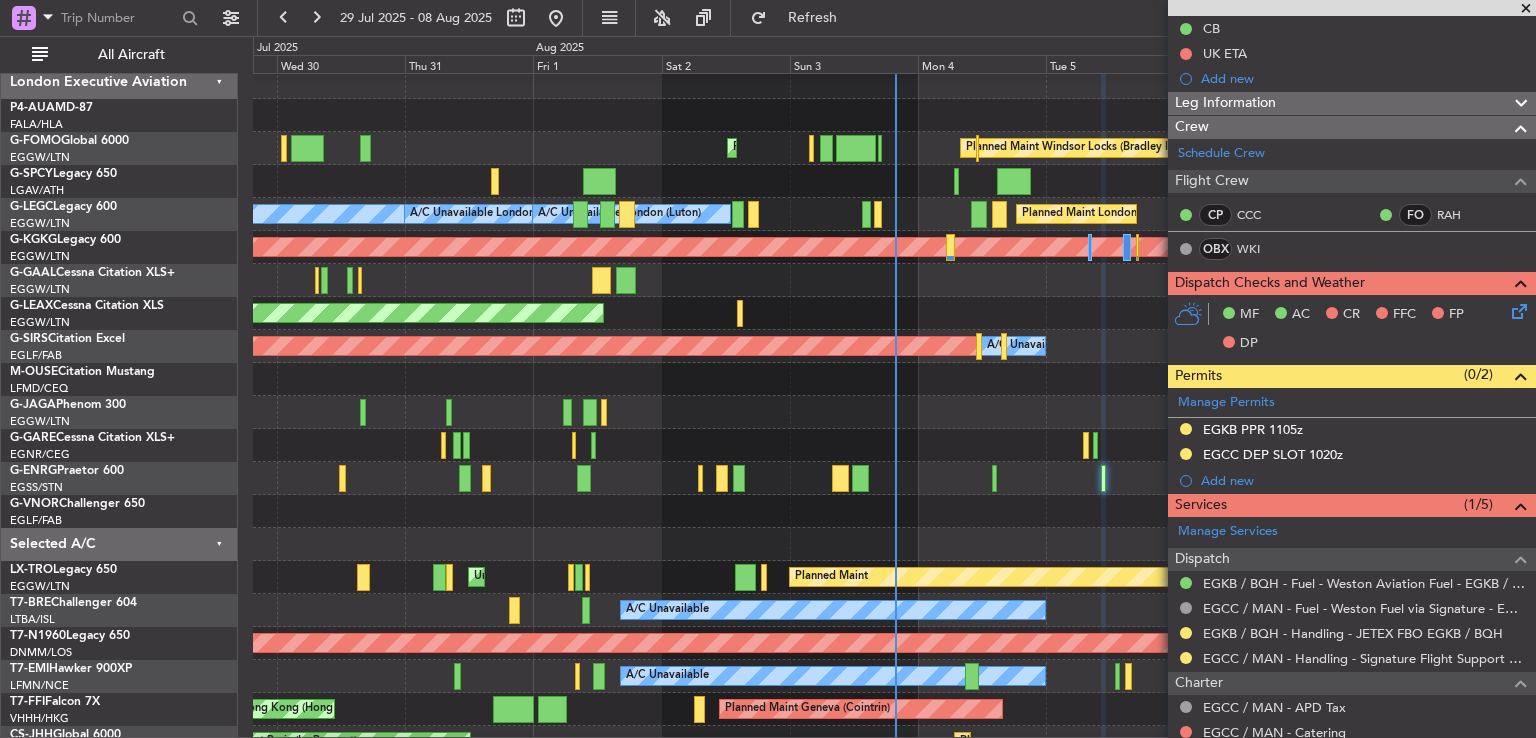 scroll, scrollTop: 0, scrollLeft: 0, axis: both 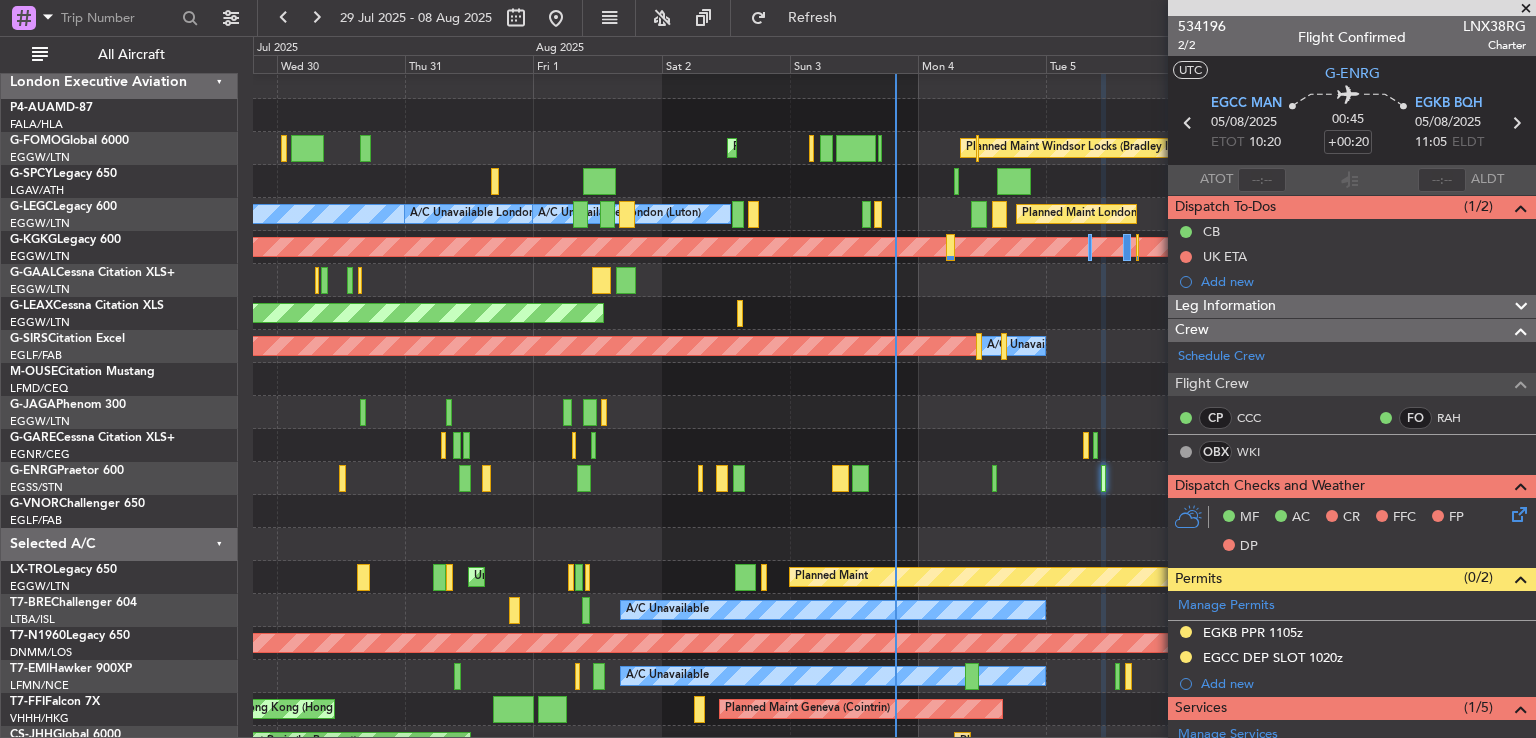 click at bounding box center [1526, 9] 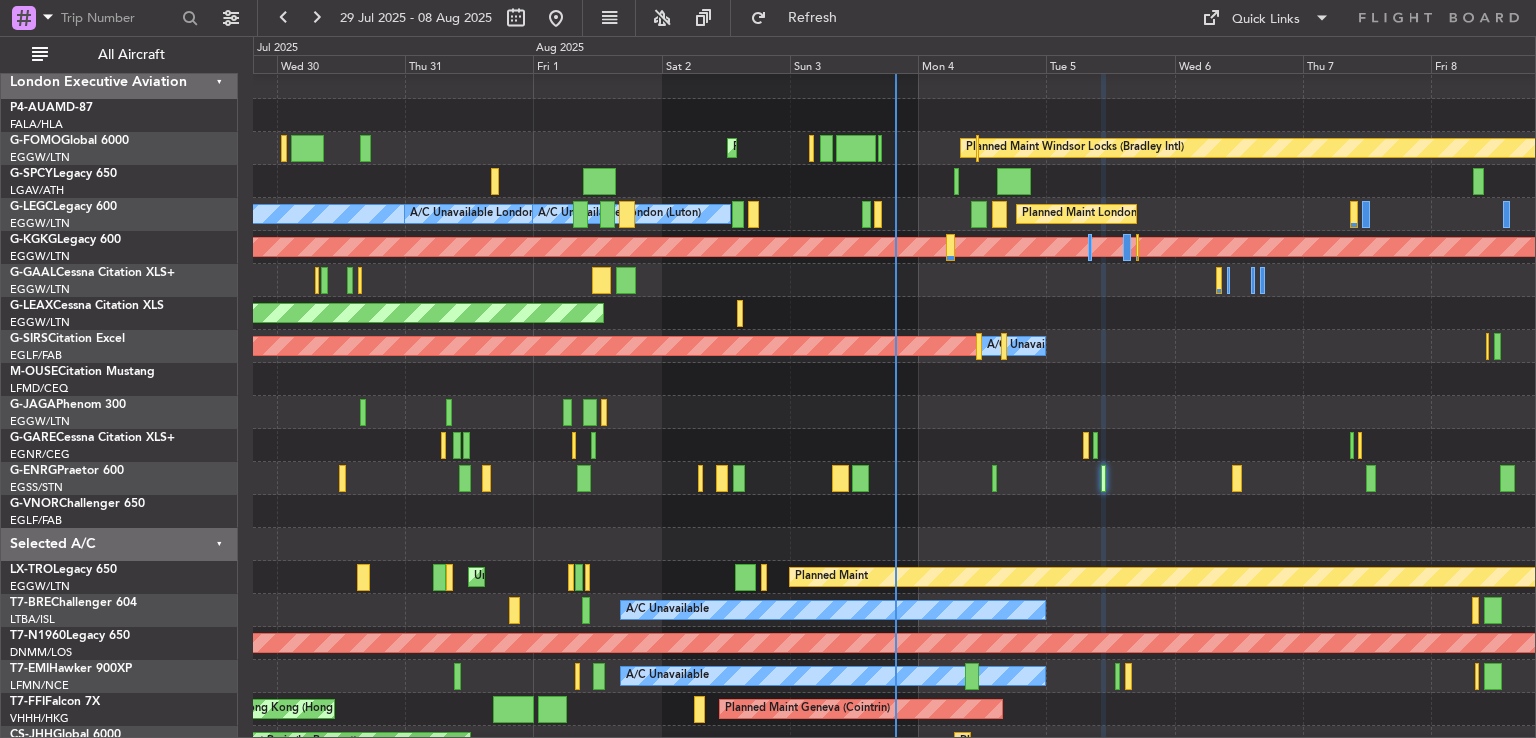 type on "0" 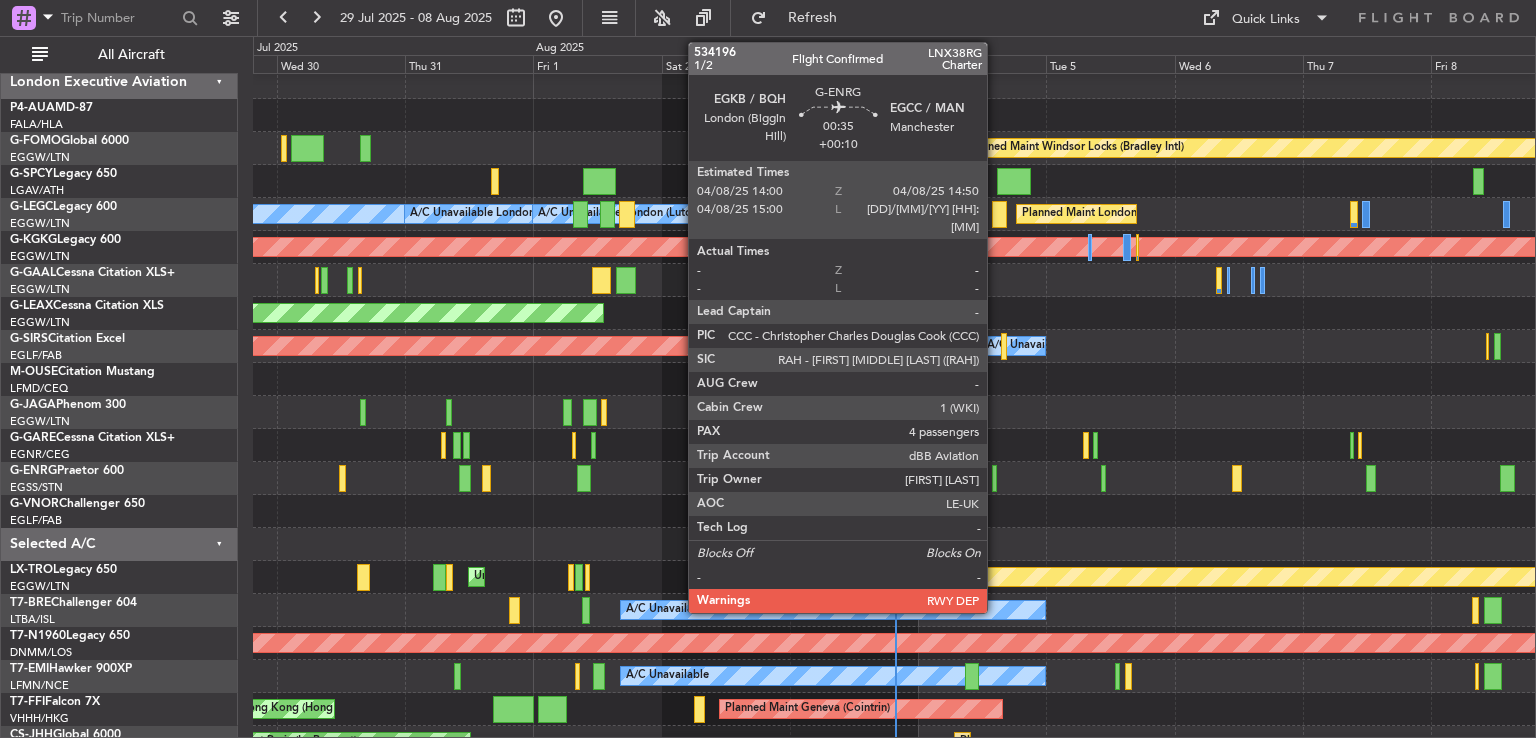 click 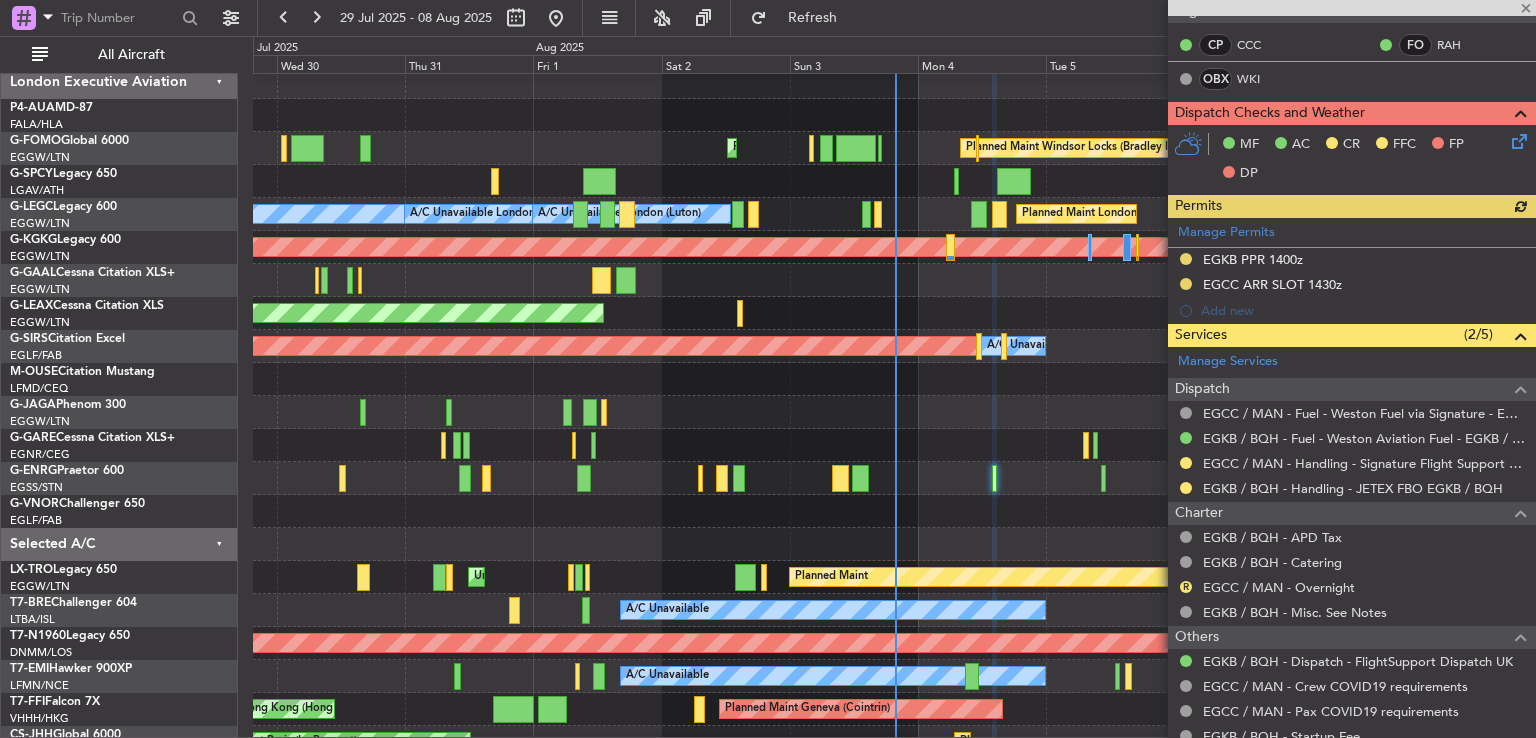 scroll, scrollTop: 429, scrollLeft: 0, axis: vertical 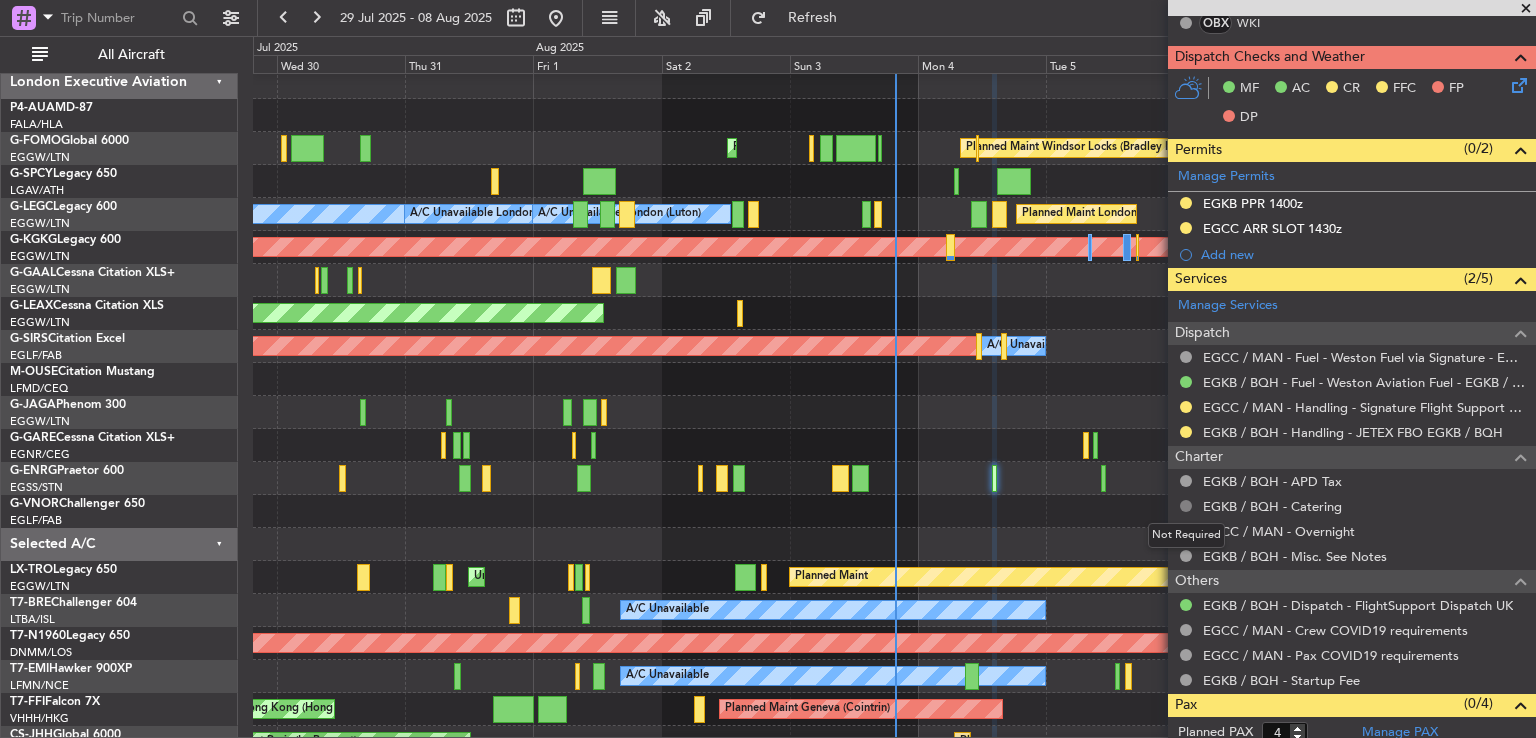 click at bounding box center [1186, 506] 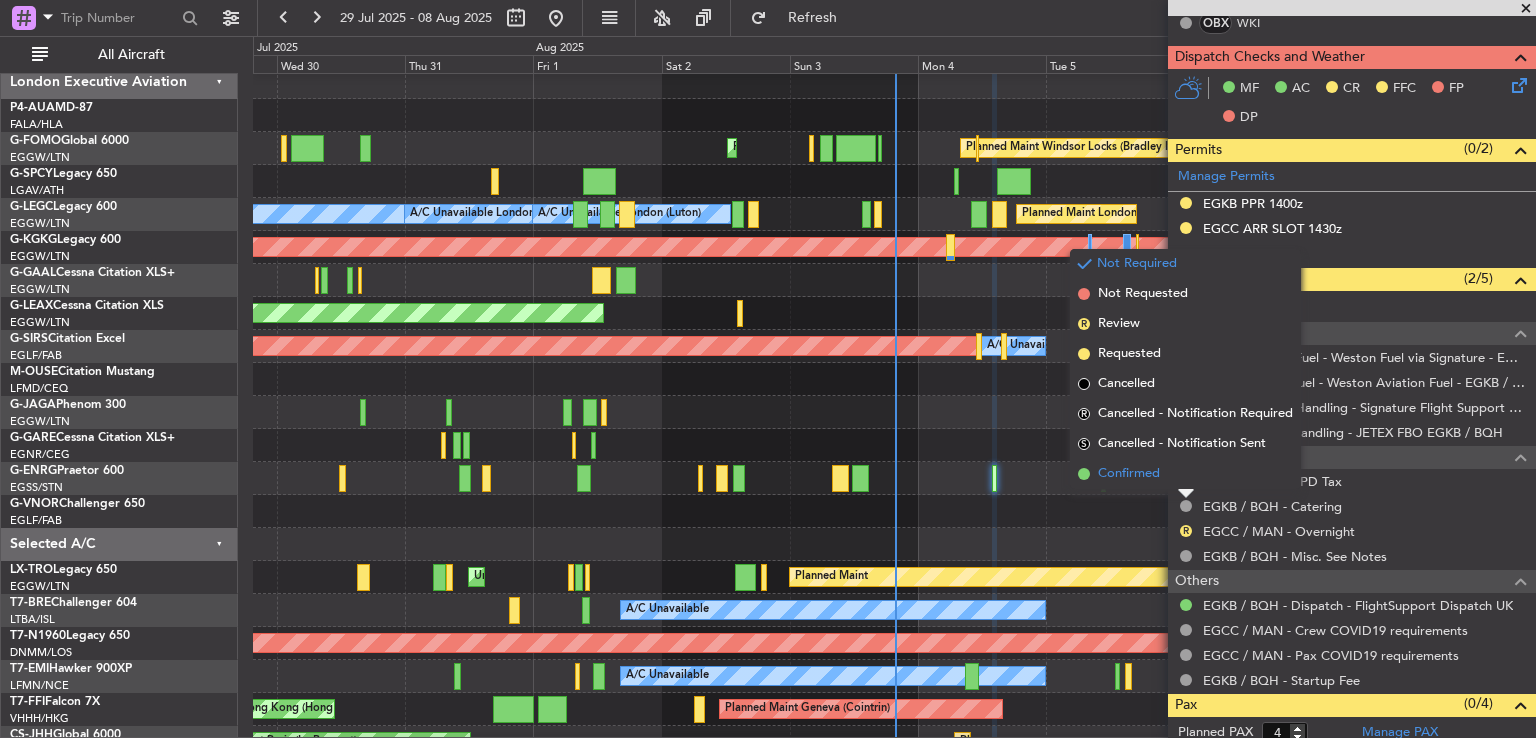click on "Confirmed" at bounding box center [1129, 474] 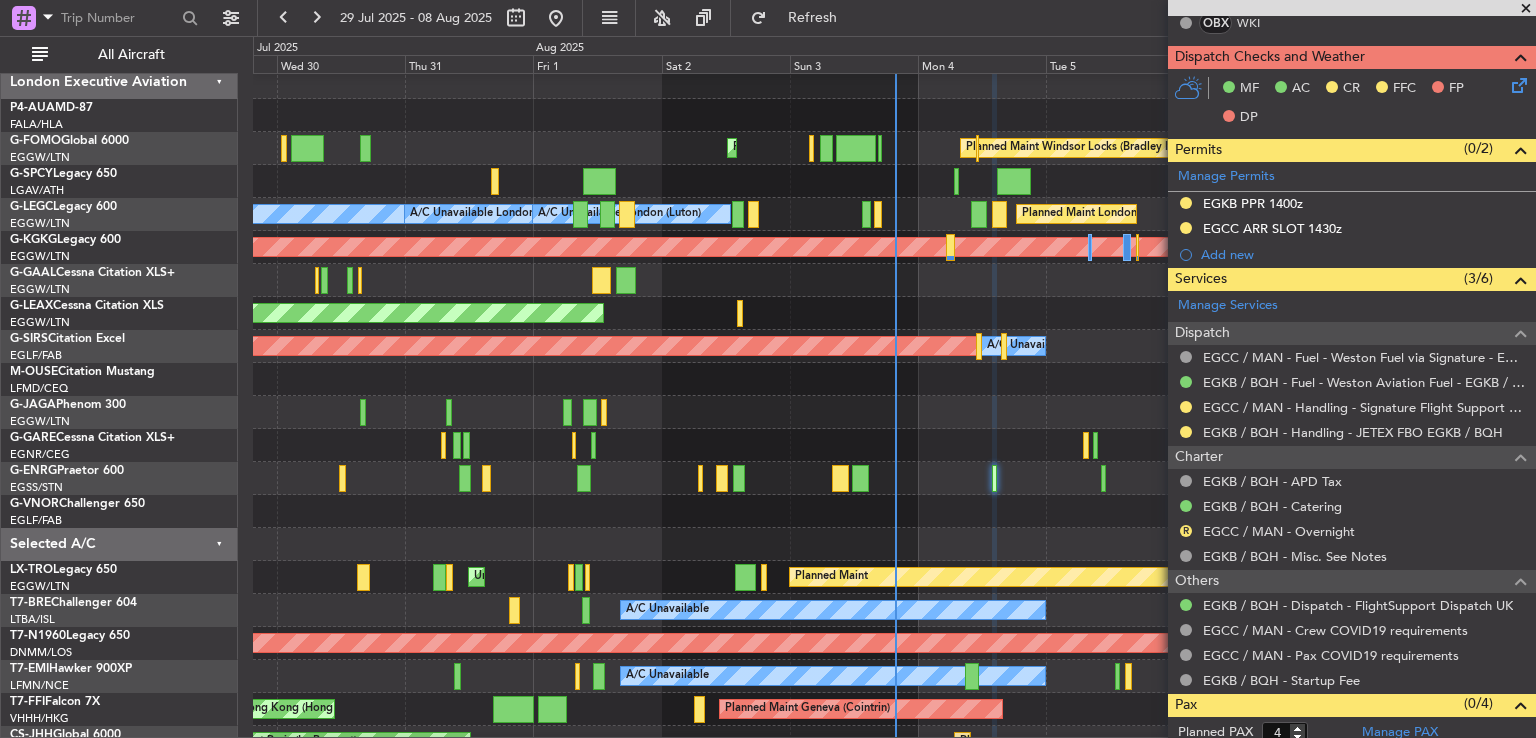 click at bounding box center (1526, 9) 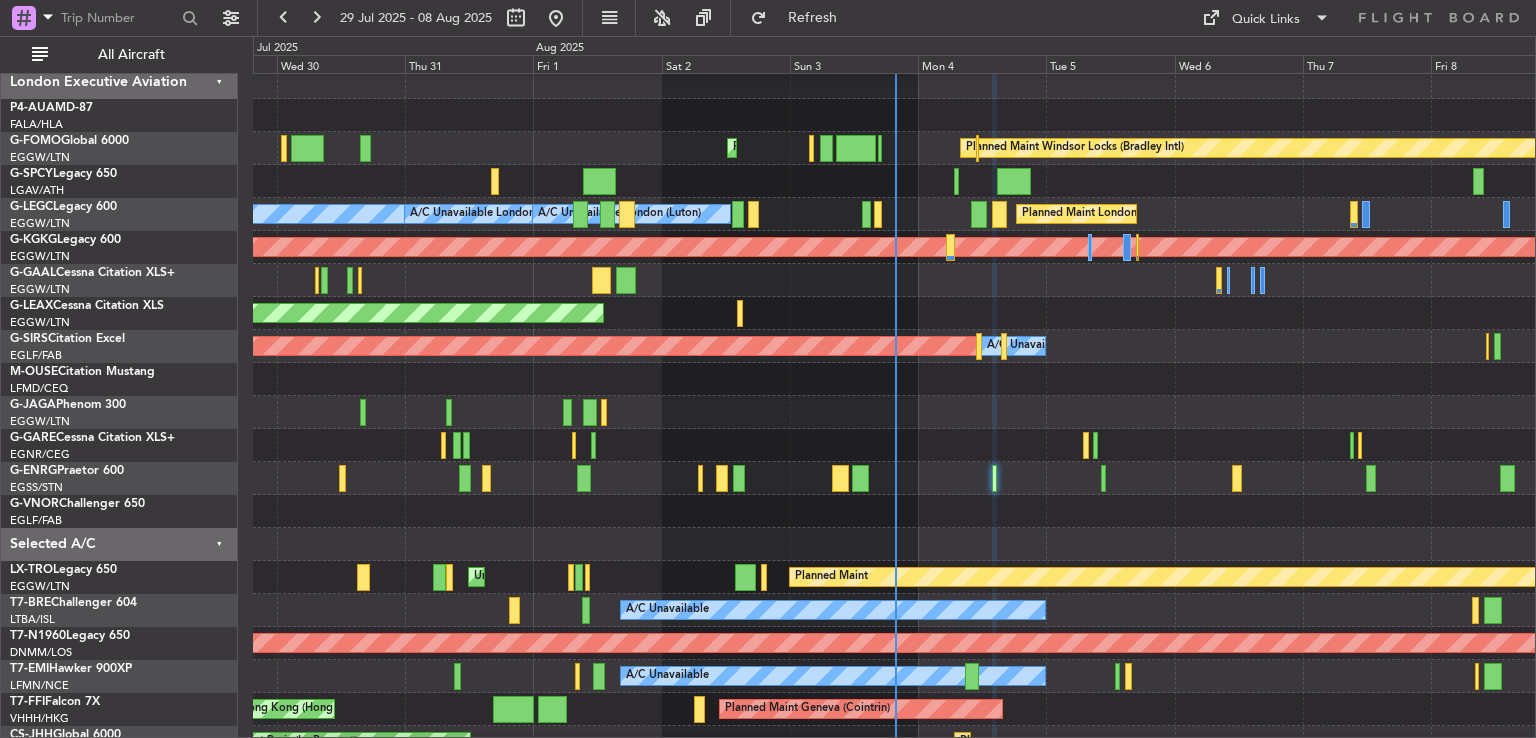 type on "0" 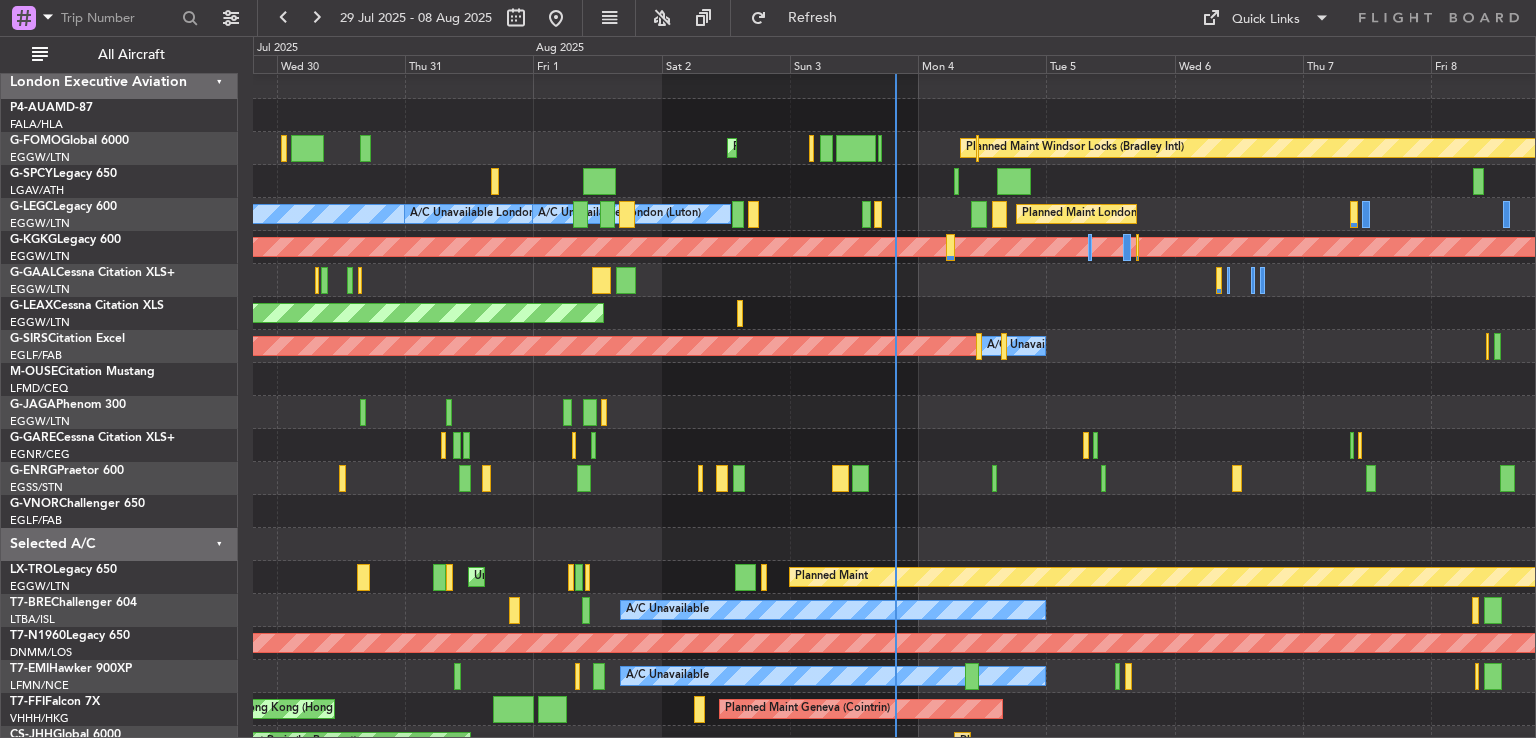 scroll, scrollTop: 0, scrollLeft: 0, axis: both 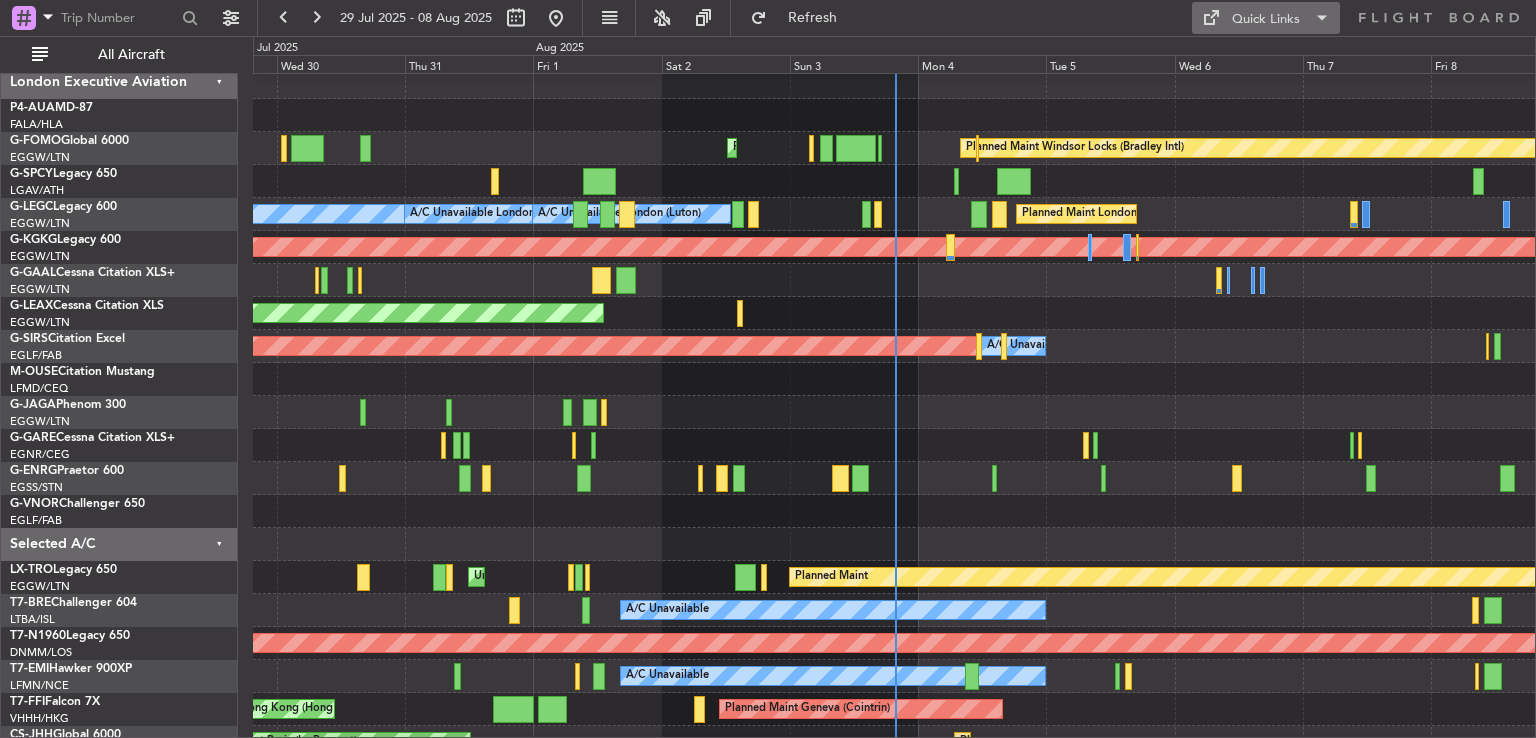 click on "Quick Links" at bounding box center (1266, 20) 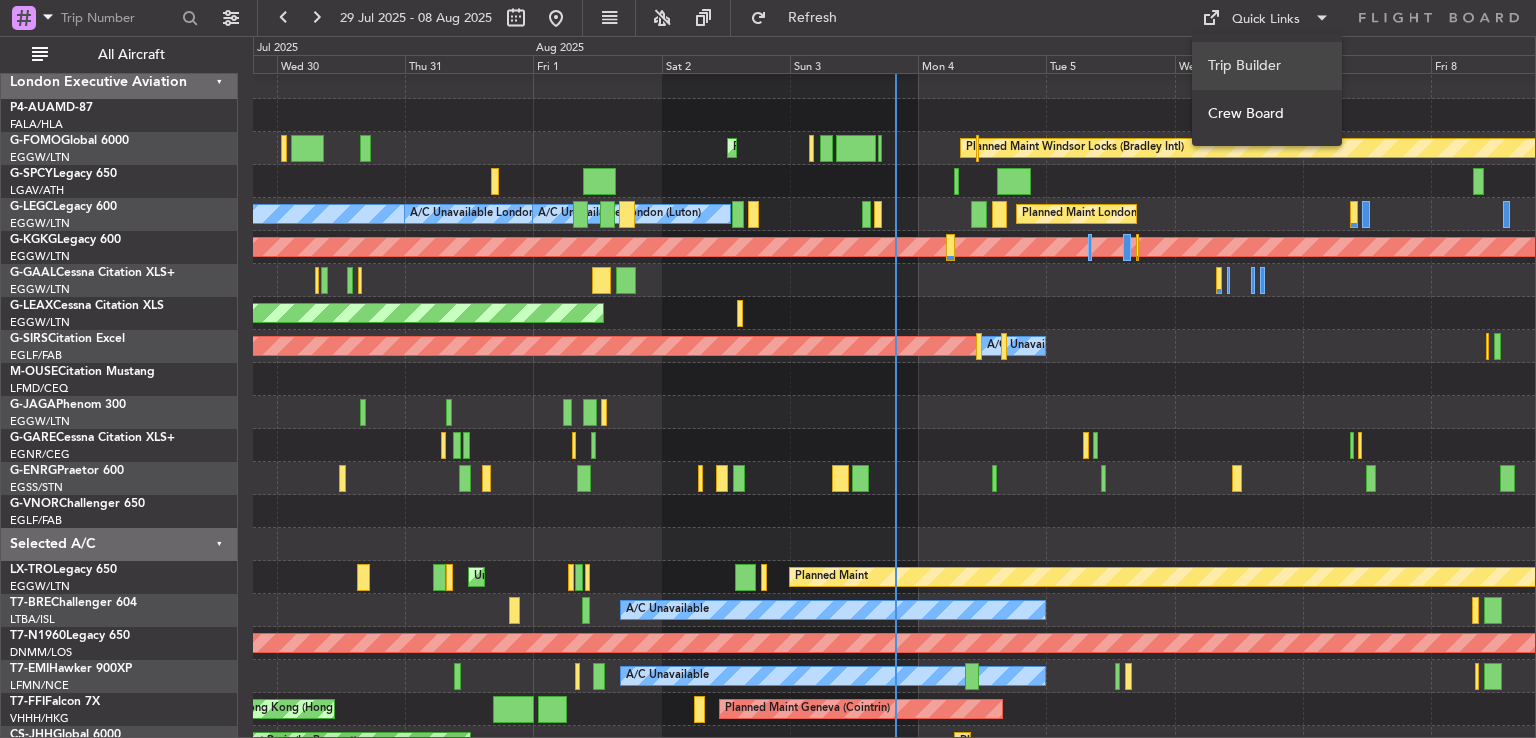 click on "Trip Builder" at bounding box center [1267, 66] 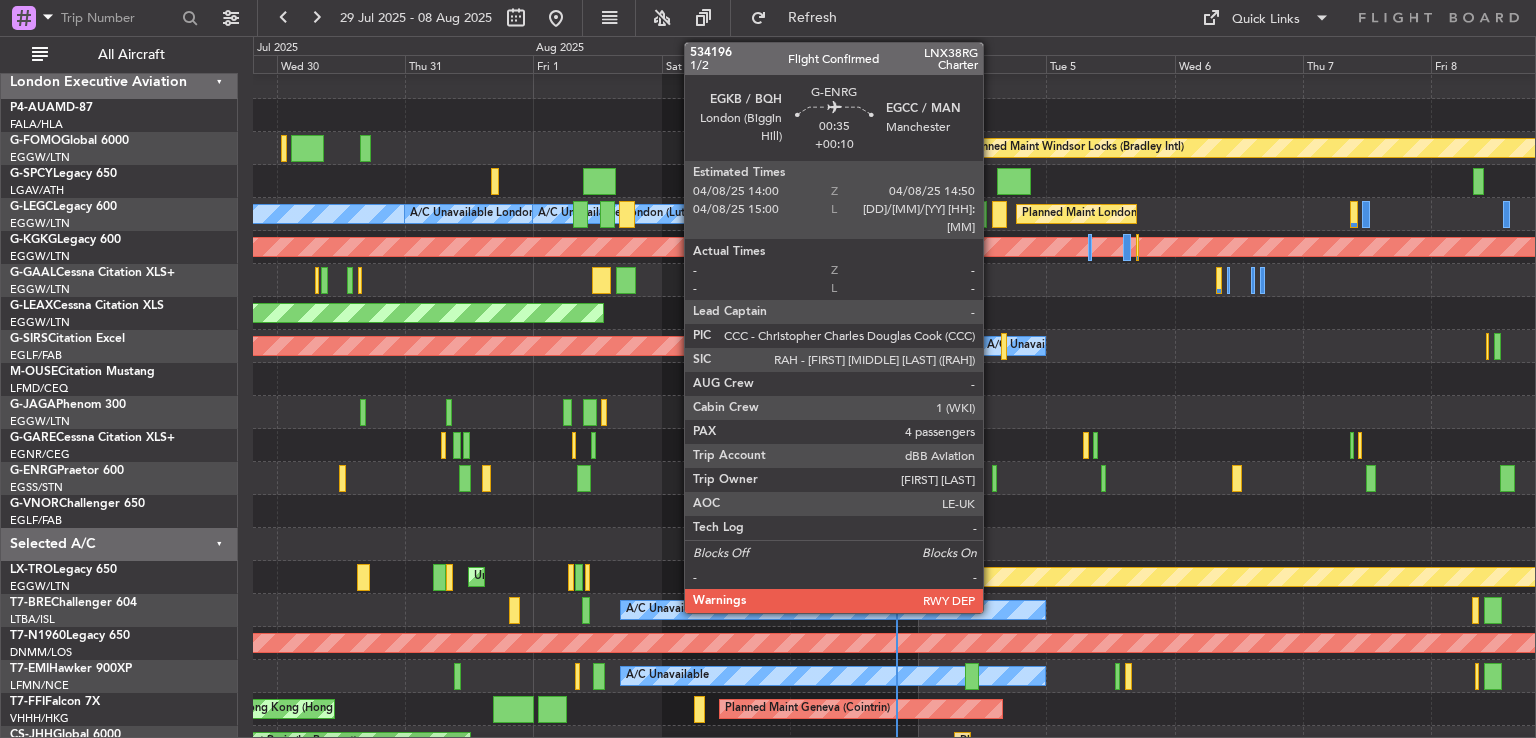 click 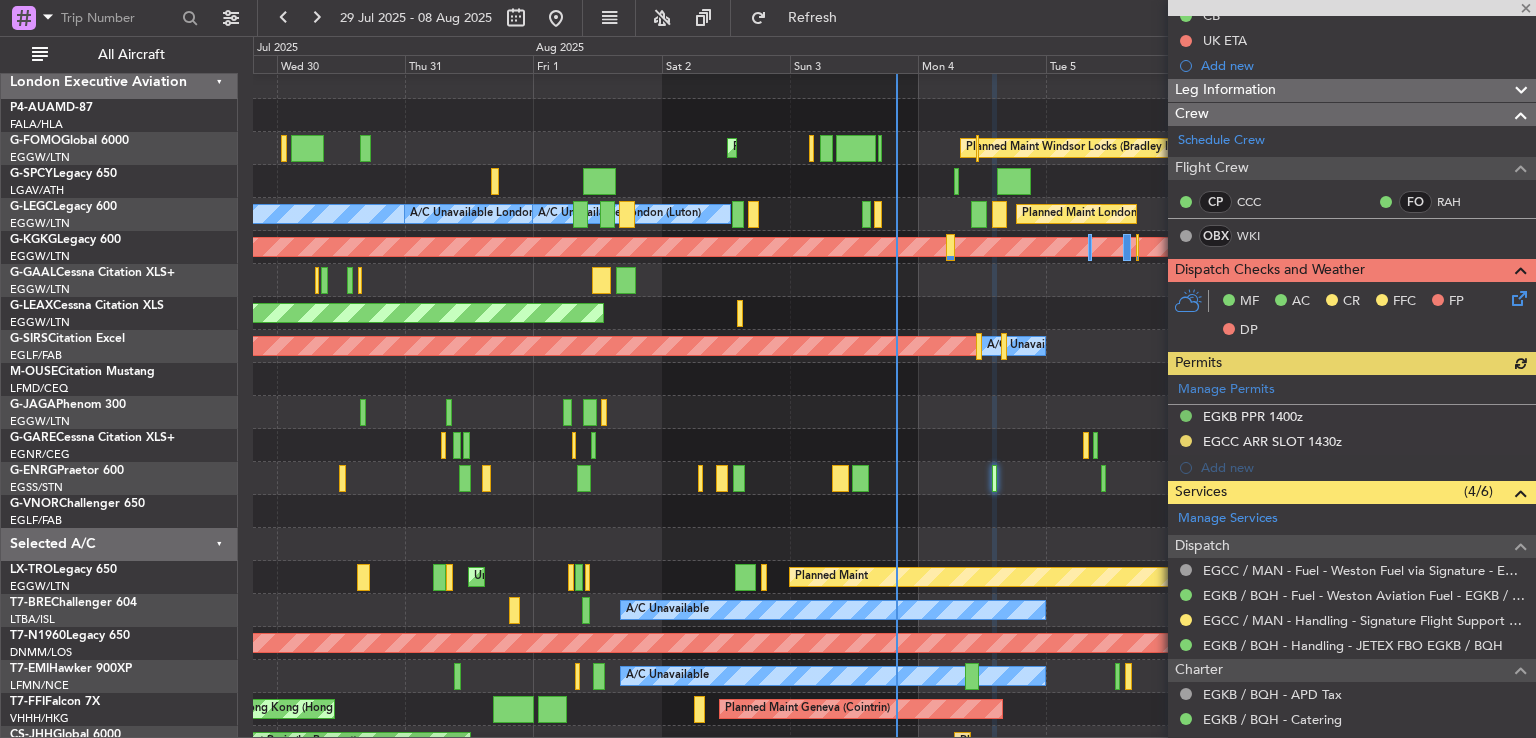 scroll, scrollTop: 224, scrollLeft: 0, axis: vertical 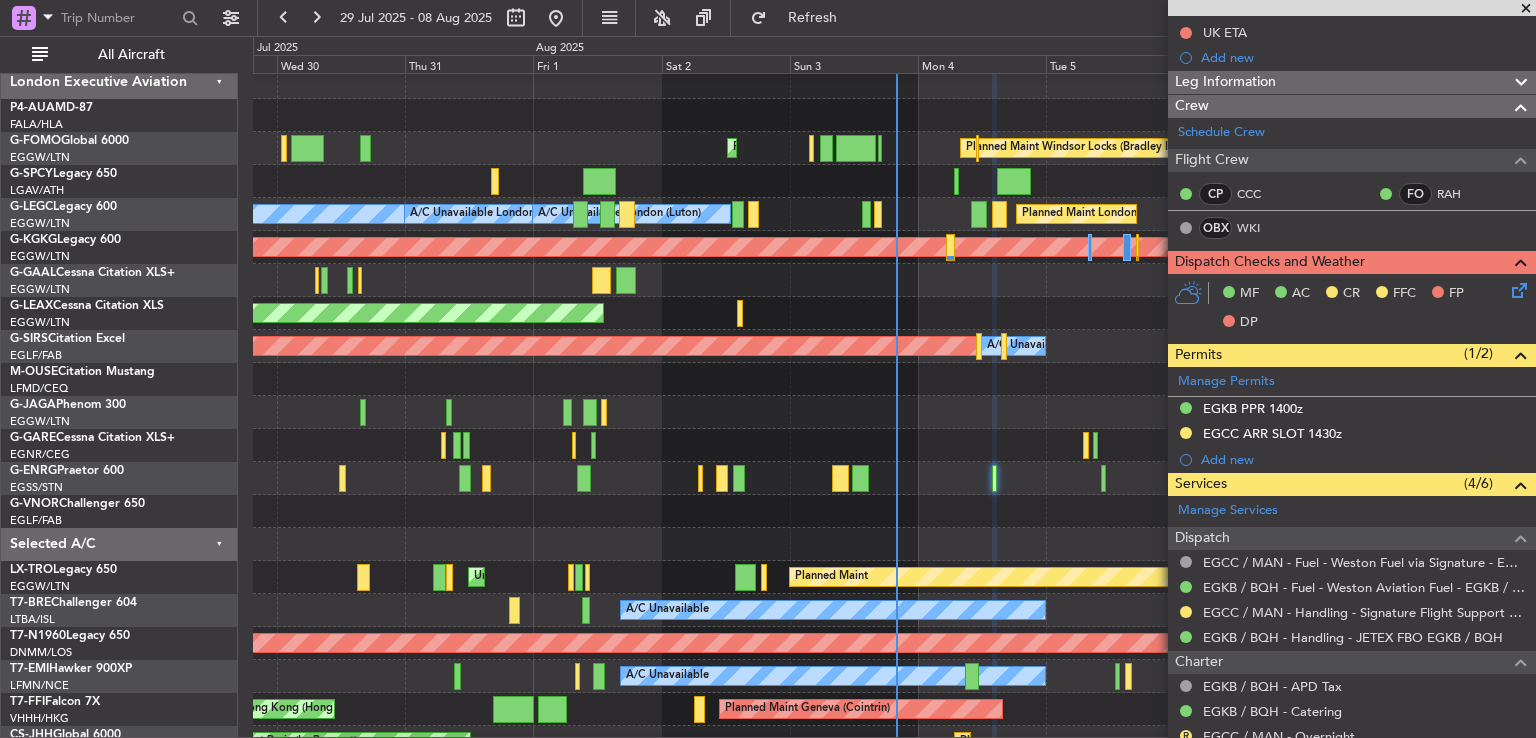 click on "AOG Maint Paris (Le Bourget)" 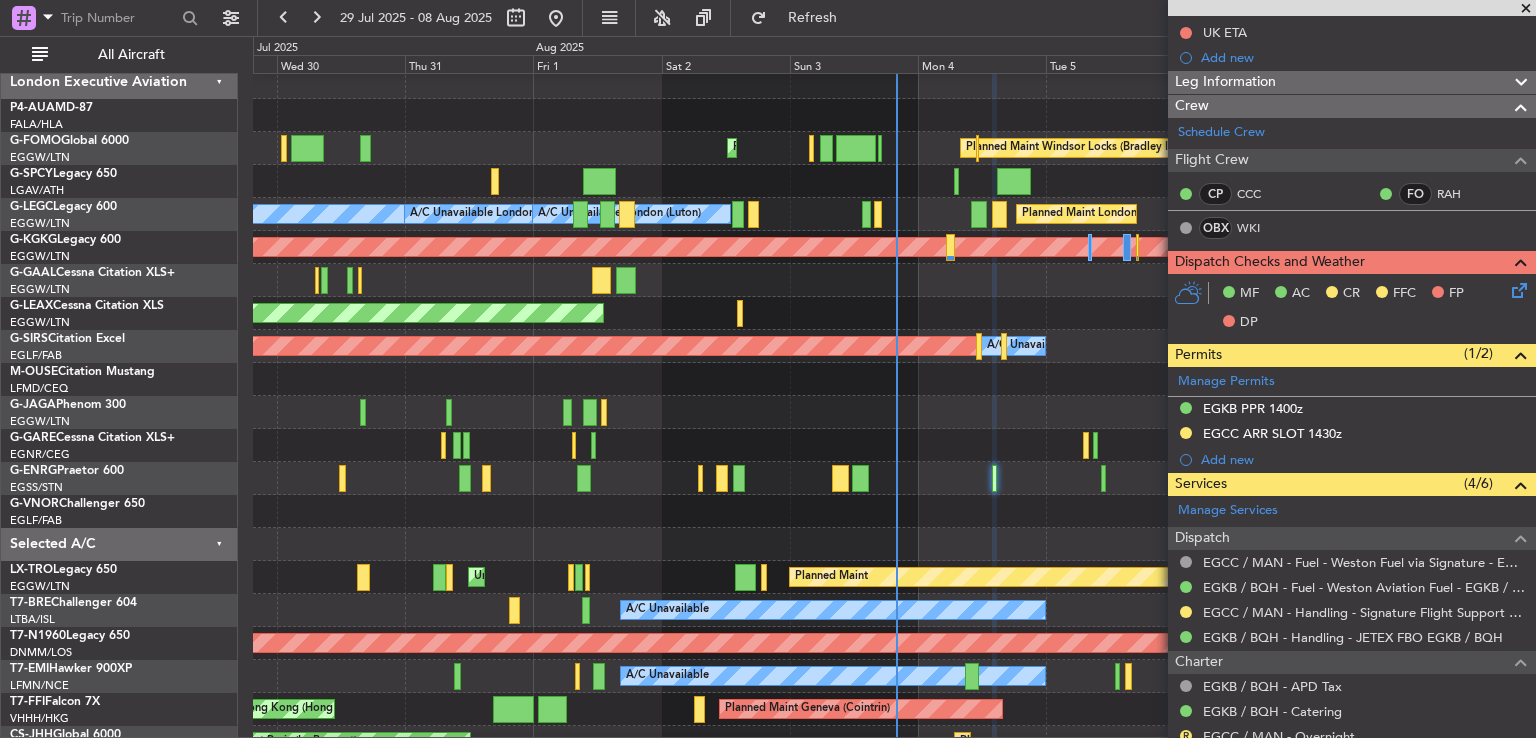 click on "AOG Maint Paris (Le Bourget)" 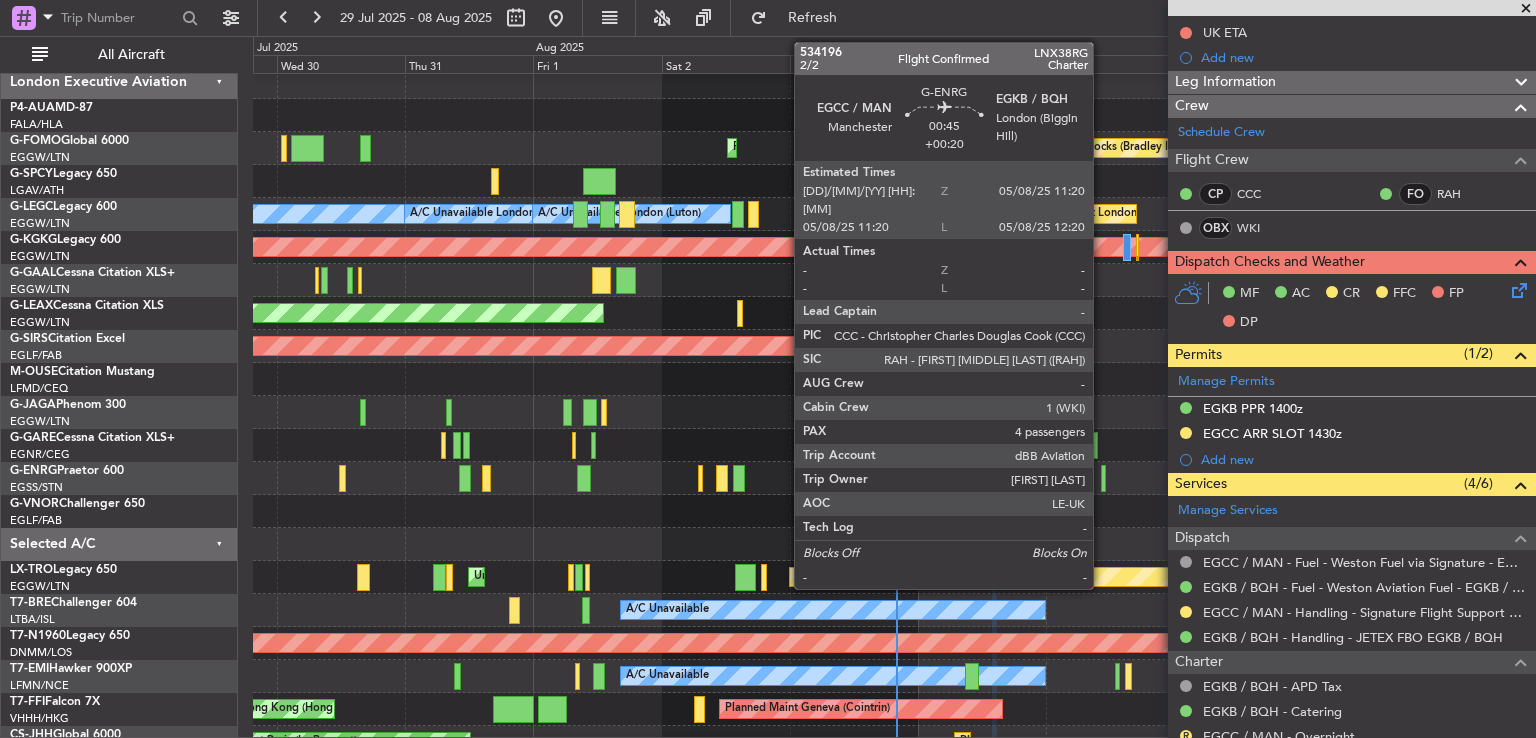 click 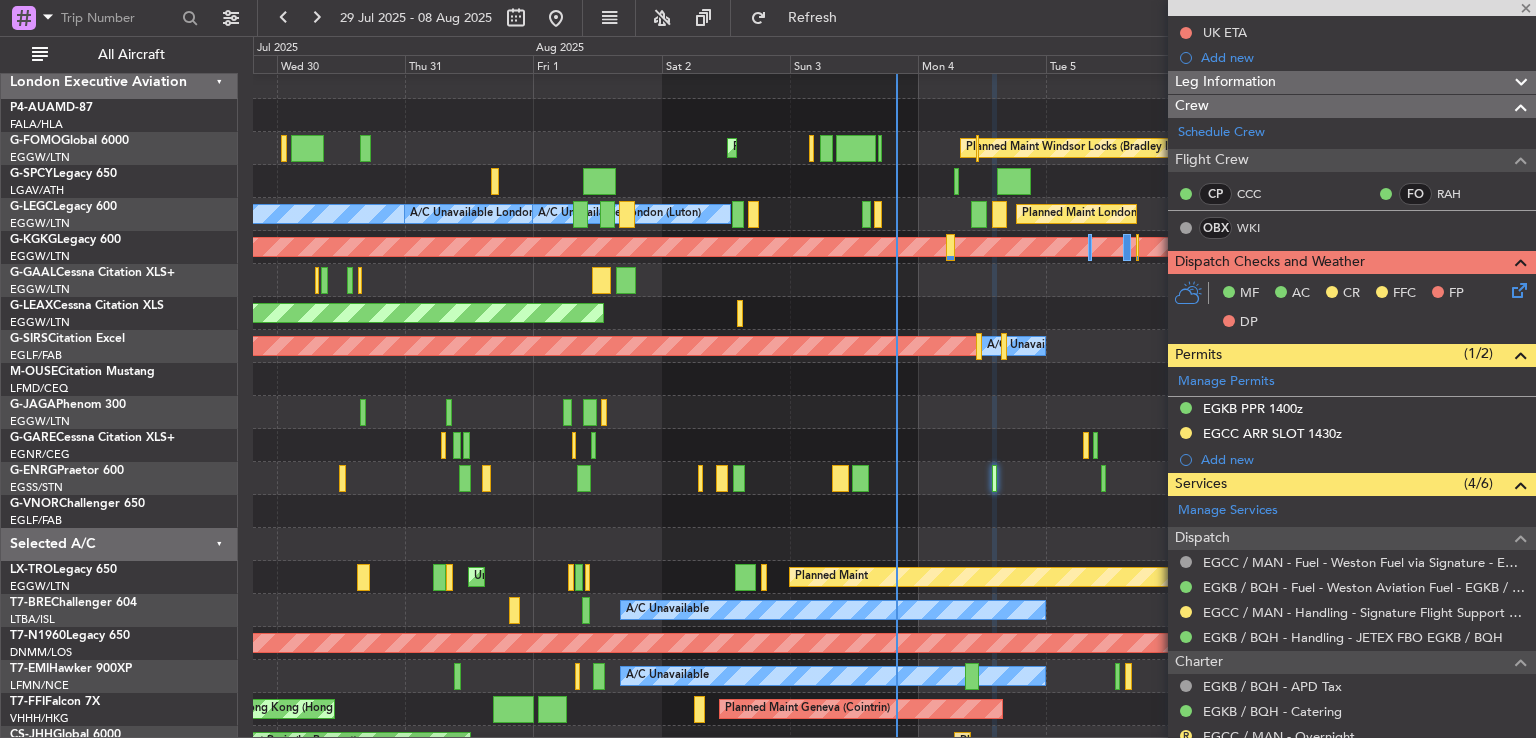 type on "+00:20" 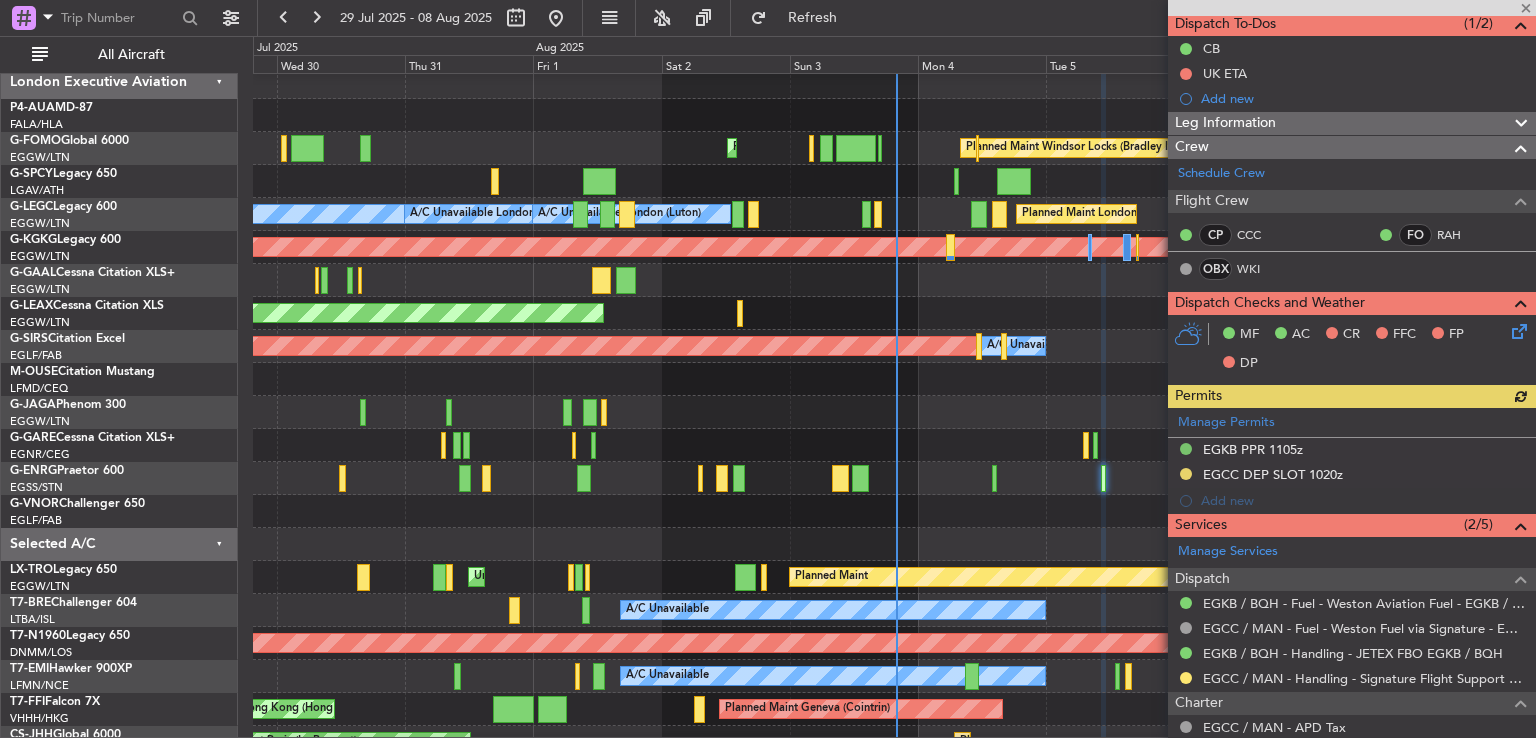 scroll, scrollTop: 204, scrollLeft: 0, axis: vertical 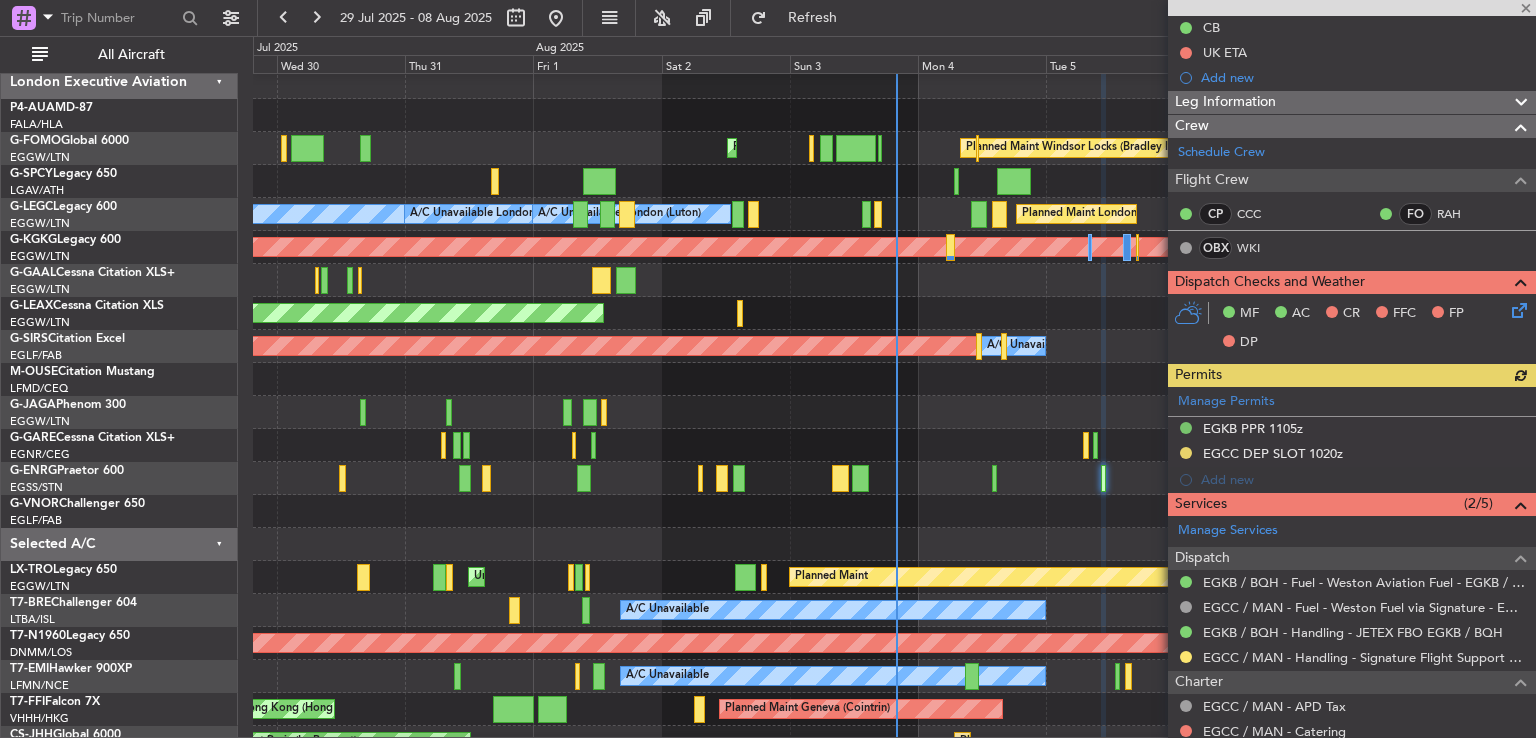 click at bounding box center [1352, 8] 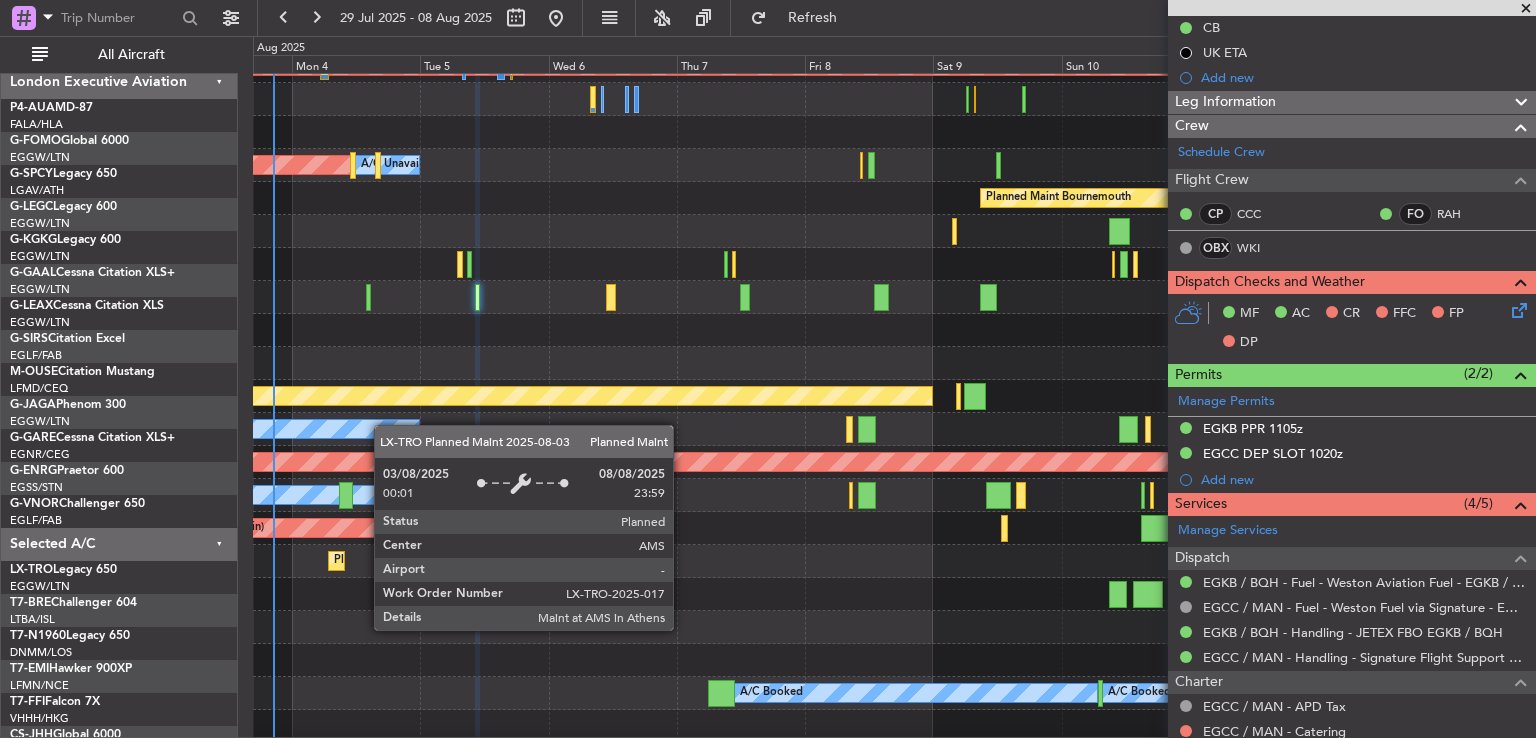scroll, scrollTop: 188, scrollLeft: 0, axis: vertical 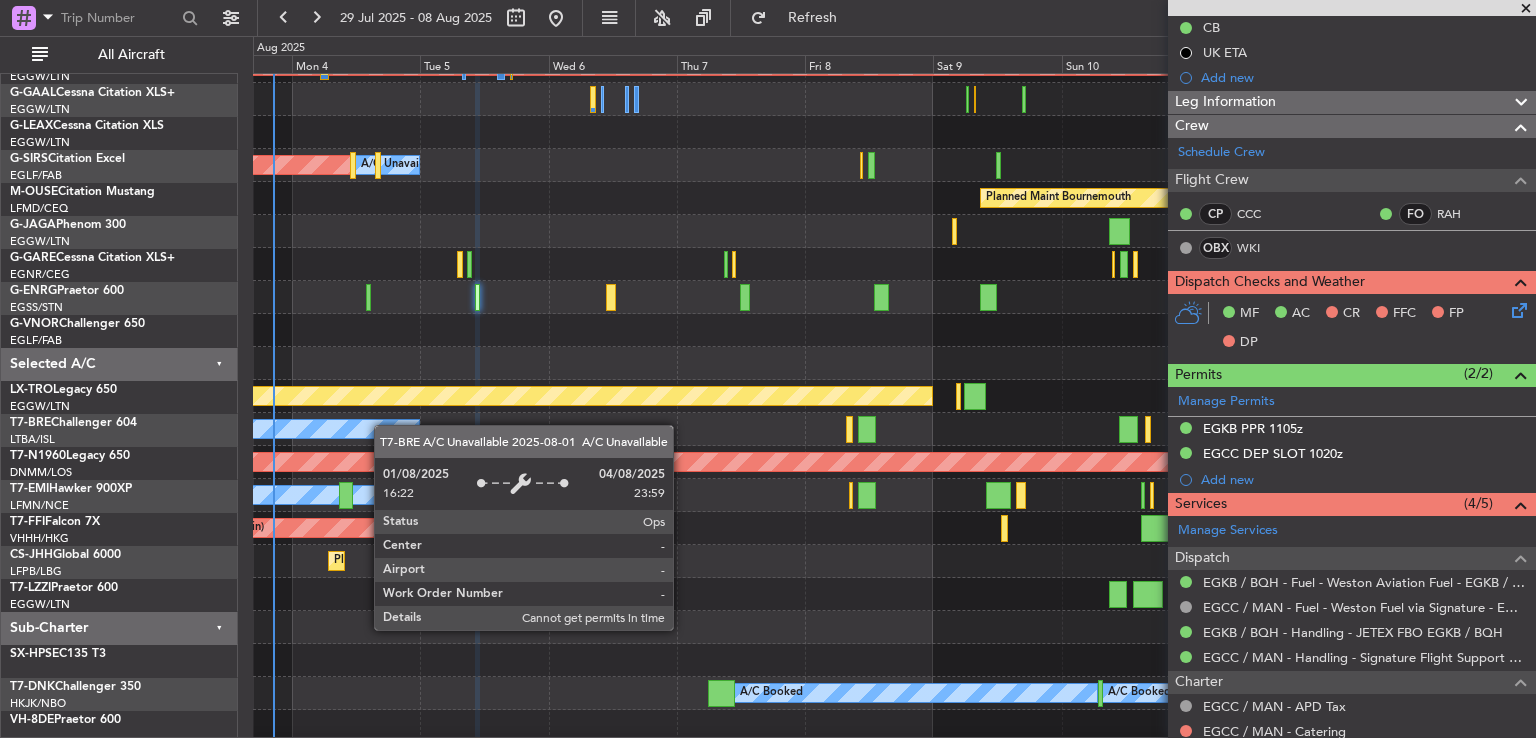 click on "A/C Unavailable" at bounding box center (207, 429) 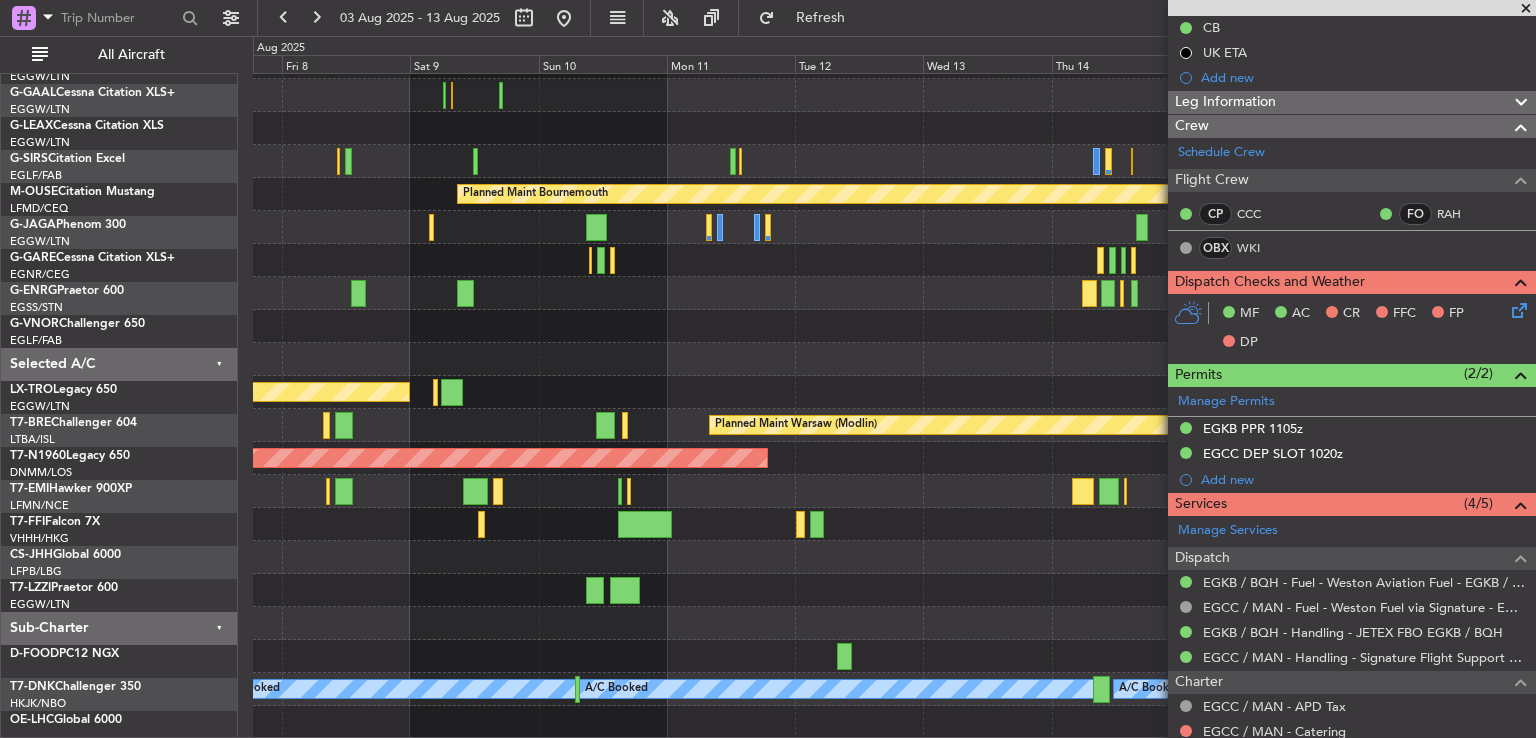 scroll, scrollTop: 192, scrollLeft: 0, axis: vertical 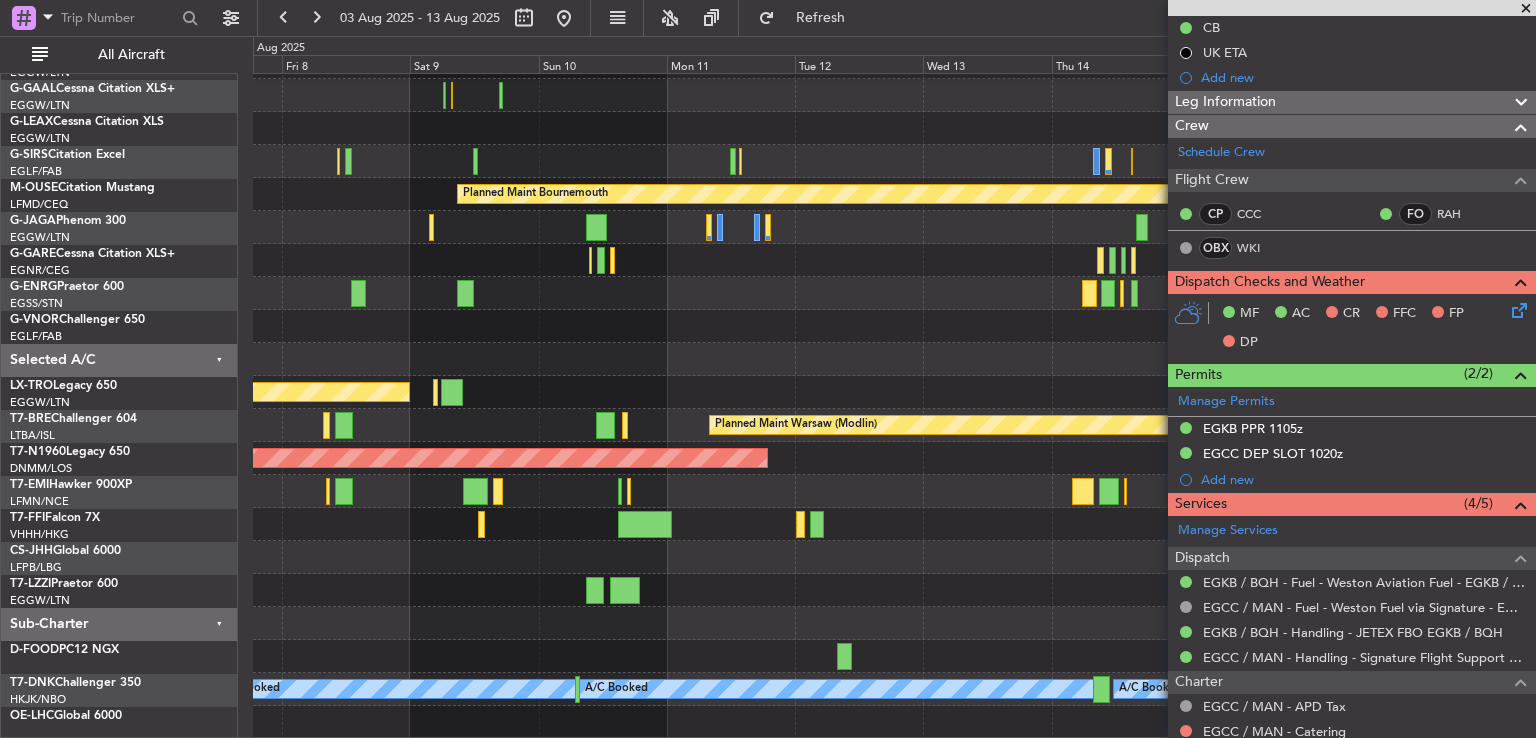 click 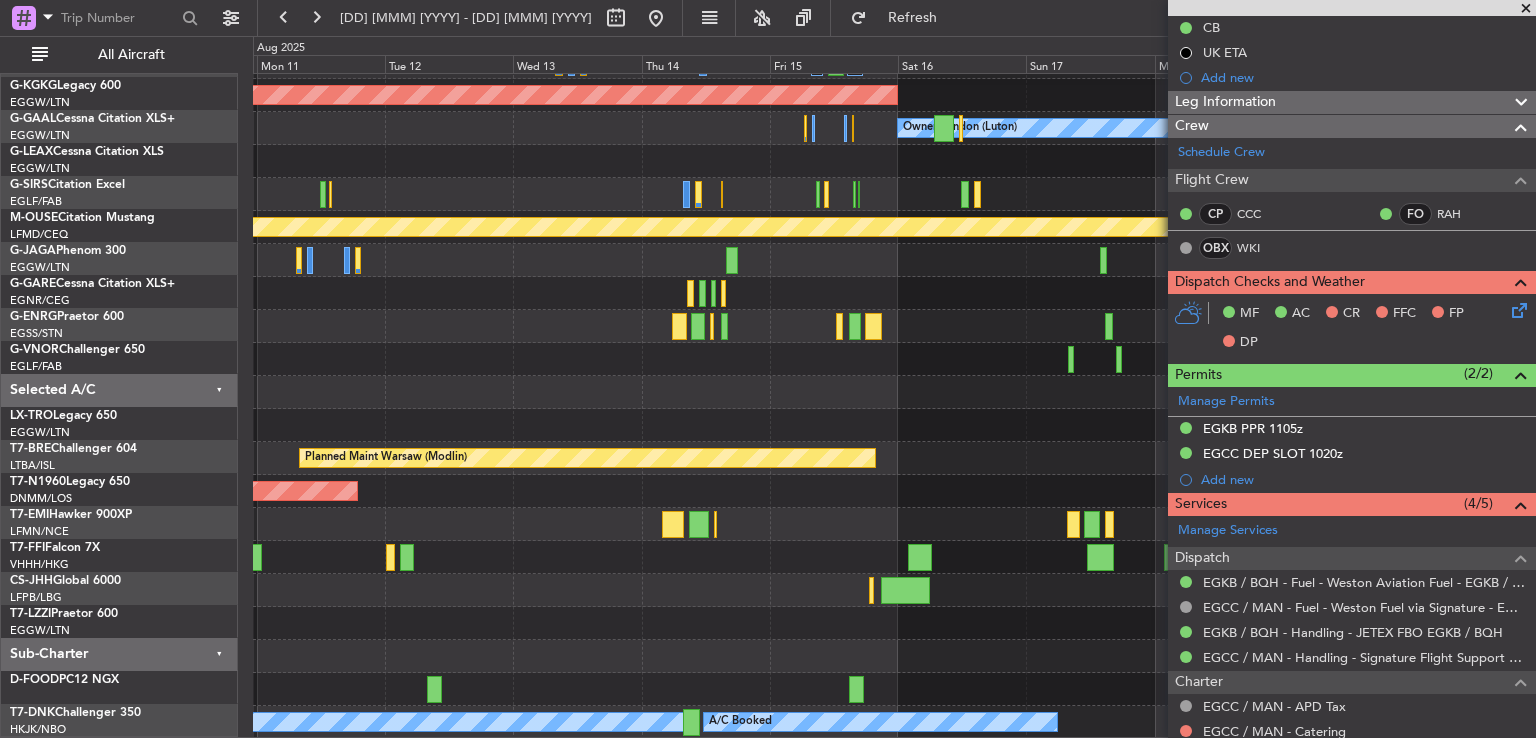 scroll, scrollTop: 160, scrollLeft: 0, axis: vertical 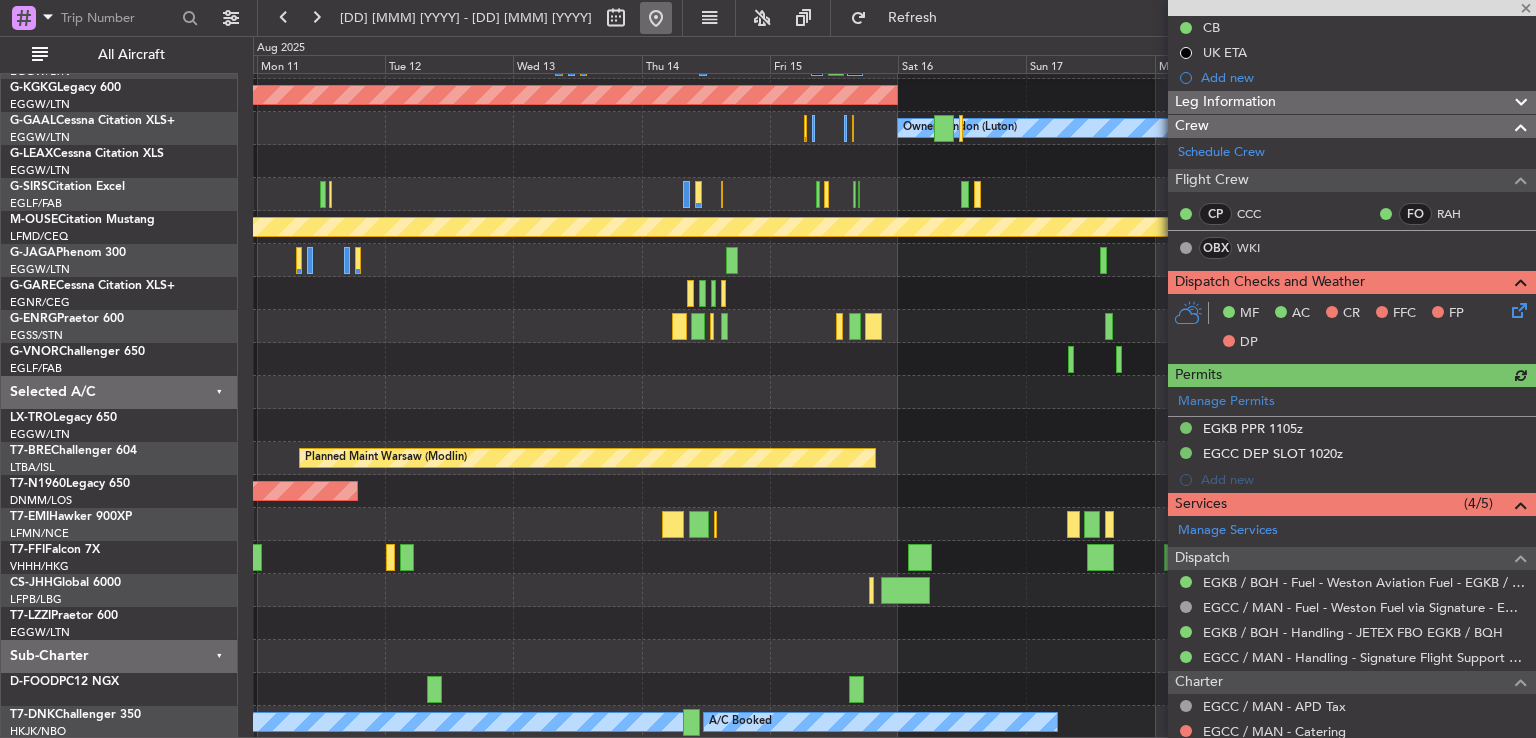 click at bounding box center [656, 18] 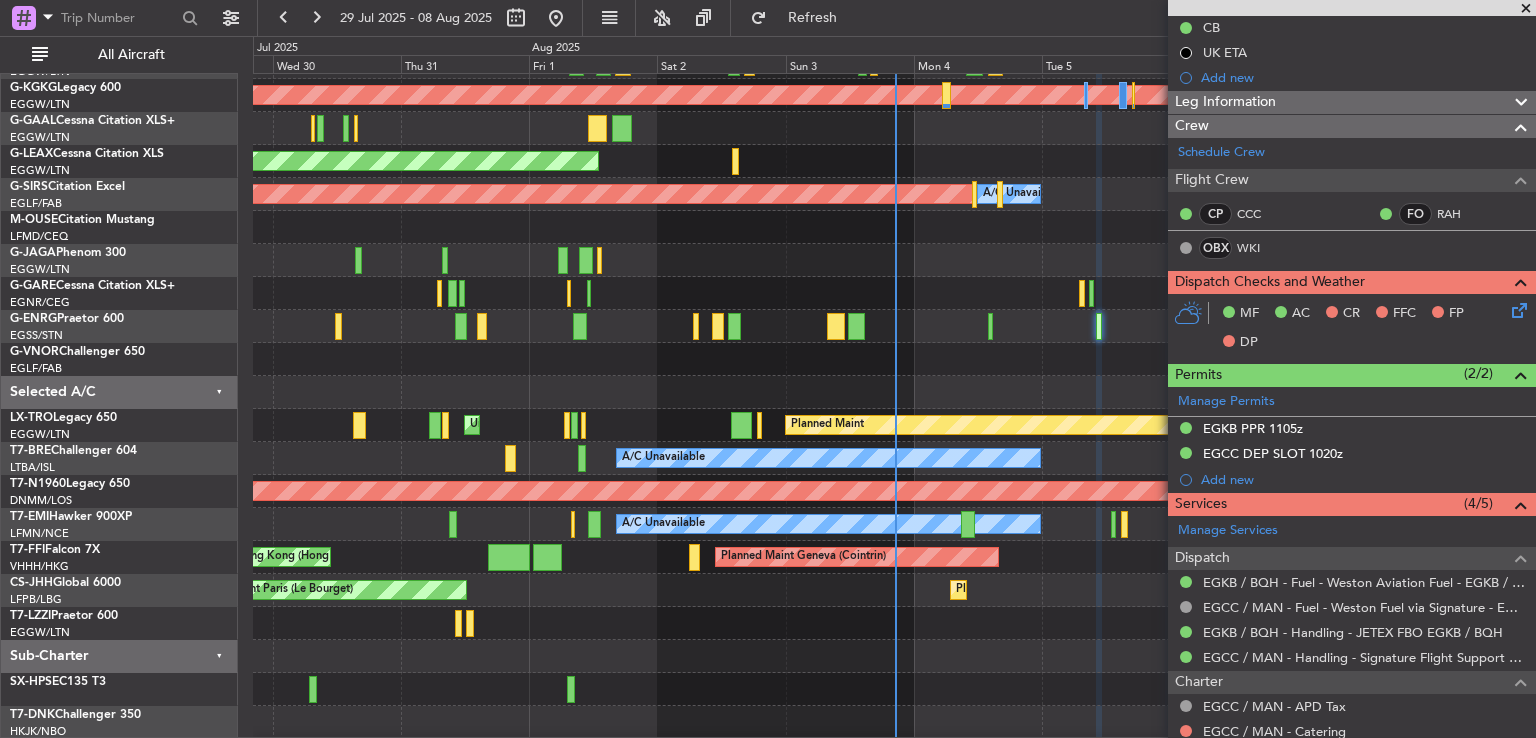 click at bounding box center (1352, 8) 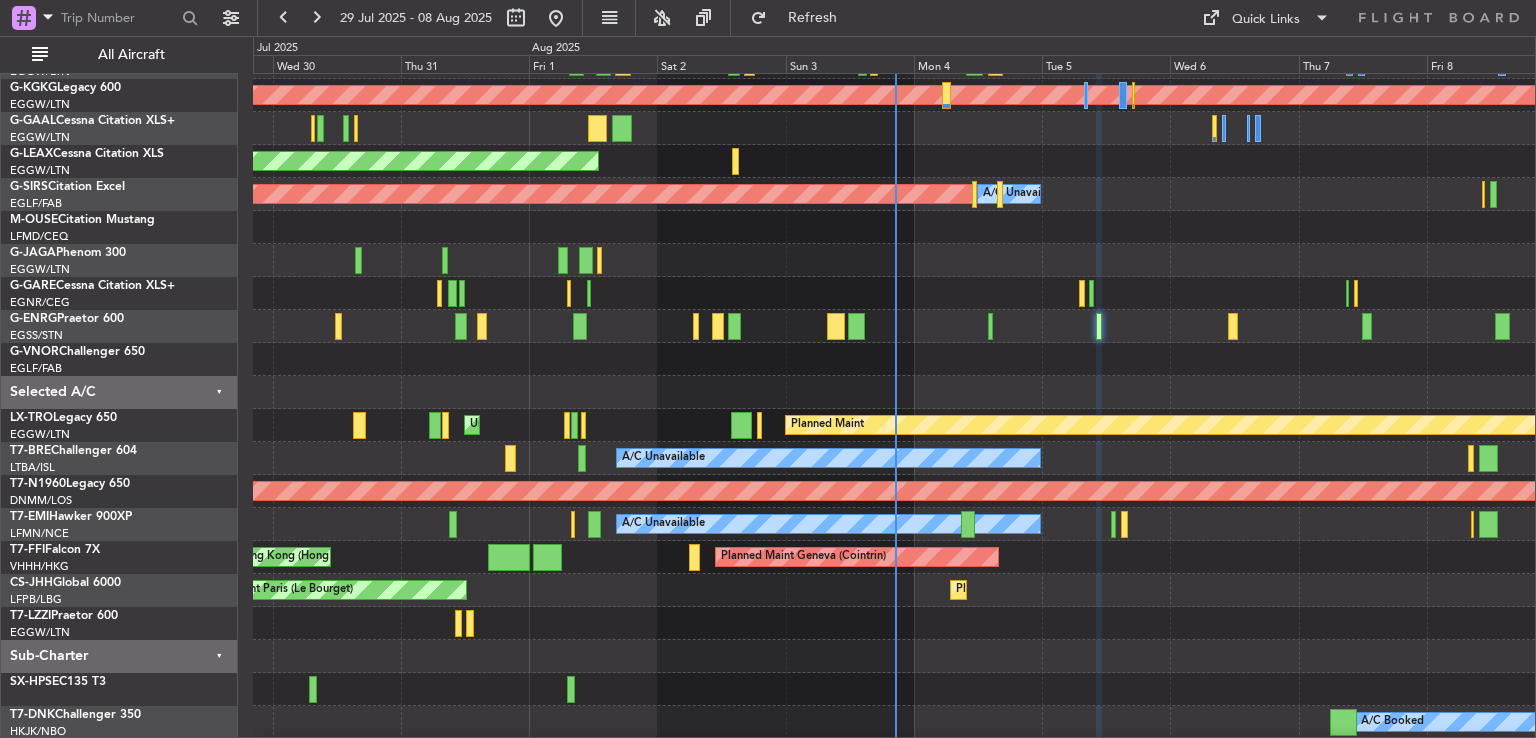 type on "0" 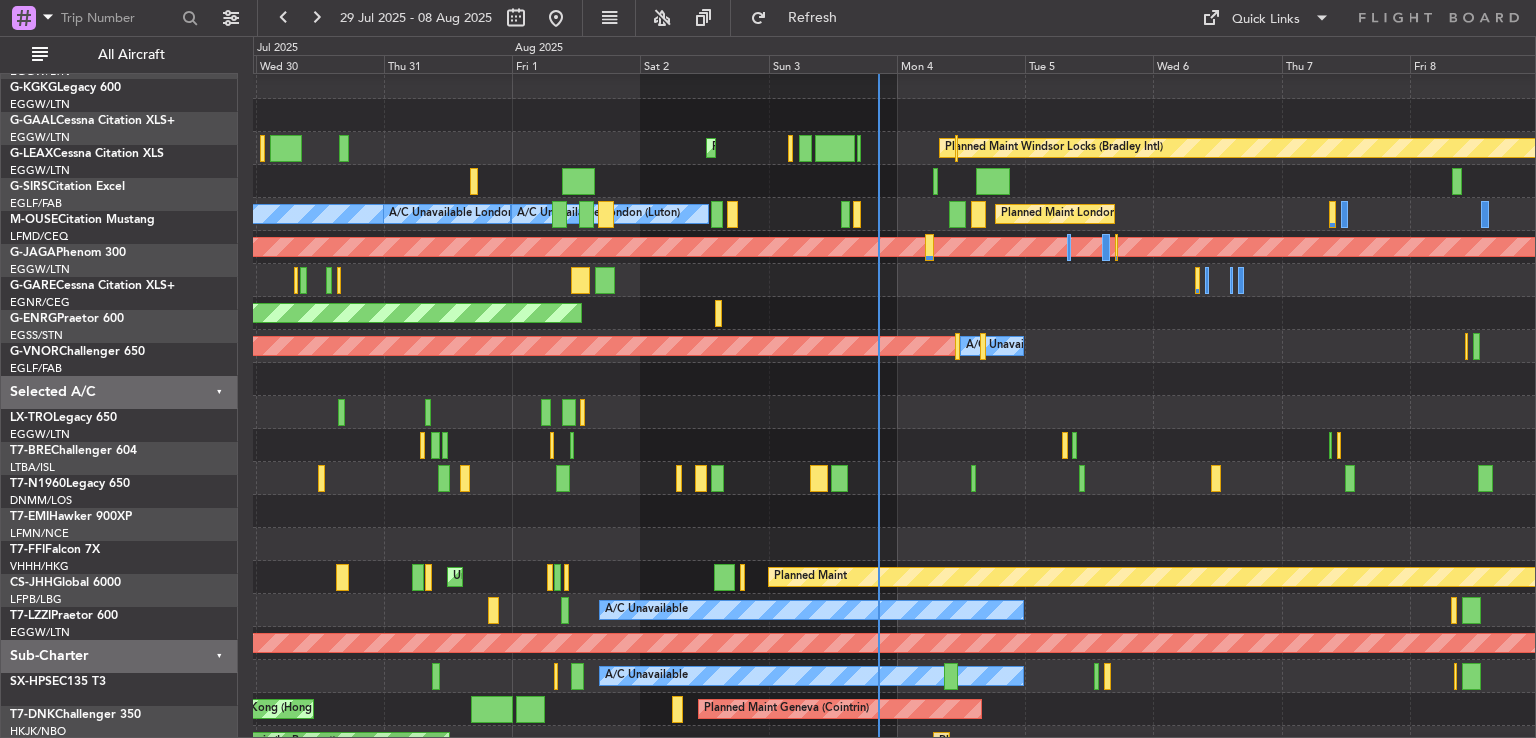 scroll, scrollTop: 8, scrollLeft: 0, axis: vertical 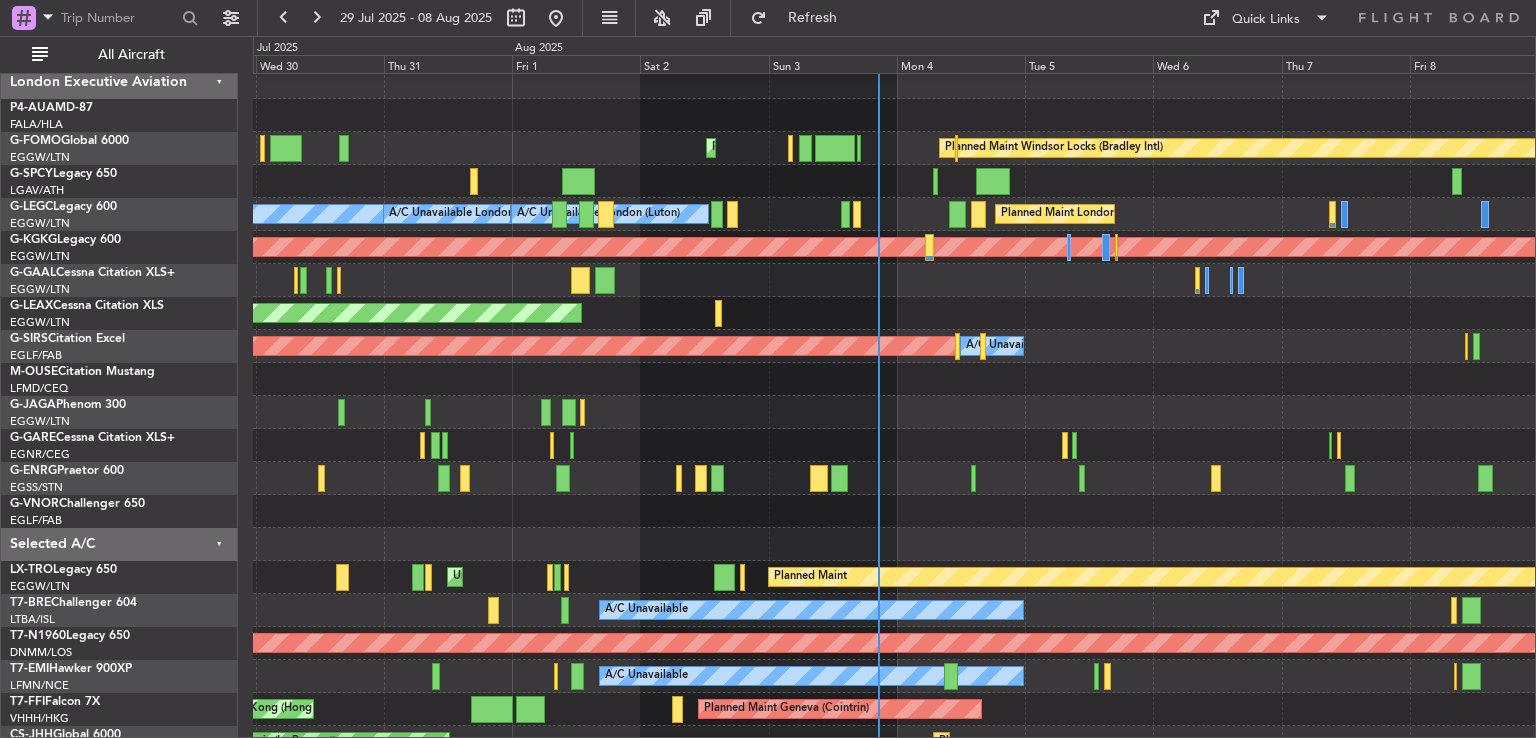 click 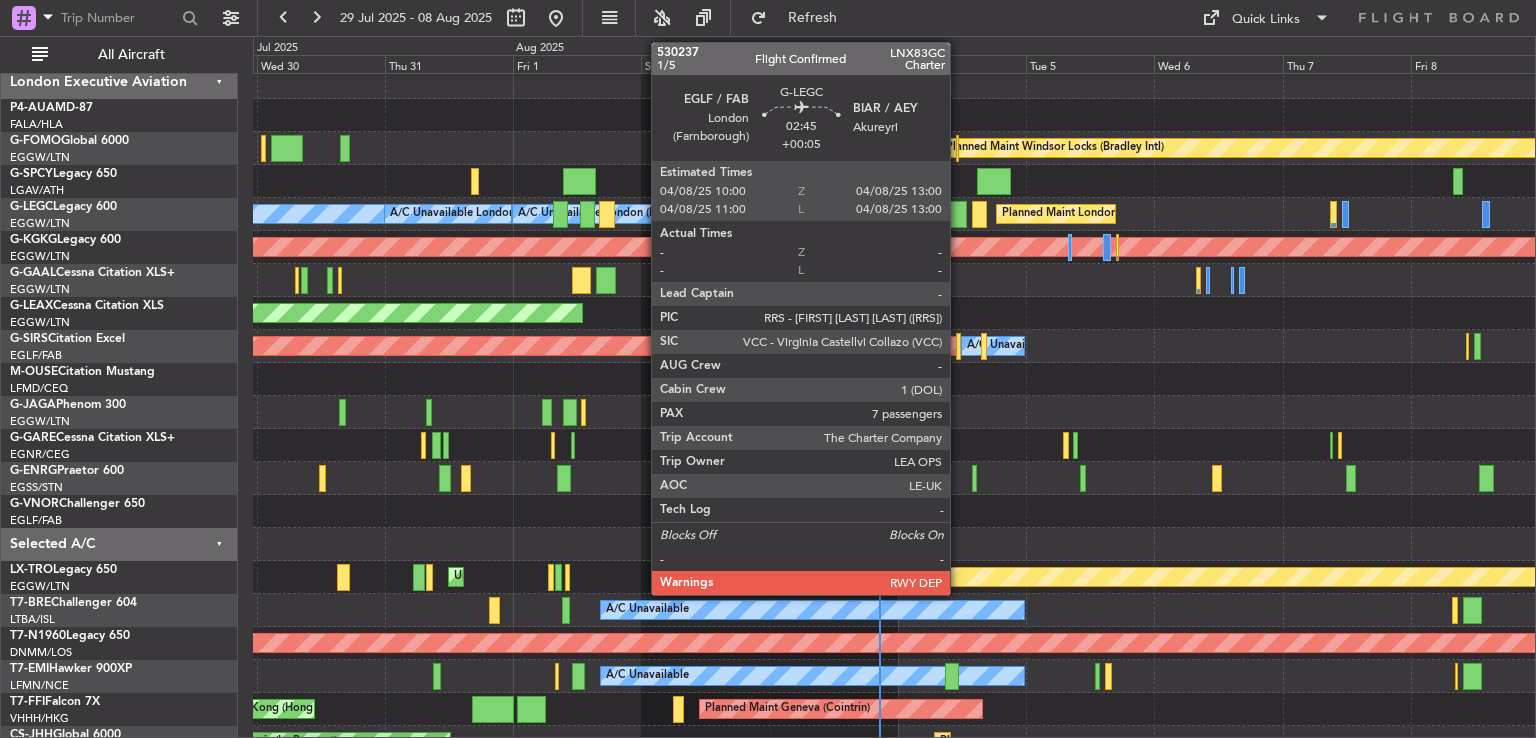 click 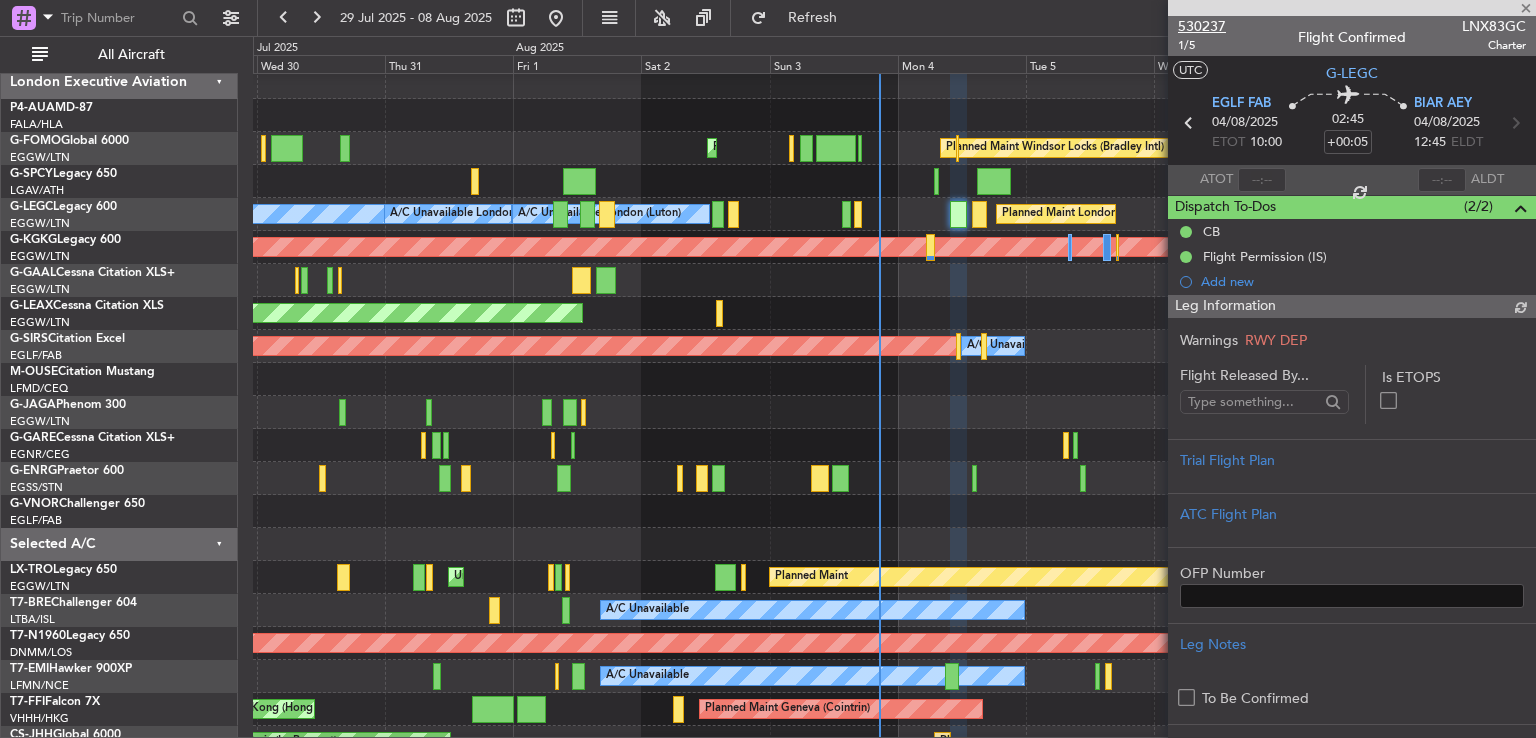 click on "530237" at bounding box center [1202, 26] 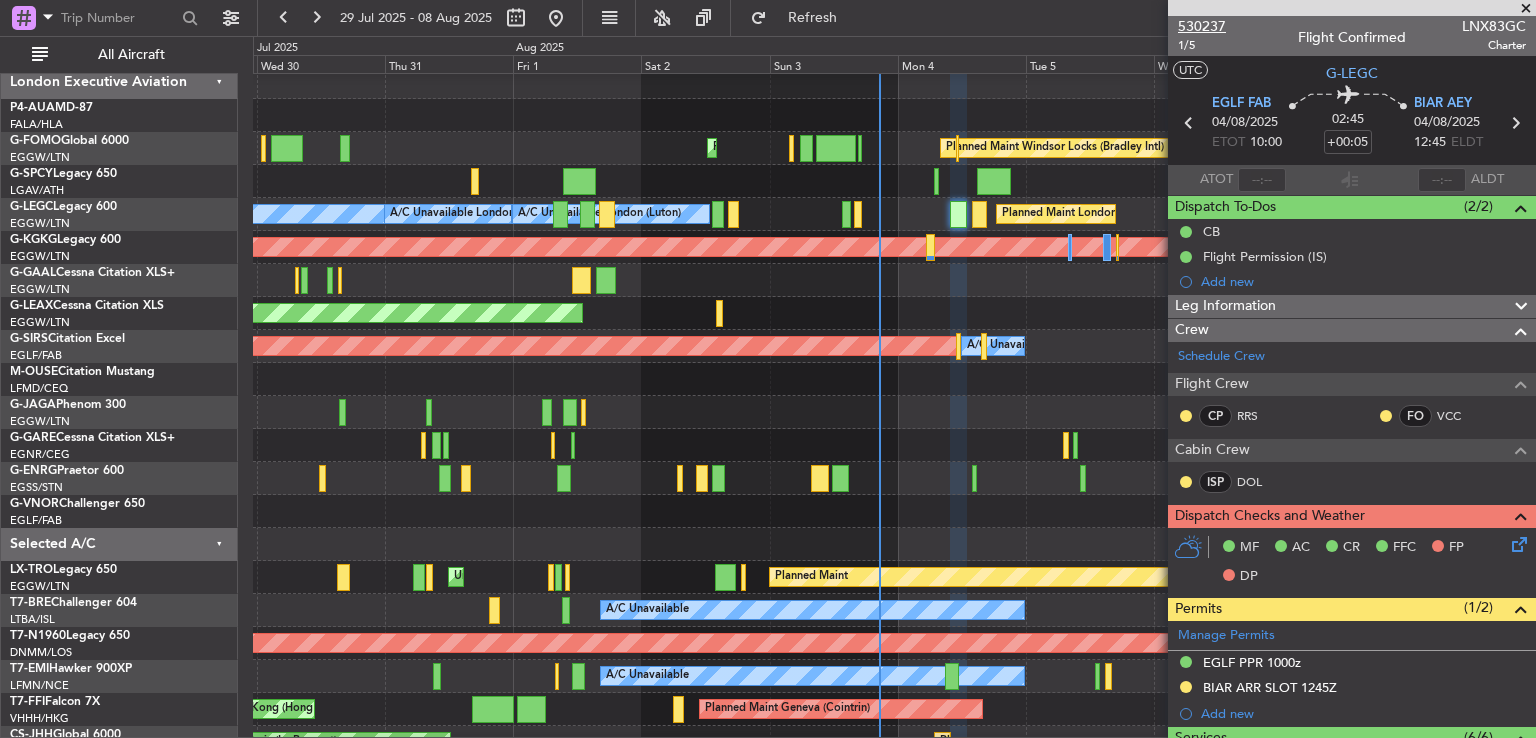 click on "530237" at bounding box center [1202, 26] 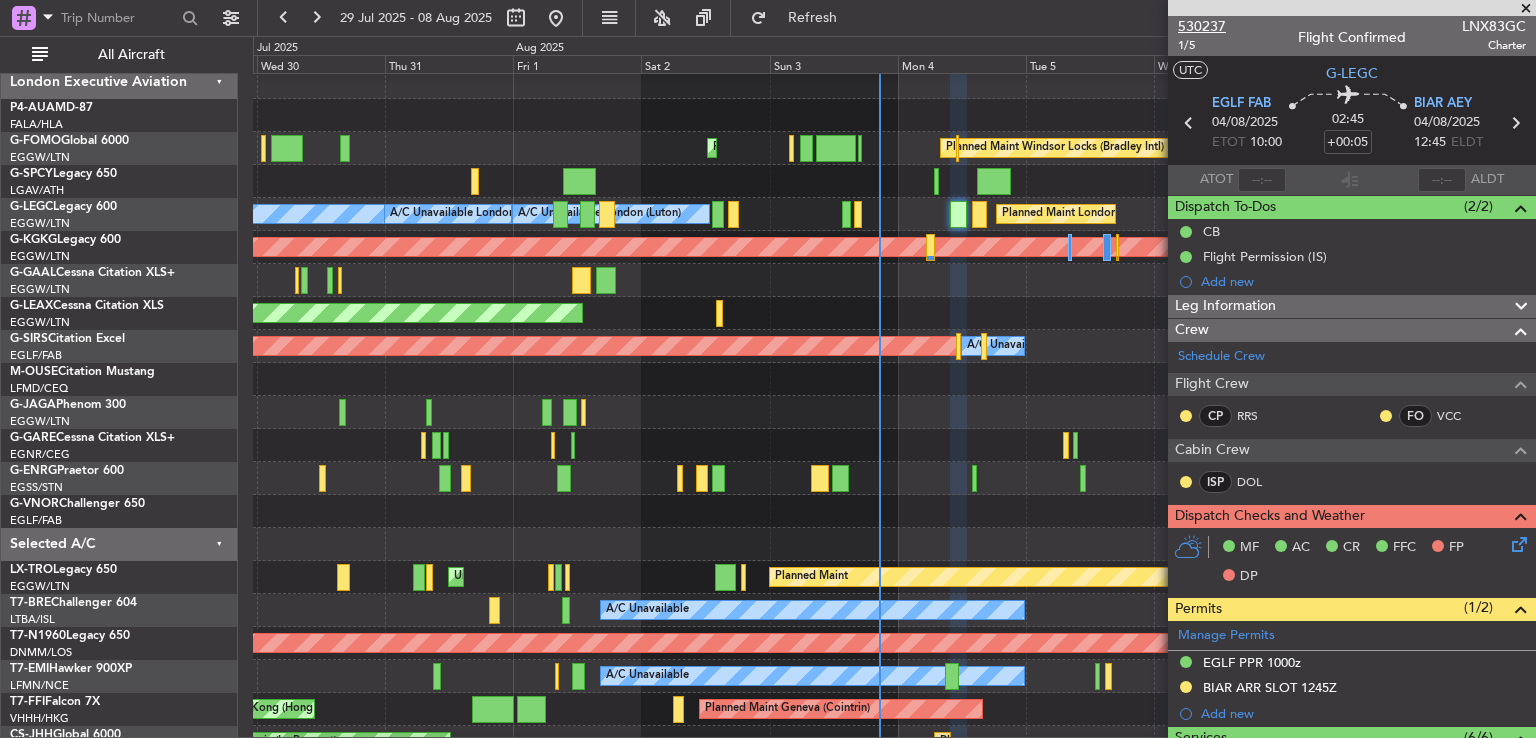 click on "530237" at bounding box center [1202, 26] 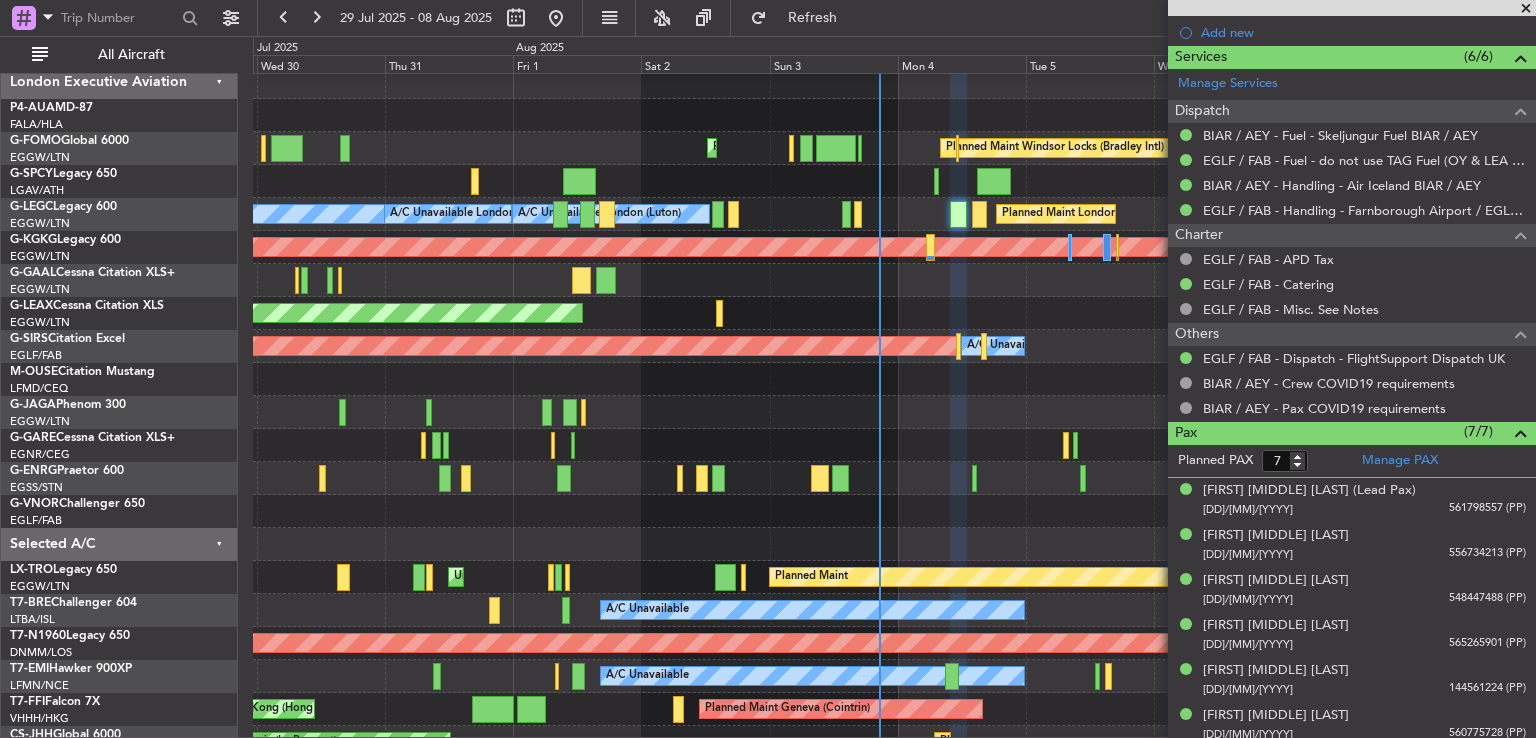 scroll, scrollTop: 732, scrollLeft: 0, axis: vertical 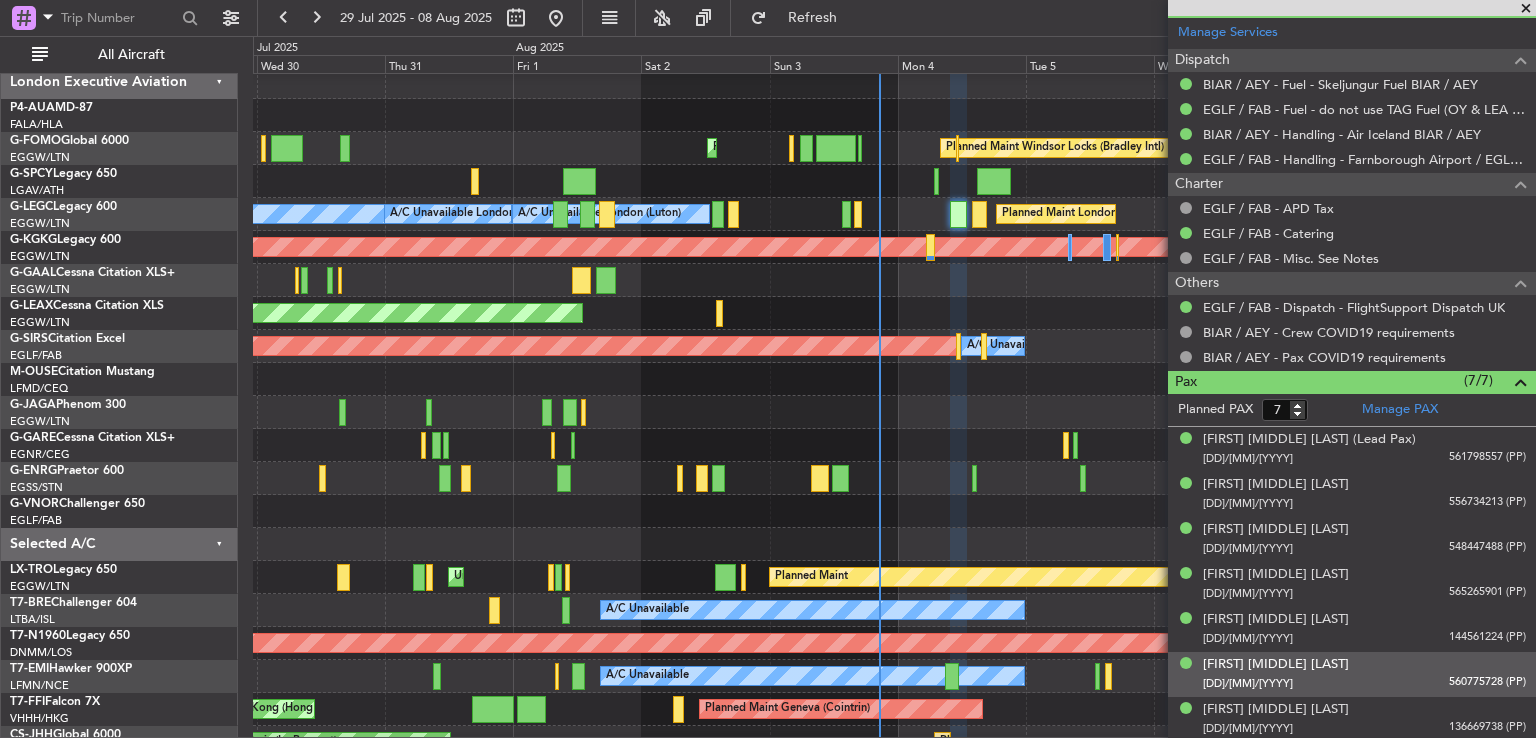 click on "[FIRST] [MIDDLE] [LAST] [DATE] [NUMBER] ([DOCUMENT])" 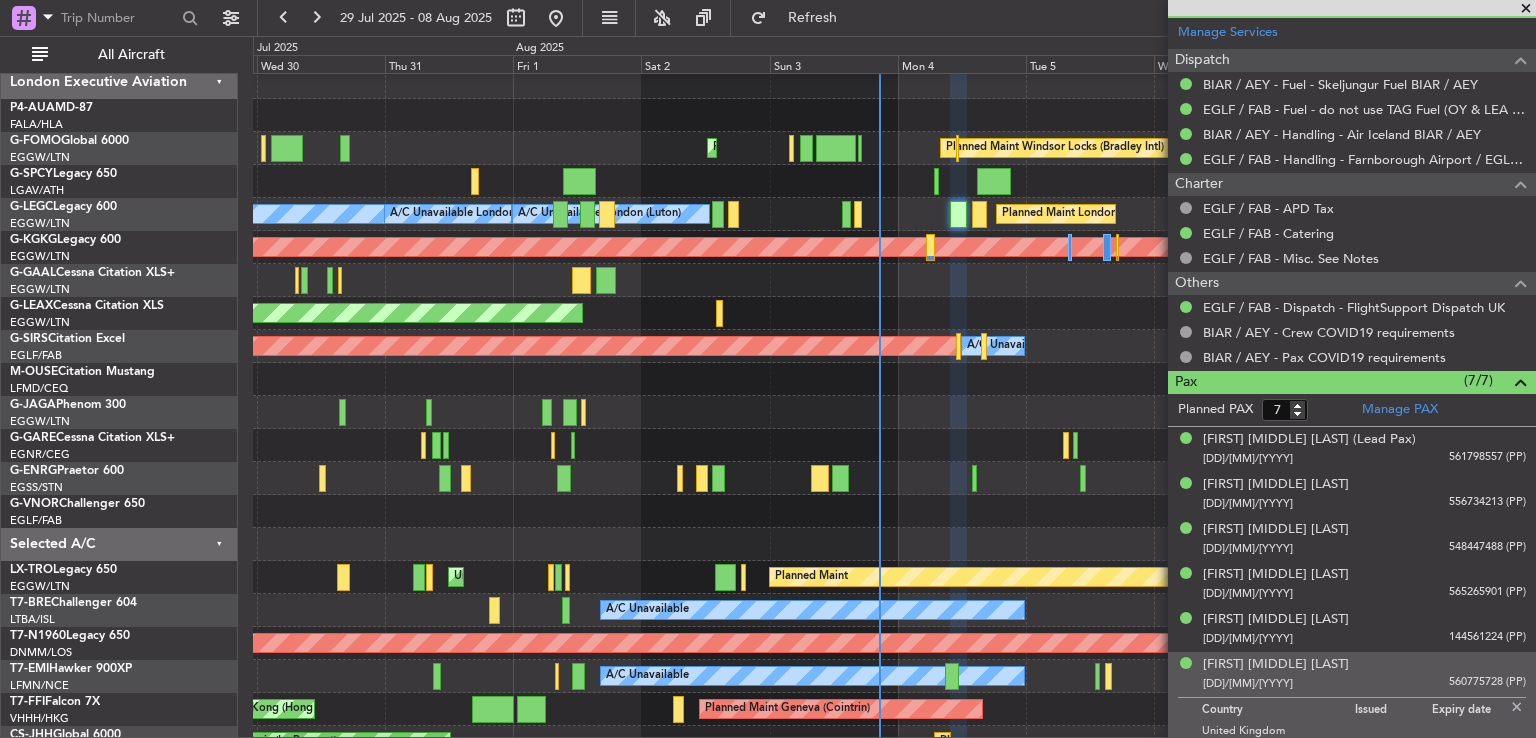 scroll, scrollTop: 781, scrollLeft: 0, axis: vertical 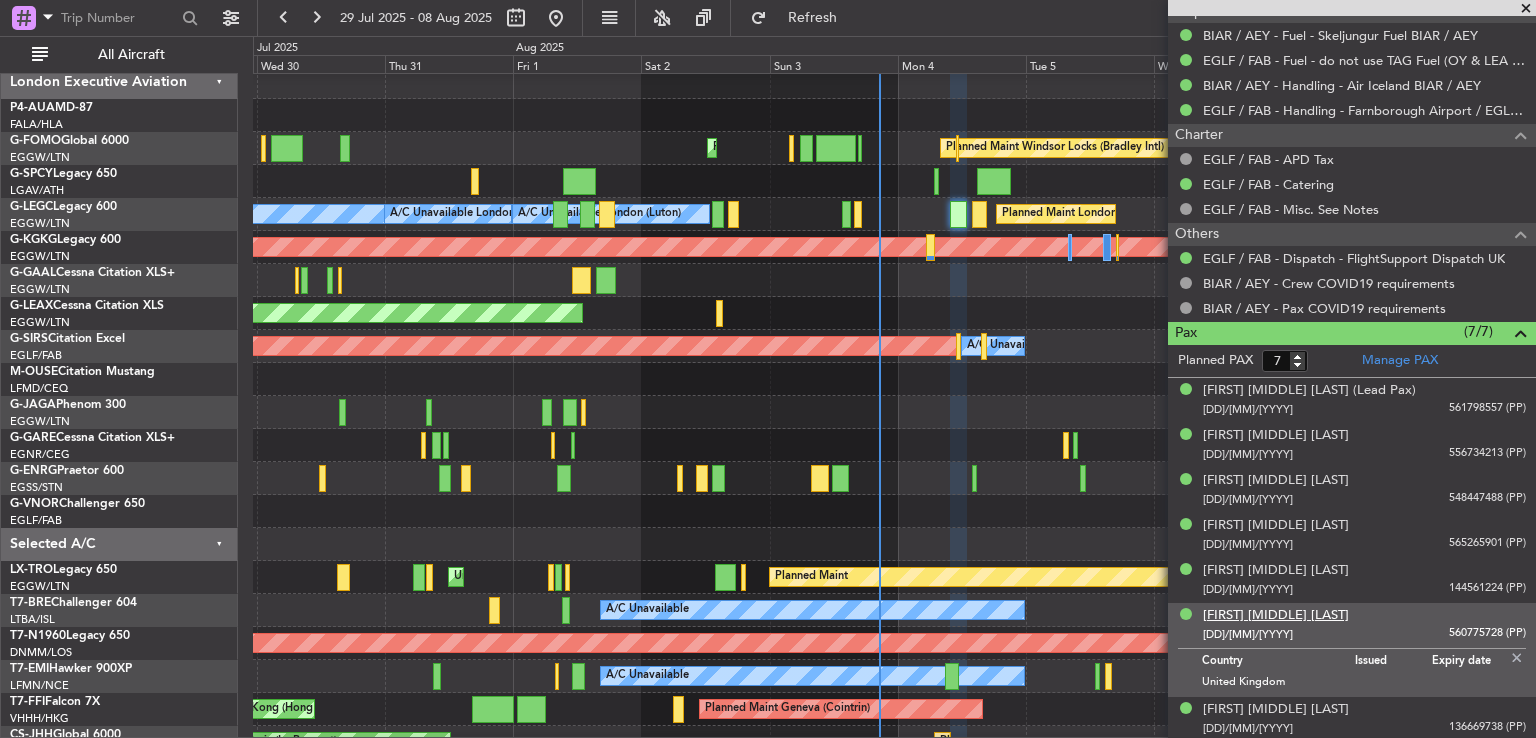 click on "[FIRST] [MIDDLE] [LAST]" 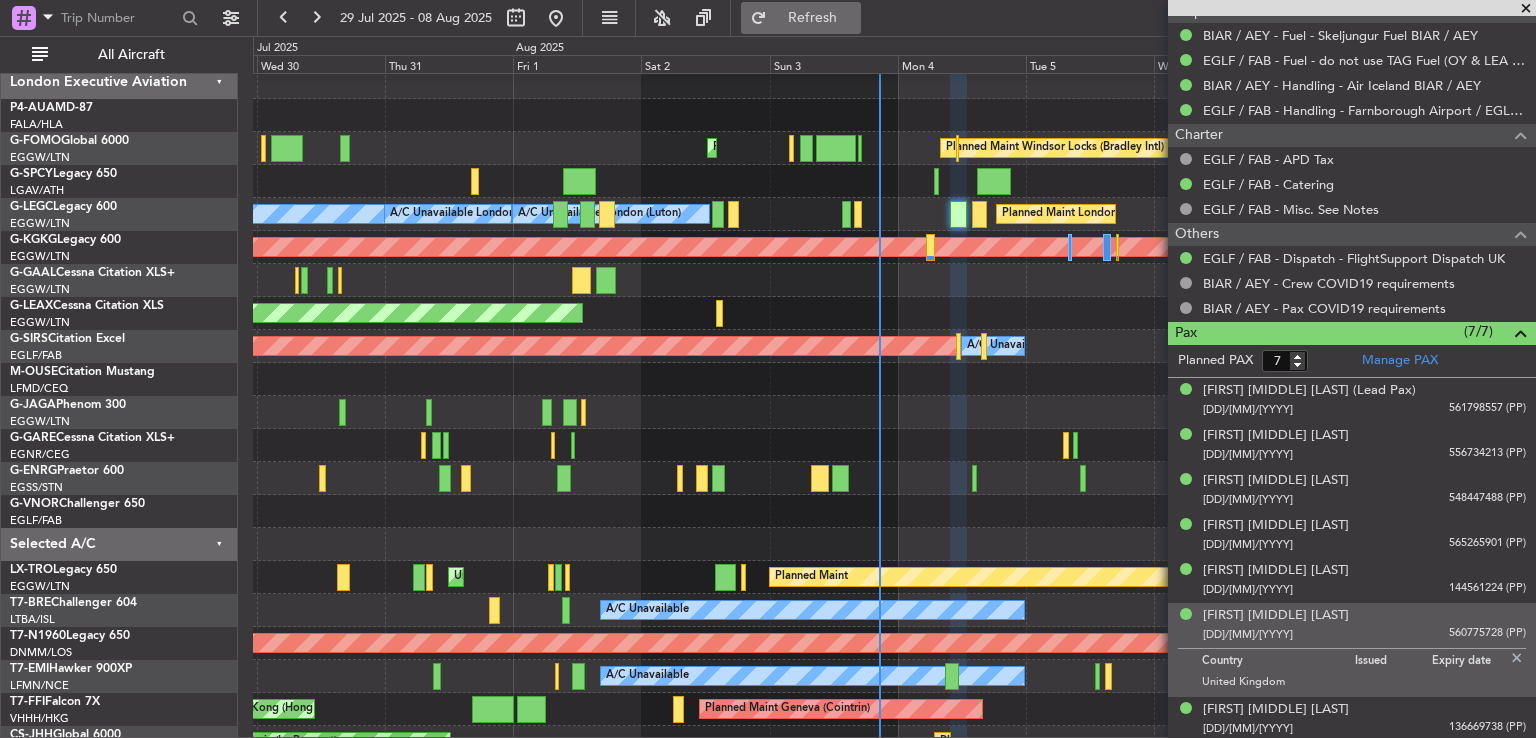 click on "Refresh" 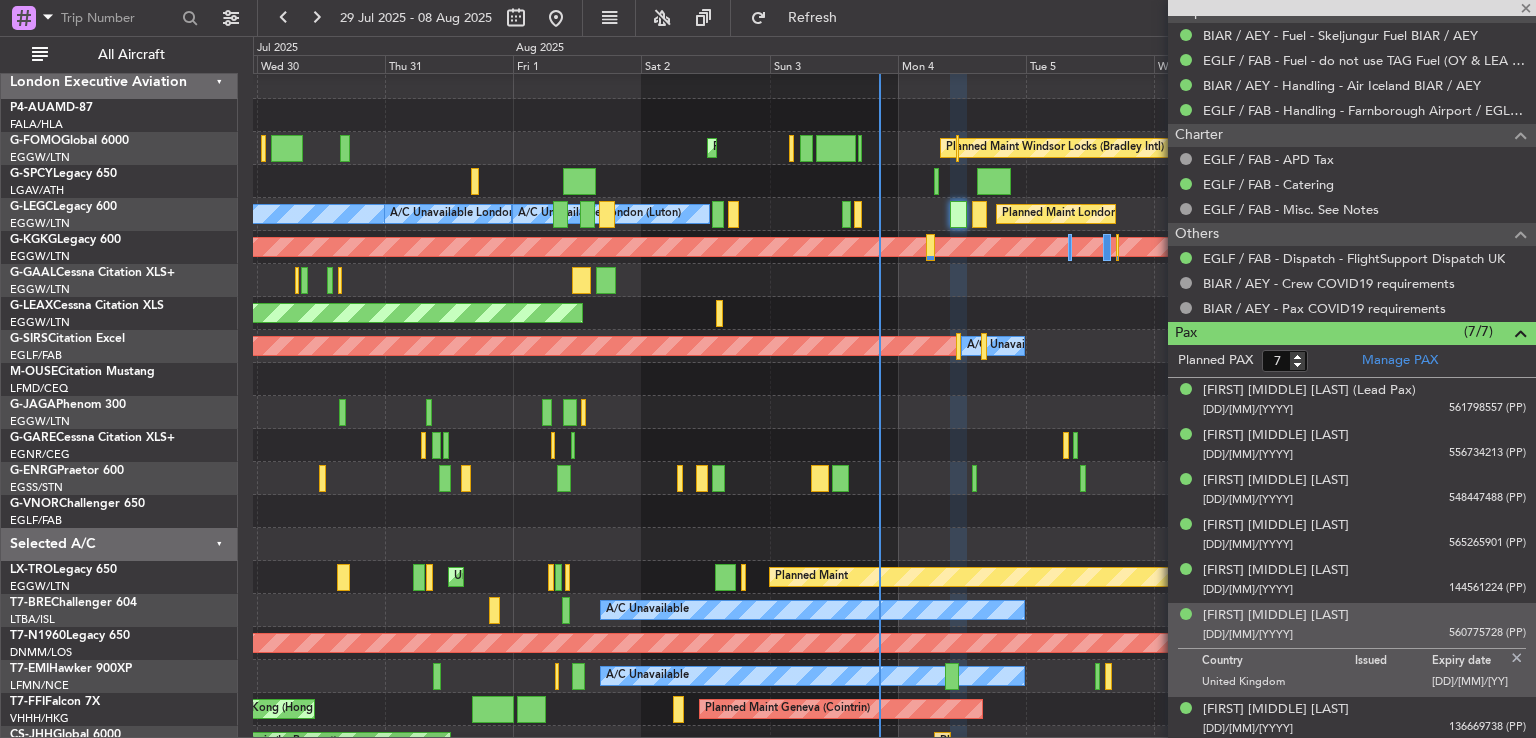 click at bounding box center [1352, 8] 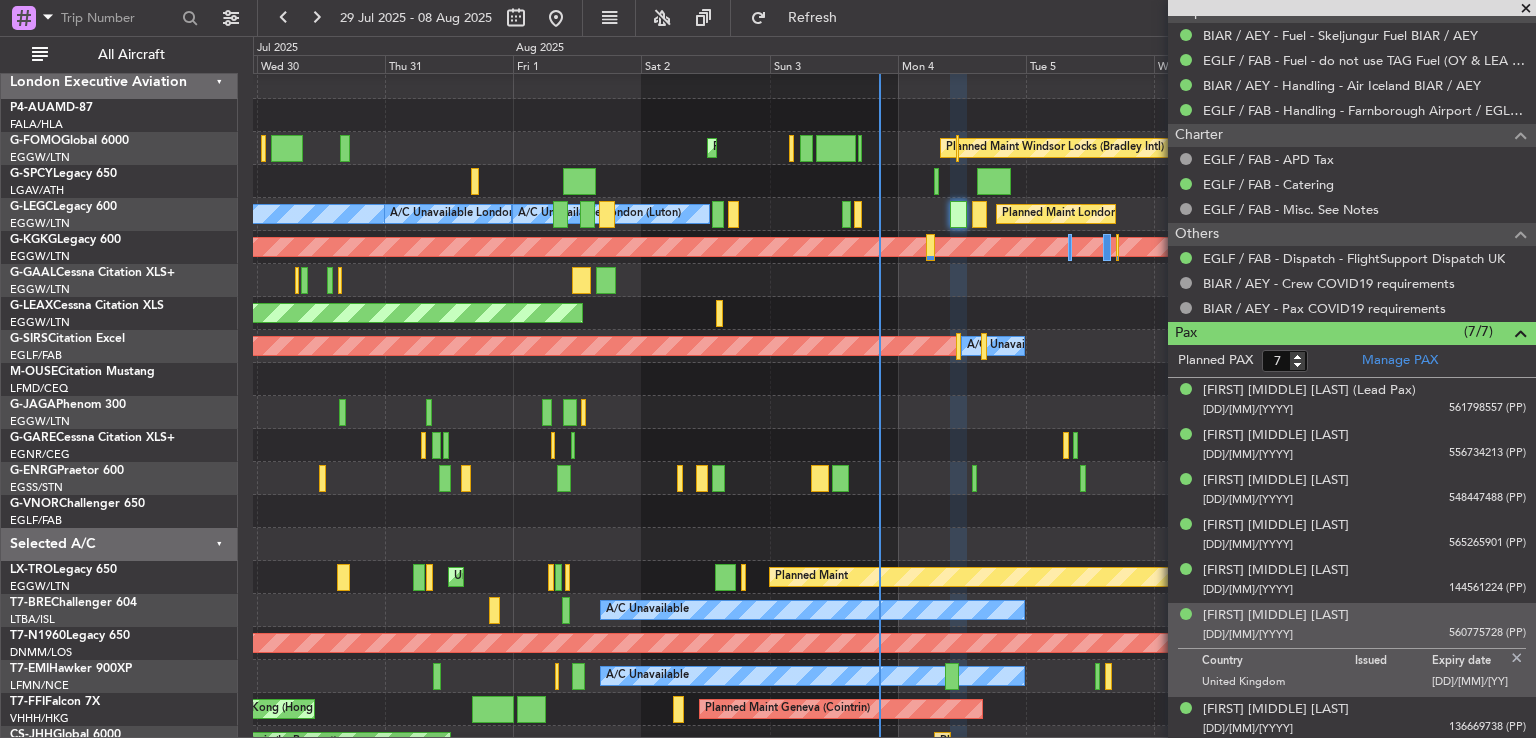 click at bounding box center (1526, 9) 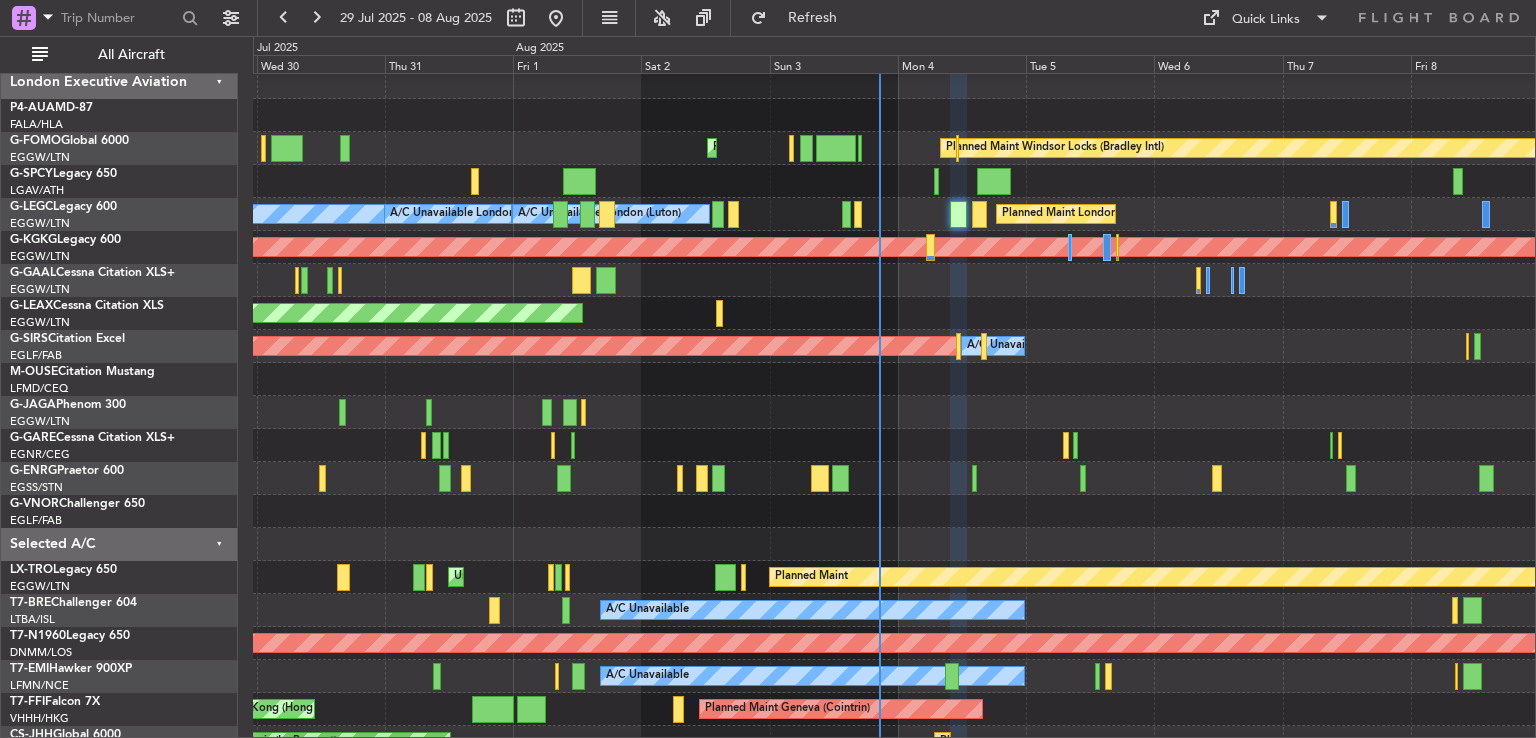 type on "0" 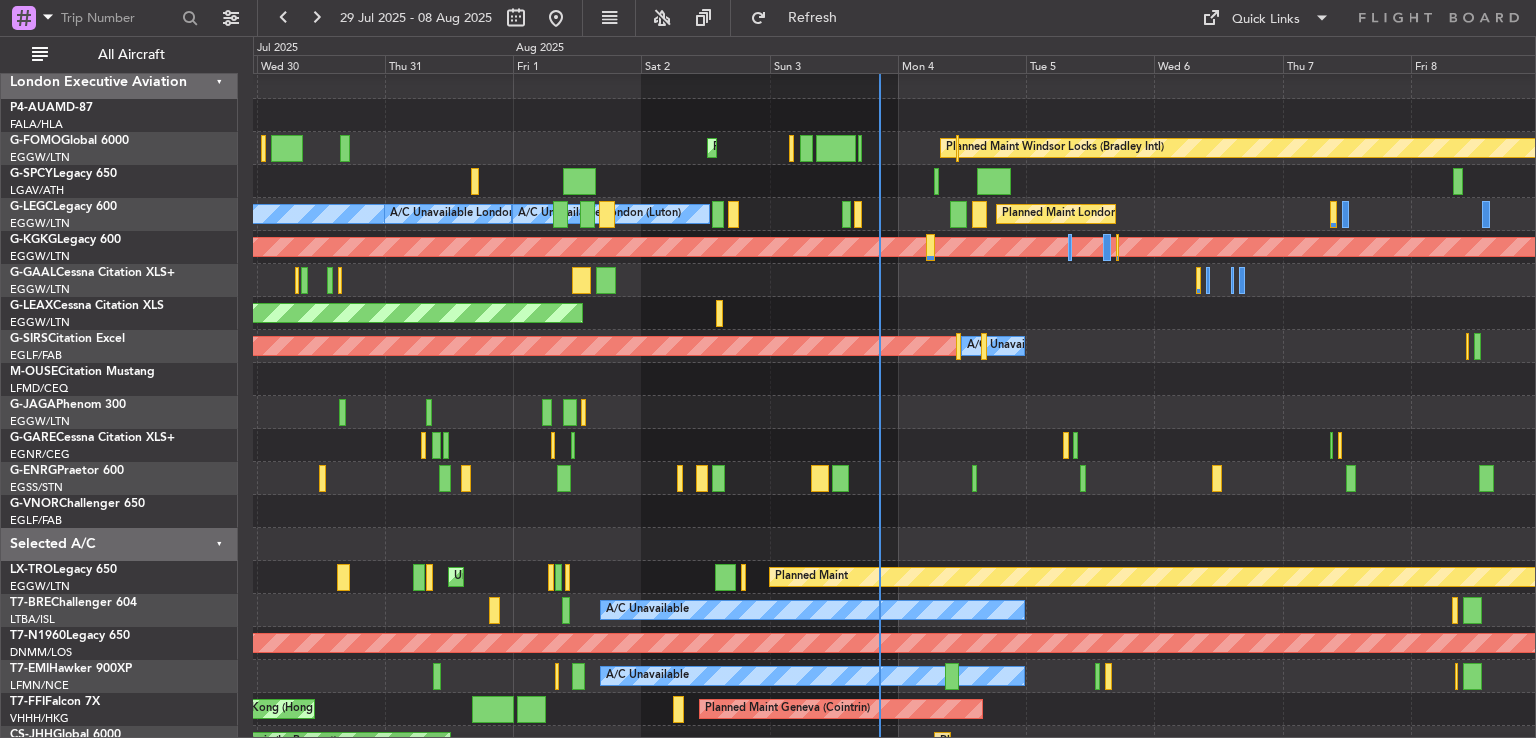 click on "A/C Unavailable
Planned Maint Warsaw (Modlin)" 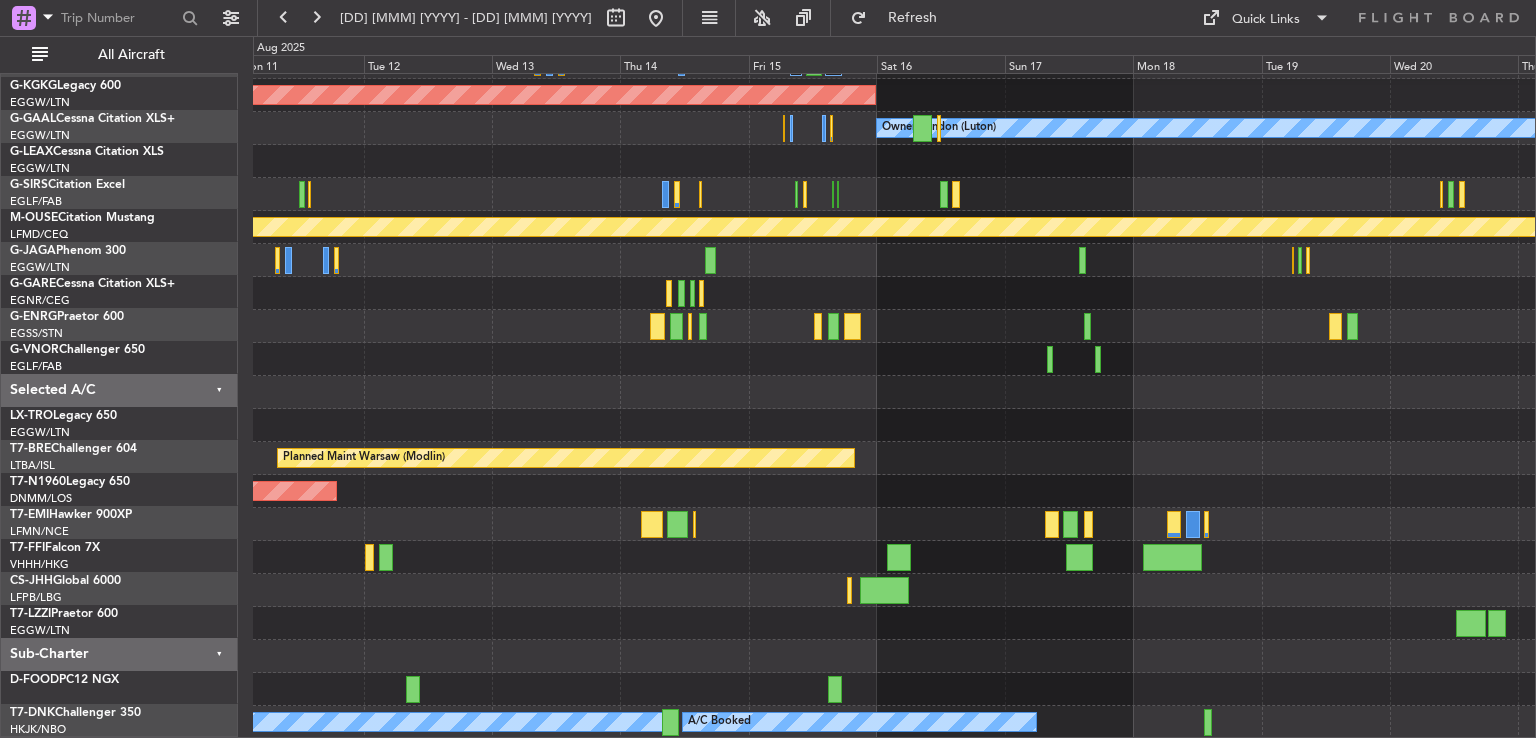 scroll, scrollTop: 160, scrollLeft: 0, axis: vertical 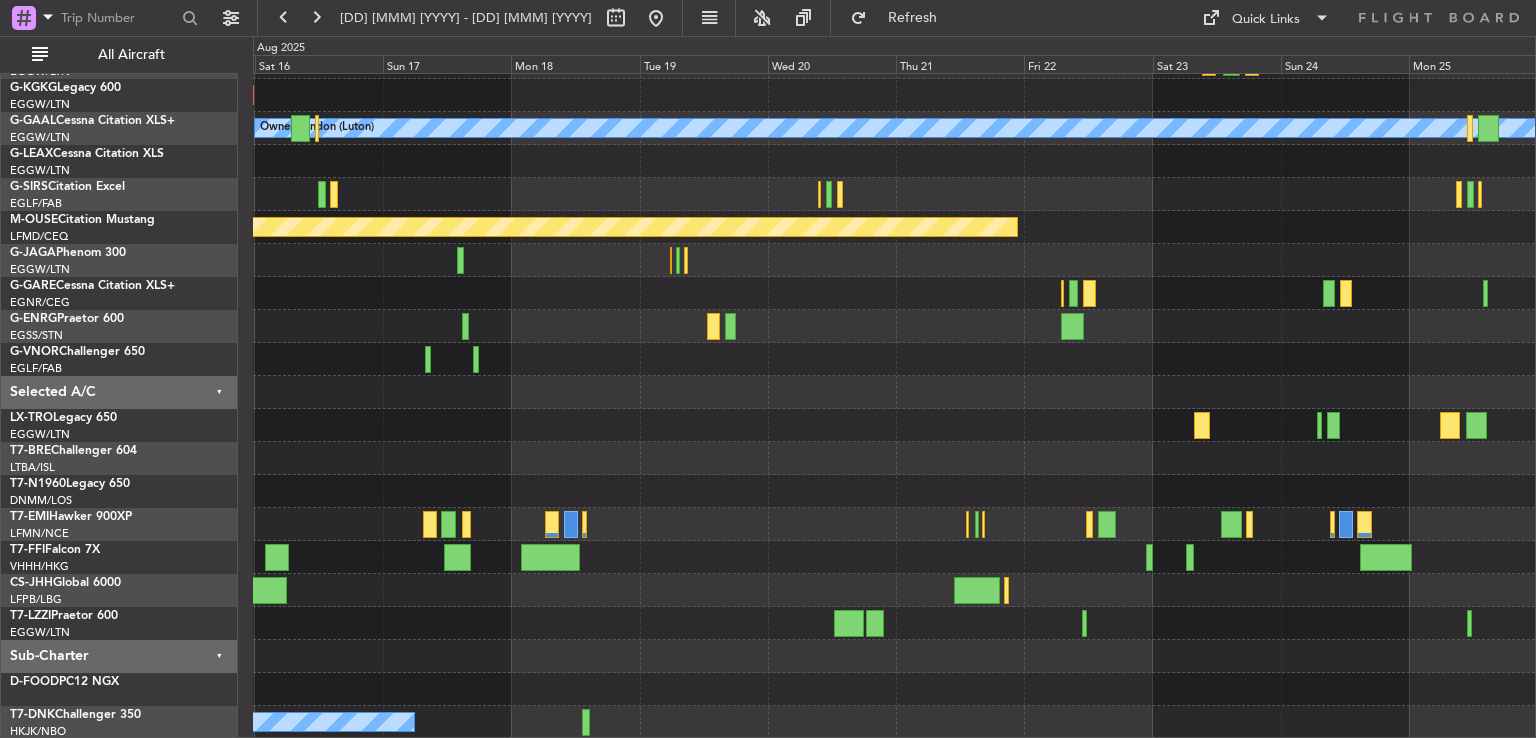 click 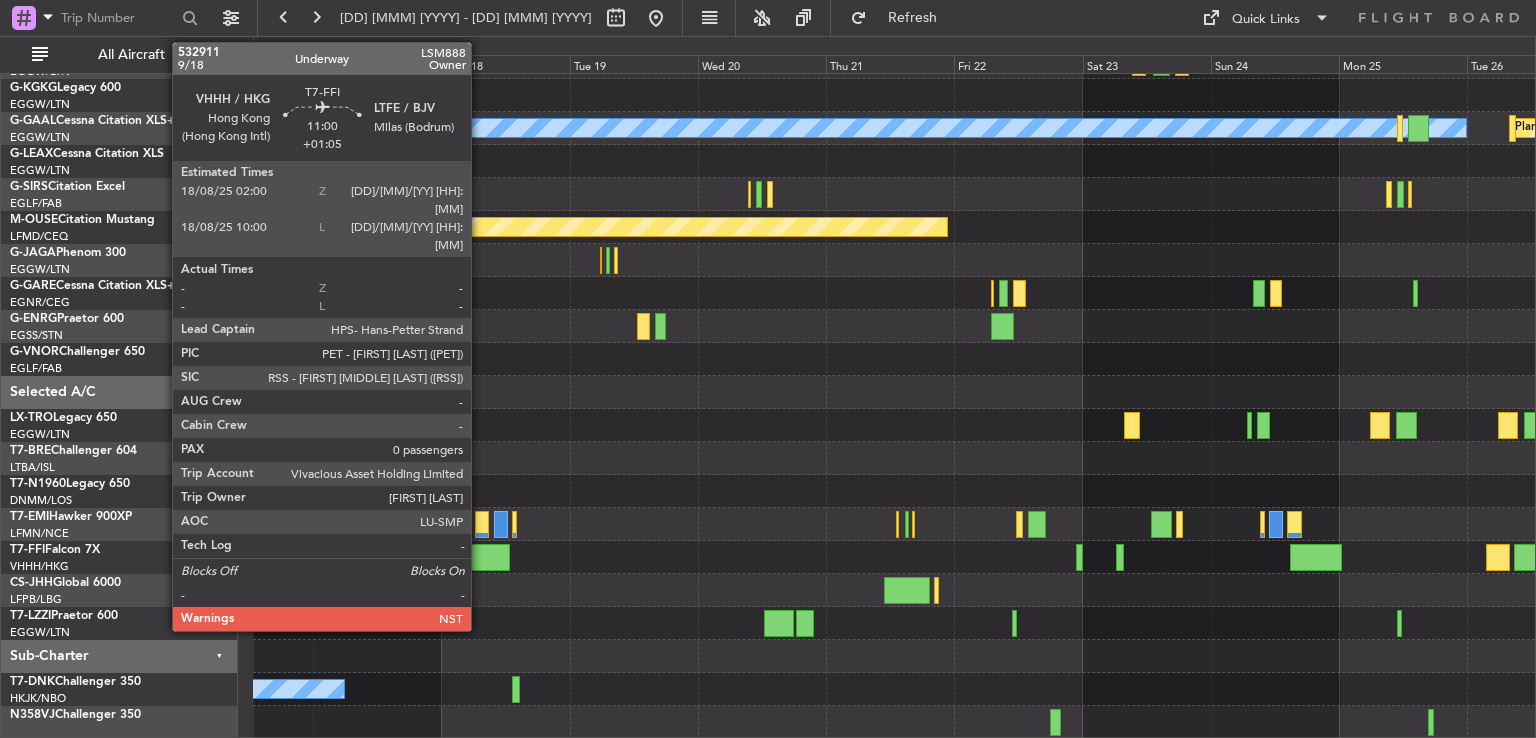 click 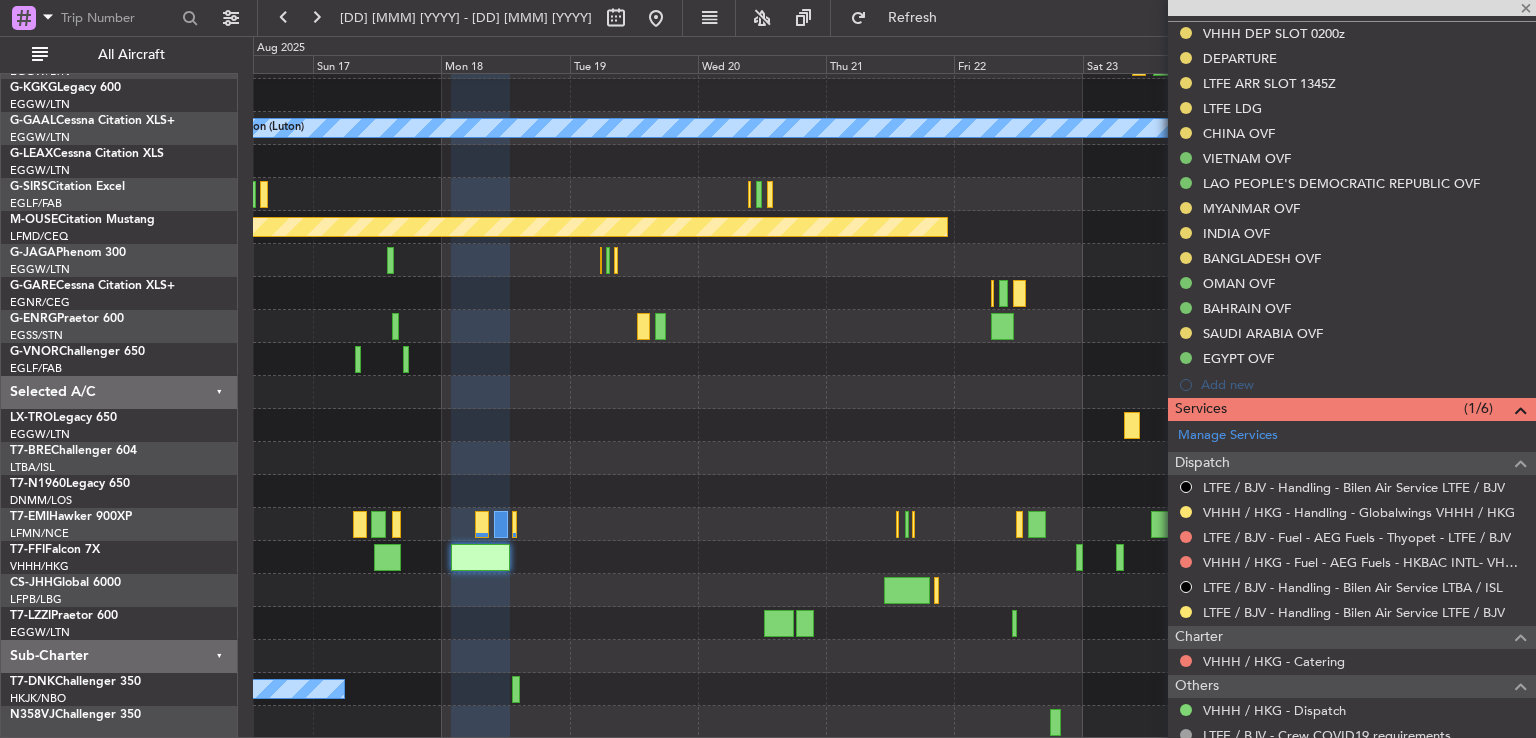 scroll, scrollTop: 620, scrollLeft: 0, axis: vertical 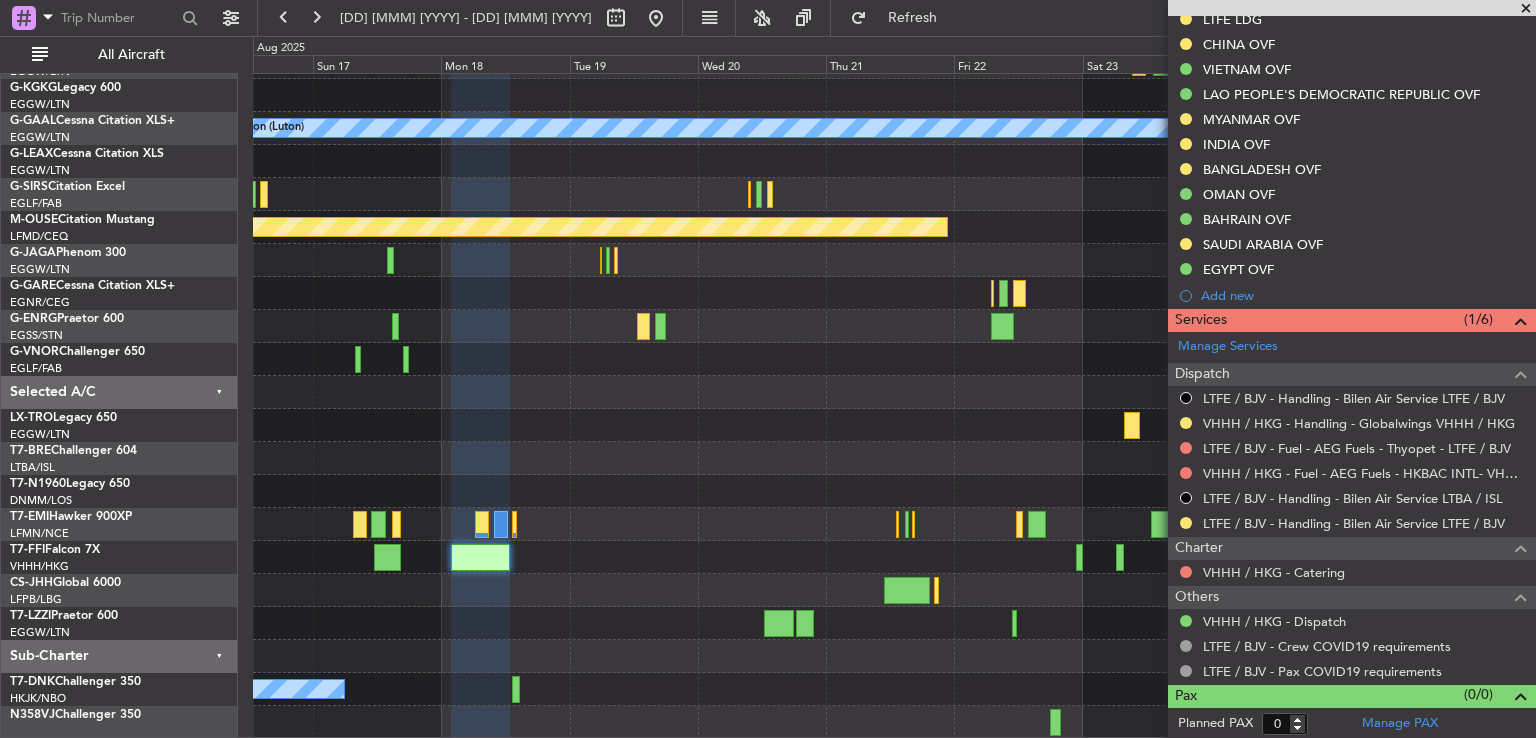 click at bounding box center [1526, 9] 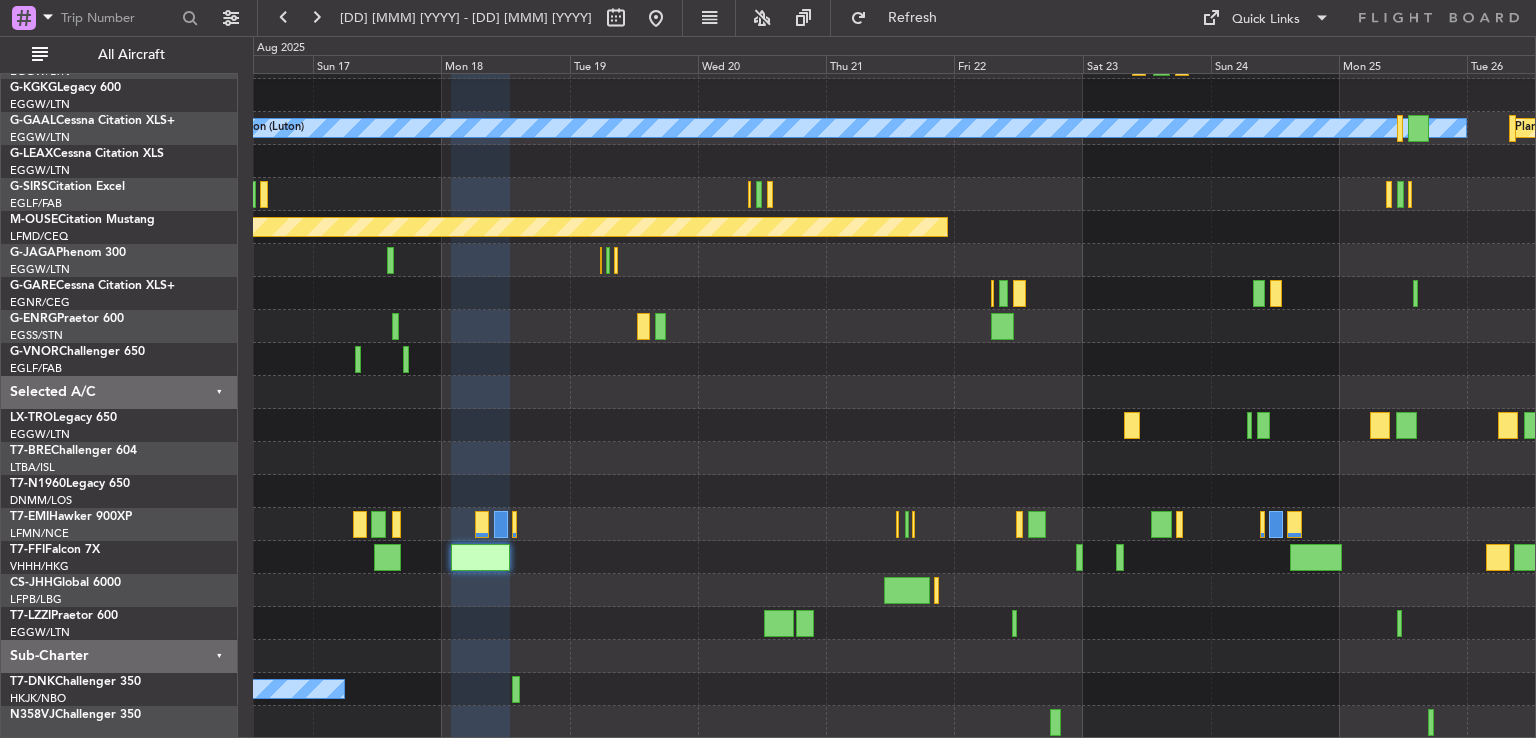 scroll, scrollTop: 0, scrollLeft: 0, axis: both 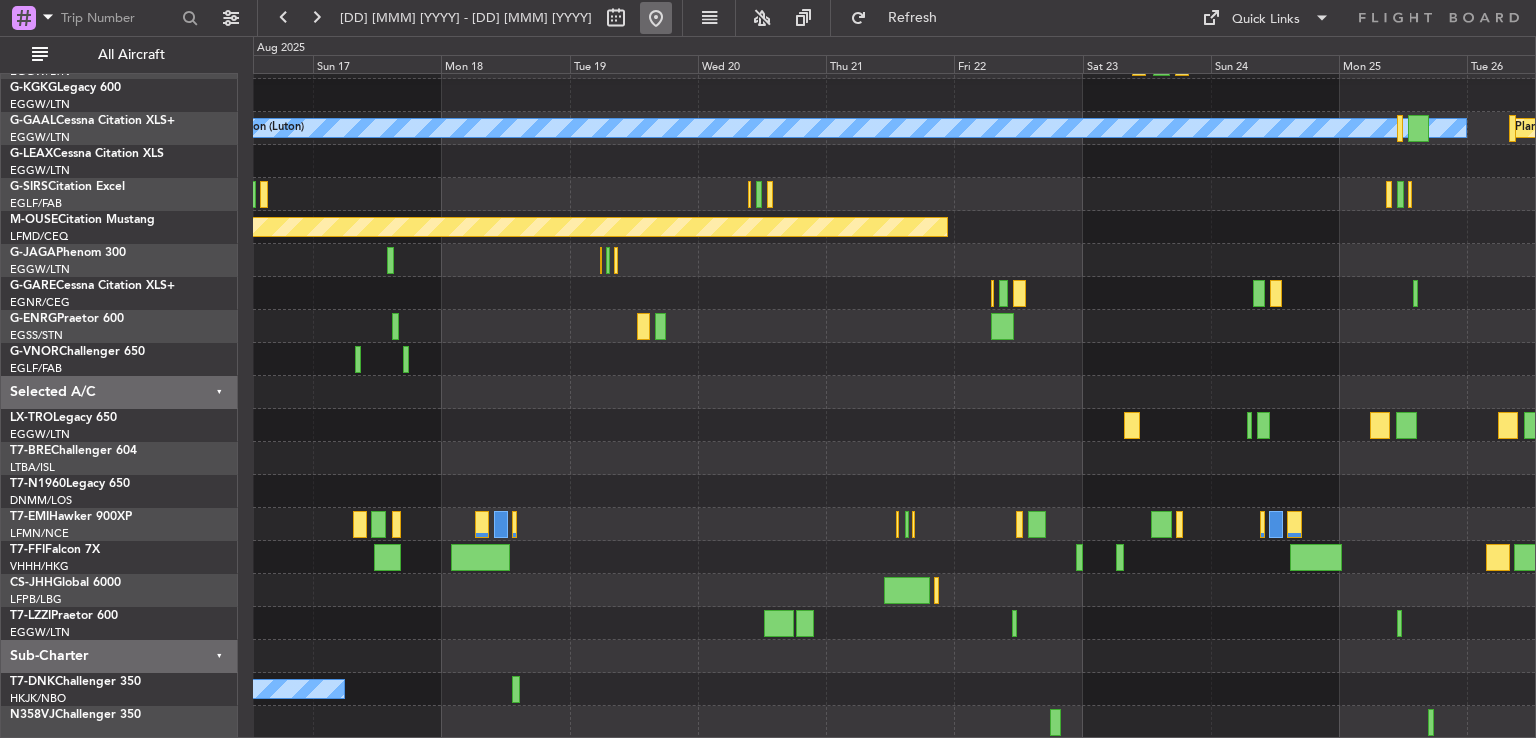 click at bounding box center [656, 18] 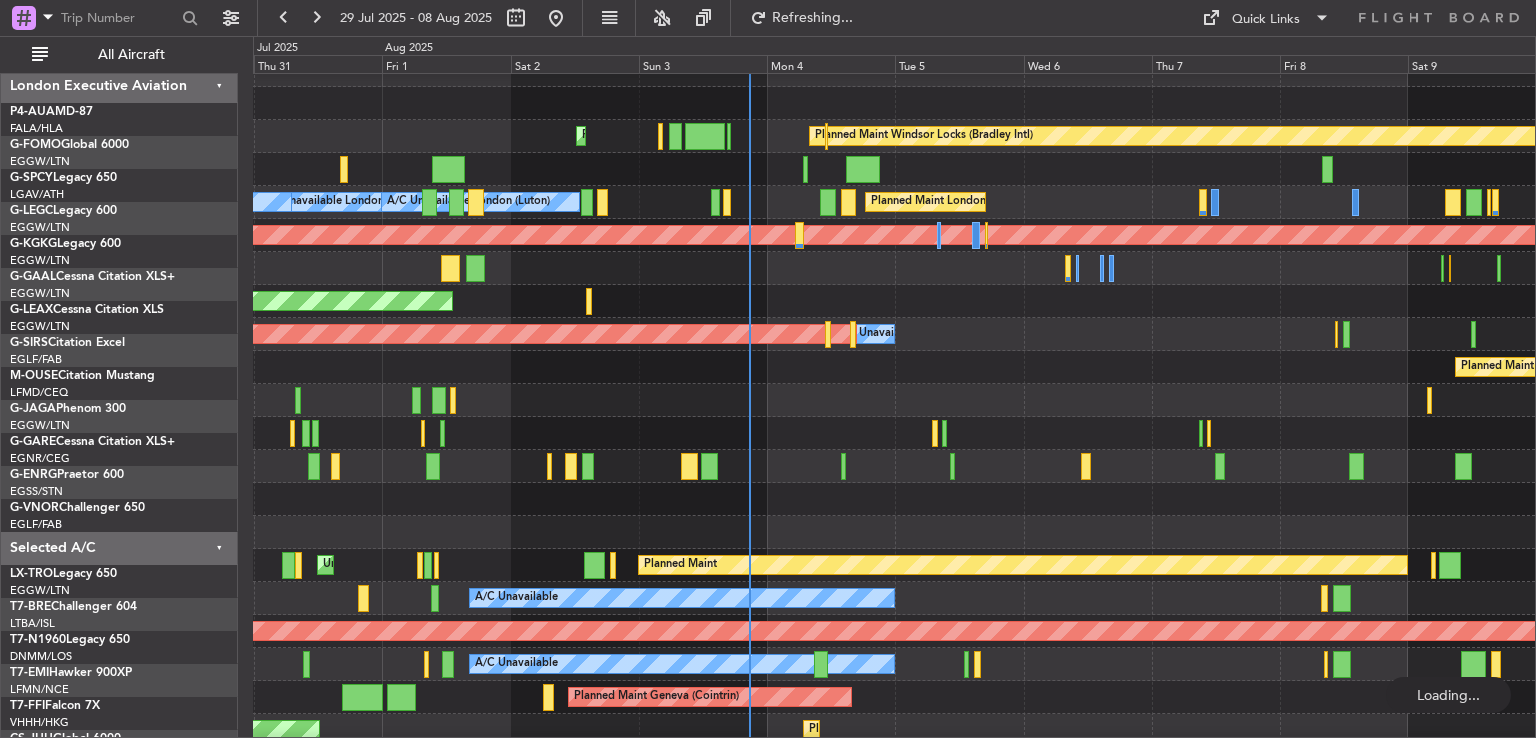 scroll, scrollTop: 0, scrollLeft: 0, axis: both 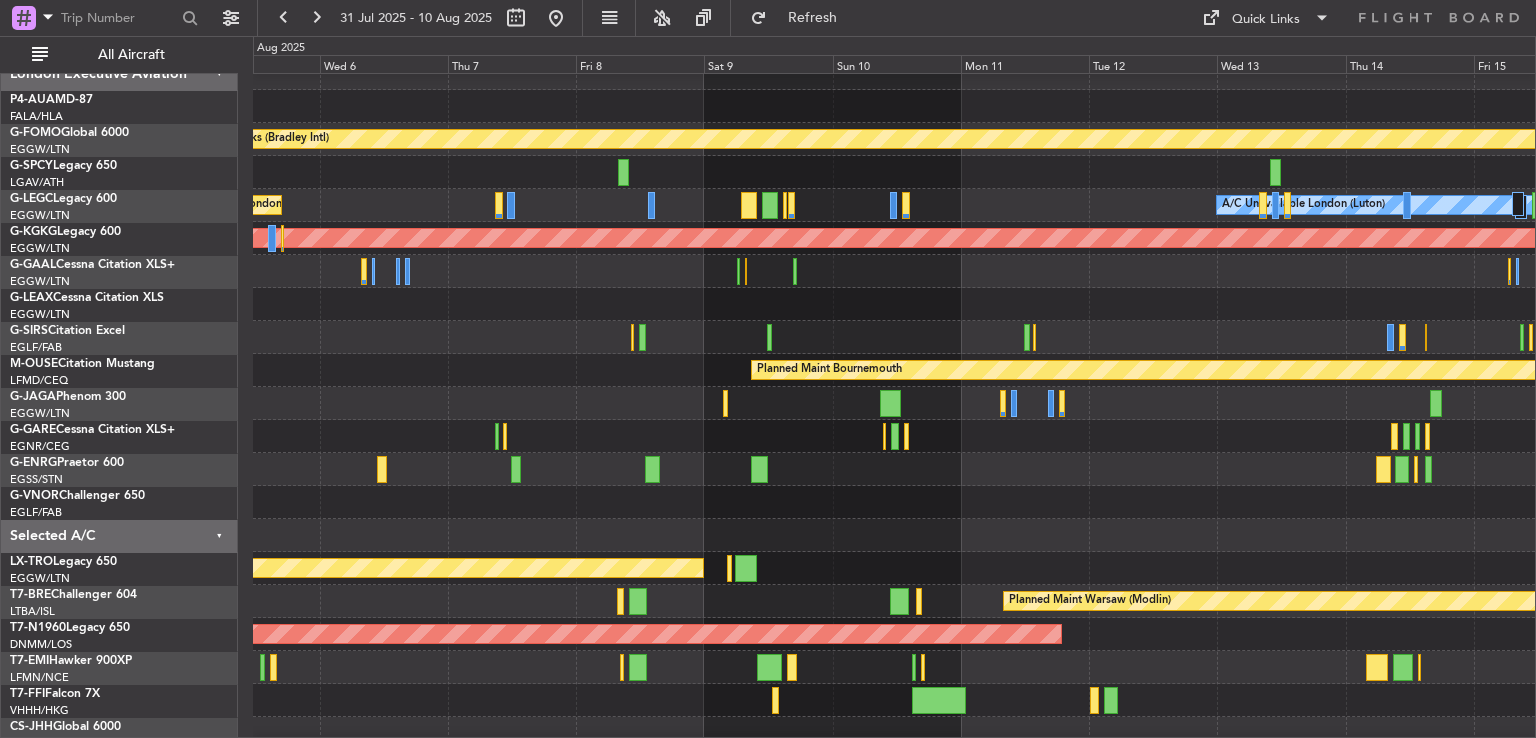 click 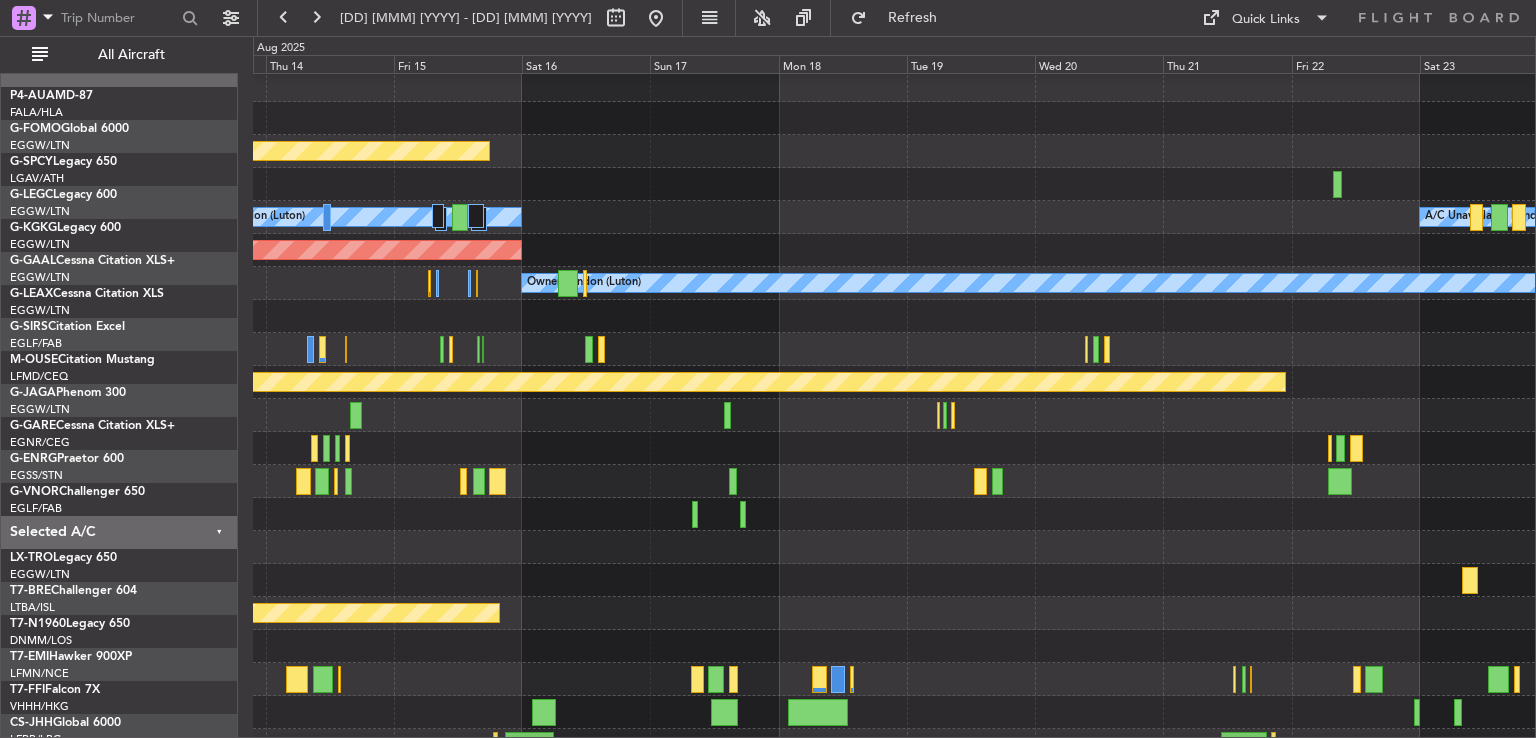 scroll, scrollTop: 4, scrollLeft: 0, axis: vertical 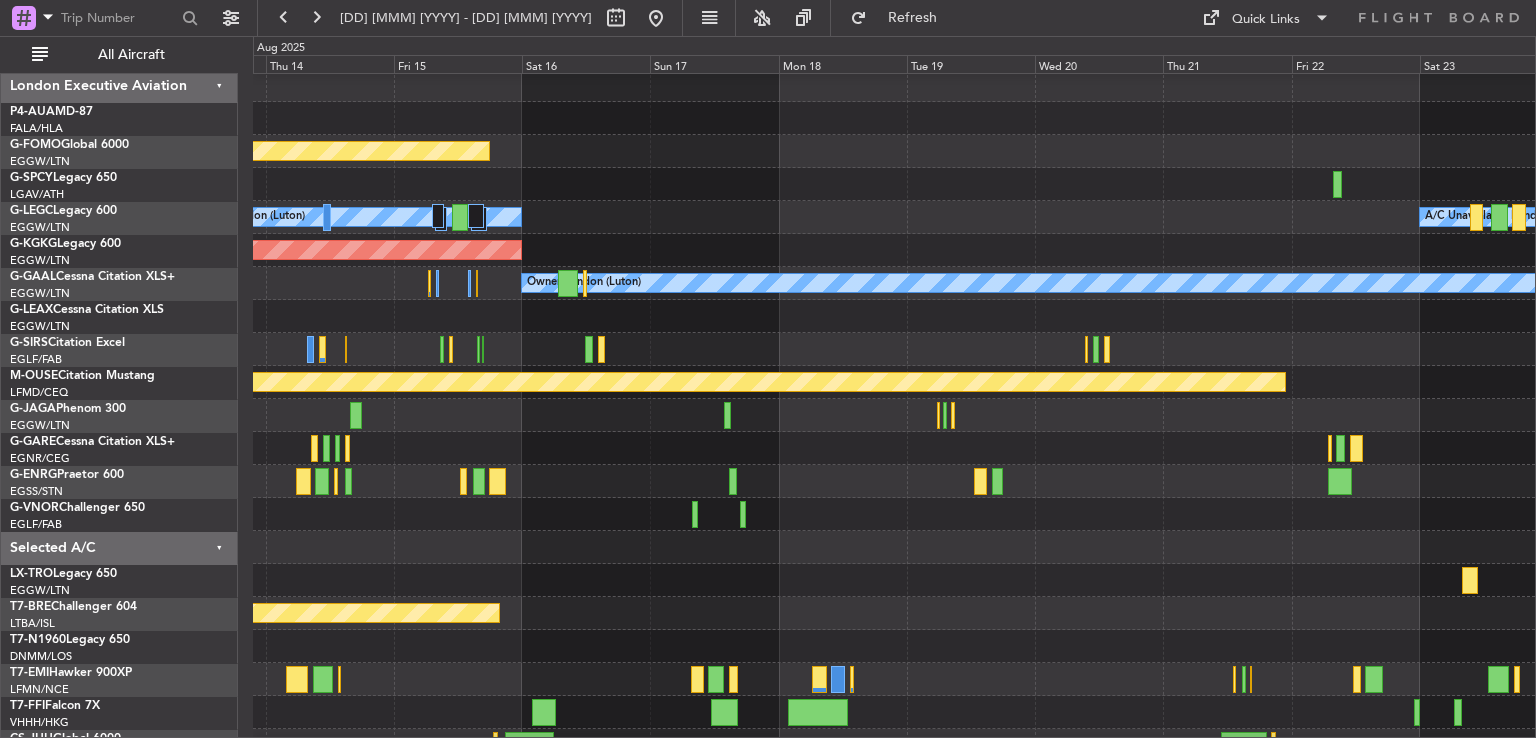 click 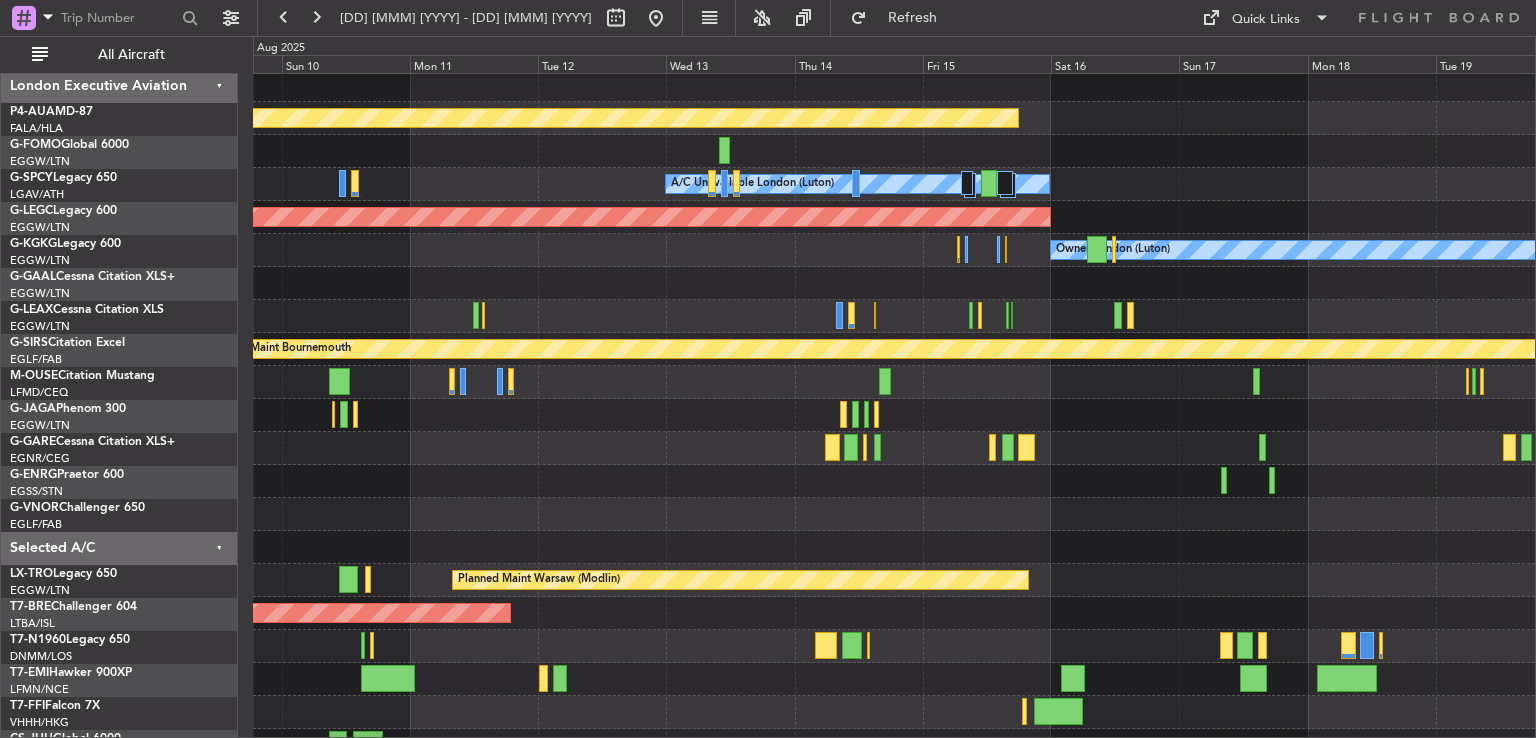 scroll, scrollTop: 36, scrollLeft: 0, axis: vertical 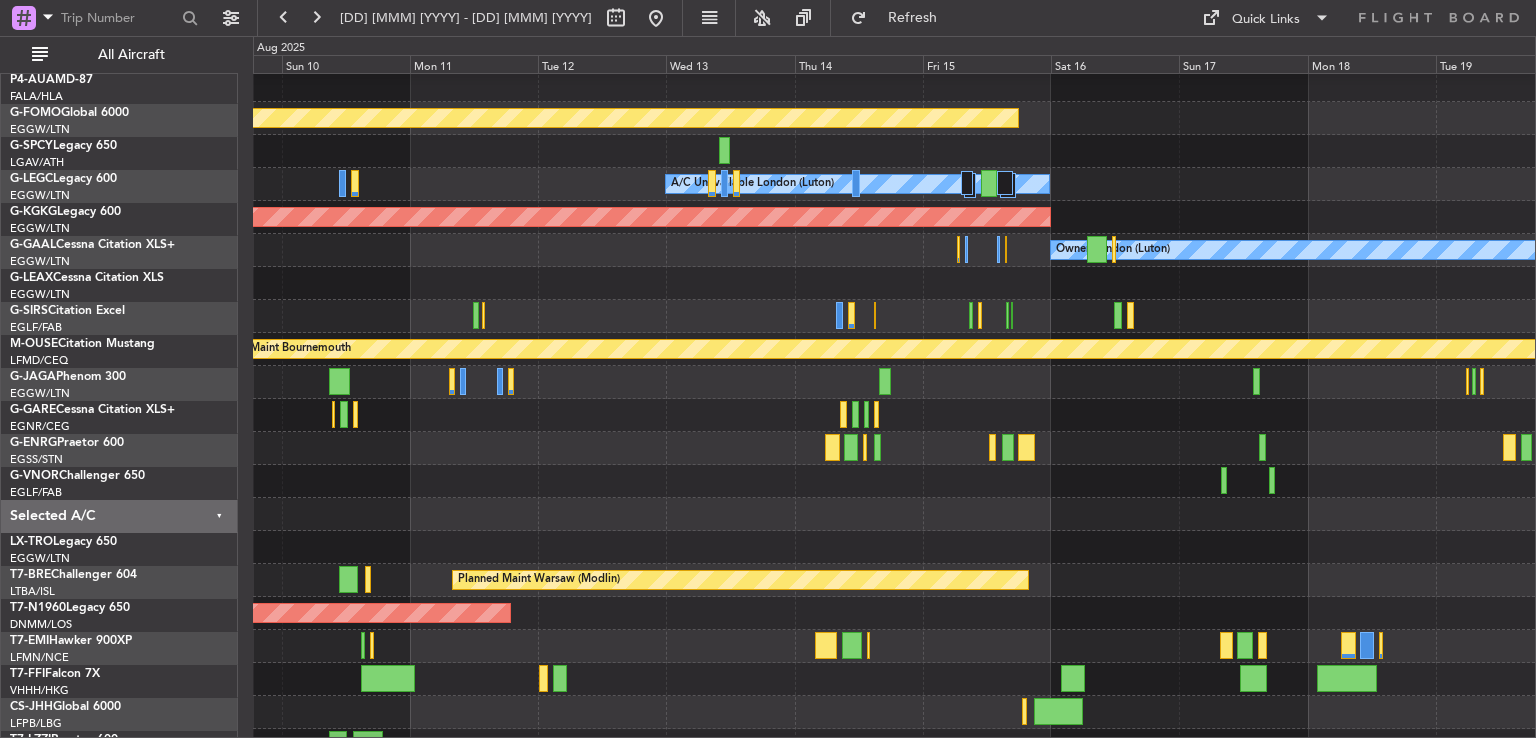 click on "Planned Maint Bournemouth" 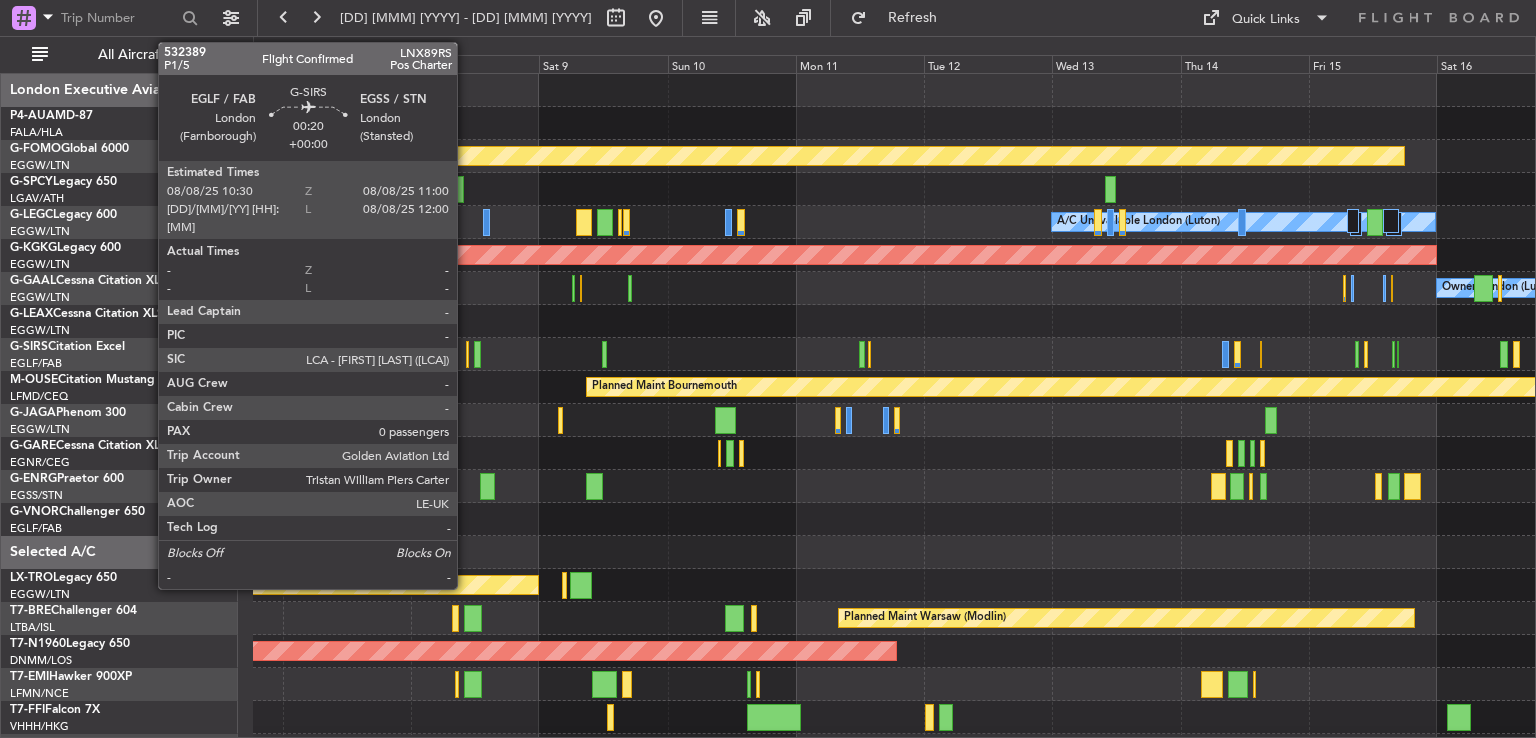 scroll, scrollTop: 0, scrollLeft: 0, axis: both 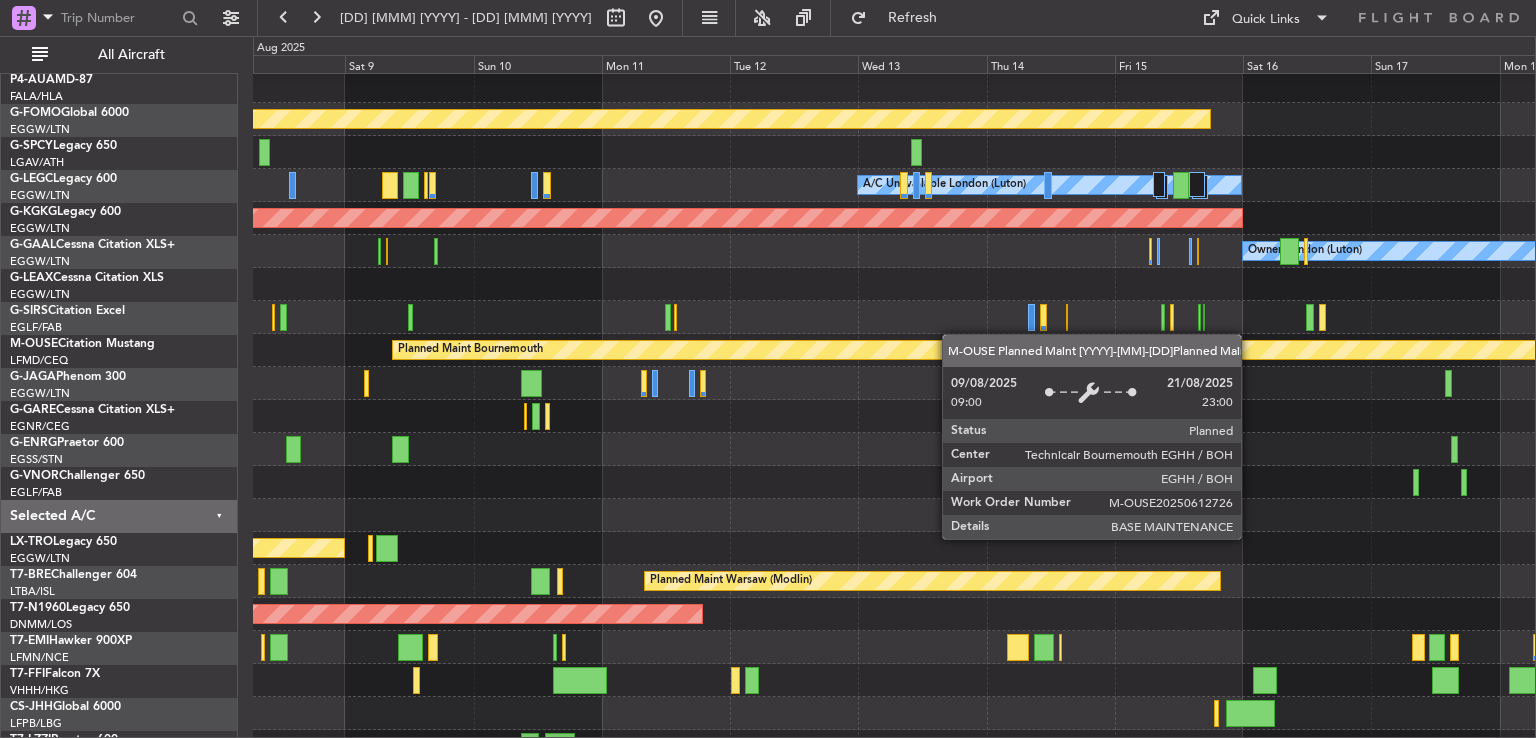 click on "Planned Maint Bournemouth" at bounding box center [1199, 350] 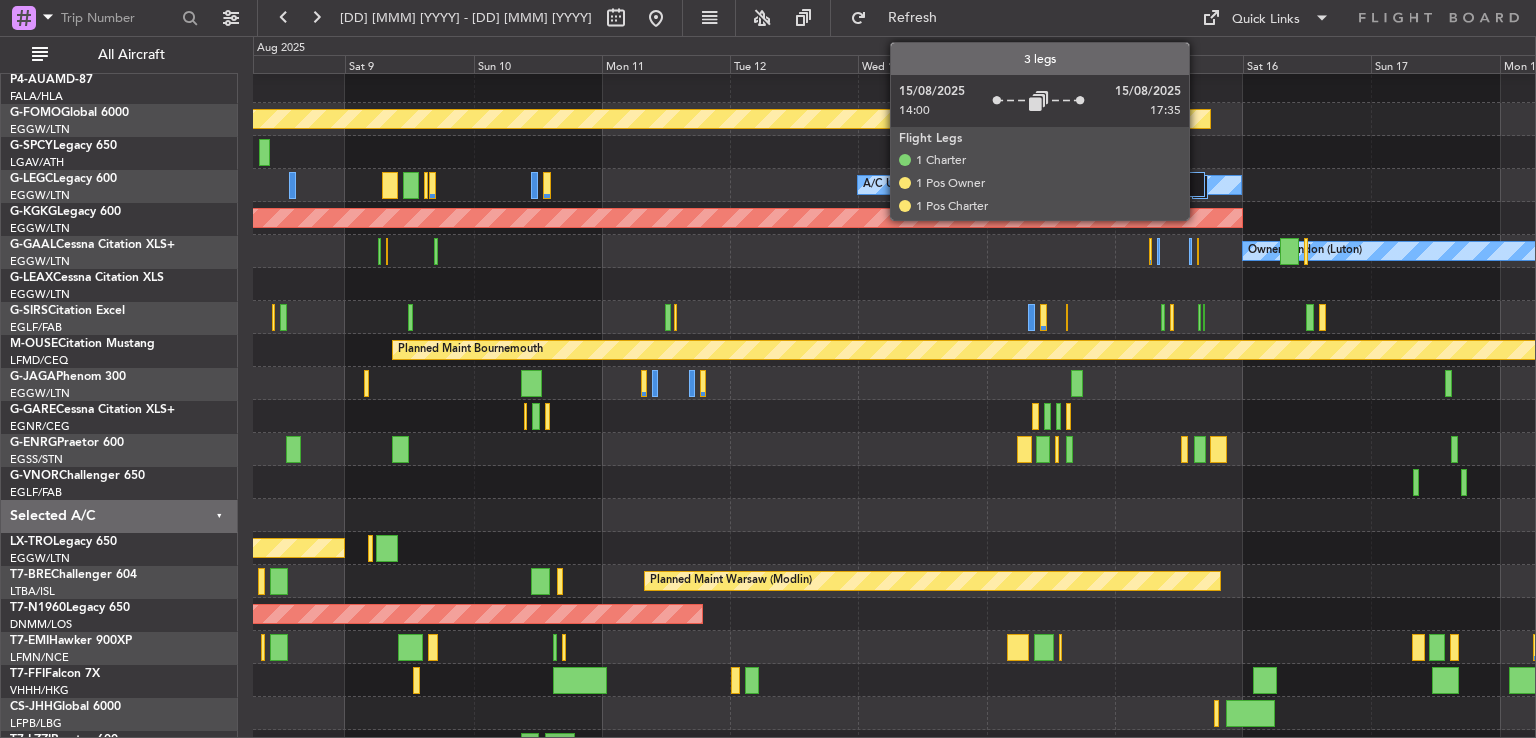 click 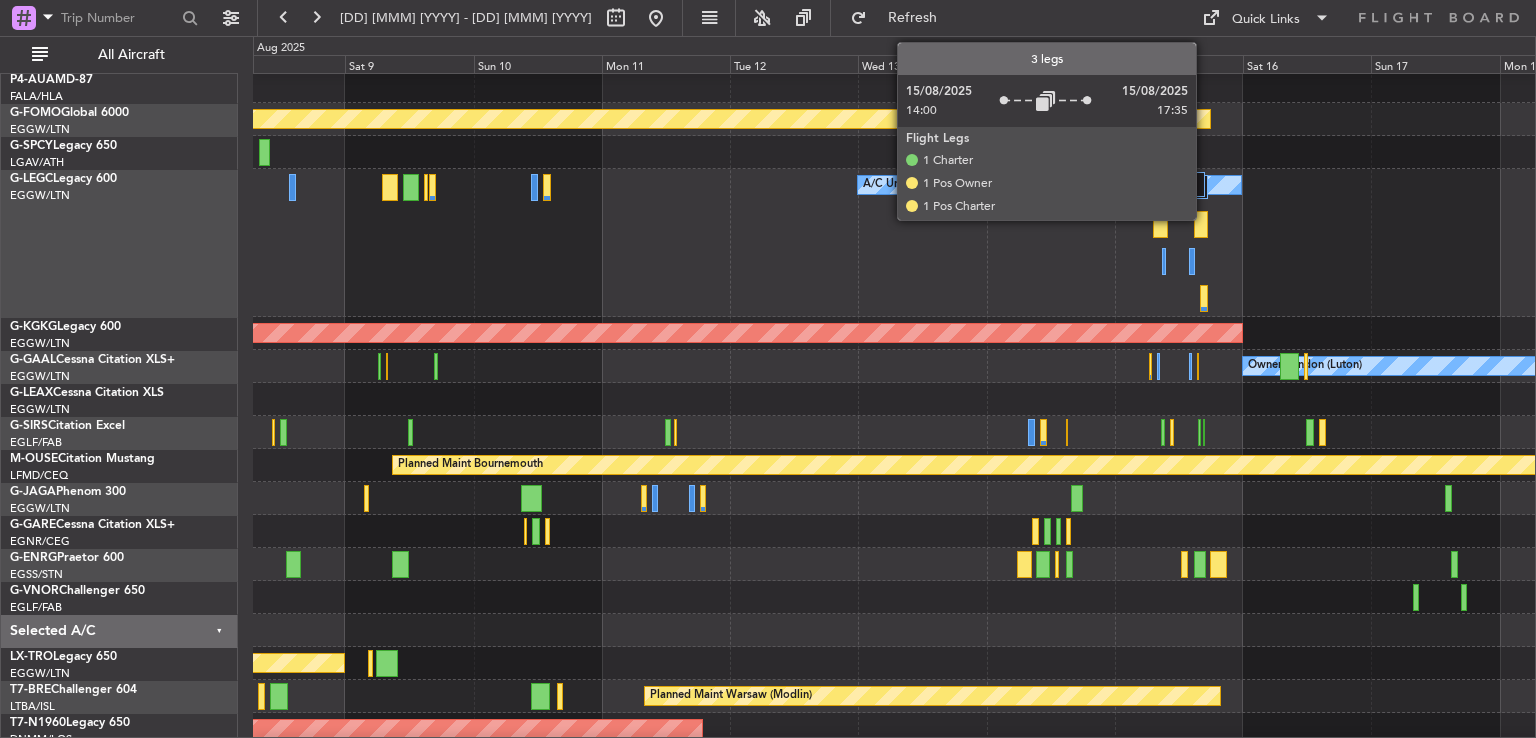 click 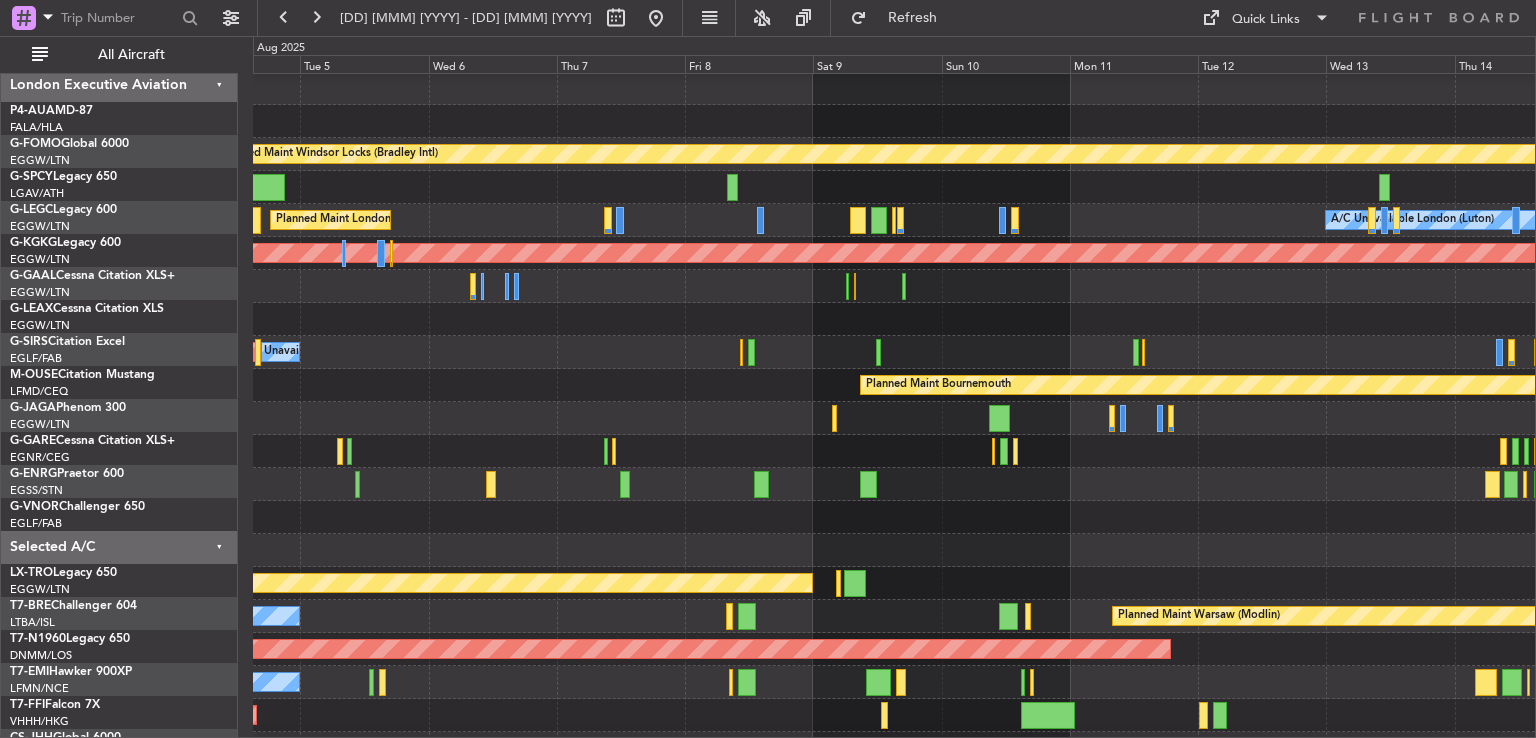 scroll, scrollTop: 2, scrollLeft: 0, axis: vertical 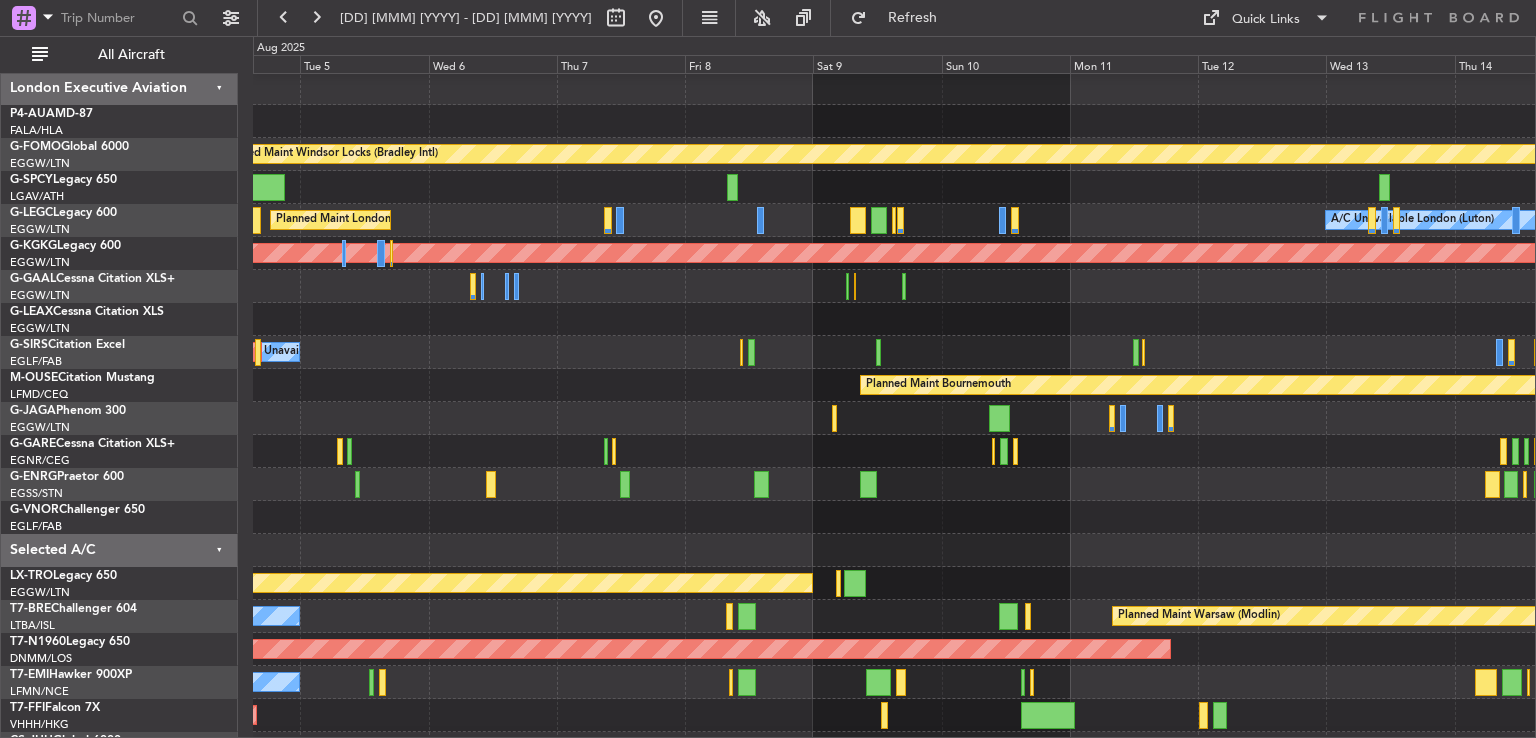 click on "Planned Maint" 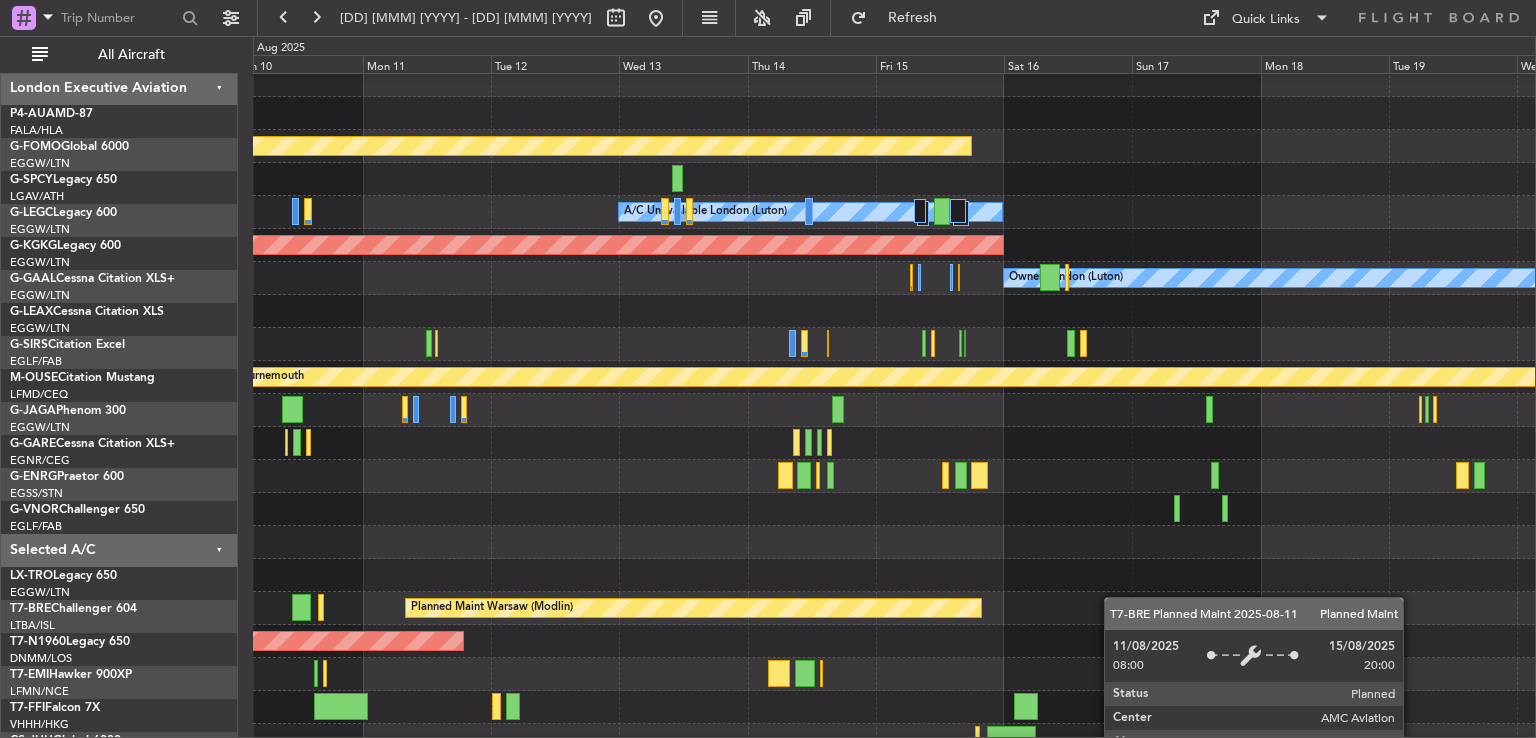 scroll, scrollTop: 10, scrollLeft: 0, axis: vertical 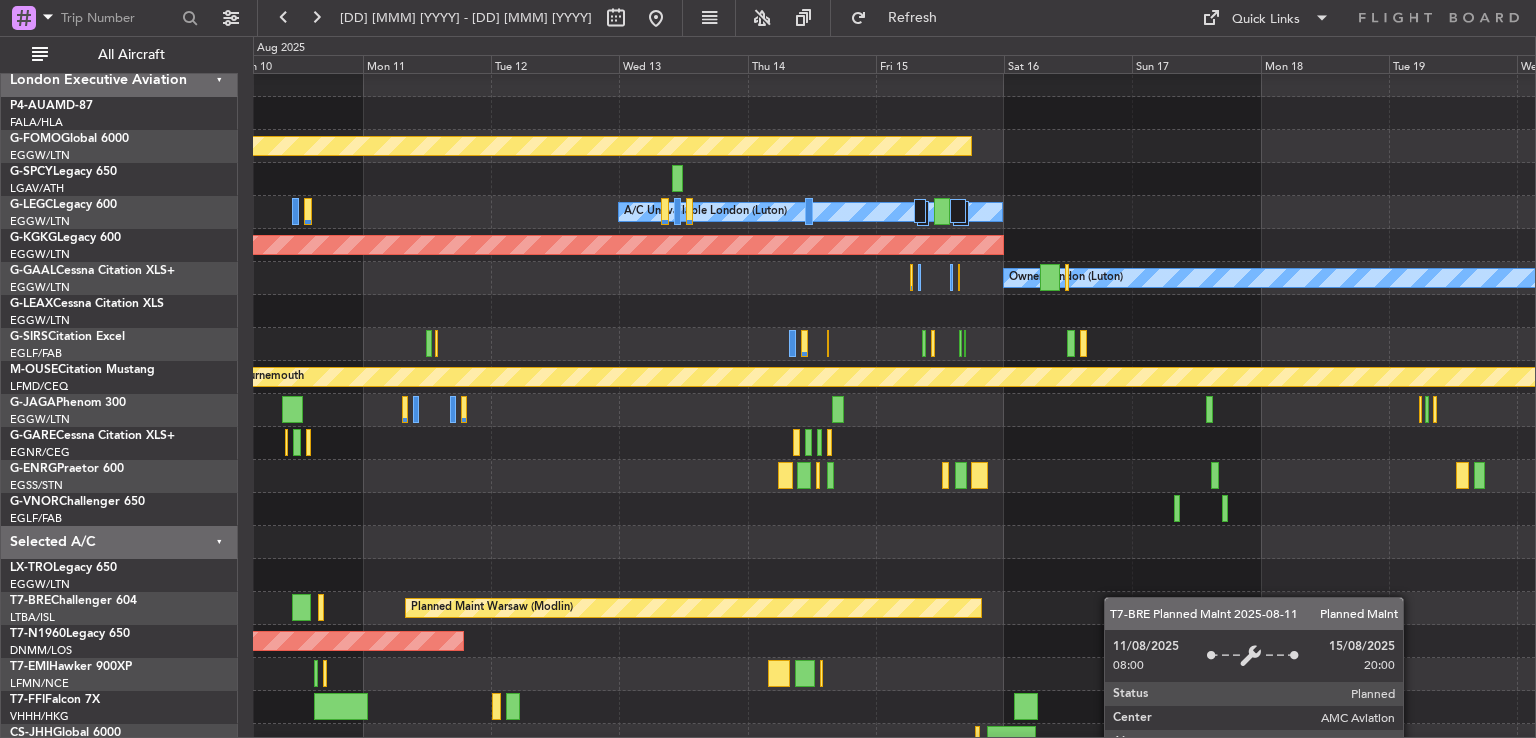 click on "Planned Maint Warsaw (Modlin)" at bounding box center [694, 608] 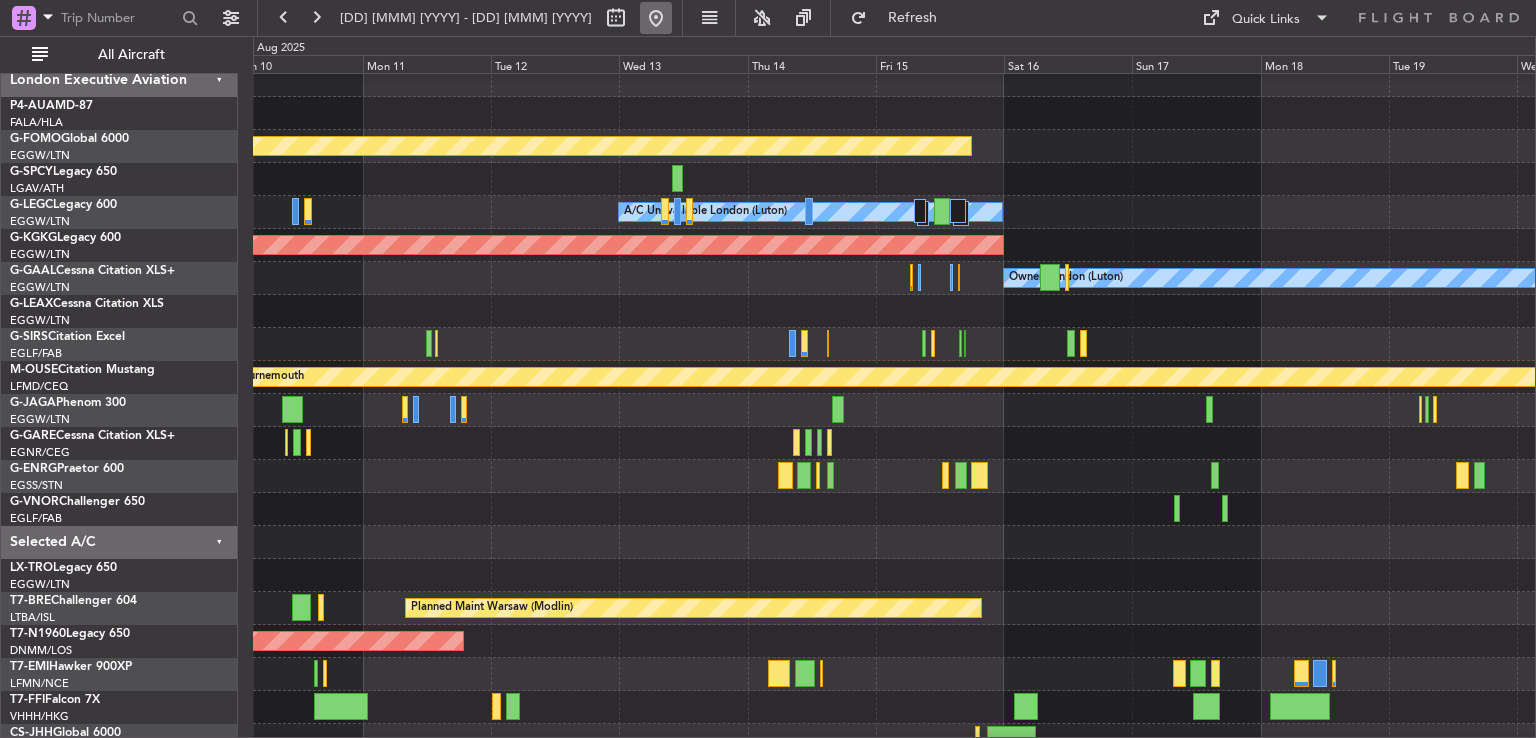click at bounding box center (656, 18) 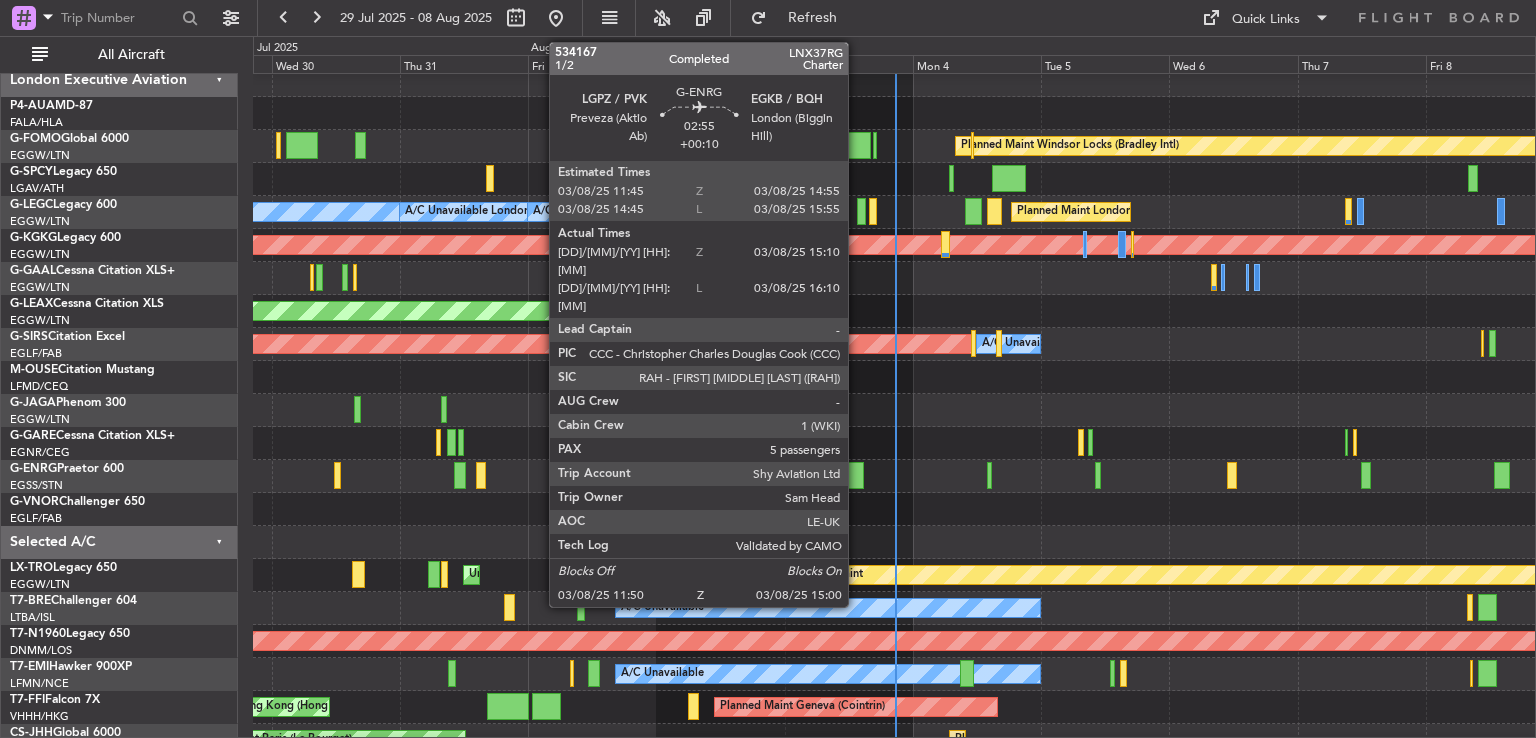 click 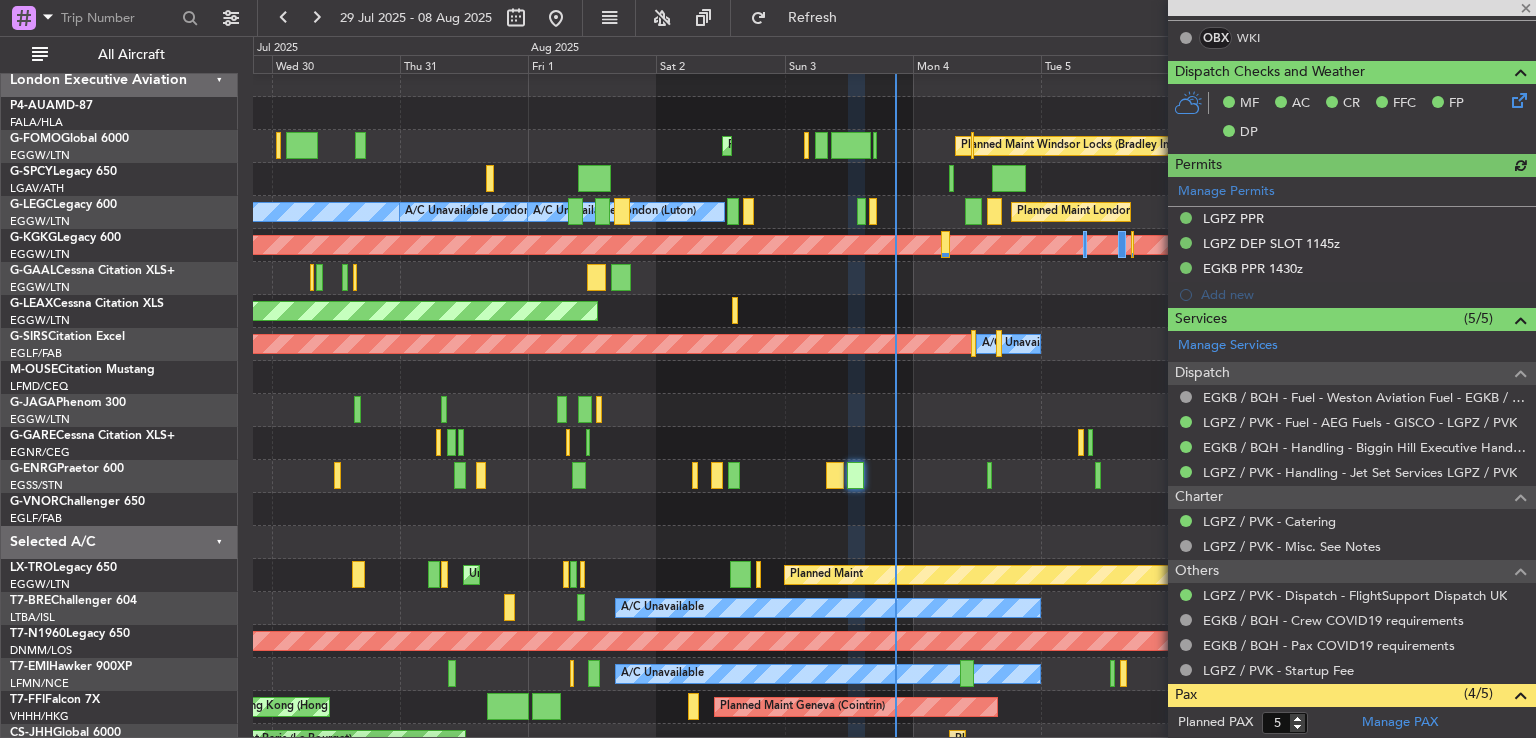 scroll, scrollTop: 659, scrollLeft: 0, axis: vertical 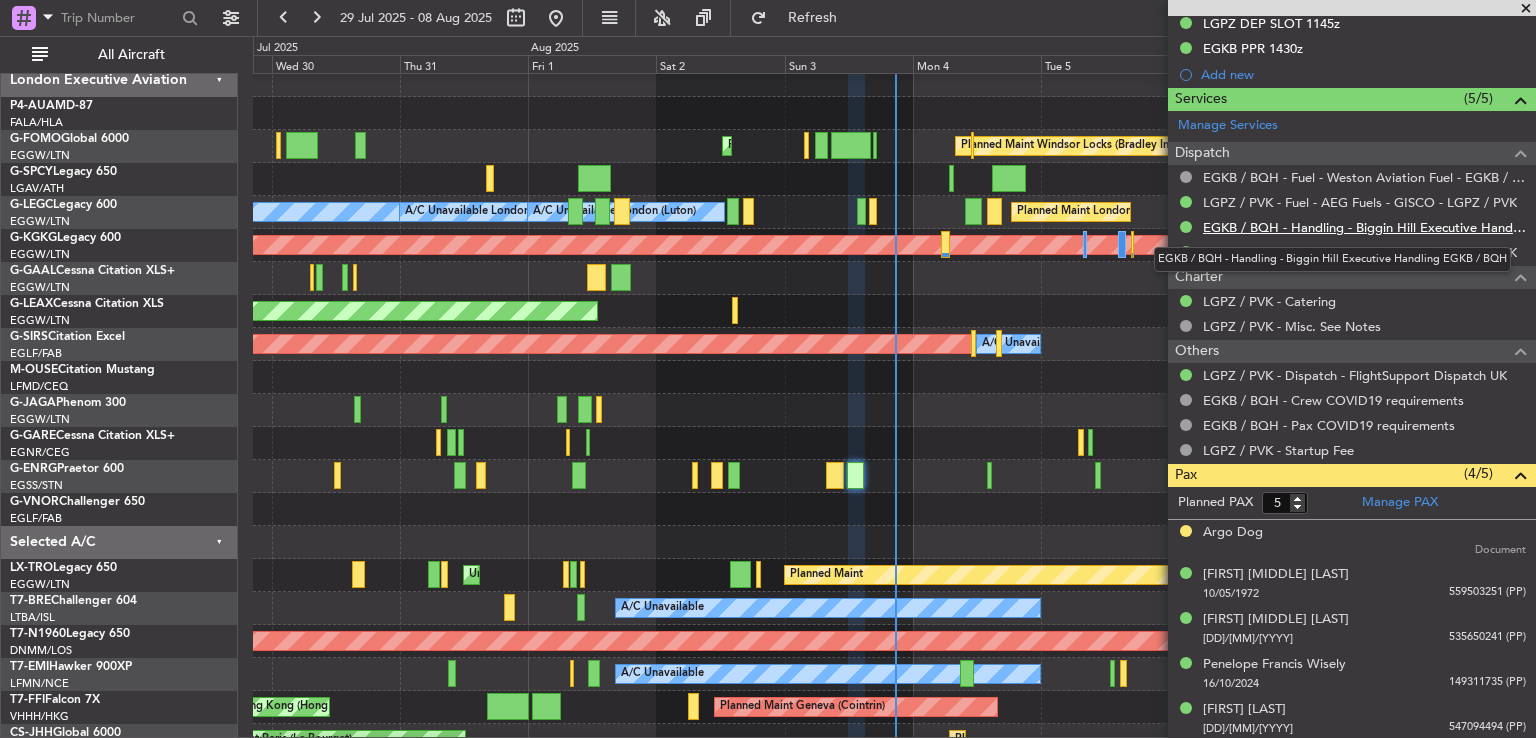 click on "EGKB / BQH - Handling - Biggin Hill Executive Handling EGKB / BQH" at bounding box center [1364, 227] 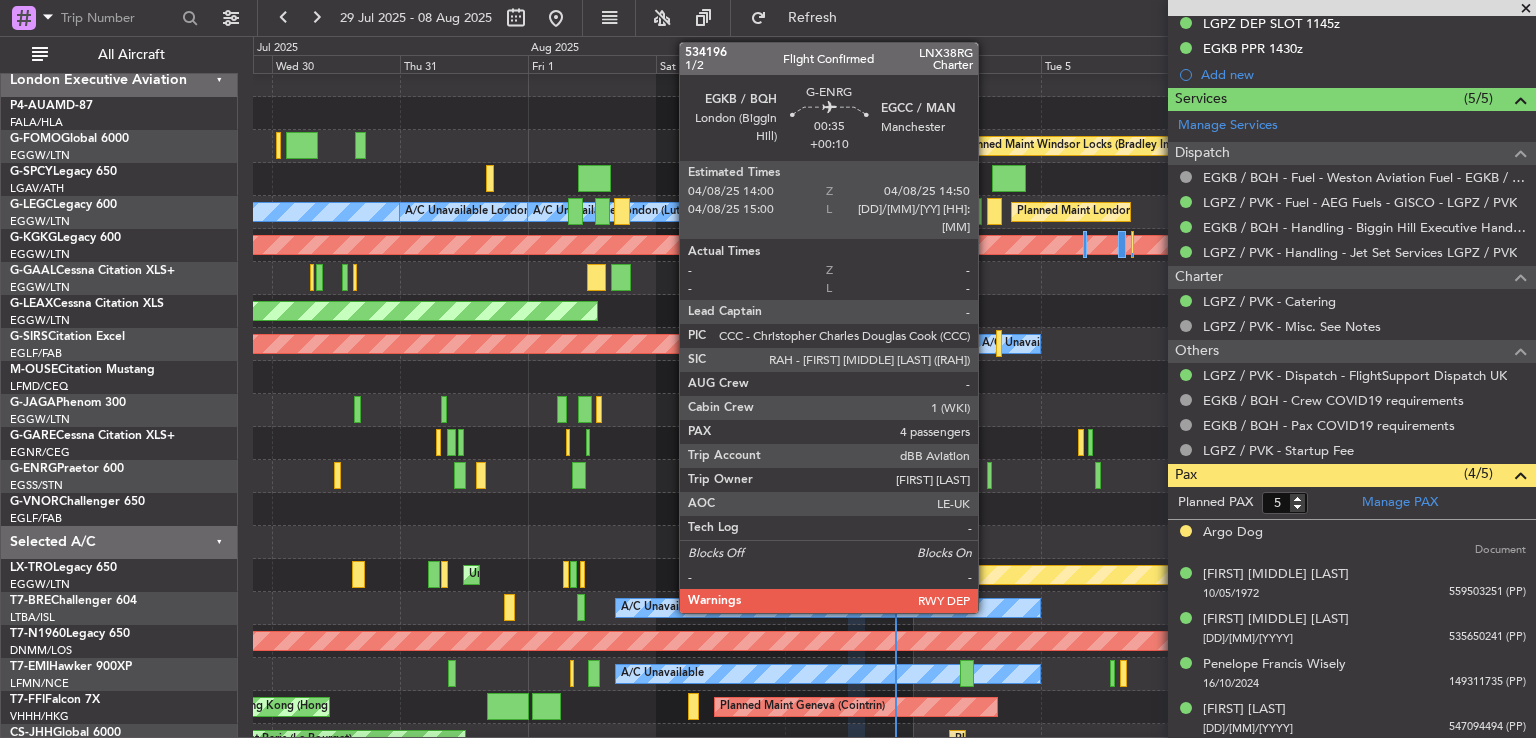 click 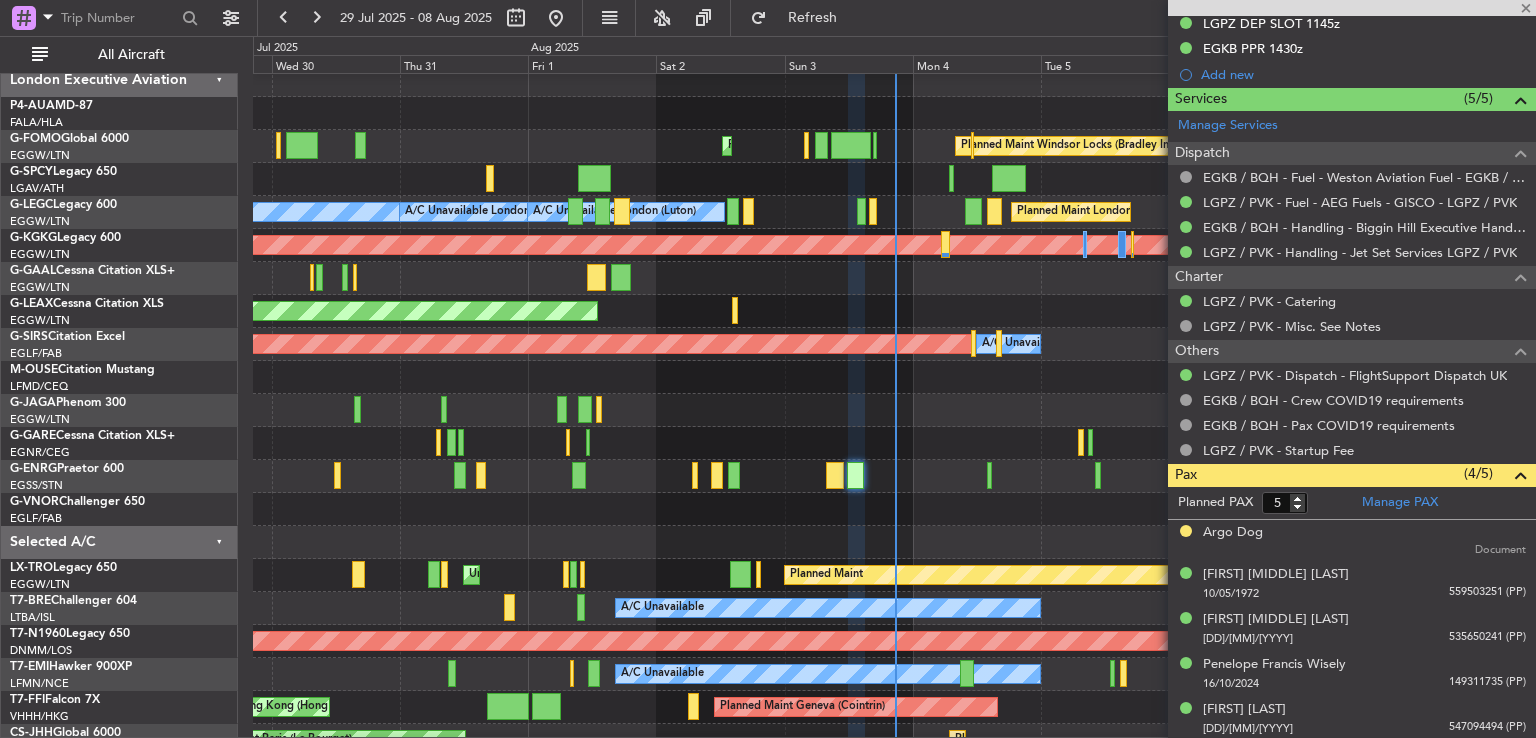 type 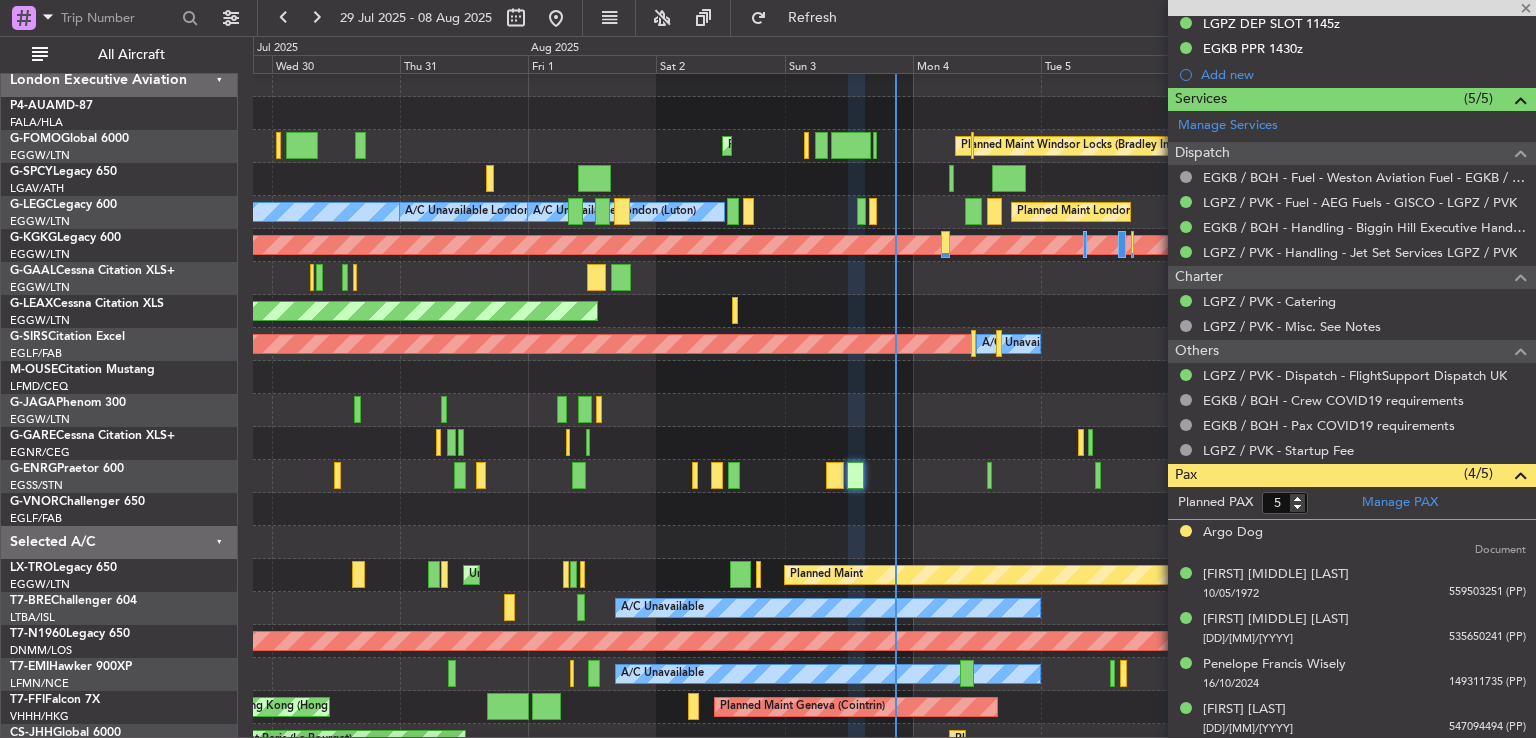 type 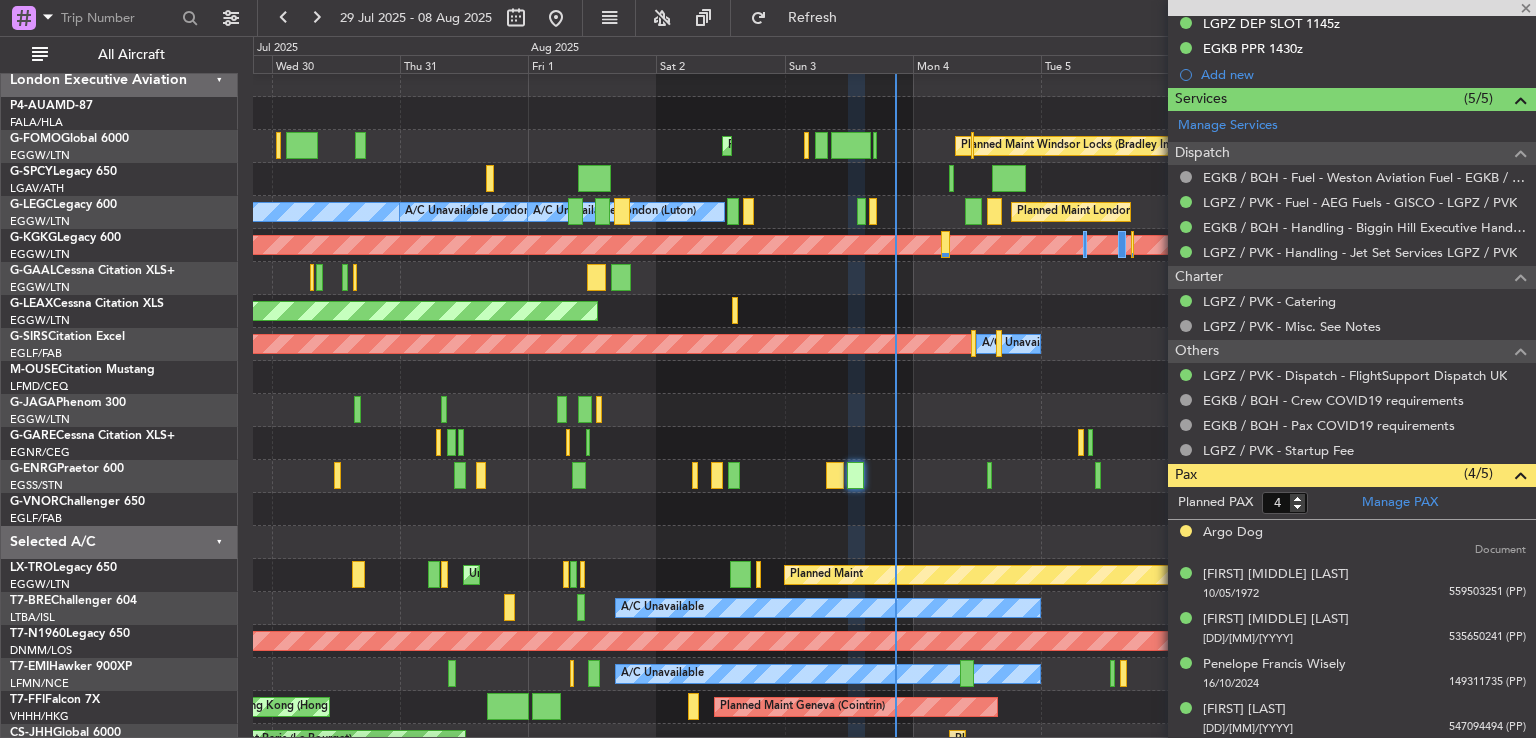 scroll, scrollTop: 0, scrollLeft: 0, axis: both 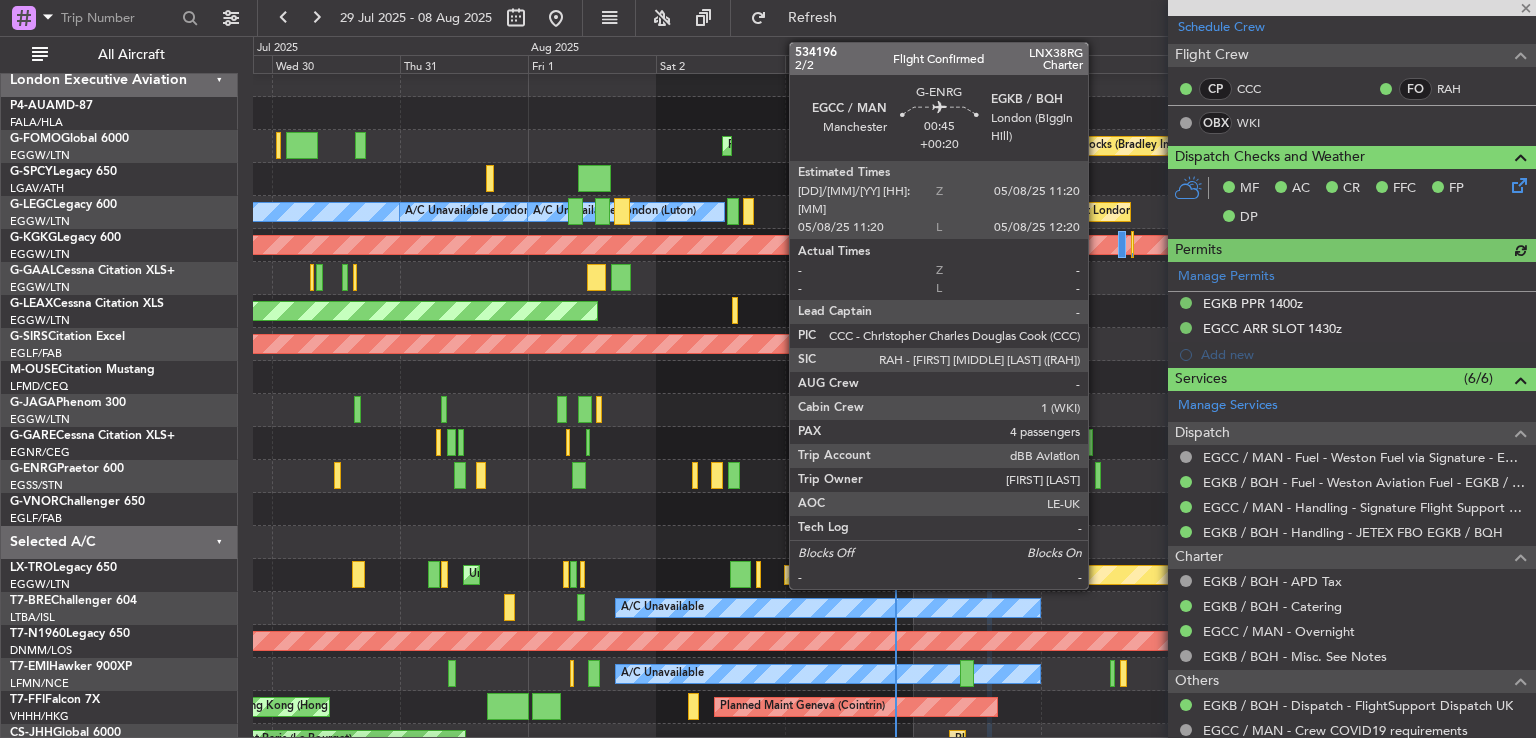 click 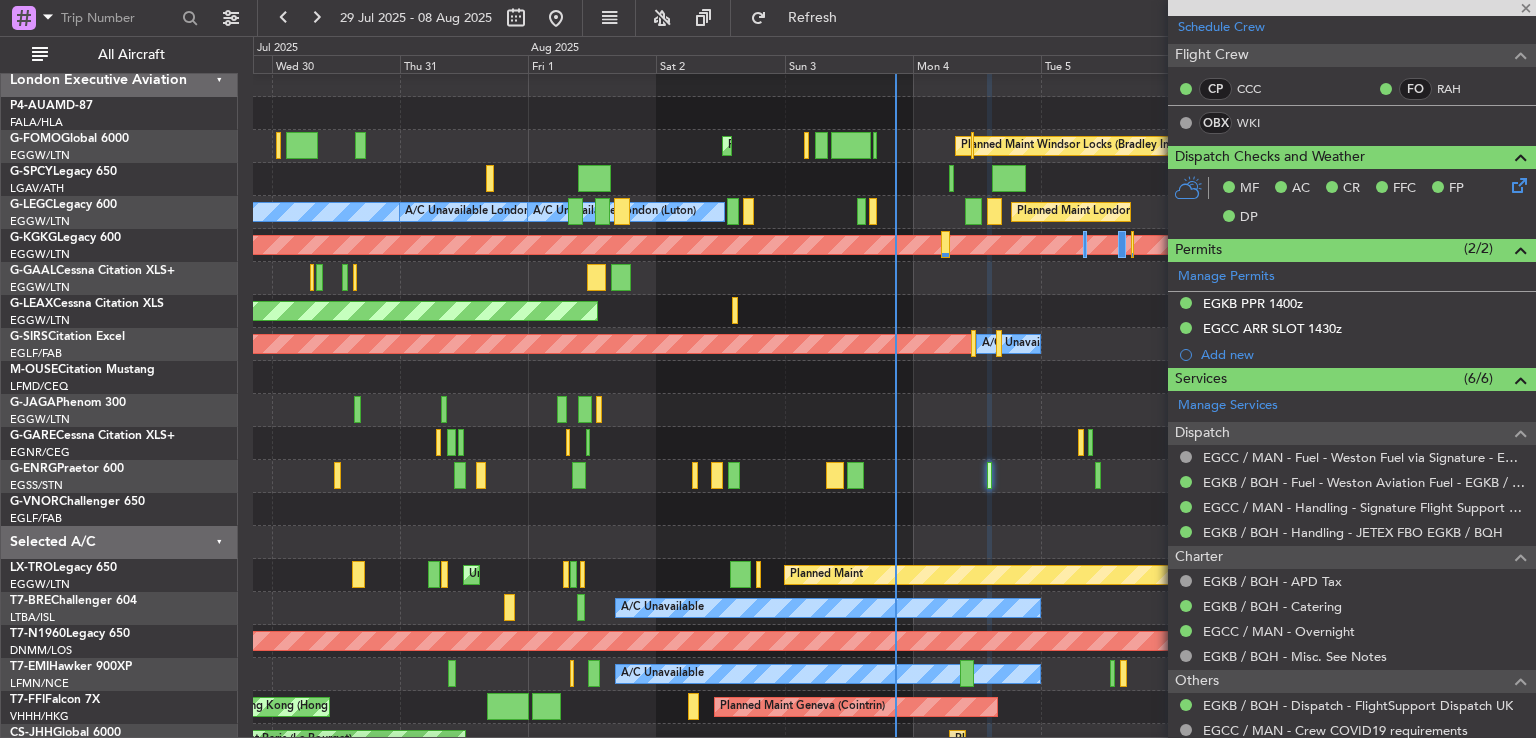 type on "+00:20" 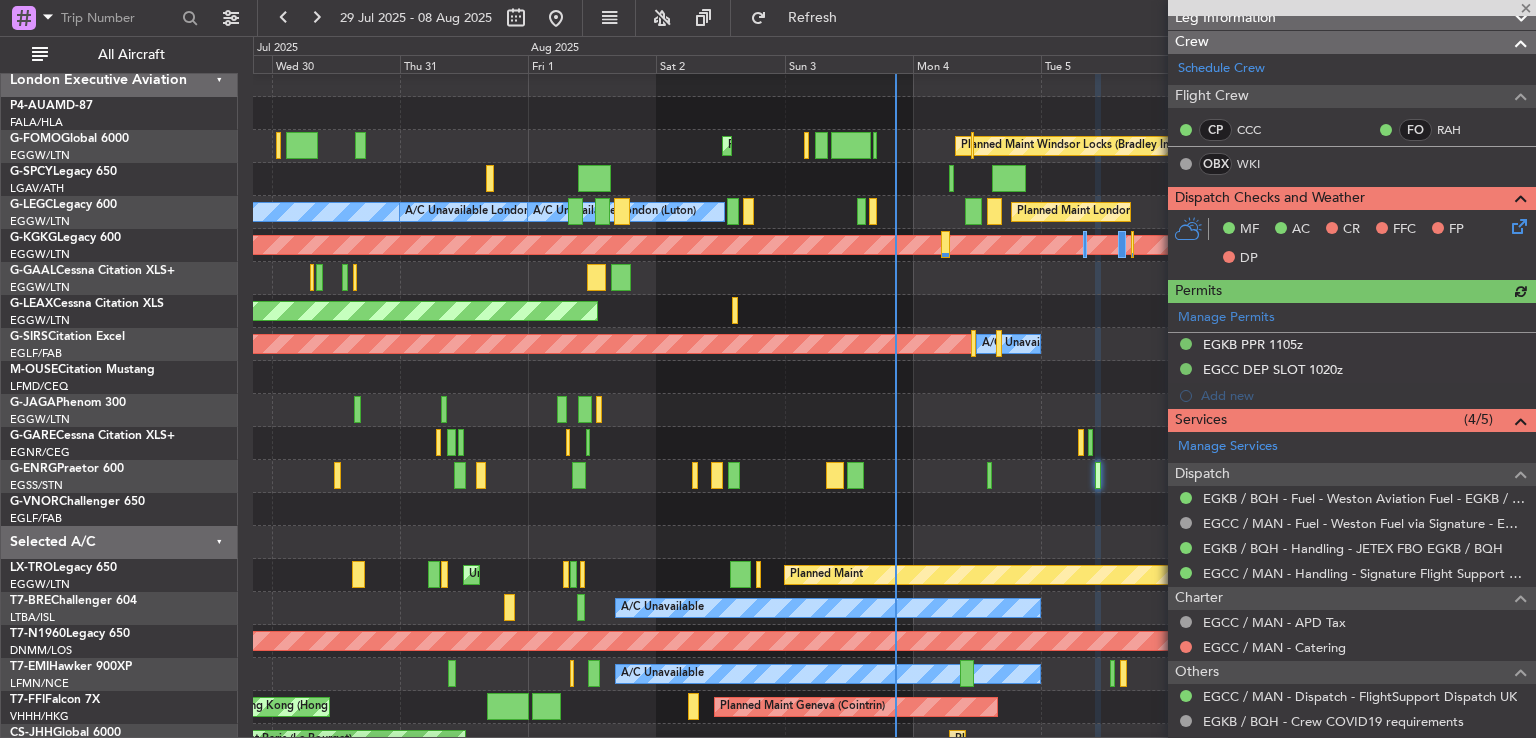 scroll, scrollTop: 291, scrollLeft: 0, axis: vertical 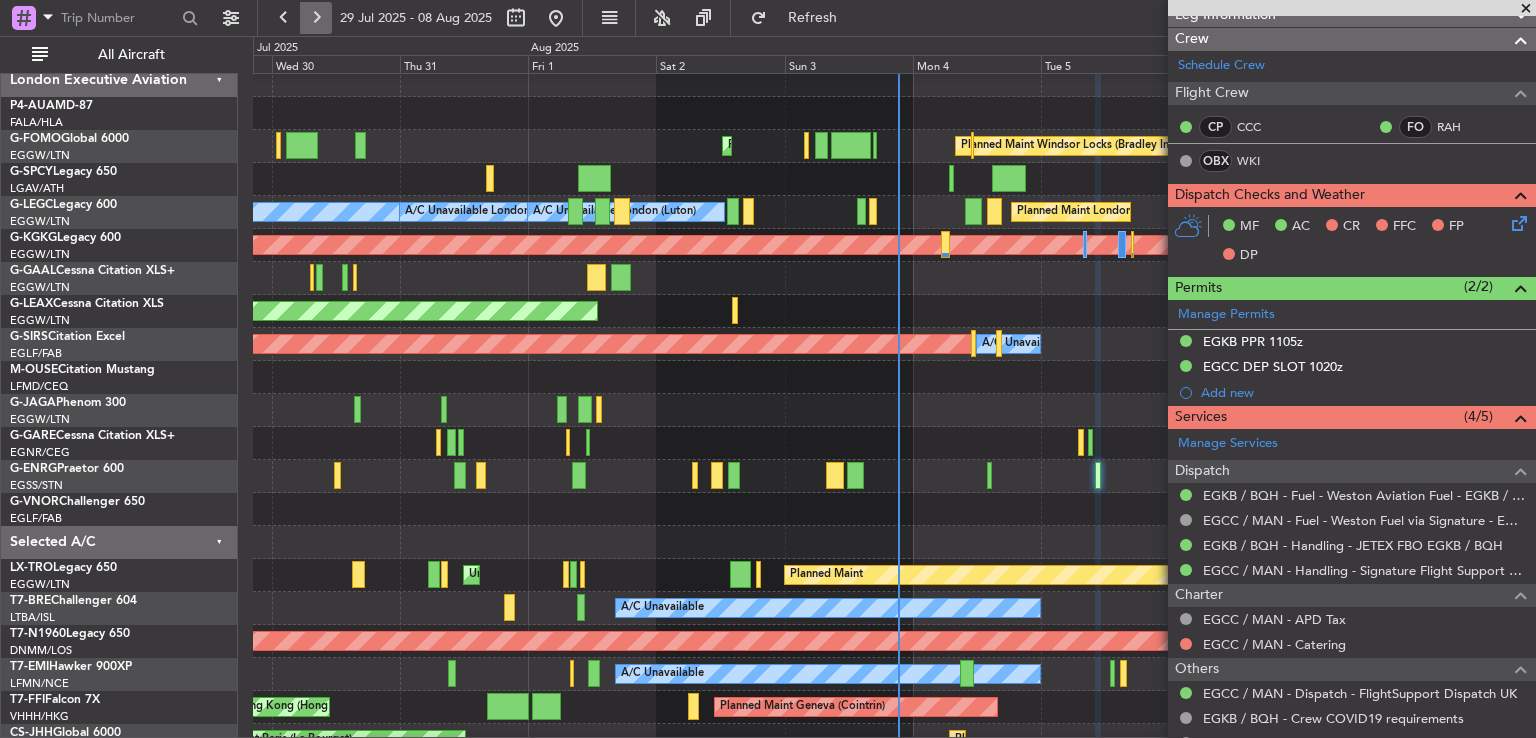 click at bounding box center (316, 18) 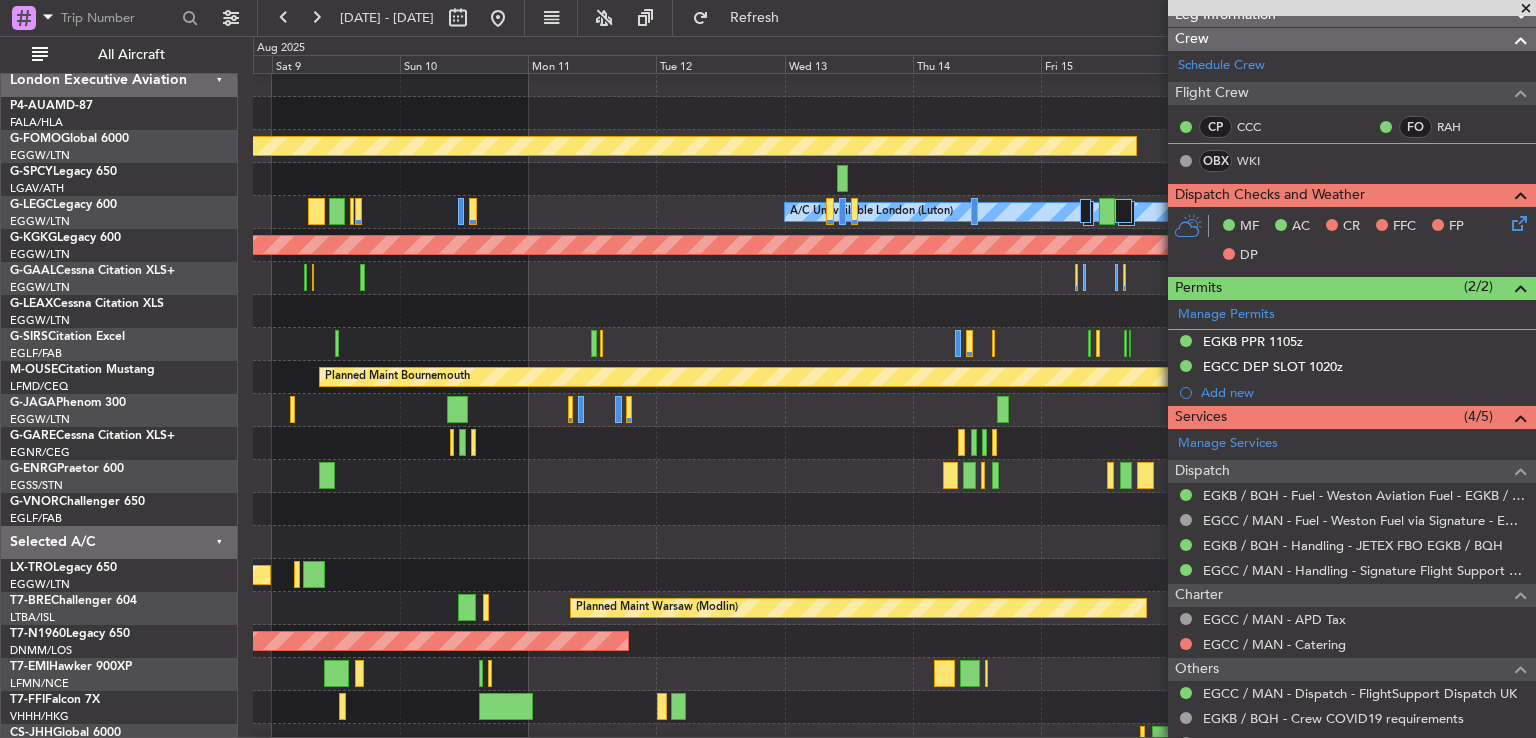 click at bounding box center (1526, 9) 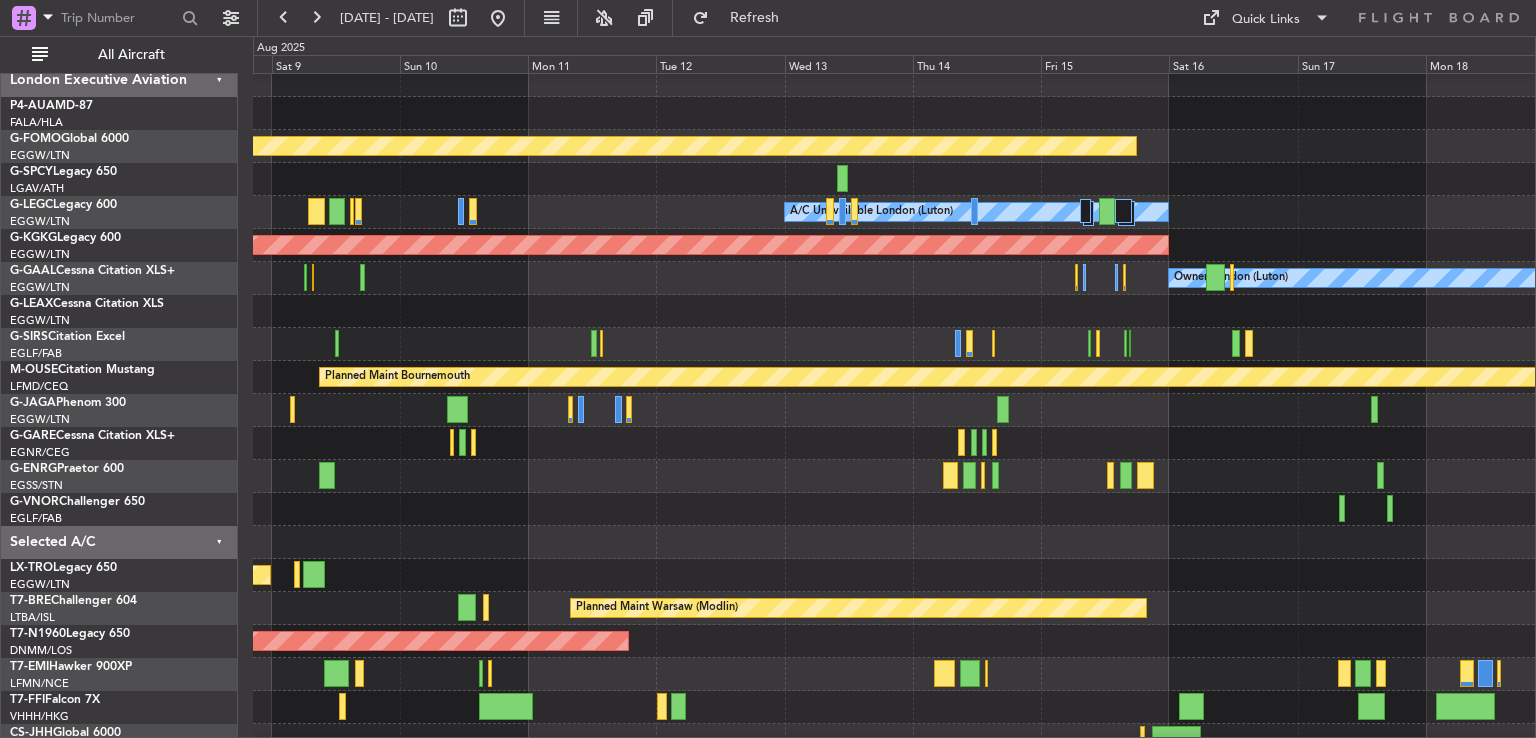 type on "0" 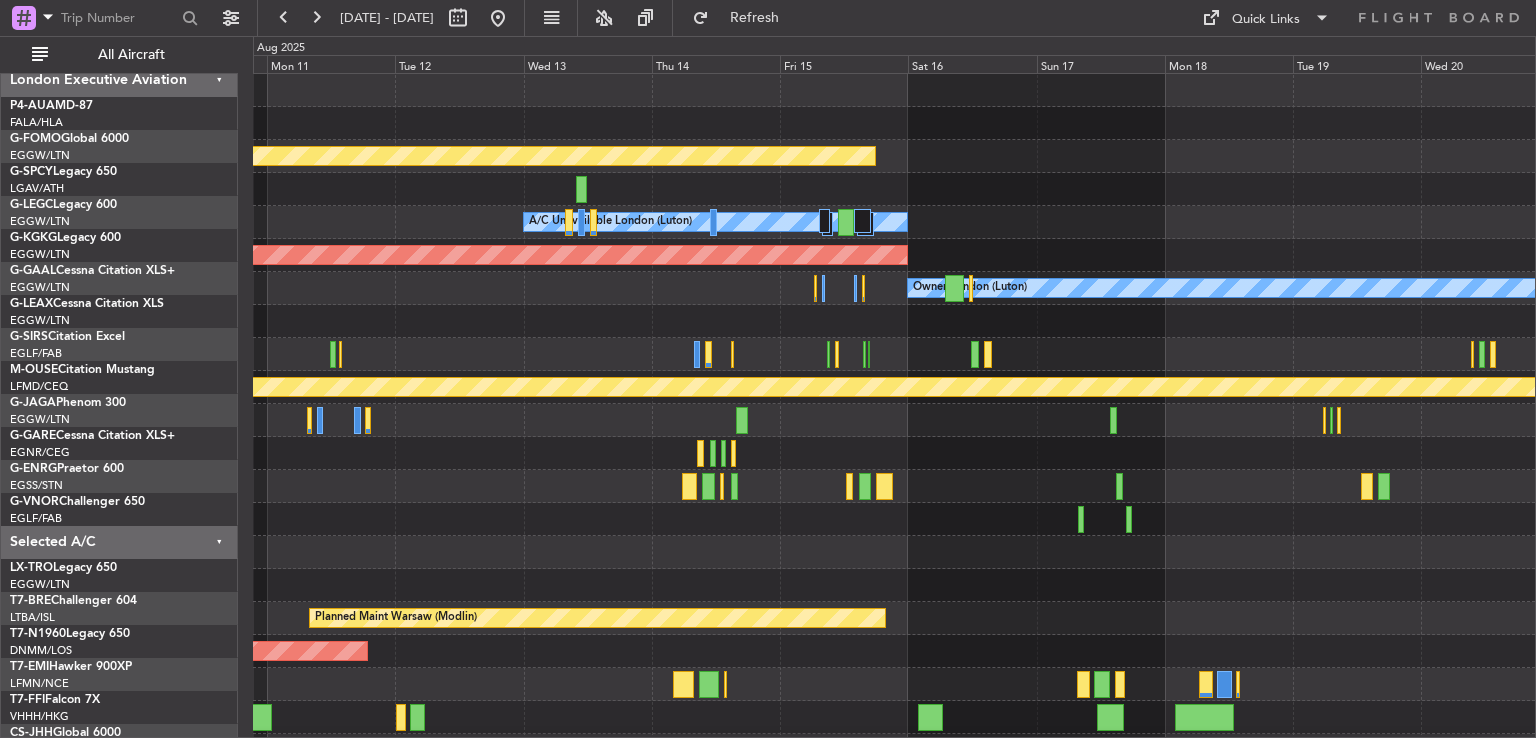 scroll, scrollTop: 0, scrollLeft: 0, axis: both 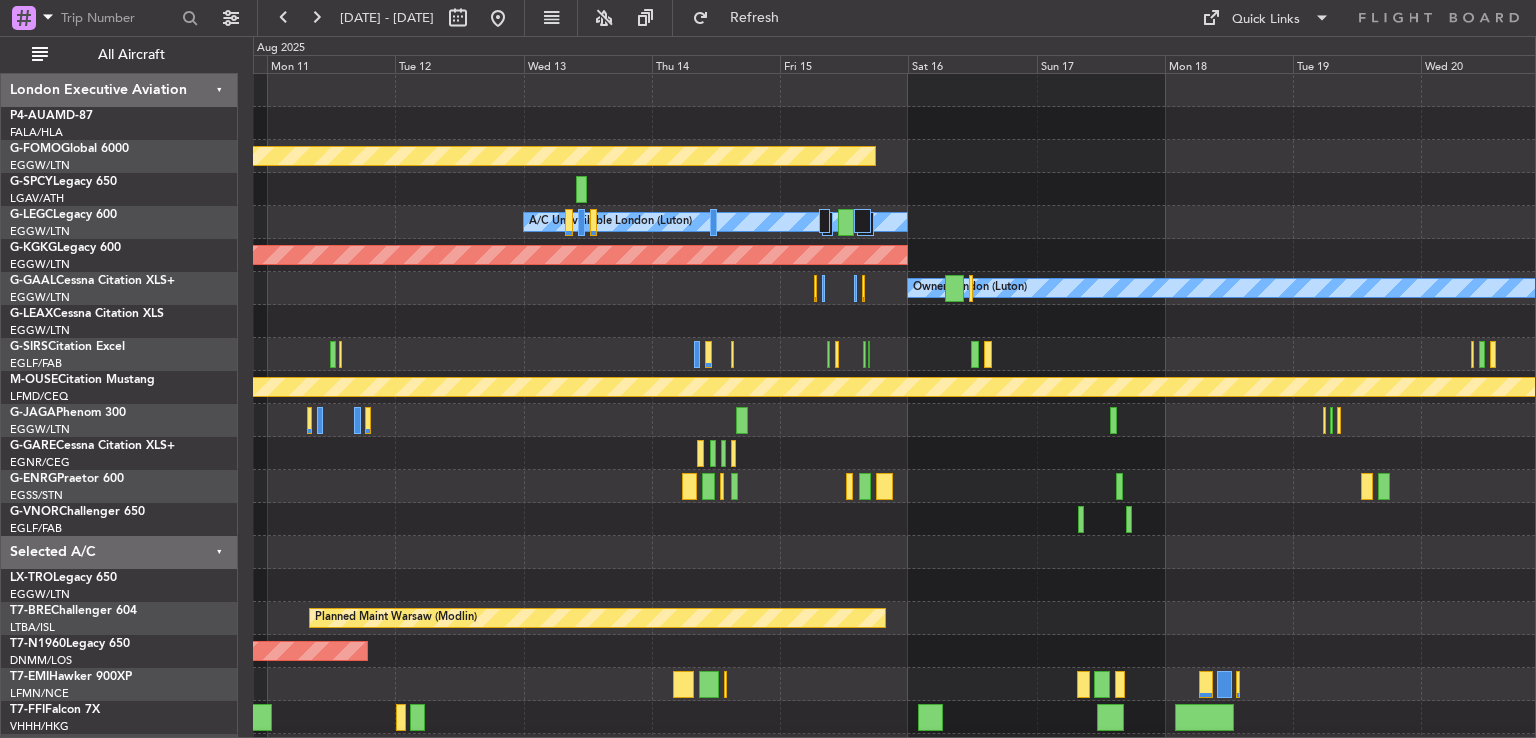 click on "Planned Maint Windsor Locks (Bradley Intl)
A/C Unavailable London (Luton)
A/C Unavailable London (Luton)
AOG Maint Istanbul (Ataturk)
Owner London (Luton)
Planned Maint Bournemouth
Planned Maint
Planned Maint Warsaw (Modlin)
Planned Maint London (Stansted)" 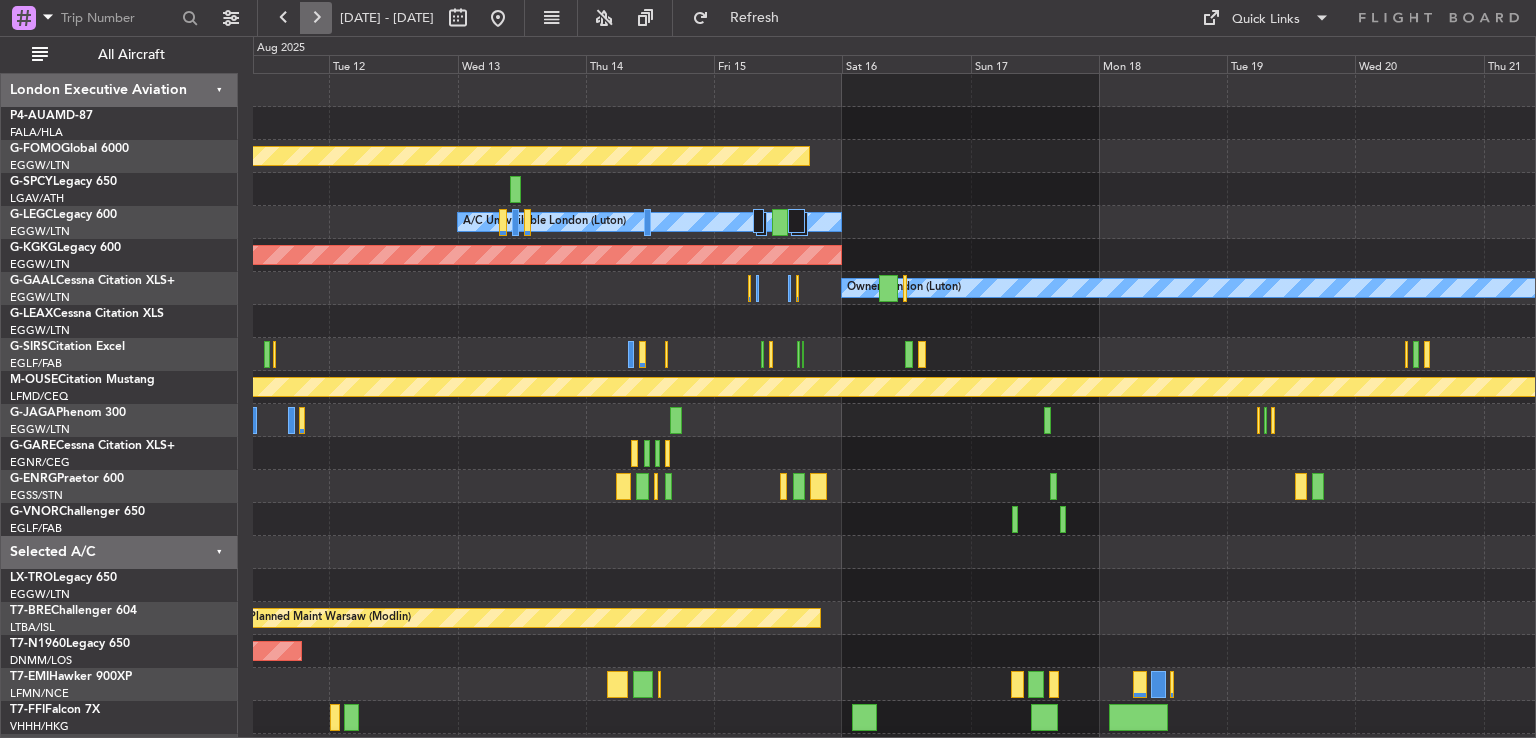 click at bounding box center (316, 18) 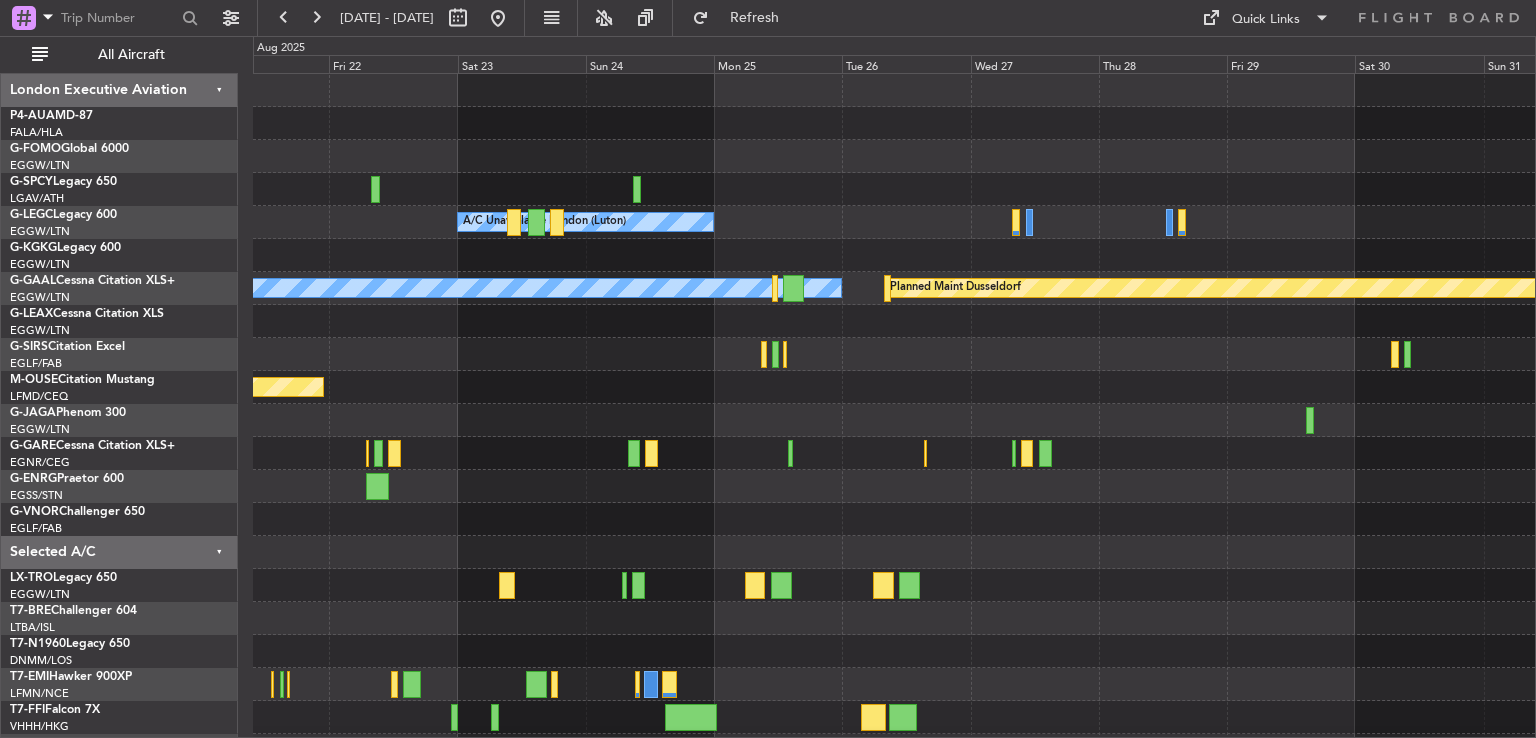 scroll, scrollTop: 96, scrollLeft: 0, axis: vertical 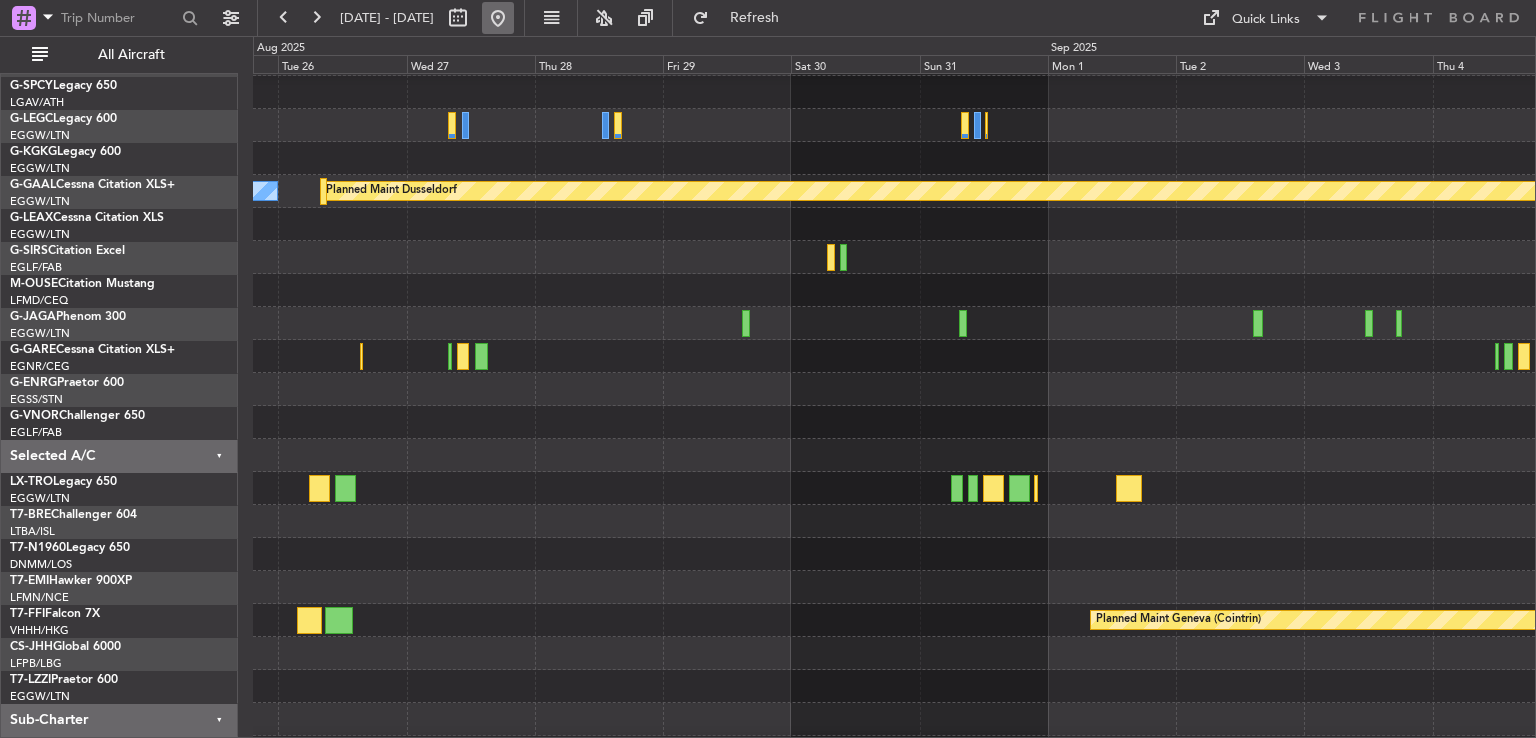 click at bounding box center (498, 18) 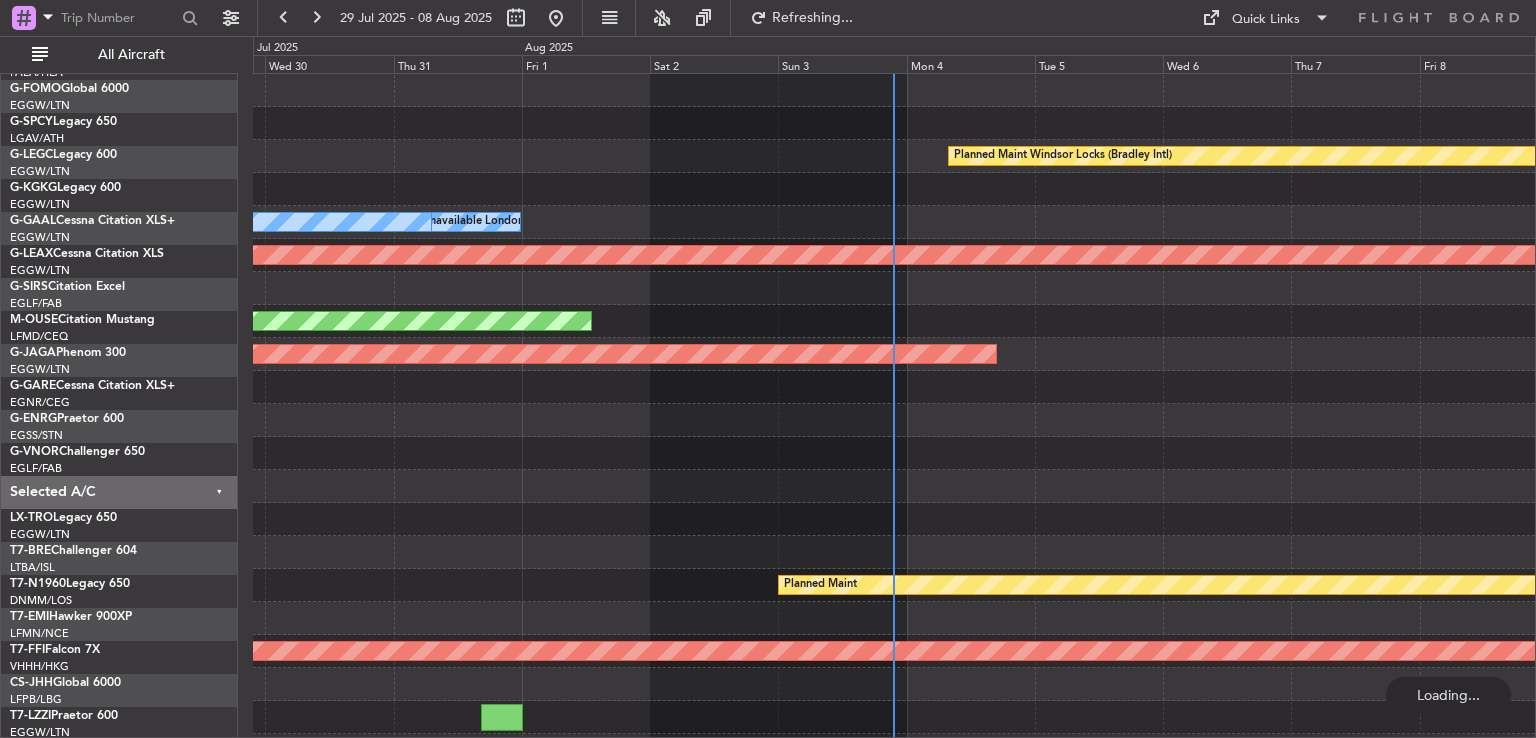 scroll, scrollTop: 0, scrollLeft: 0, axis: both 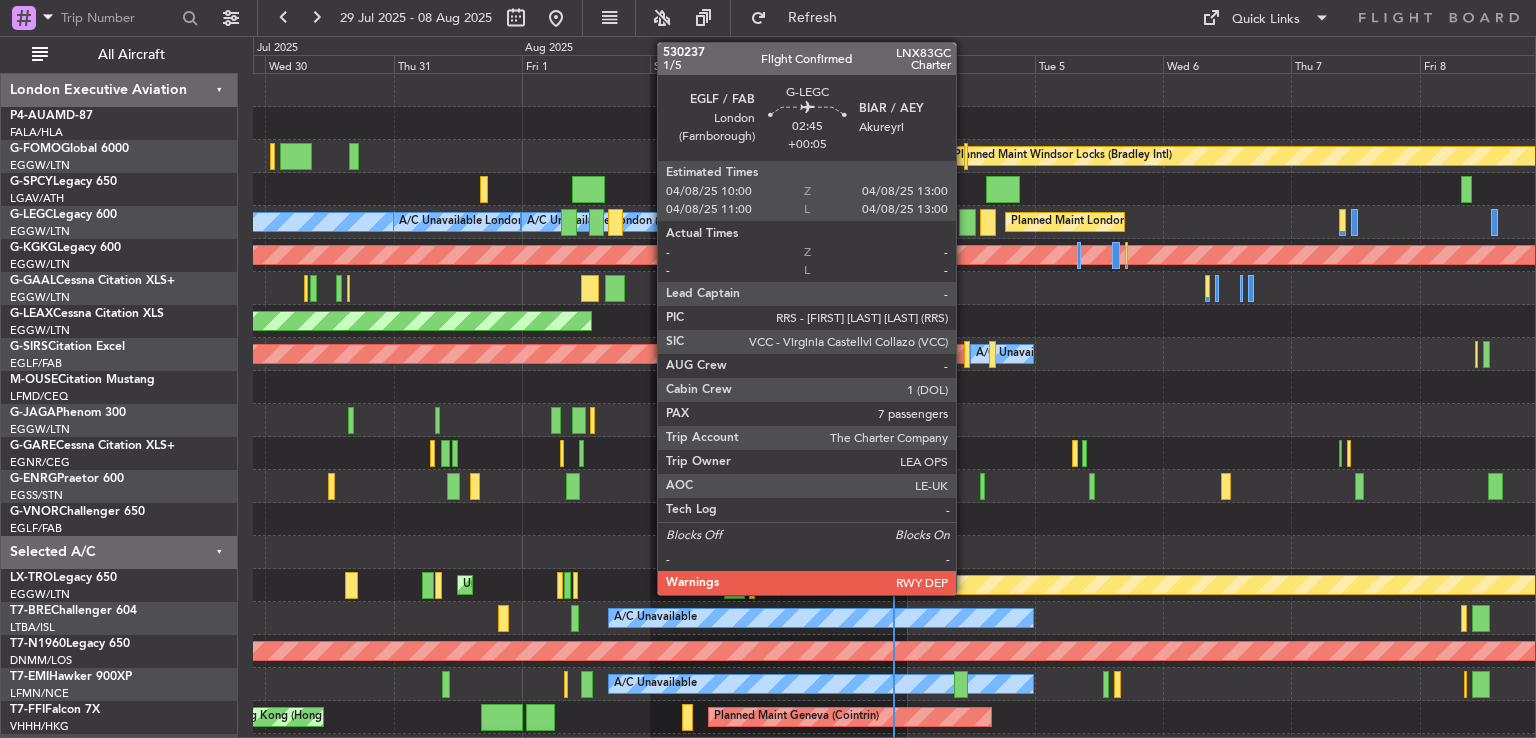 click 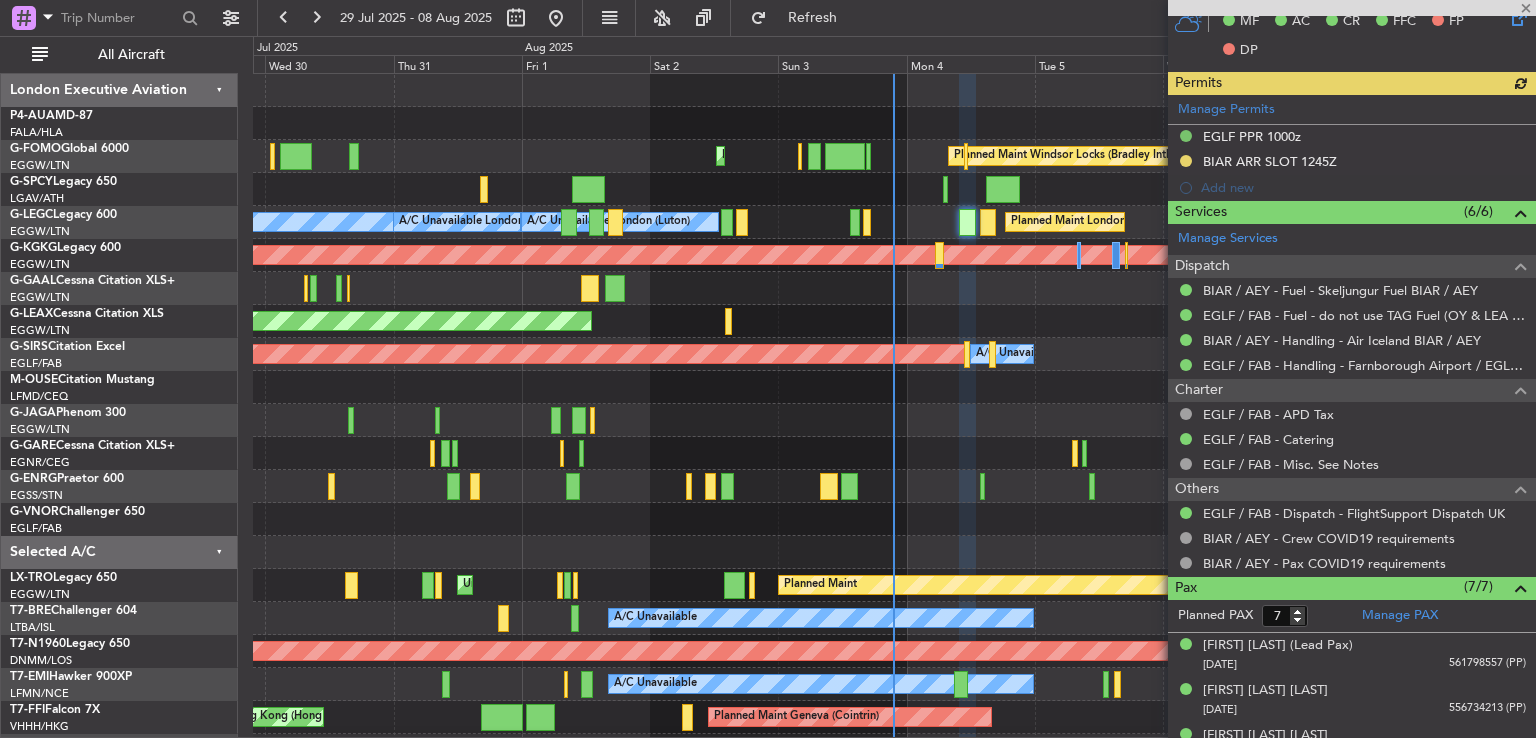 scroll, scrollTop: 0, scrollLeft: 0, axis: both 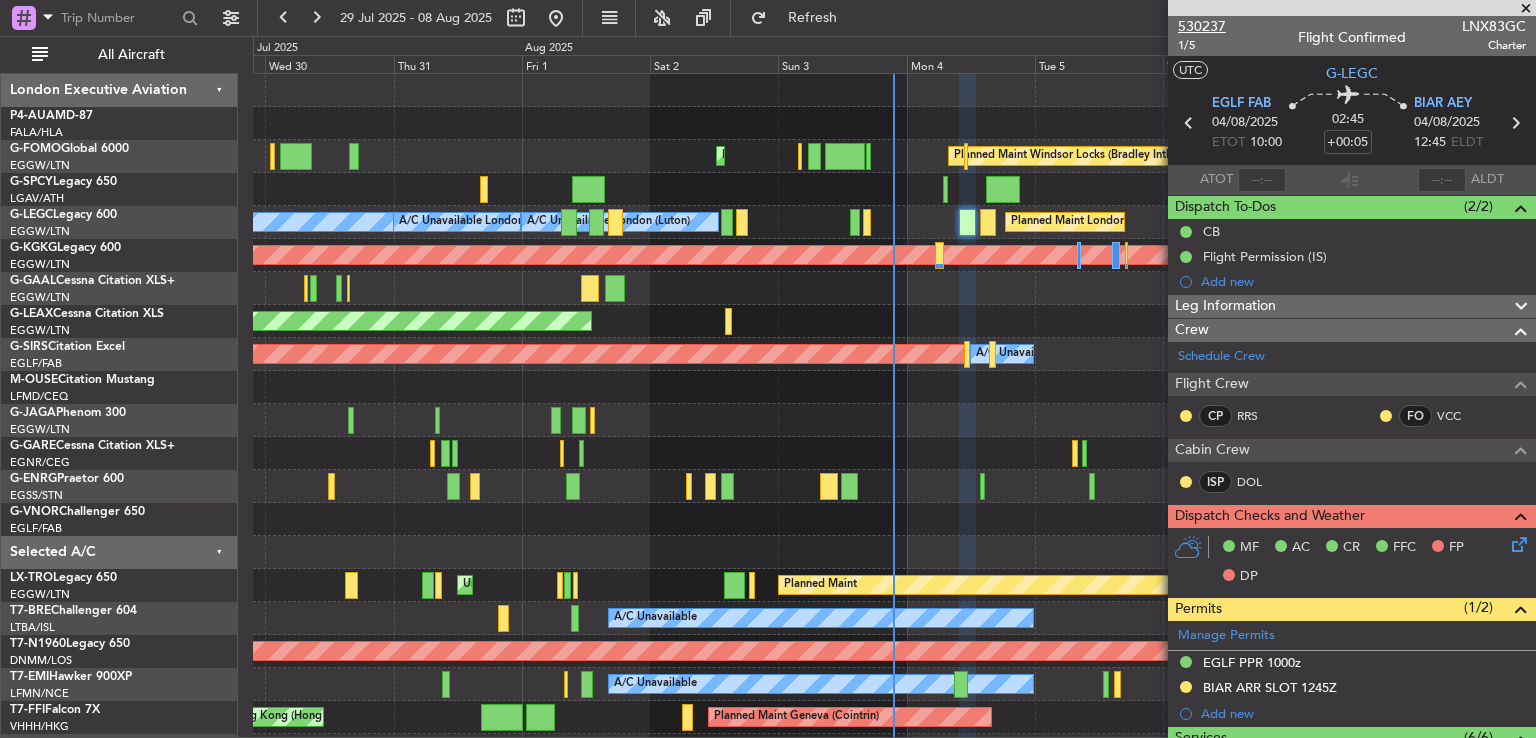 click on "530237" at bounding box center [1202, 26] 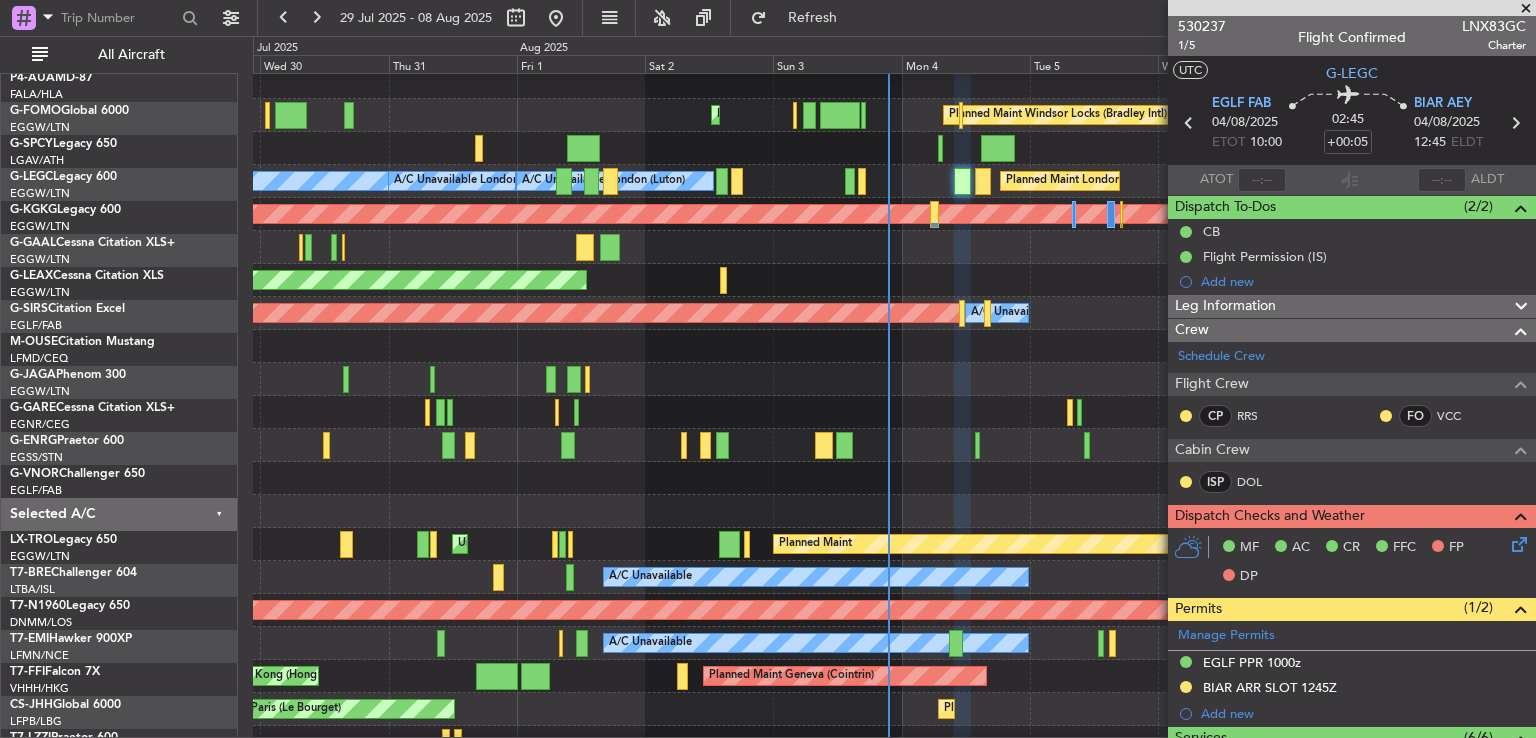 scroll, scrollTop: 40, scrollLeft: 0, axis: vertical 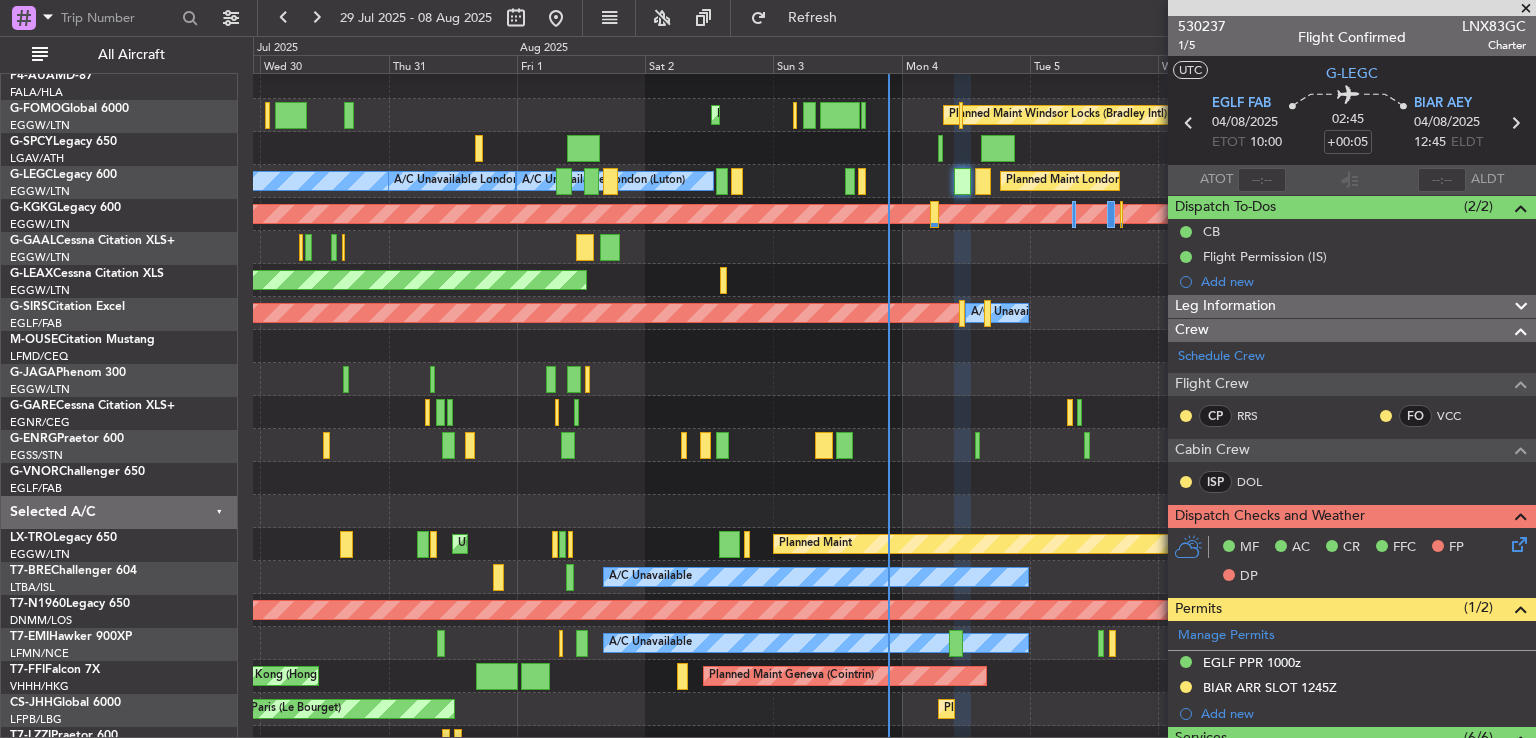 click 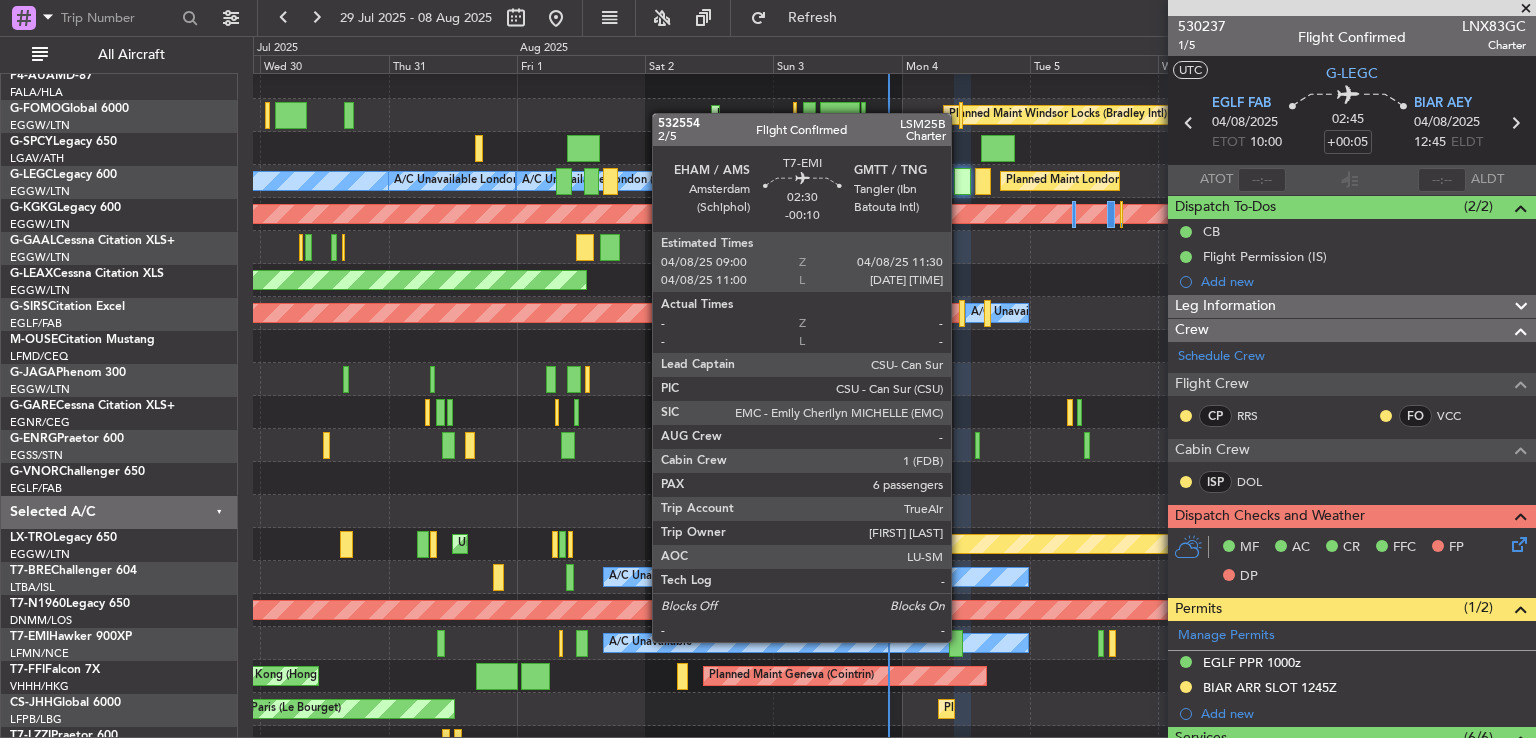 click 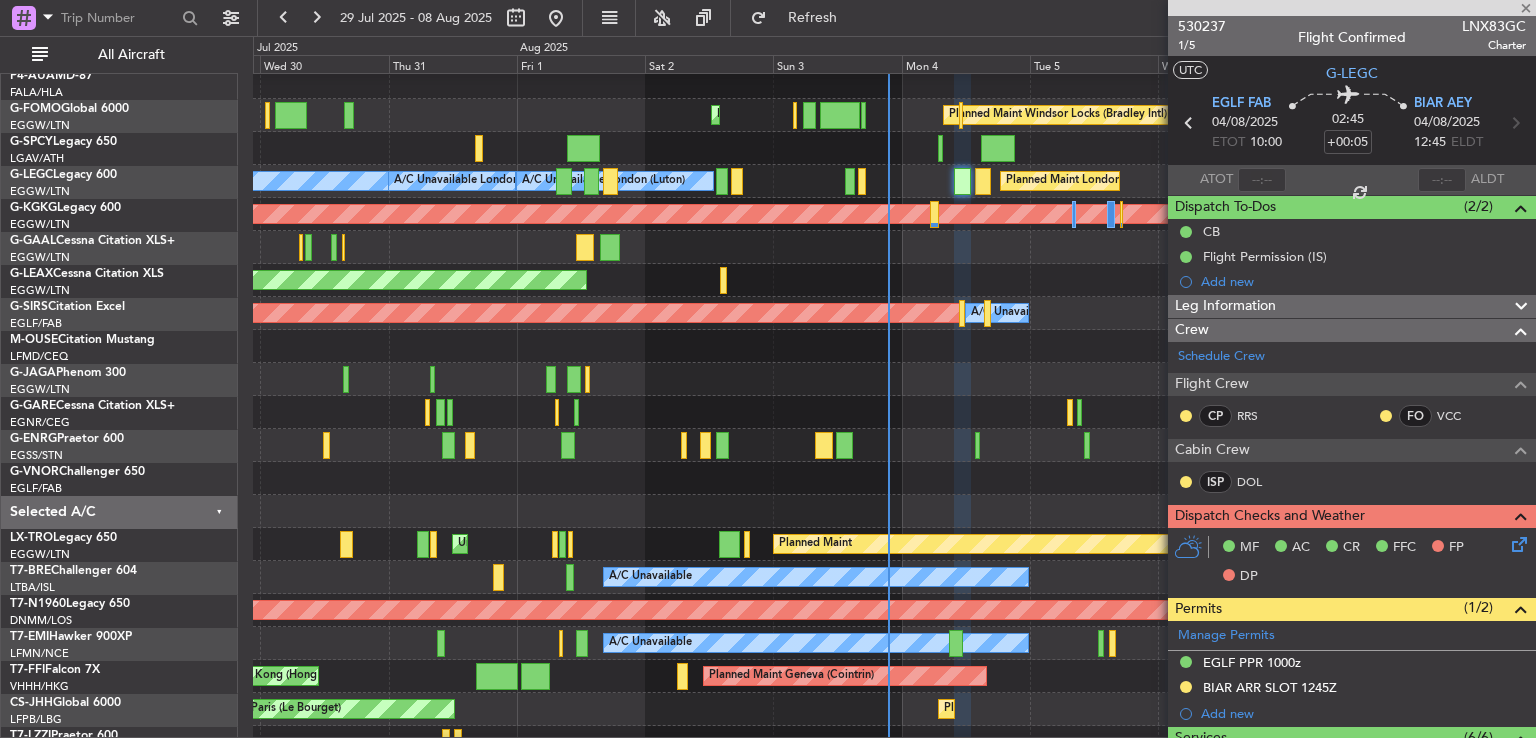 type on "-00:10" 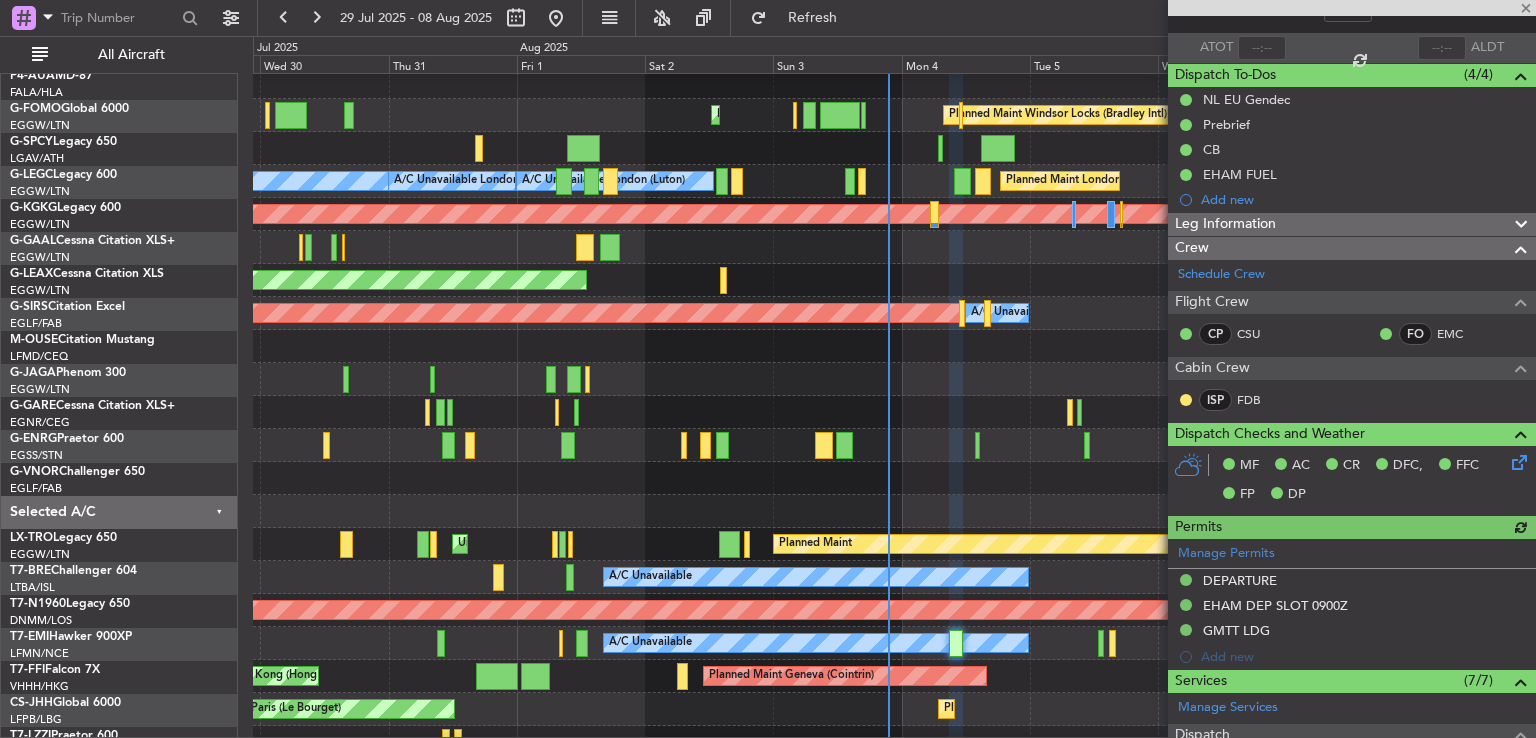 scroll, scrollTop: 0, scrollLeft: 0, axis: both 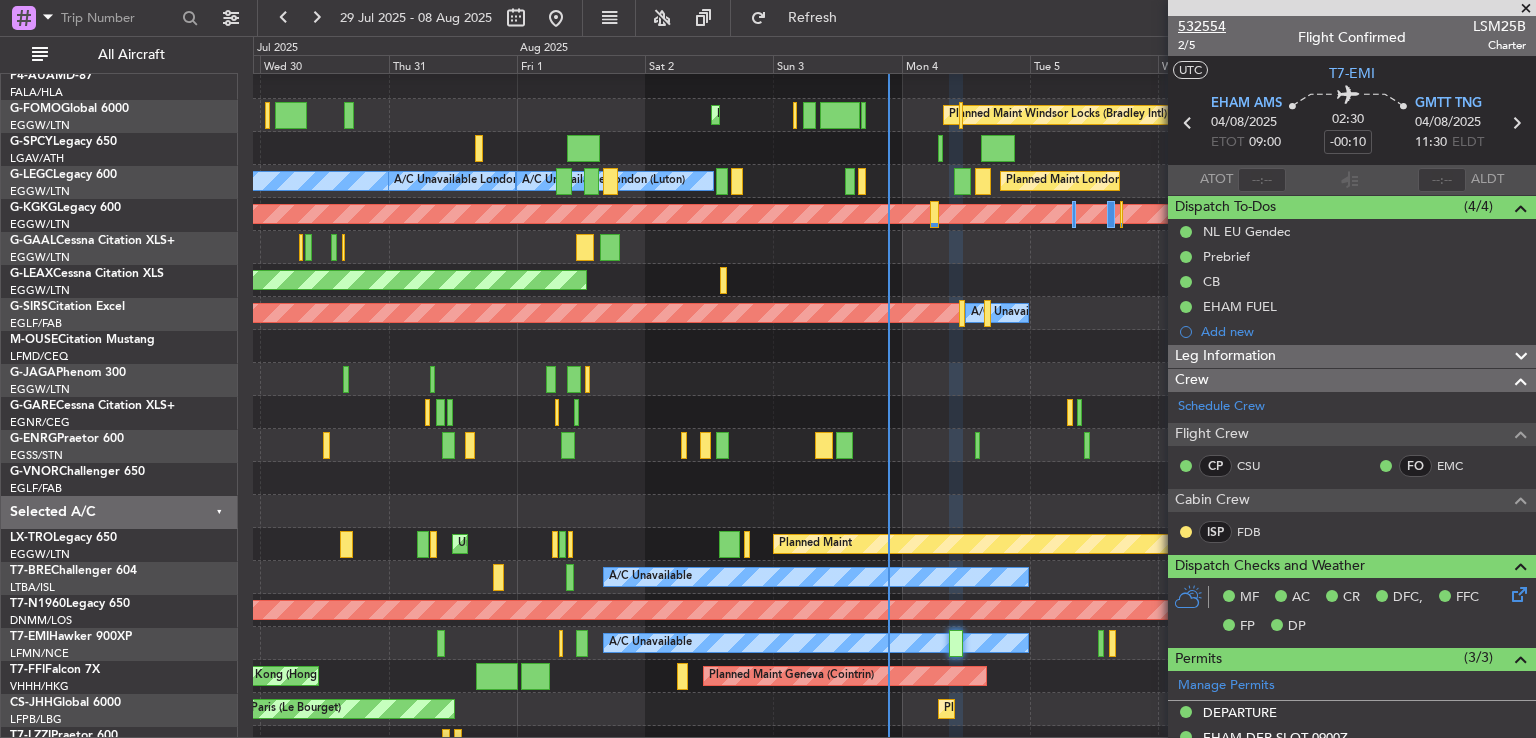 click on "532554" at bounding box center [1202, 26] 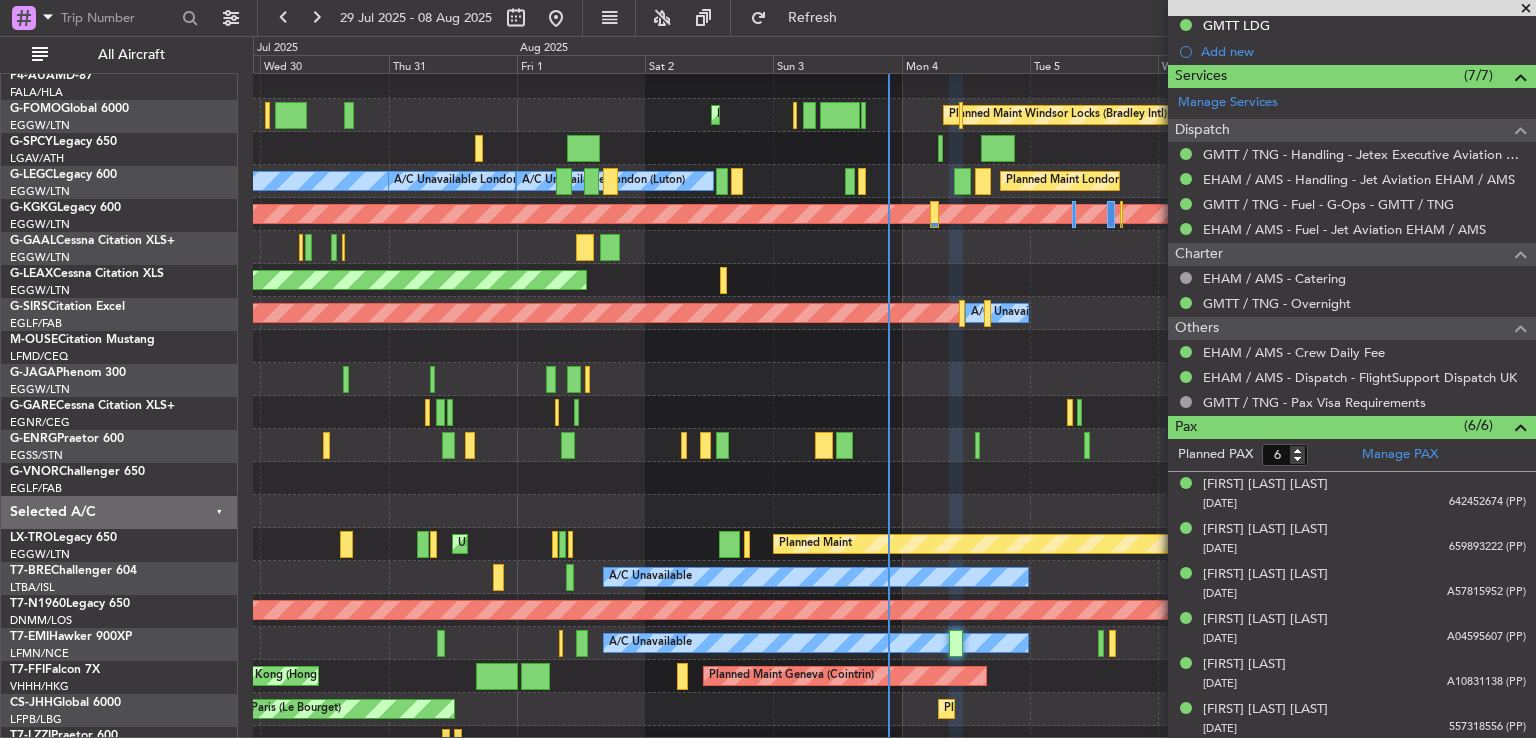 scroll, scrollTop: 0, scrollLeft: 0, axis: both 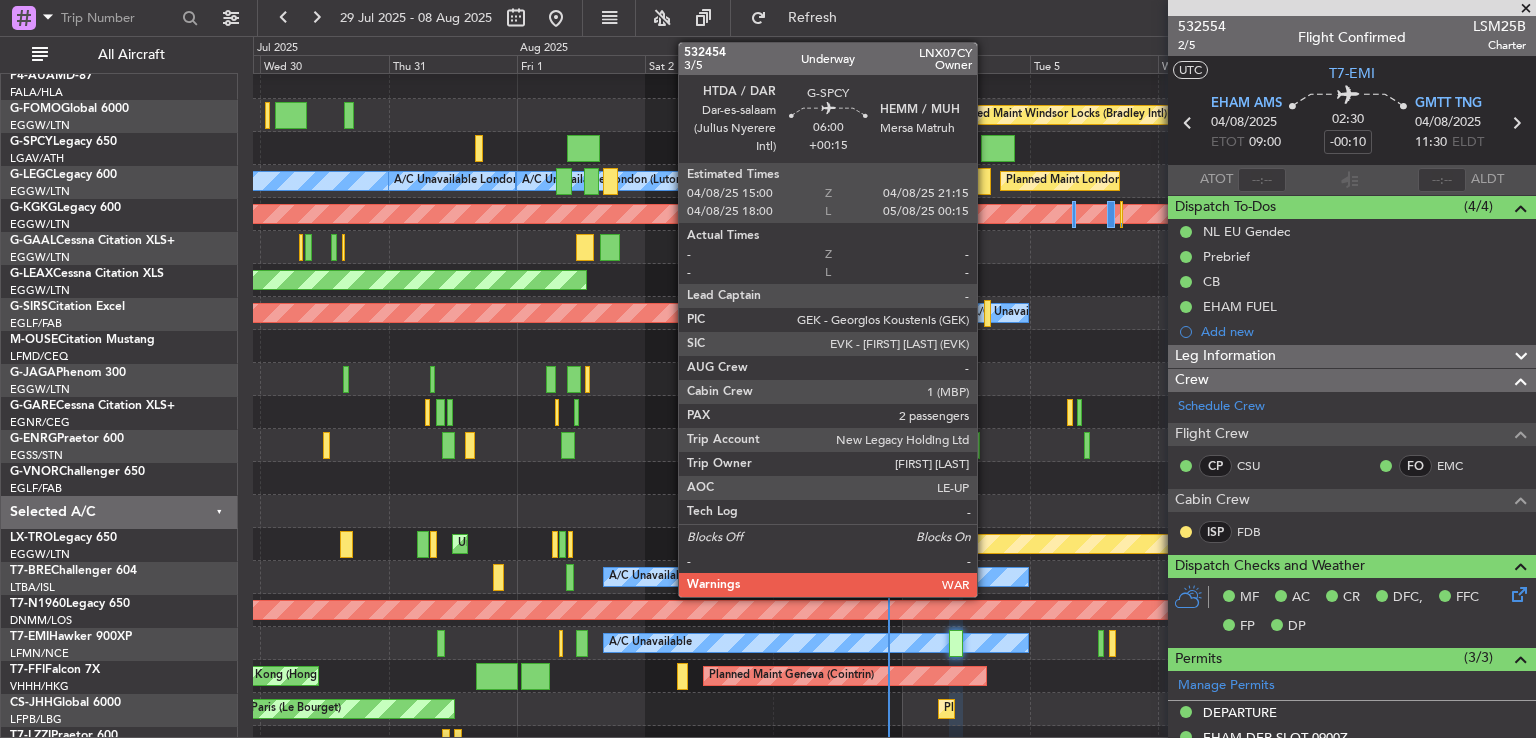 click 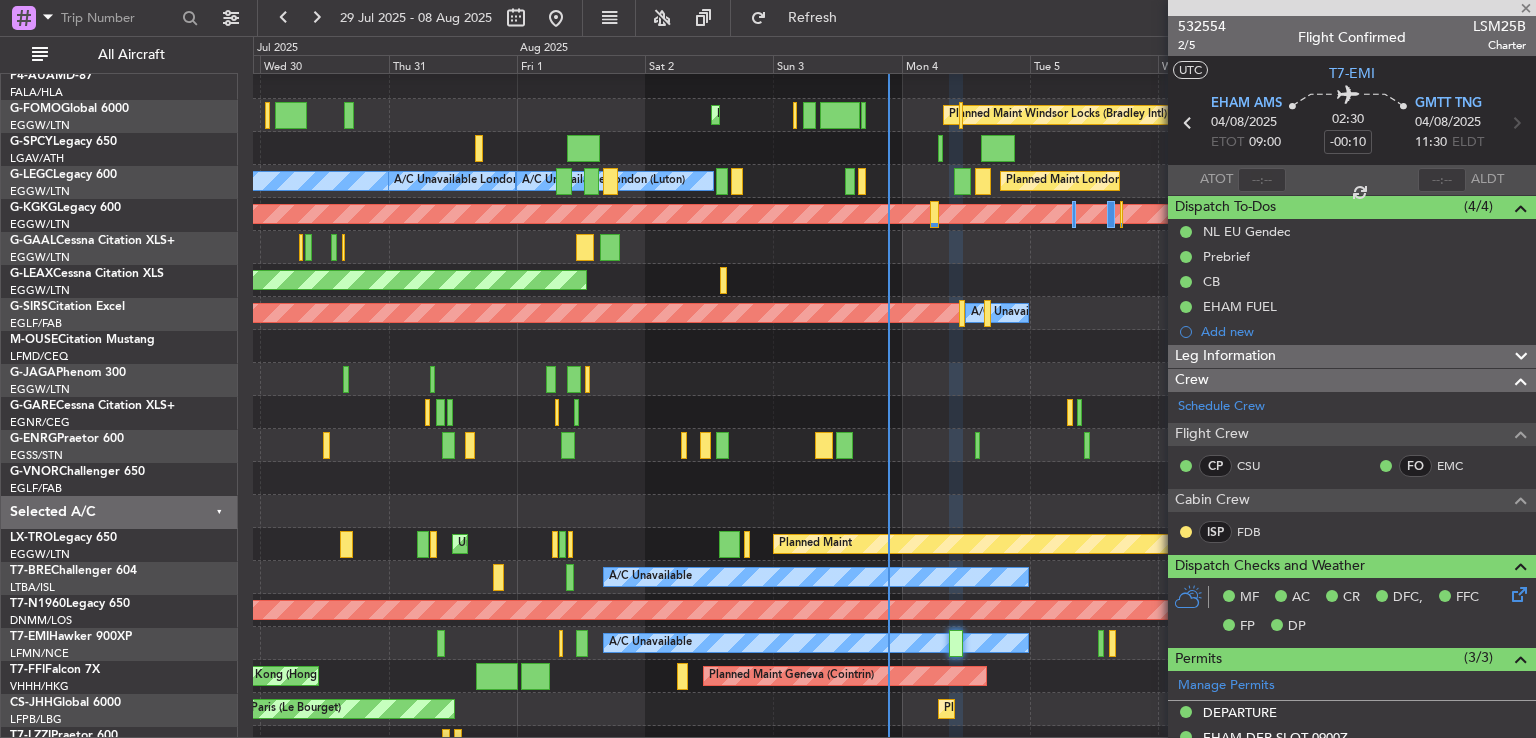 type on "+00:15" 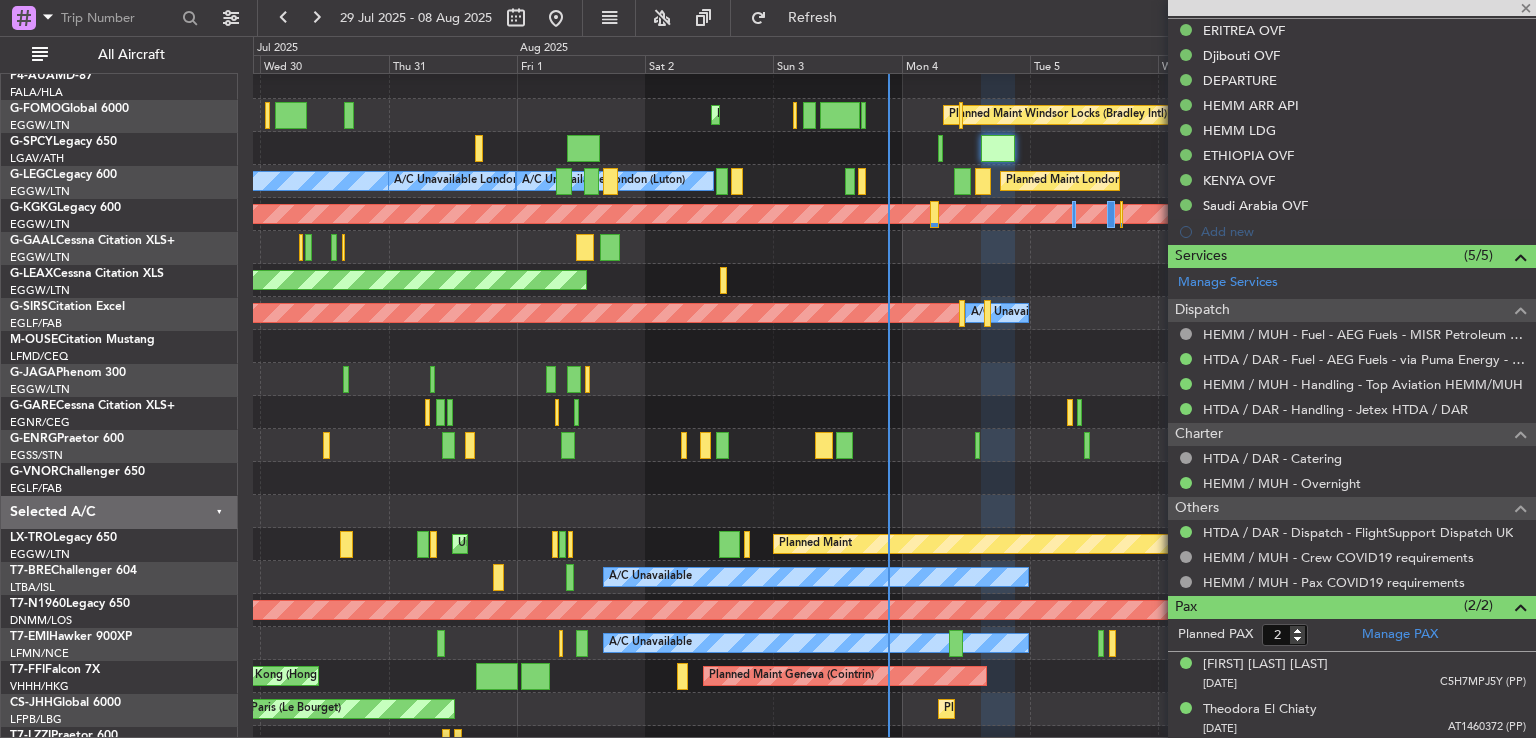 scroll, scrollTop: 100, scrollLeft: 0, axis: vertical 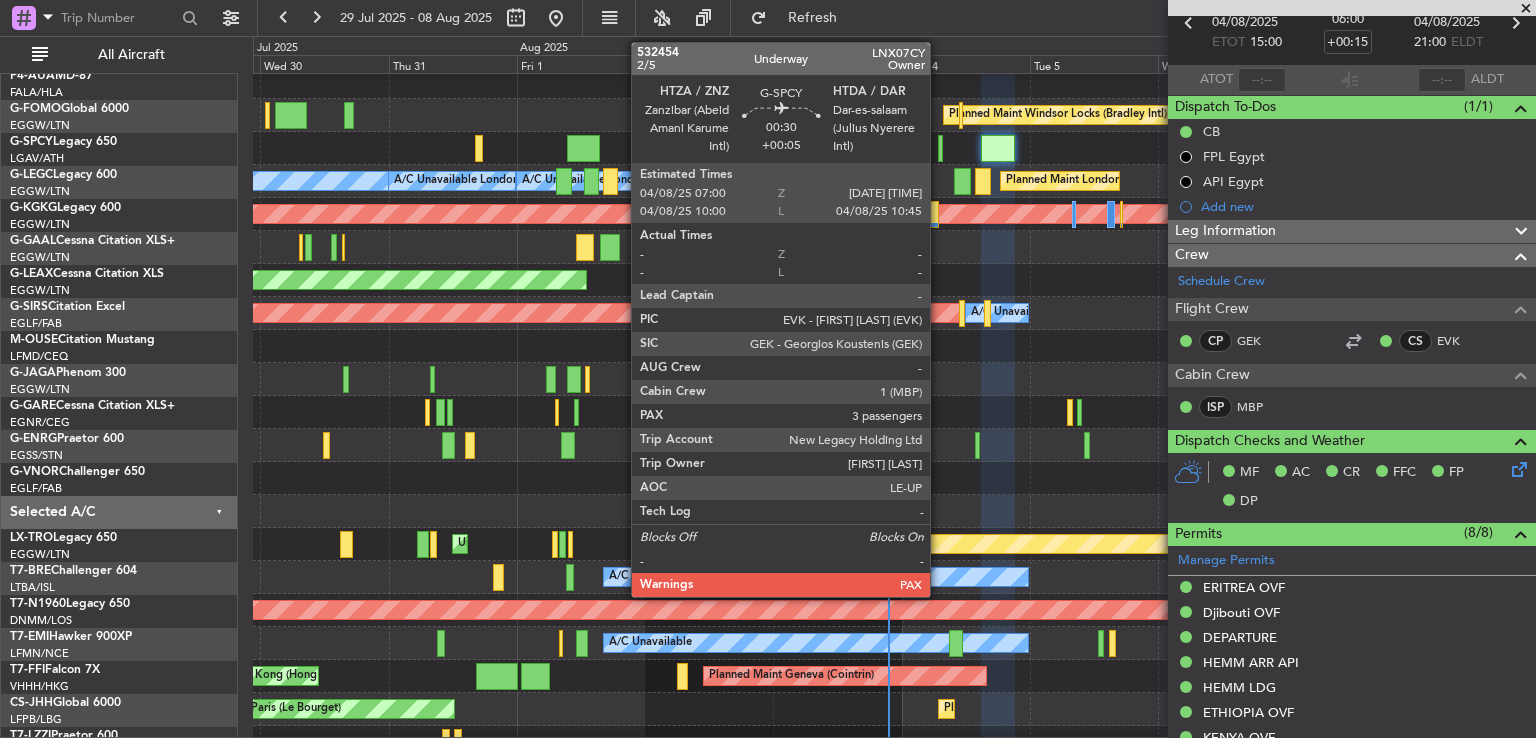 click 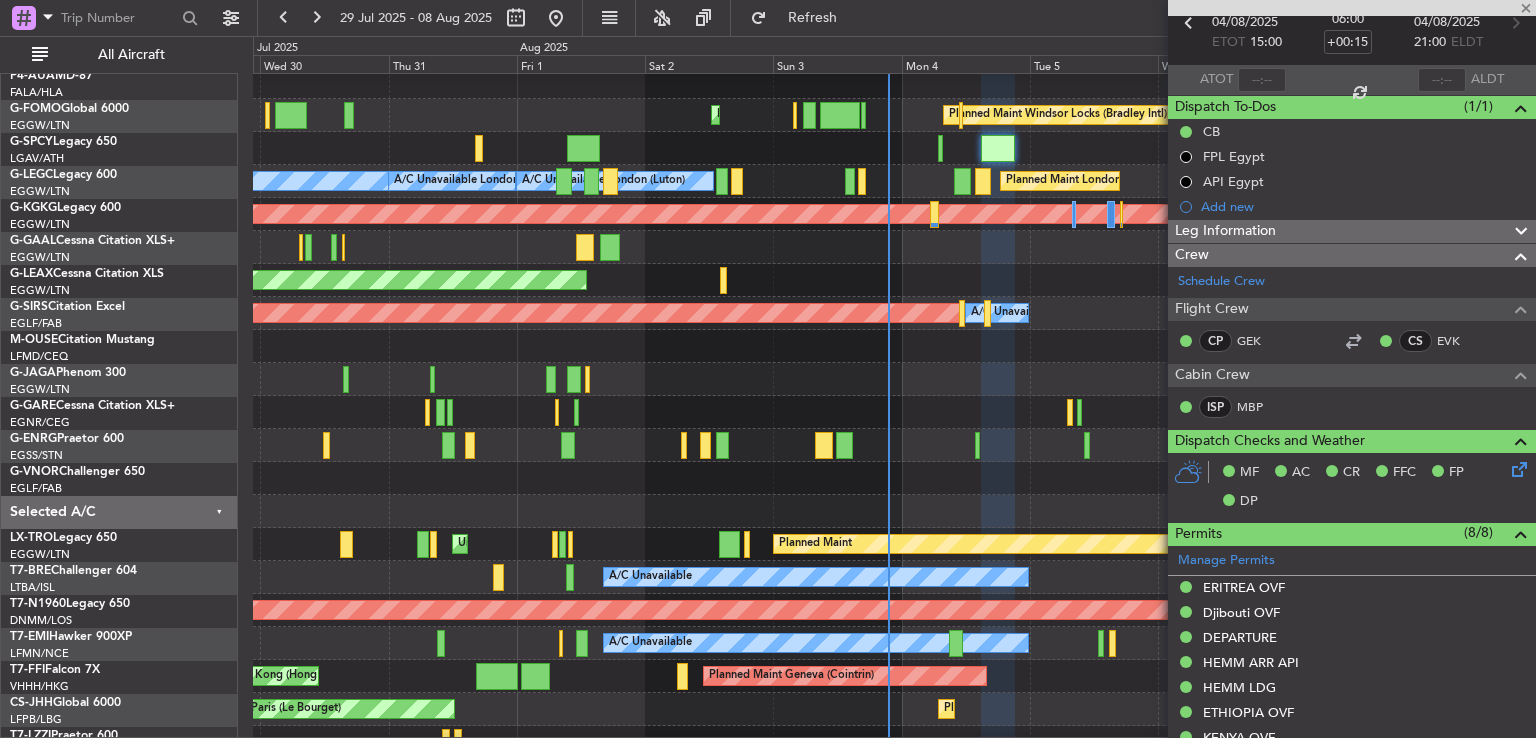 type on "+00:05" 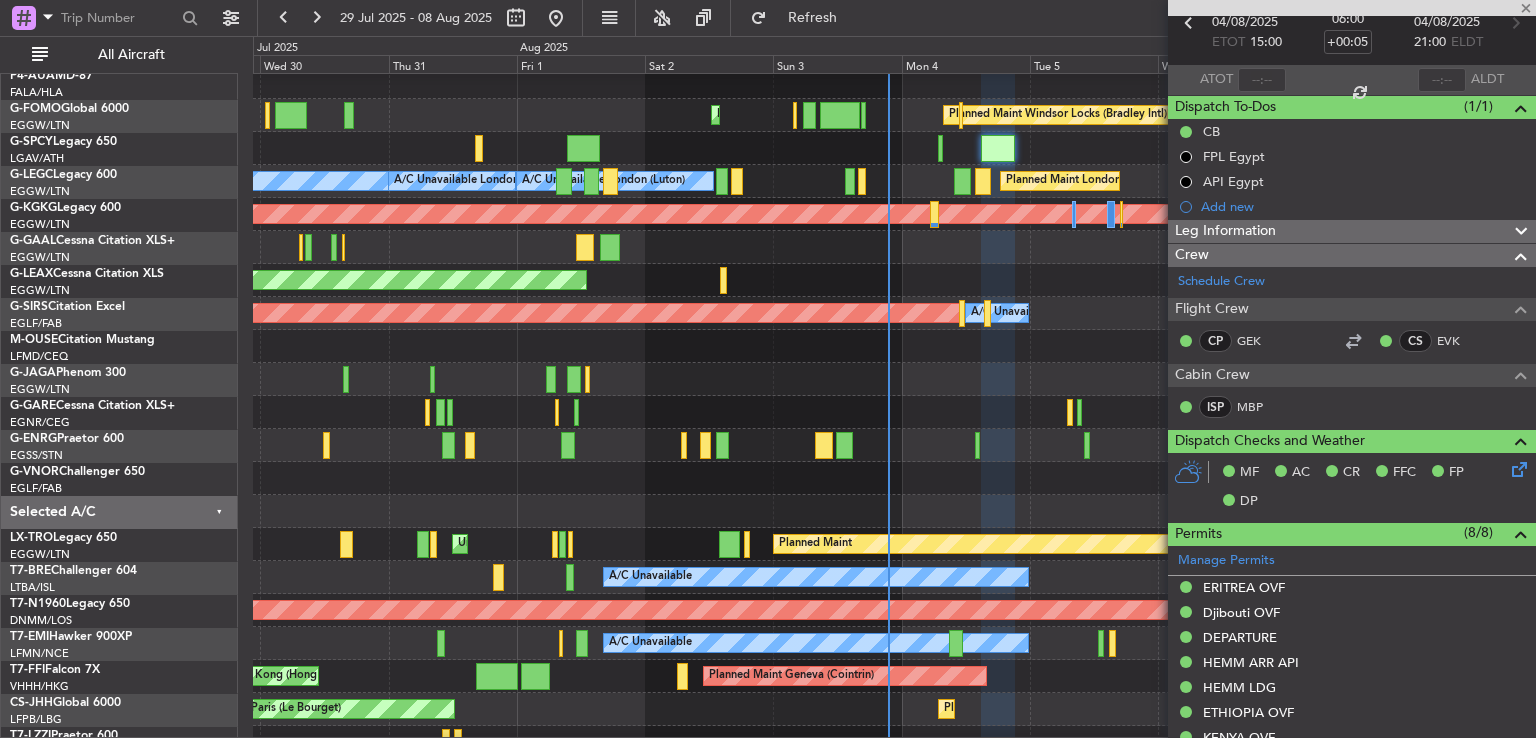scroll, scrollTop: 0, scrollLeft: 0, axis: both 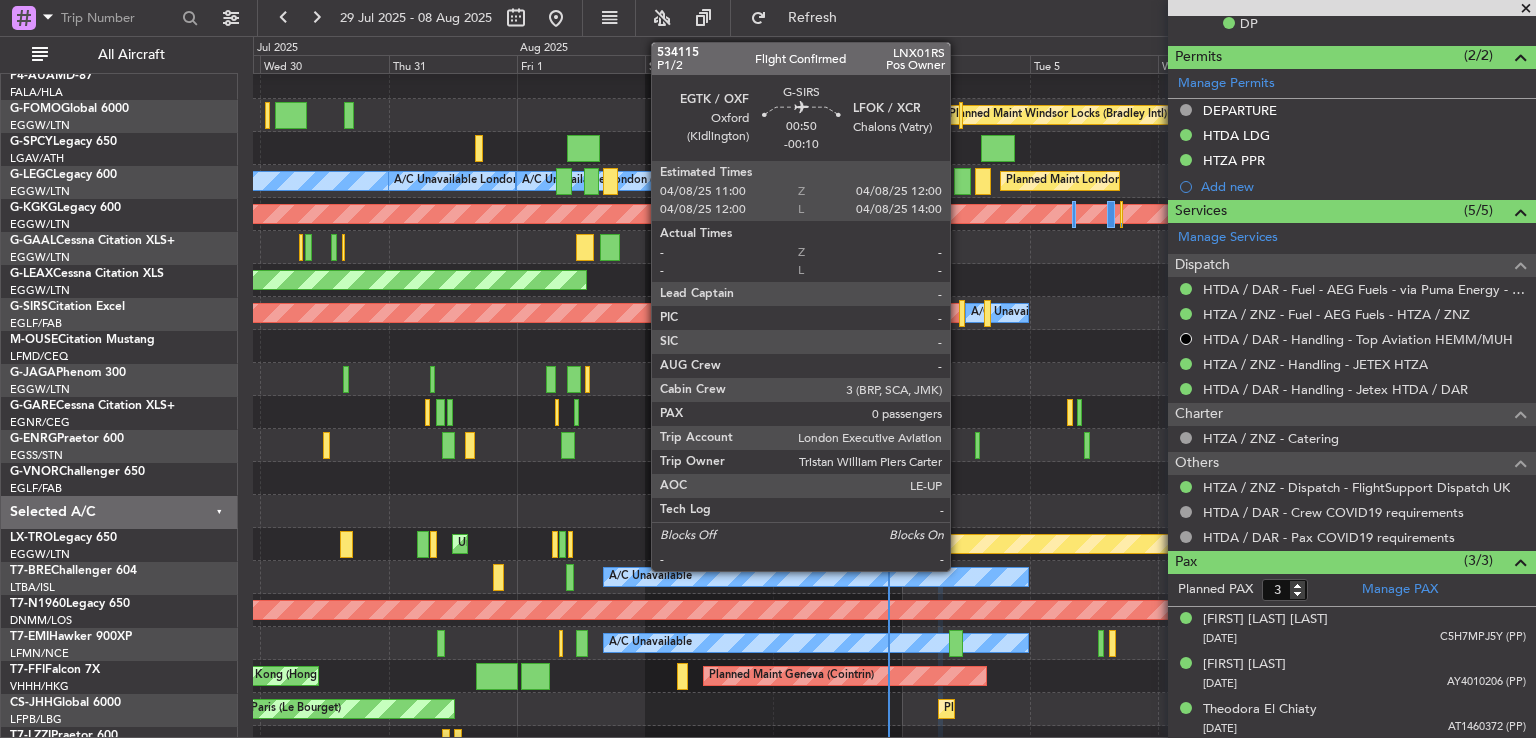 click 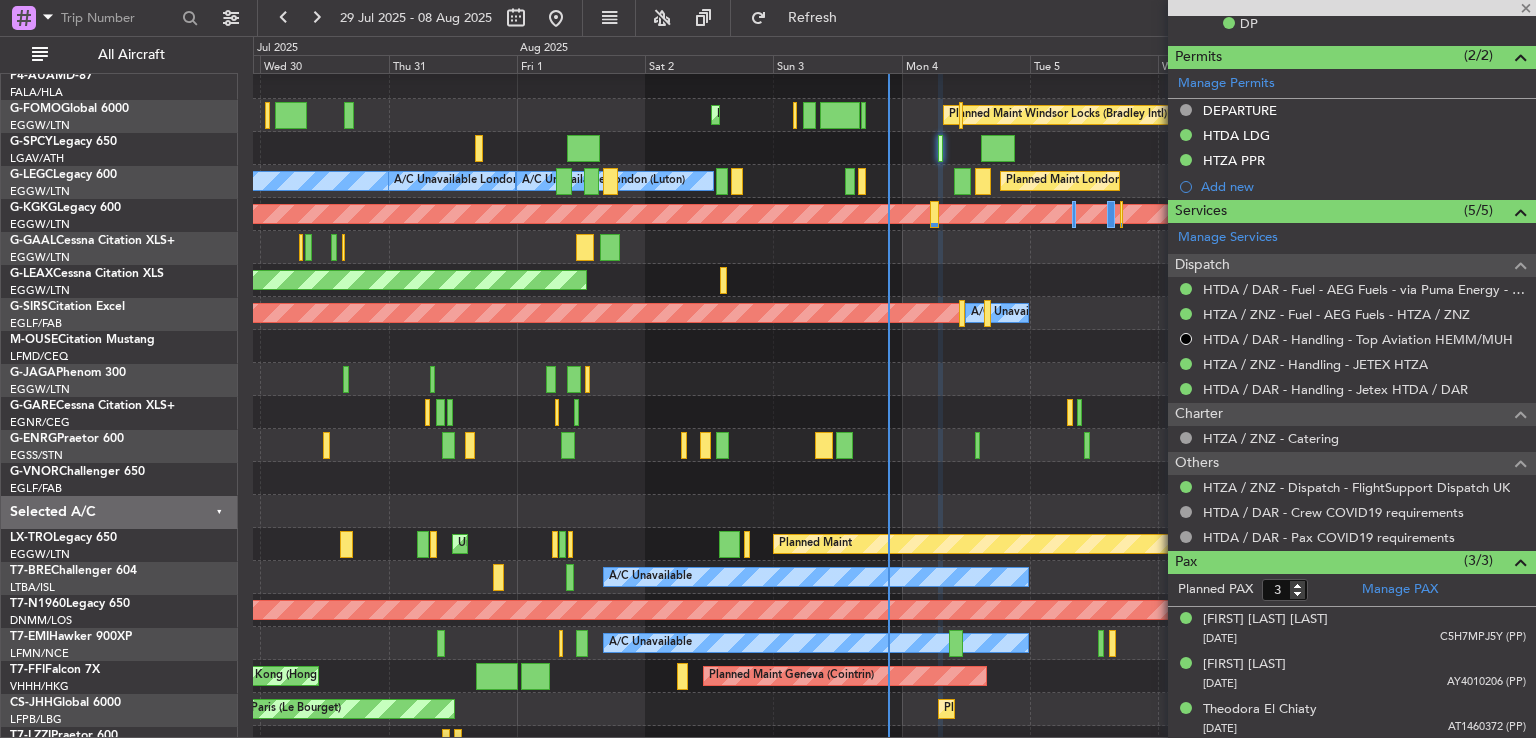 type on "-00:10" 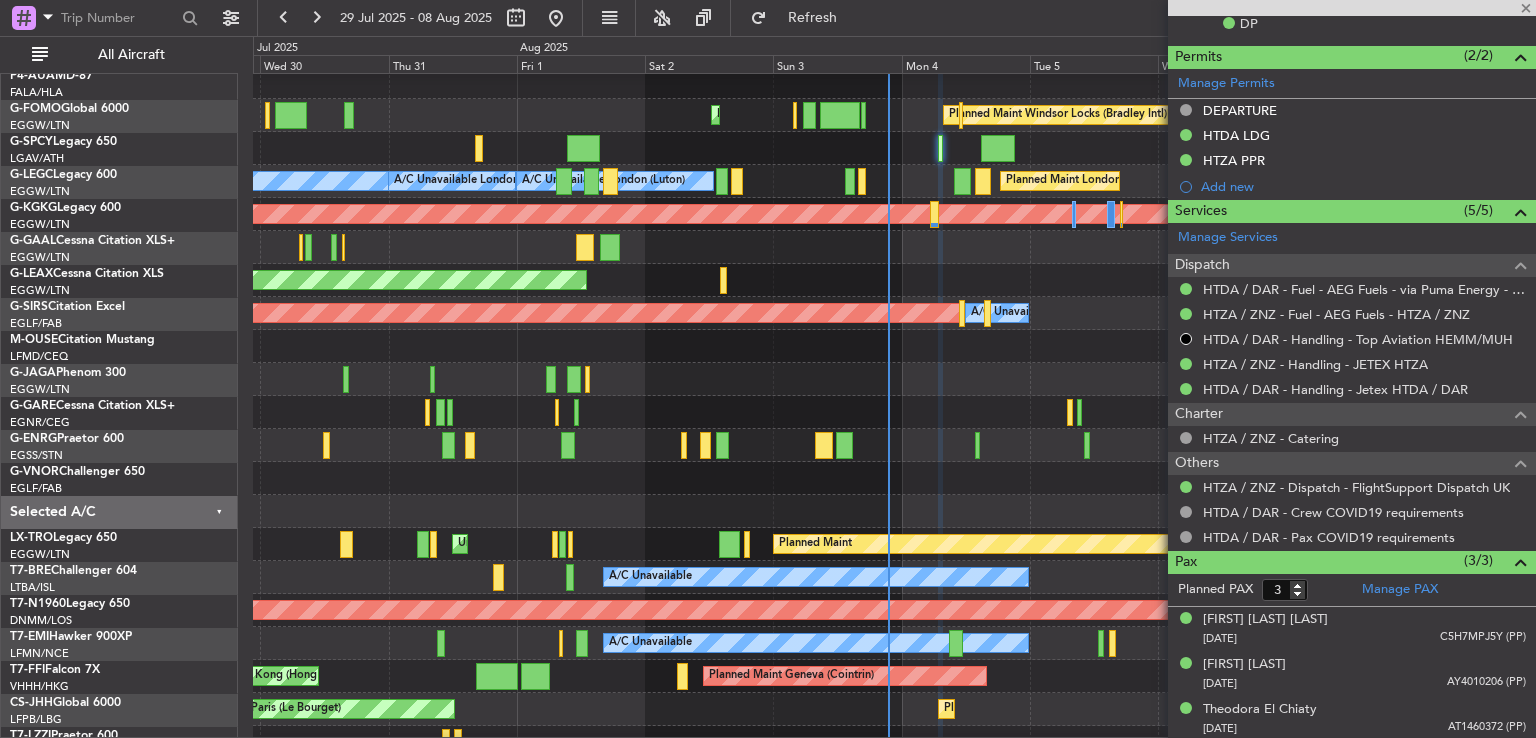 type on "0" 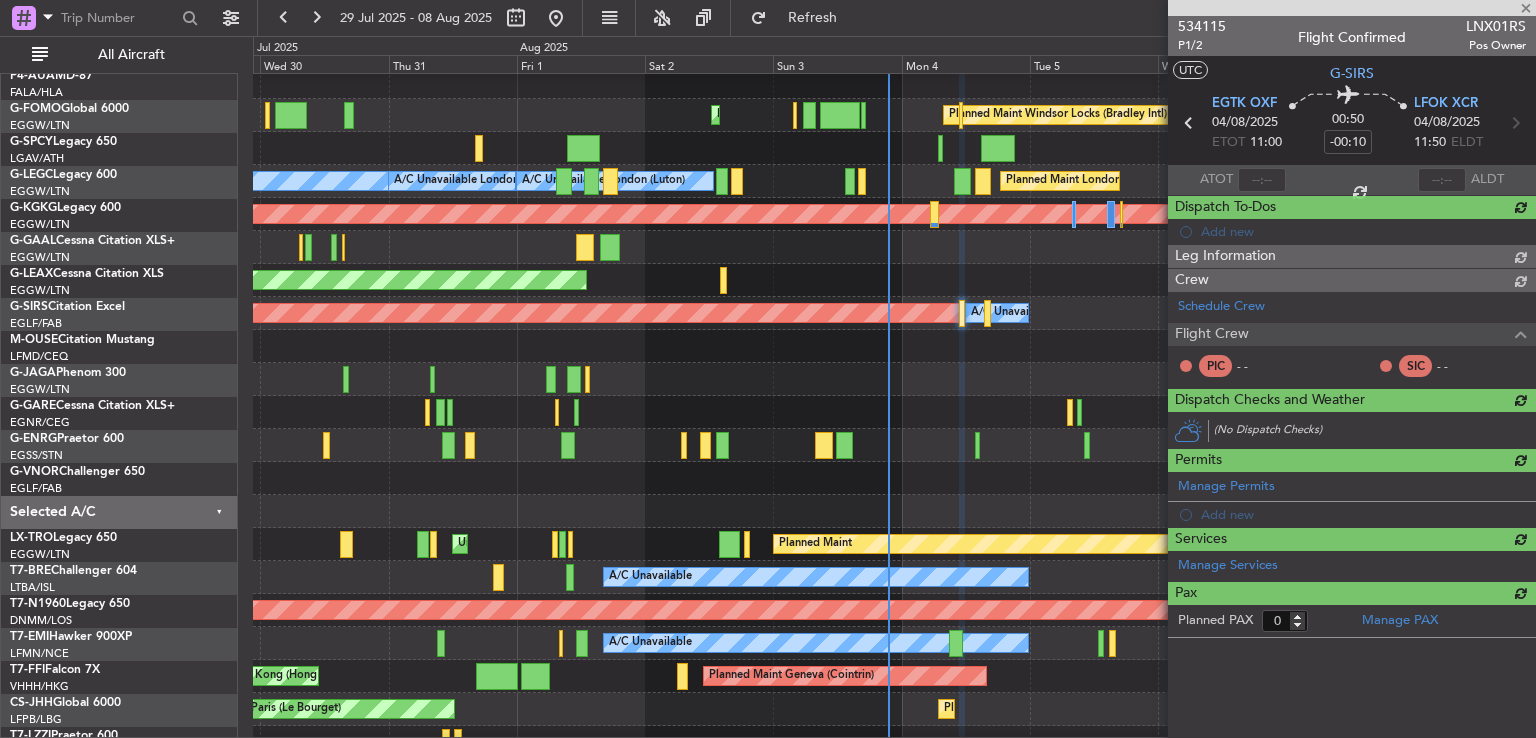 scroll, scrollTop: 0, scrollLeft: 0, axis: both 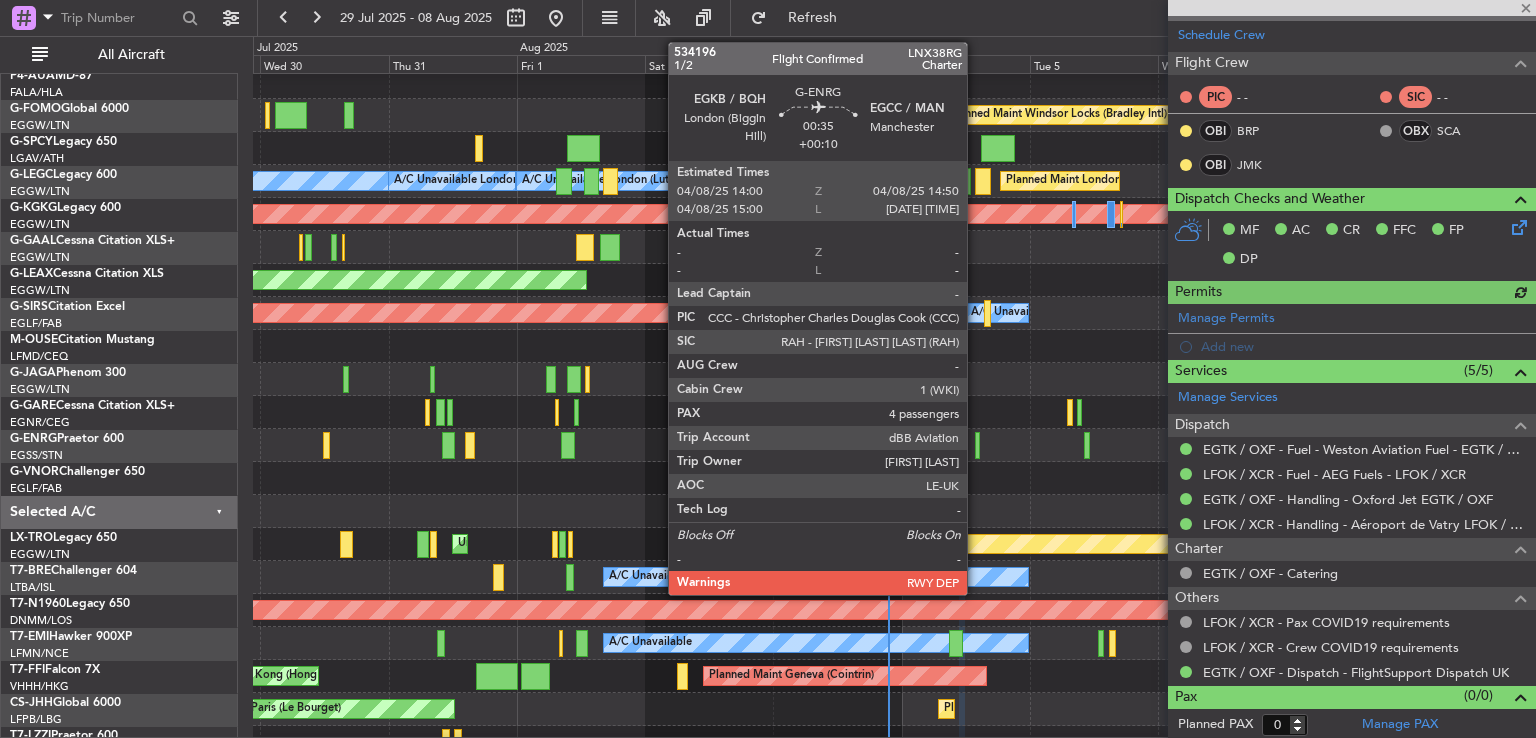 click 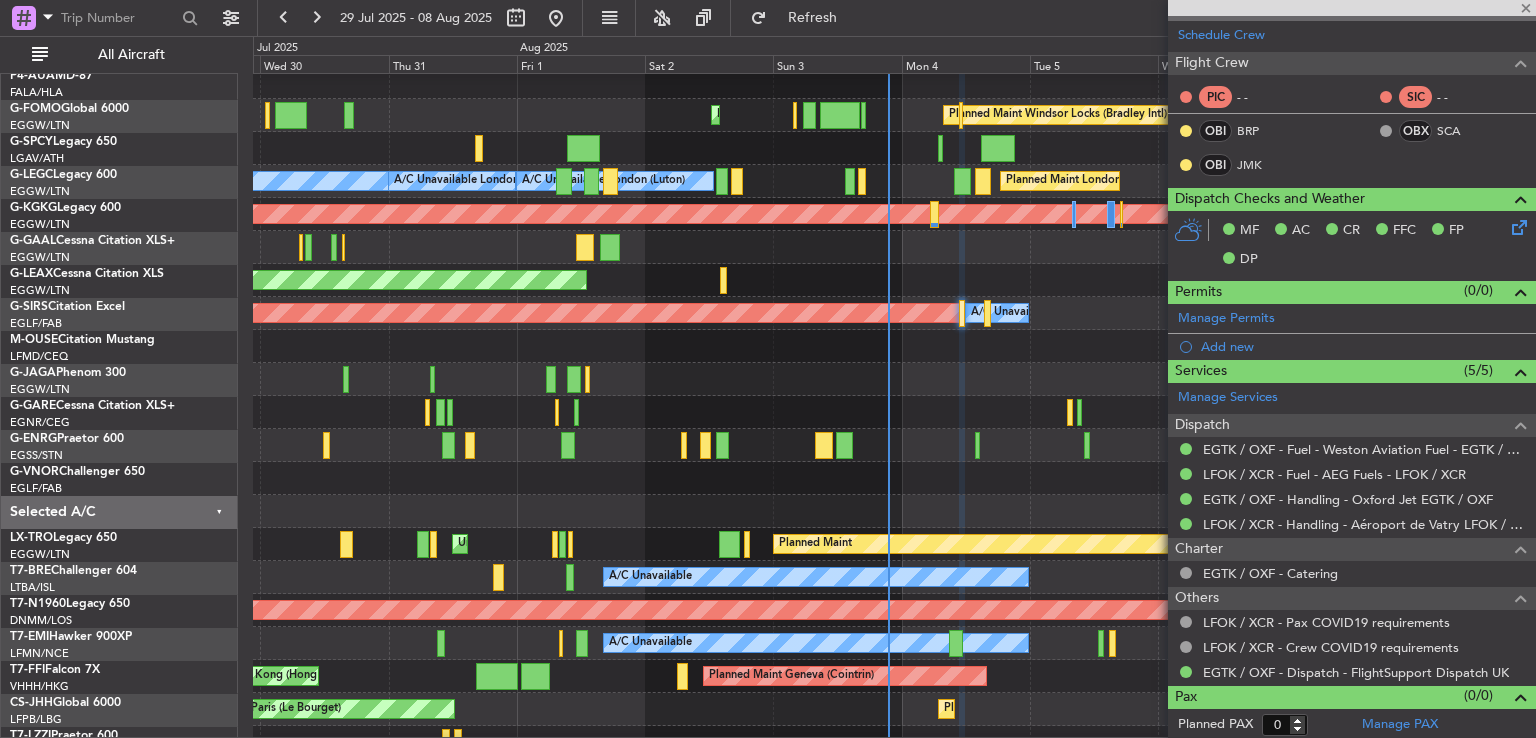 type on "+00:10" 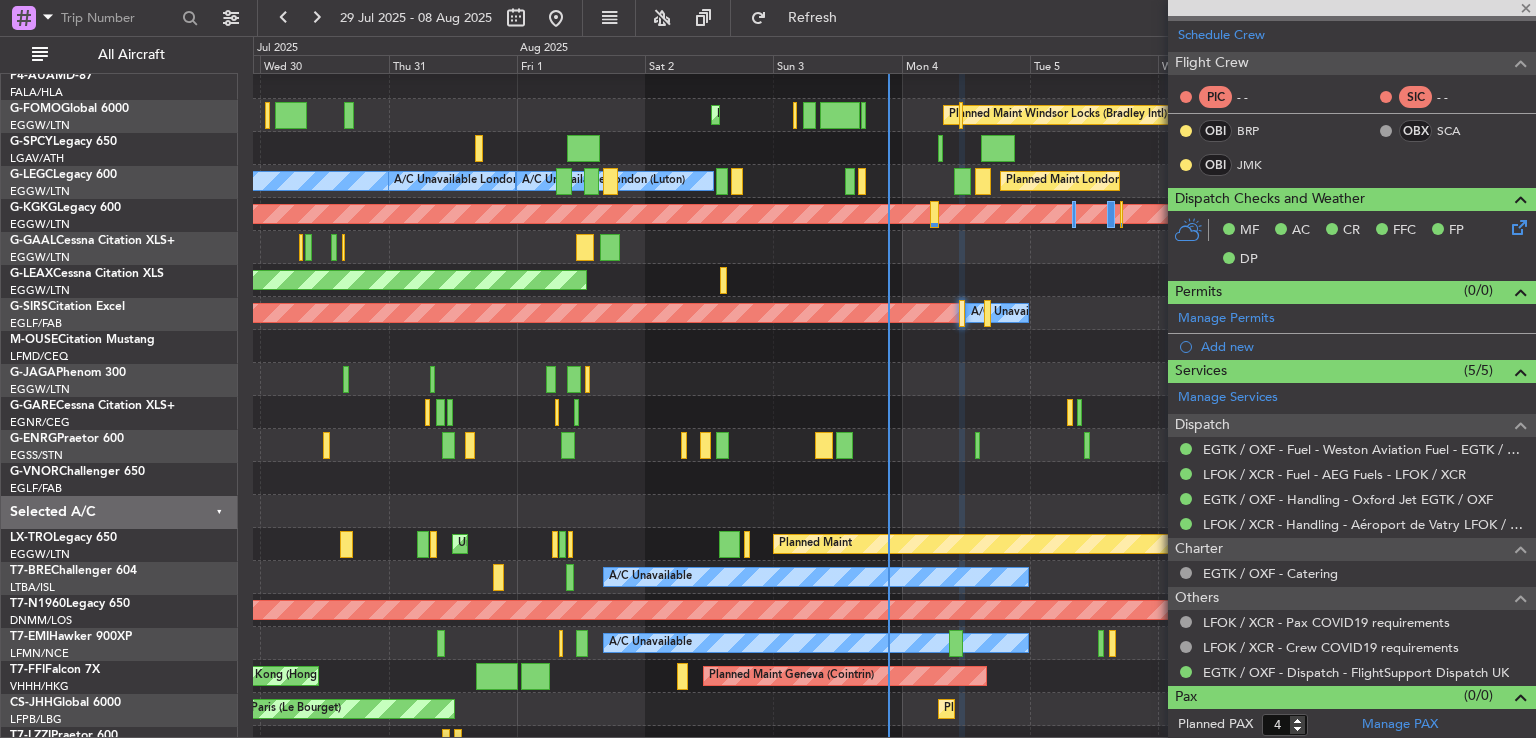scroll, scrollTop: 0, scrollLeft: 0, axis: both 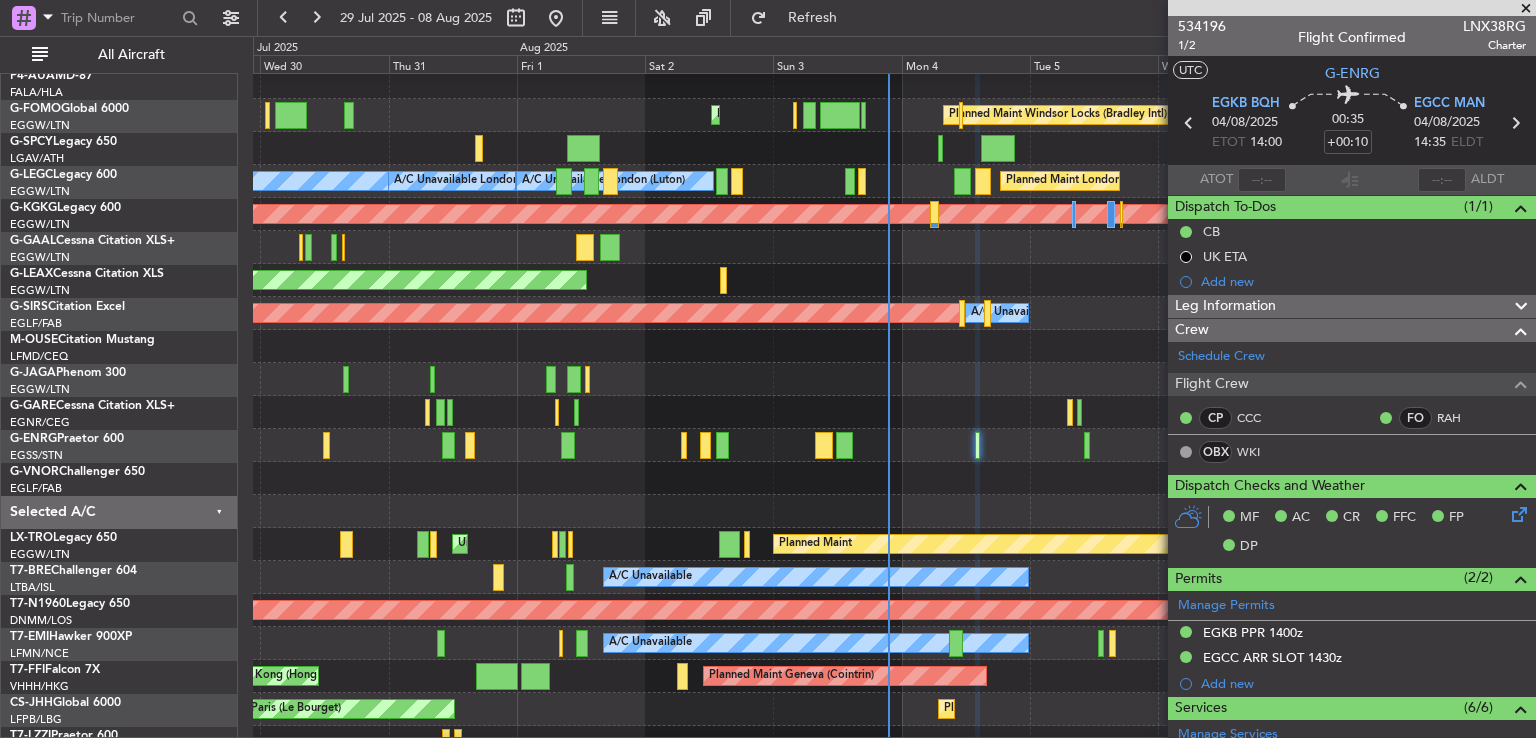 click at bounding box center [1526, 9] 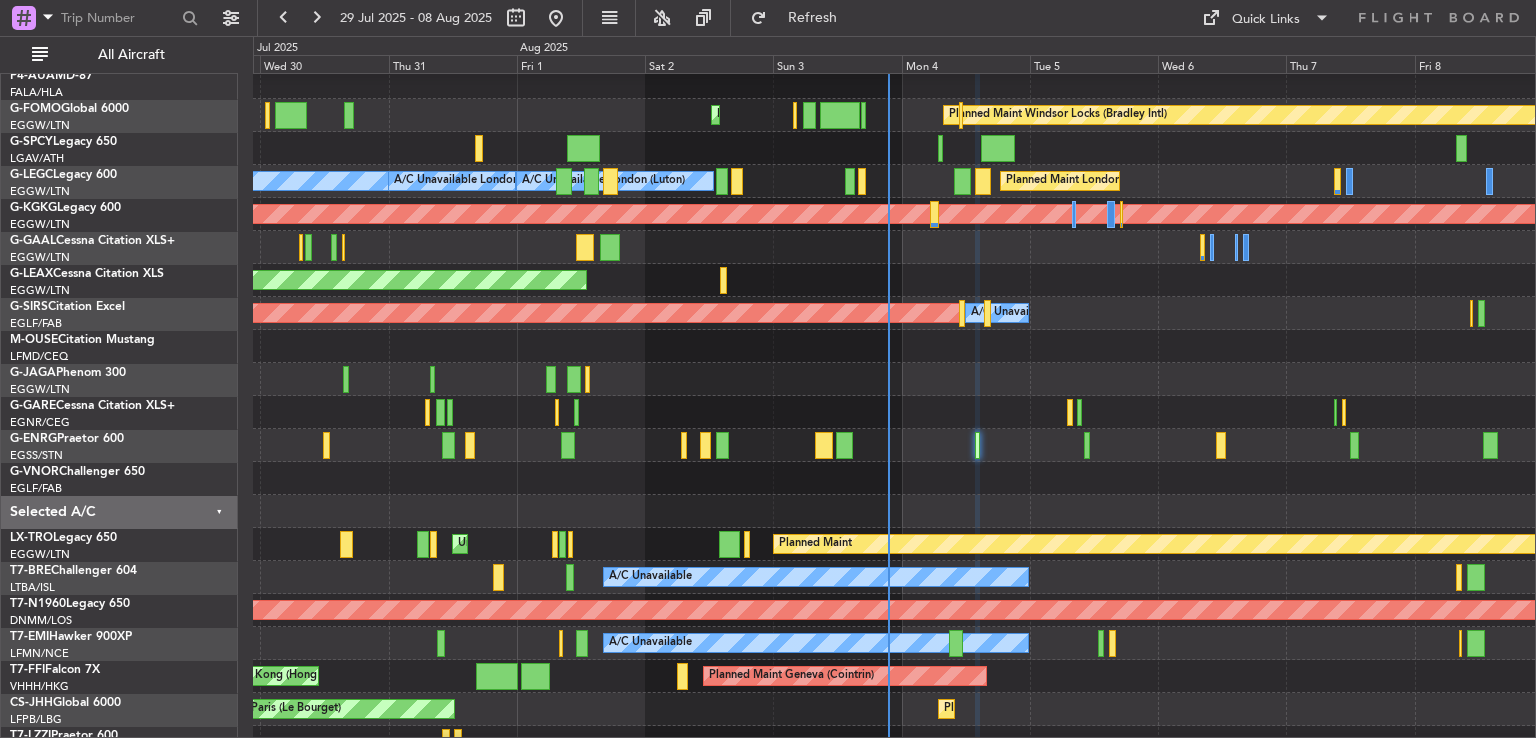 type on "0" 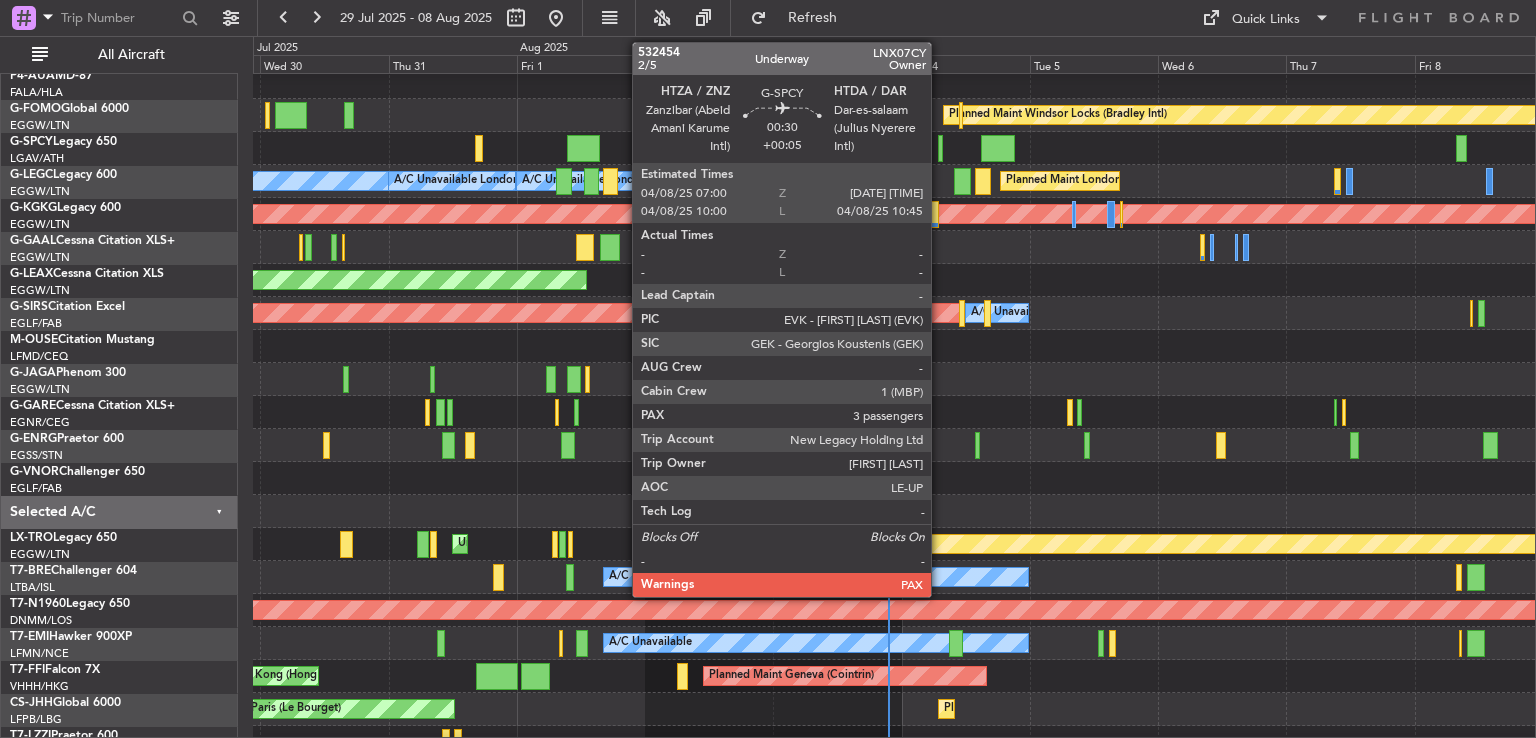click 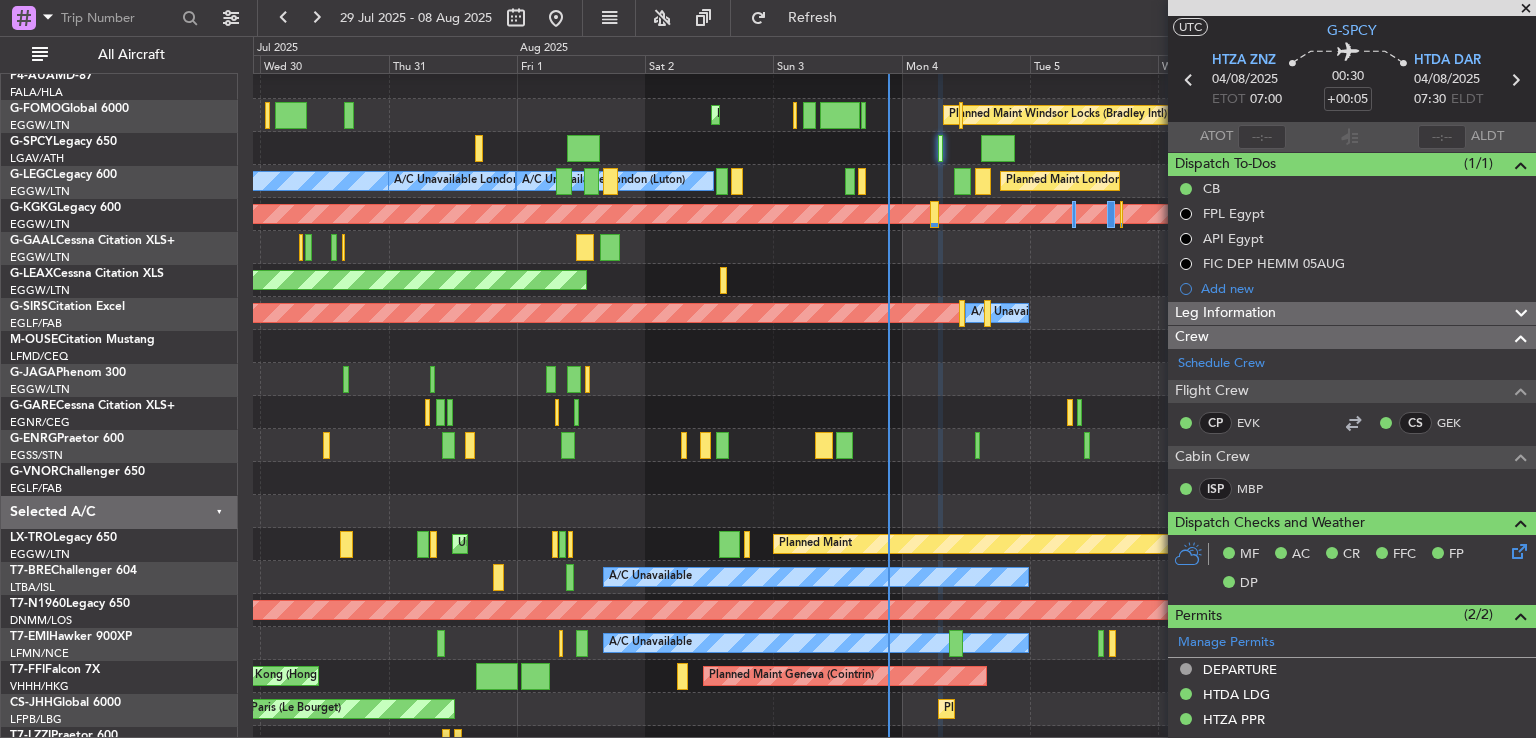 scroll, scrollTop: 0, scrollLeft: 0, axis: both 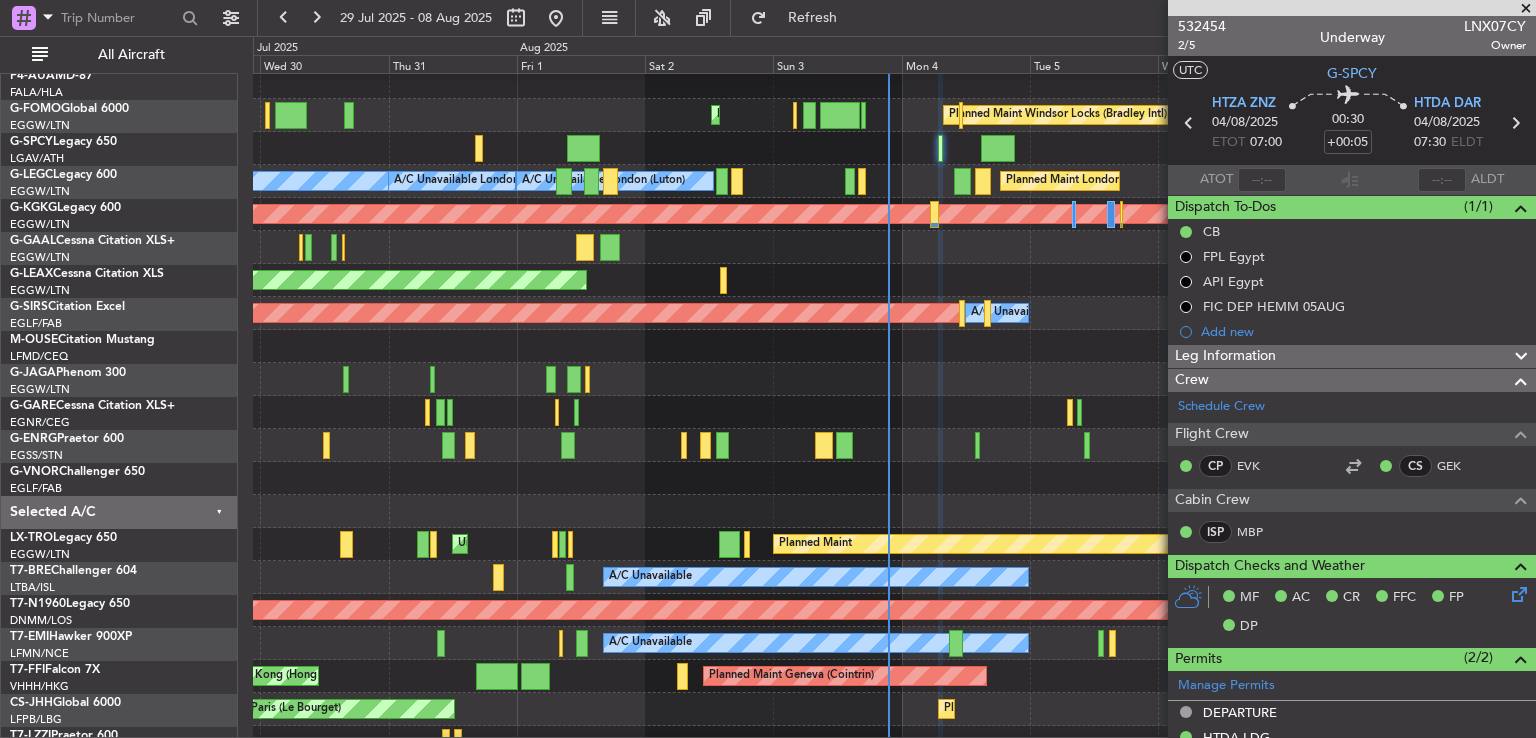click on "Leg Information" 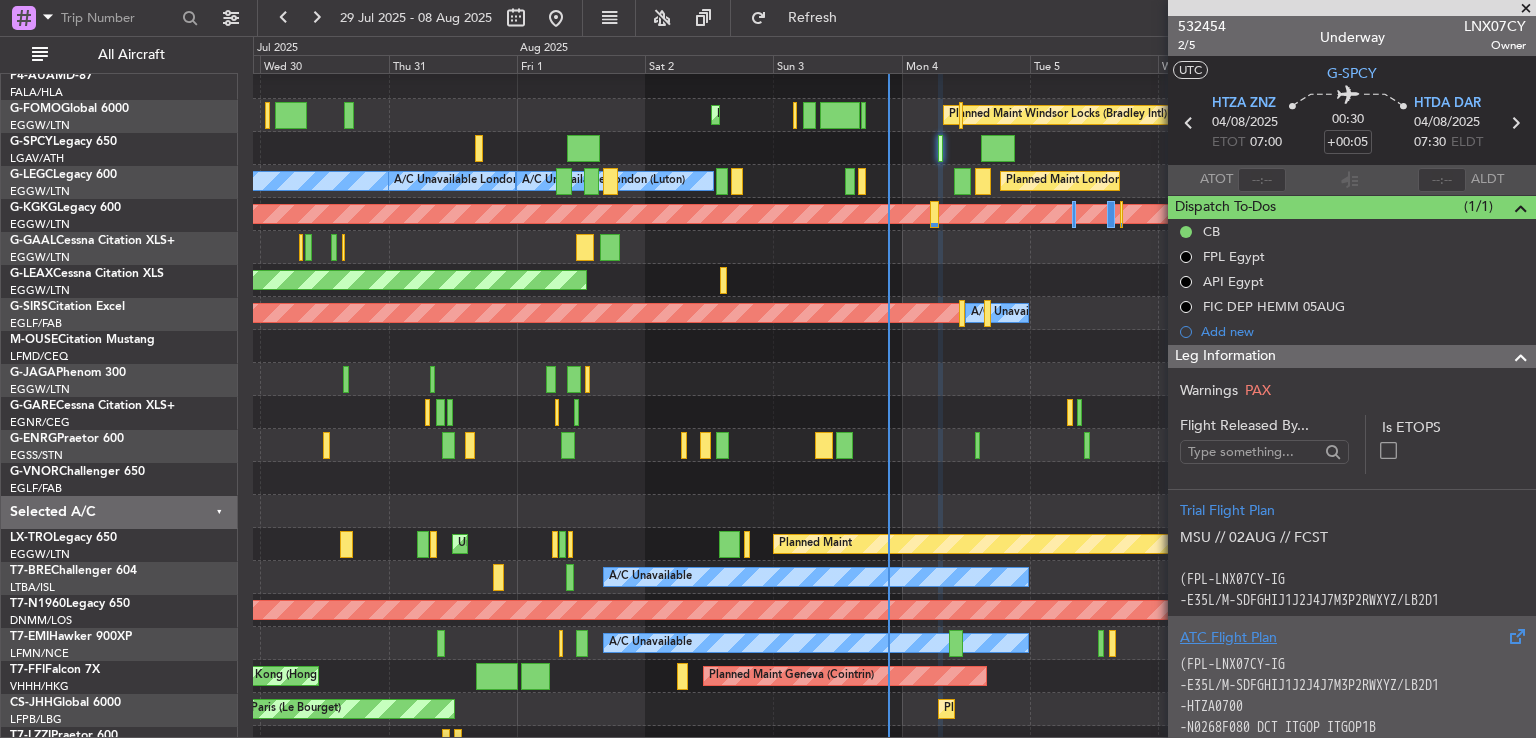 click on "ATC Flight Plan" 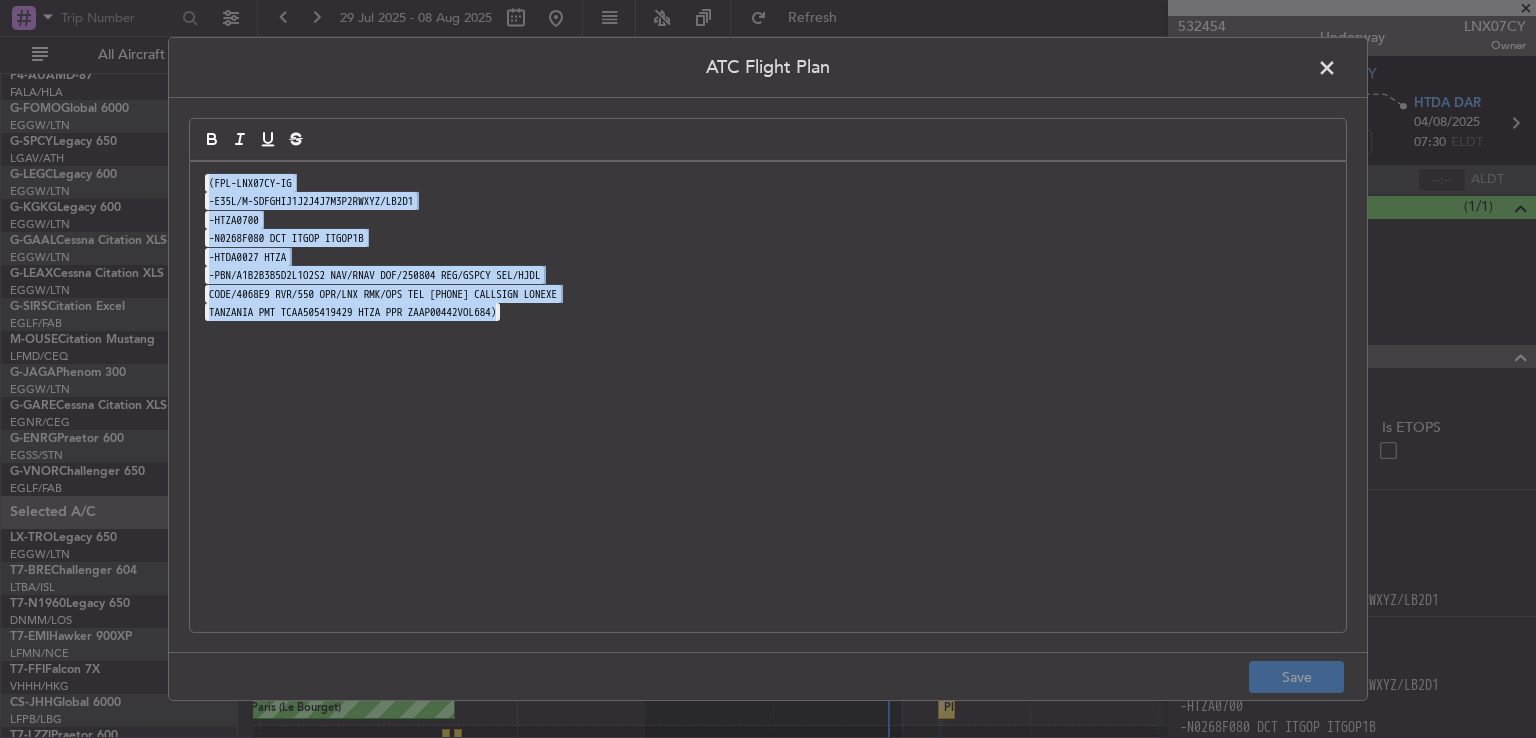 drag, startPoint x: 568, startPoint y: 313, endPoint x: 175, endPoint y: 129, distance: 433.94125 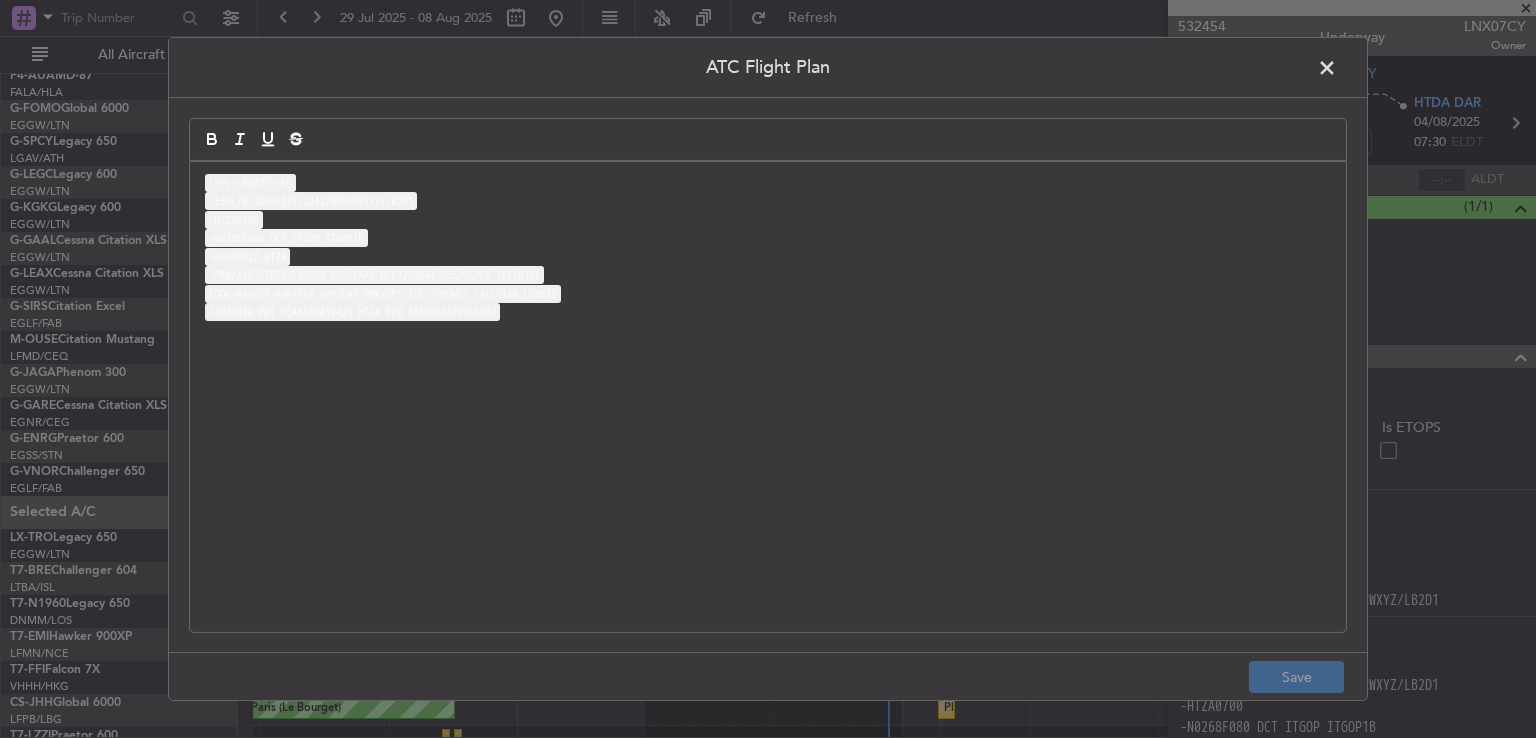 click 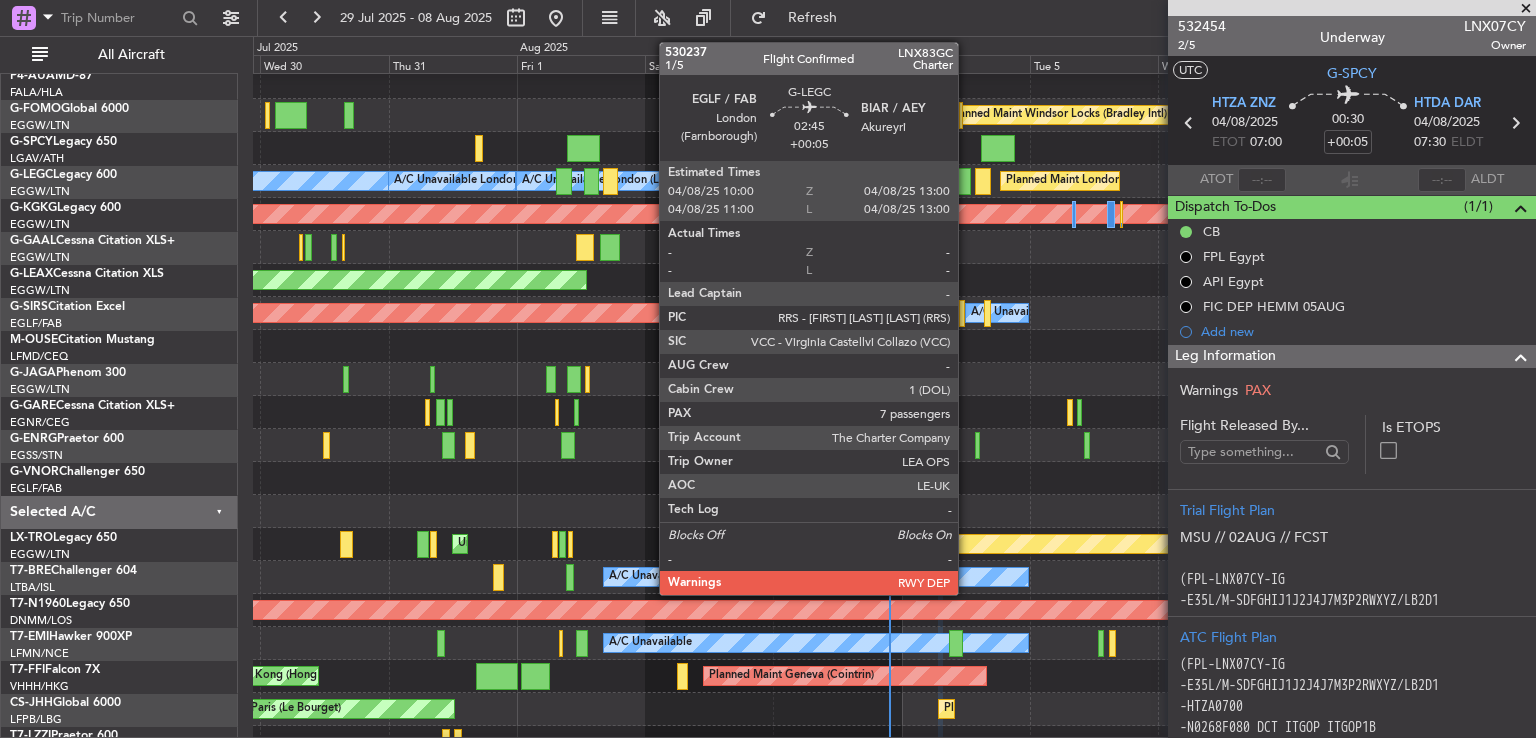 click 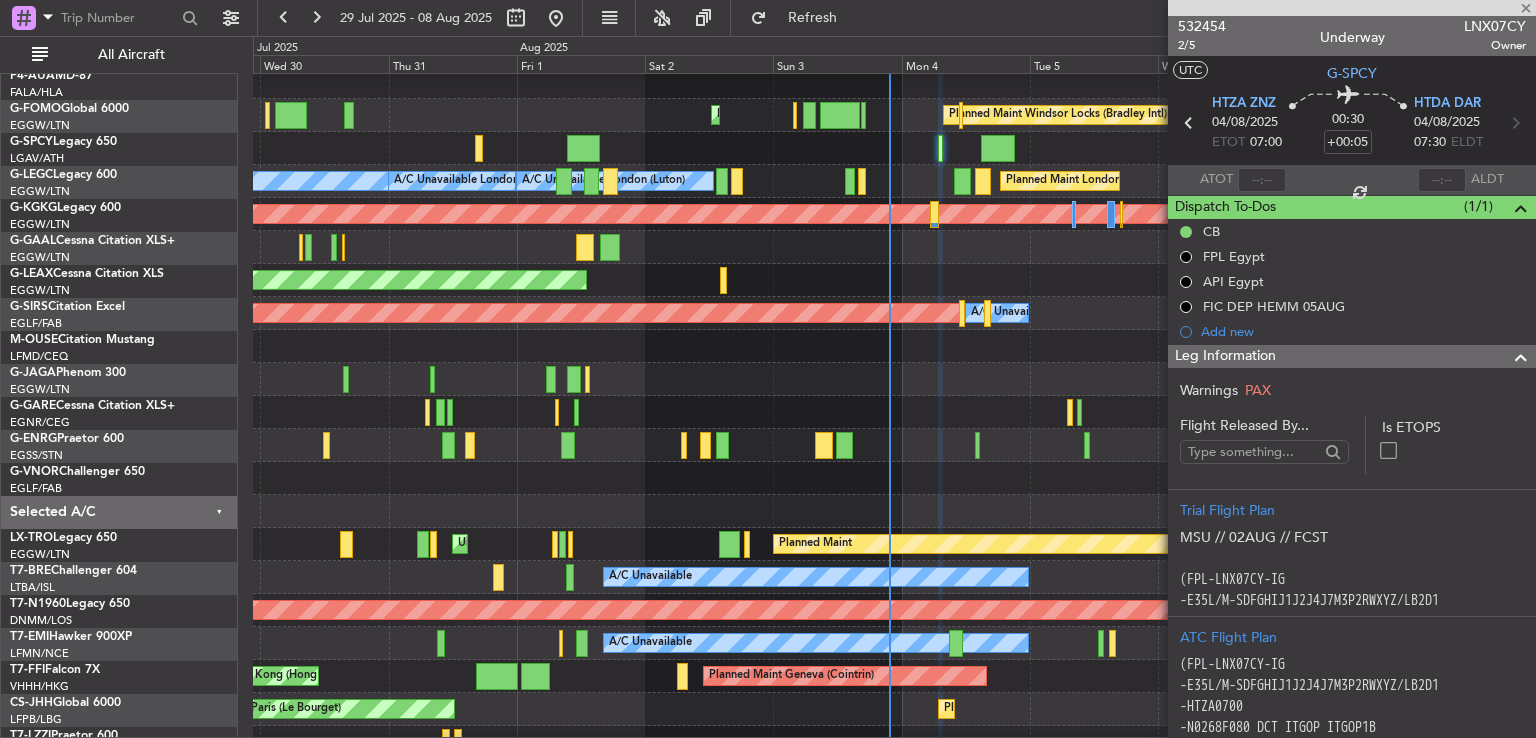 type on "7" 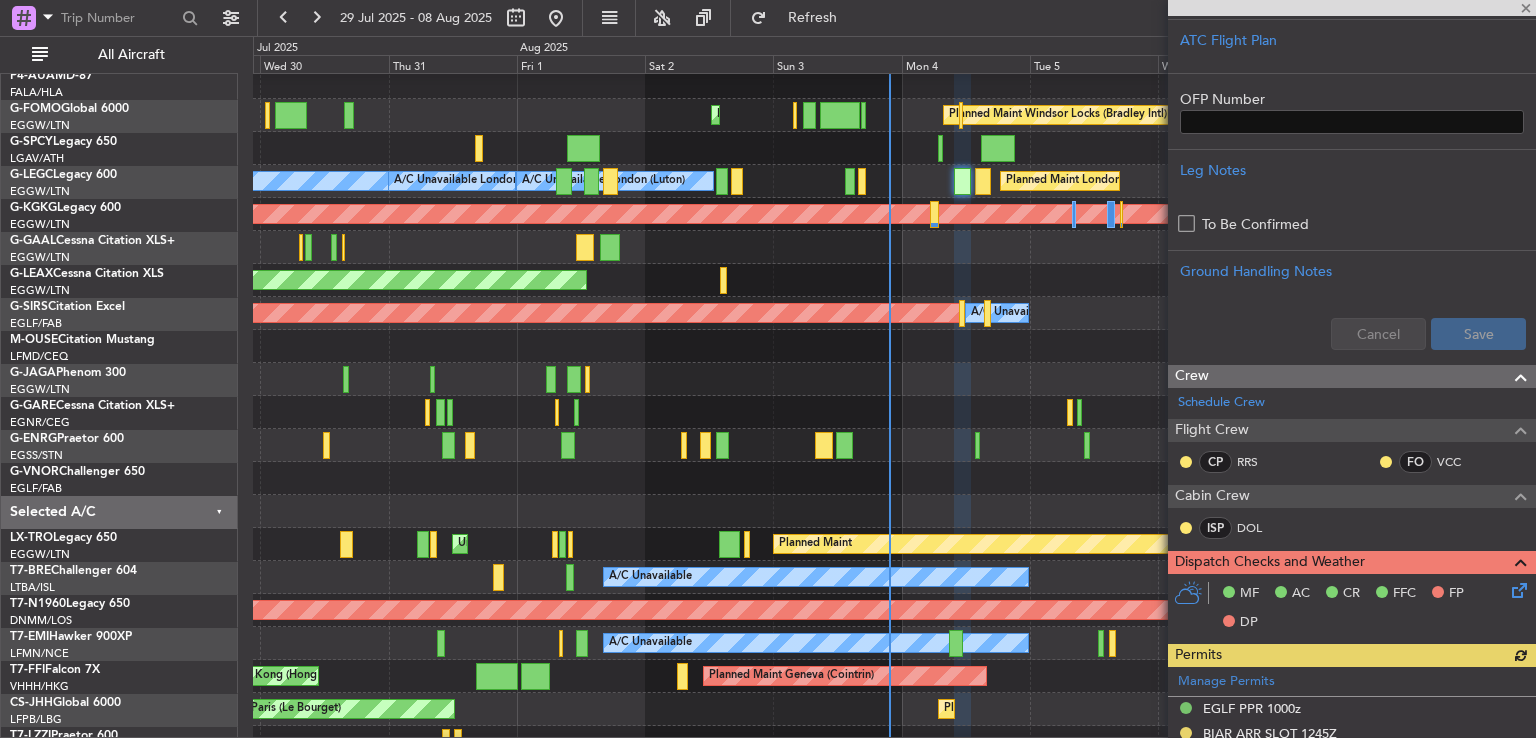 scroll, scrollTop: 556, scrollLeft: 0, axis: vertical 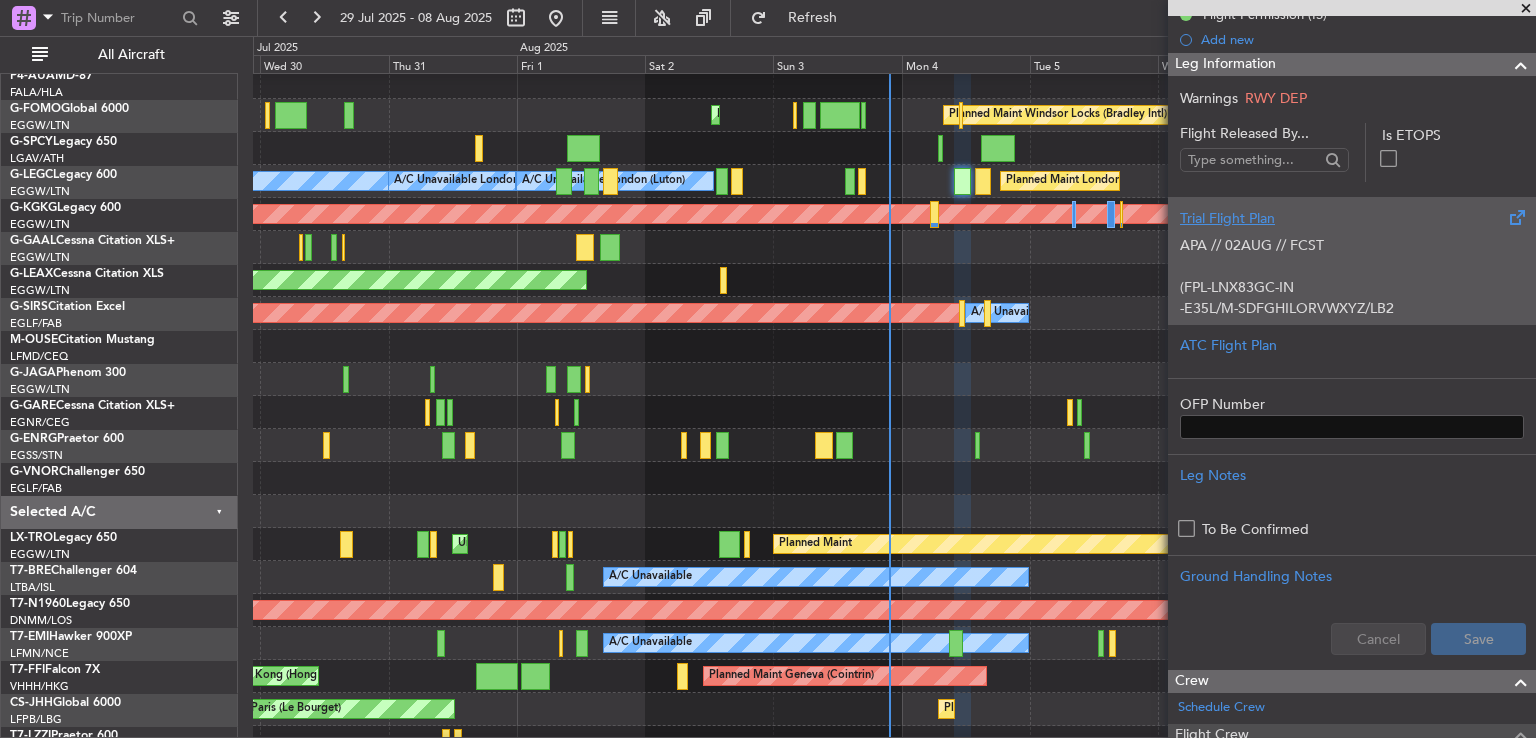 click on "APA // 02AUG // FCST" 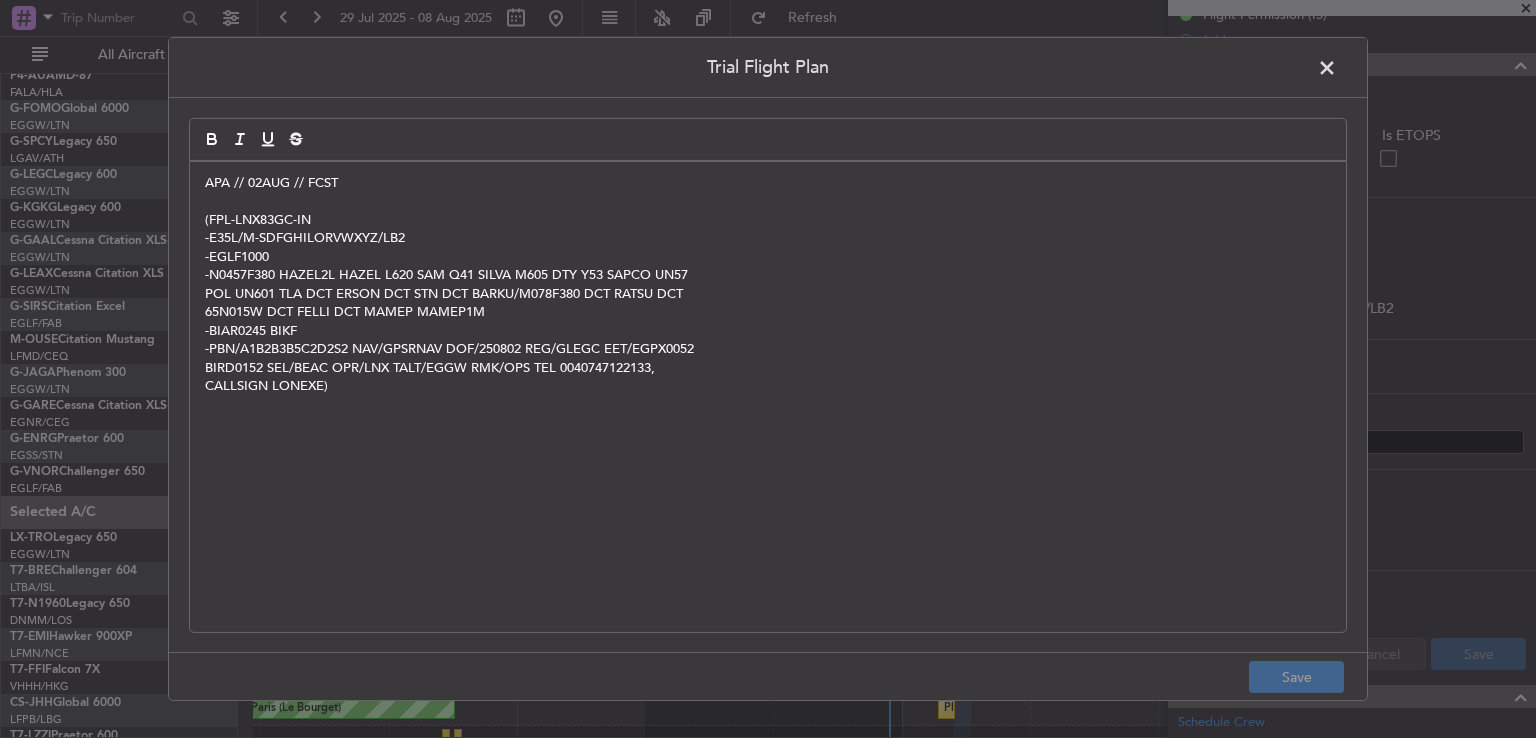 click 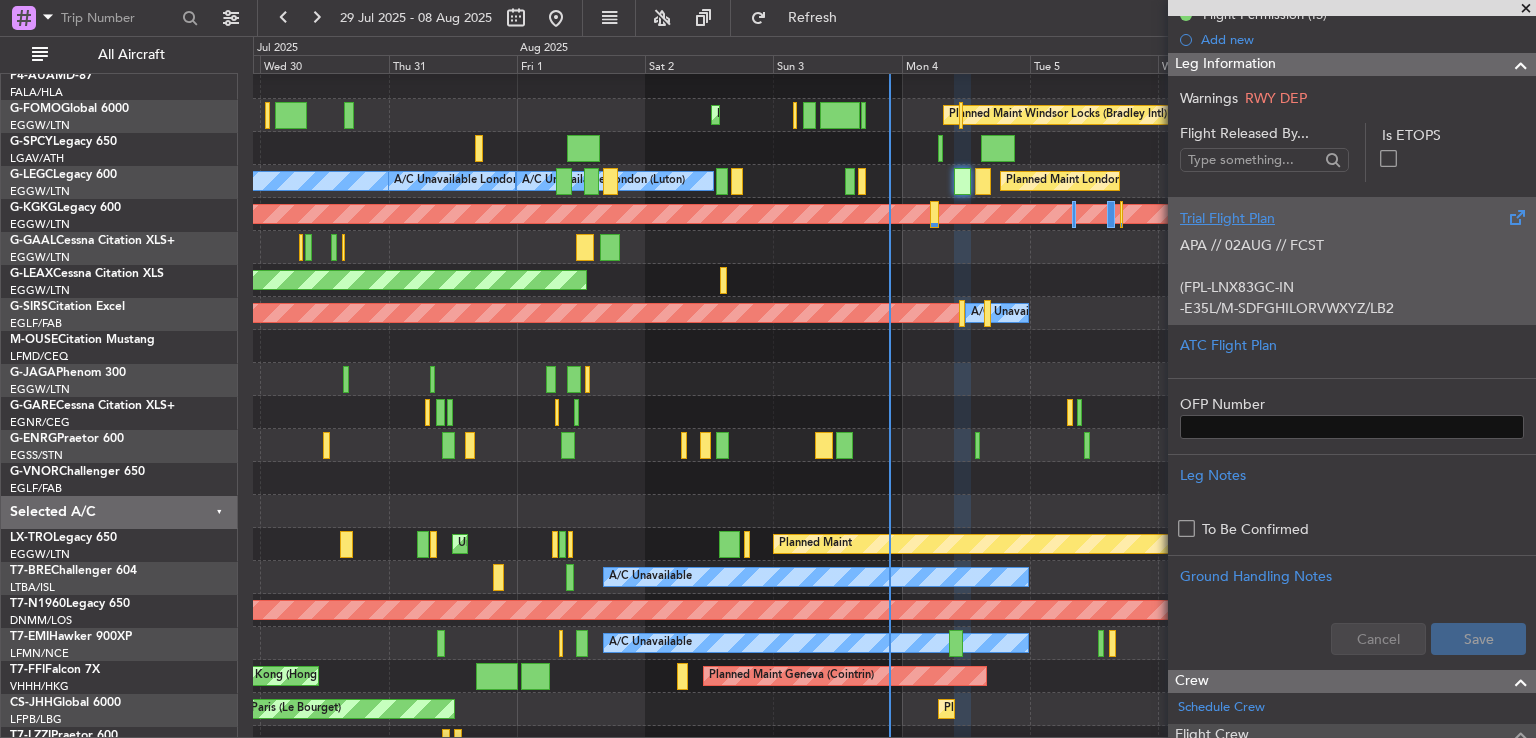 click 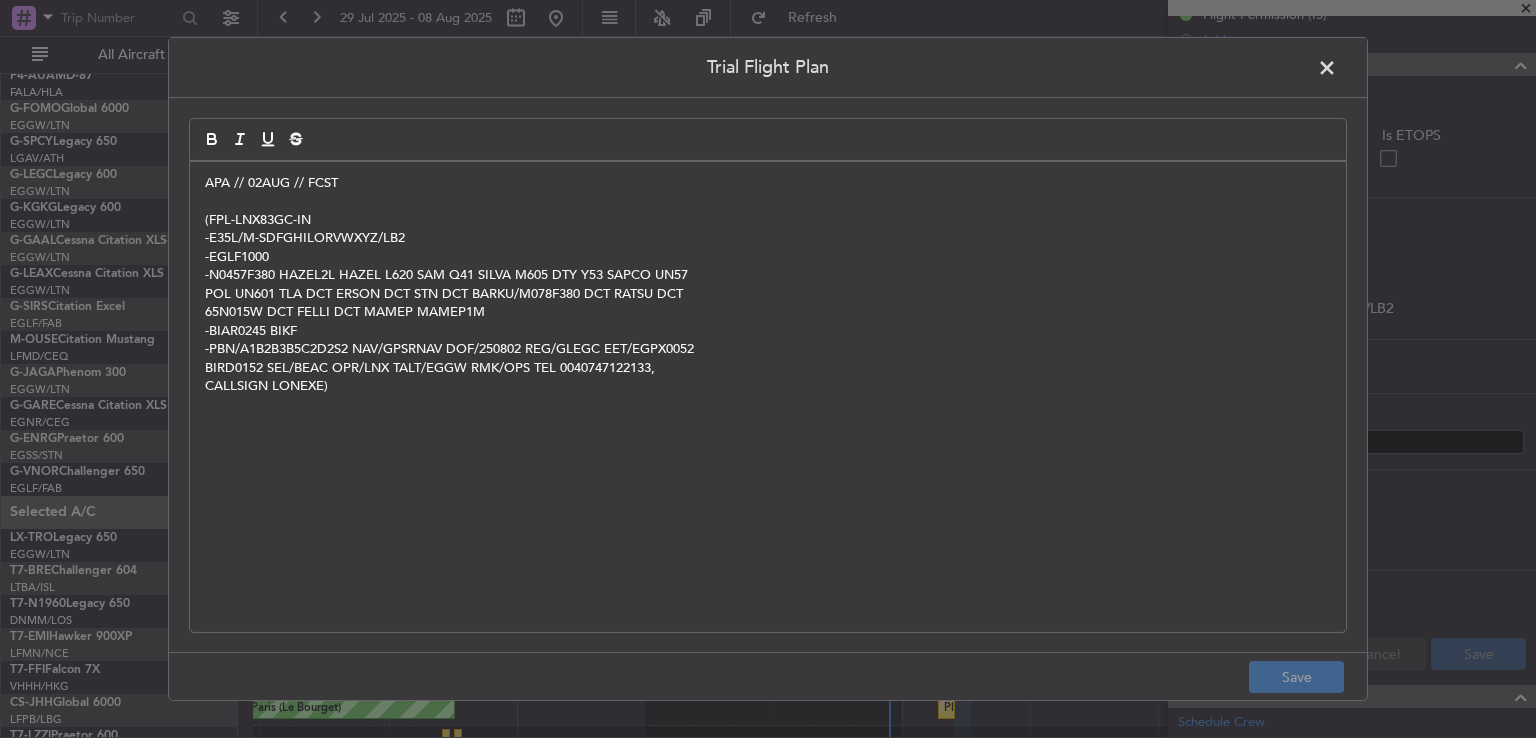 click 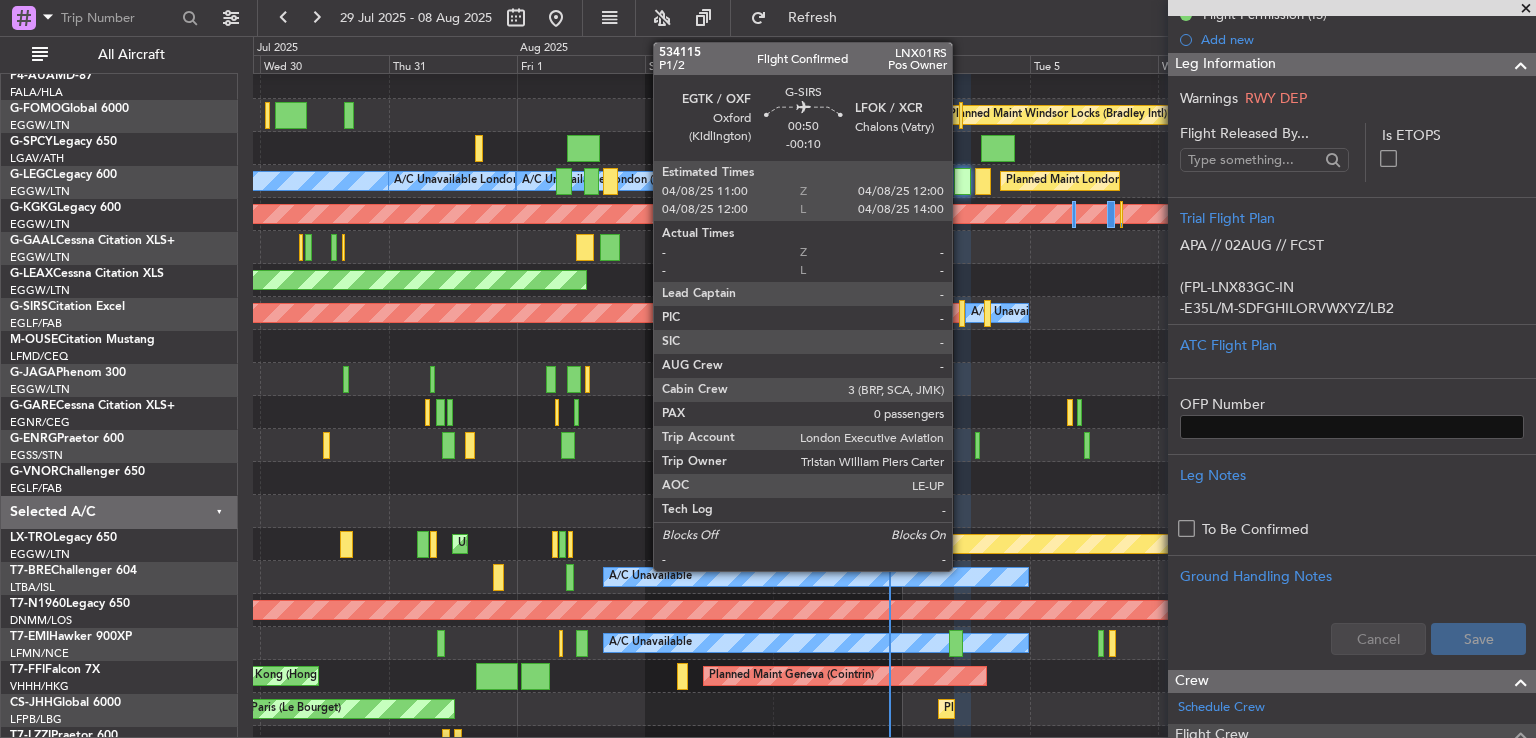 click 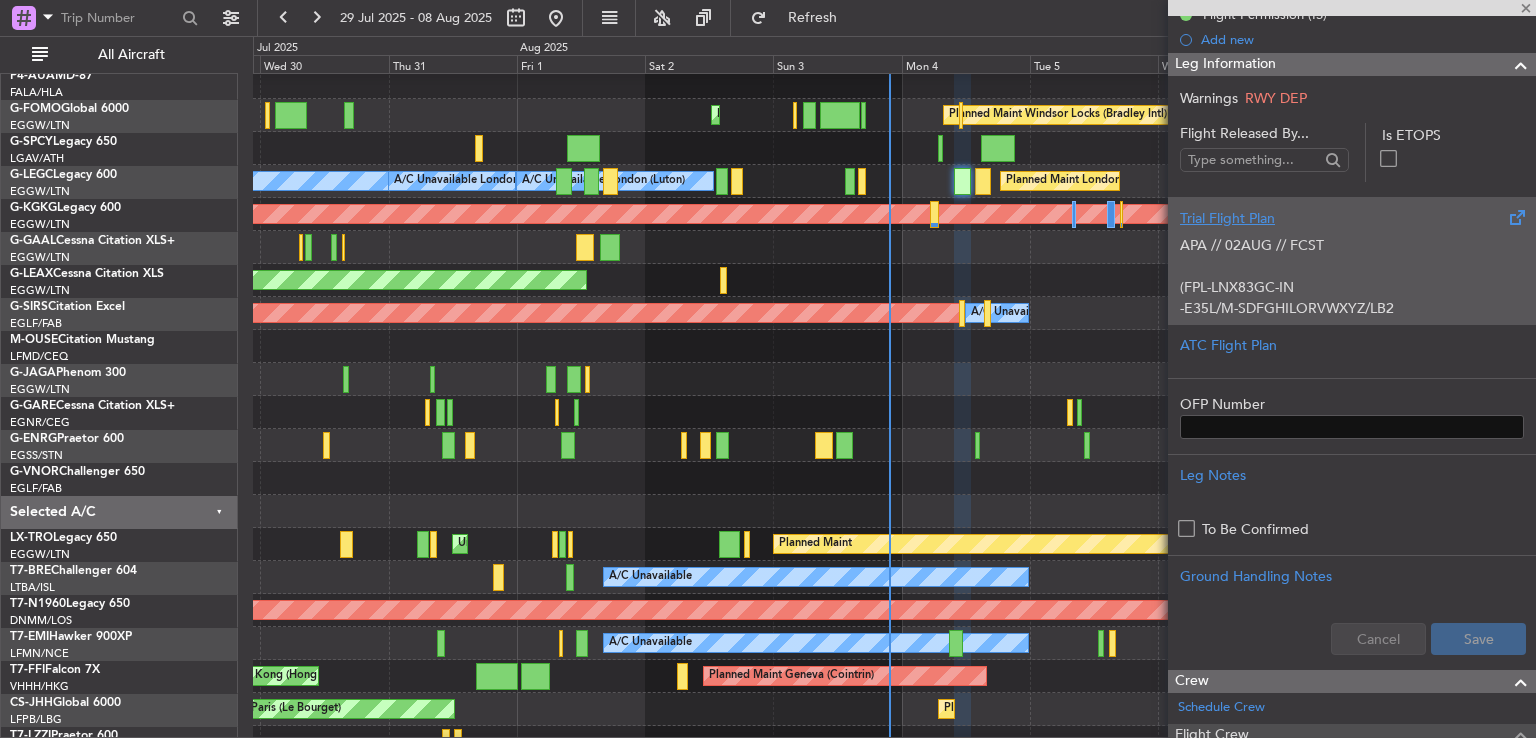 type on "-00:10" 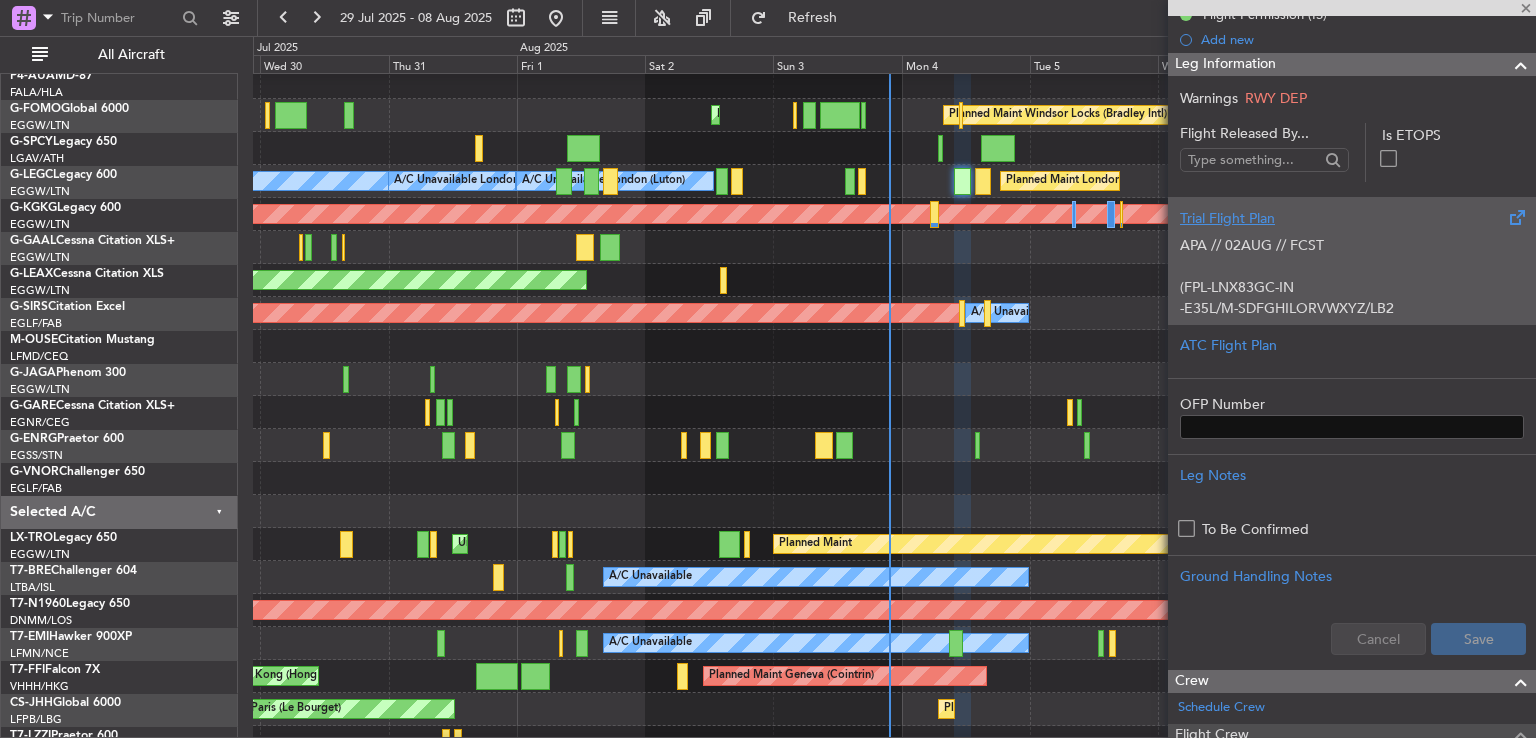 type on "0" 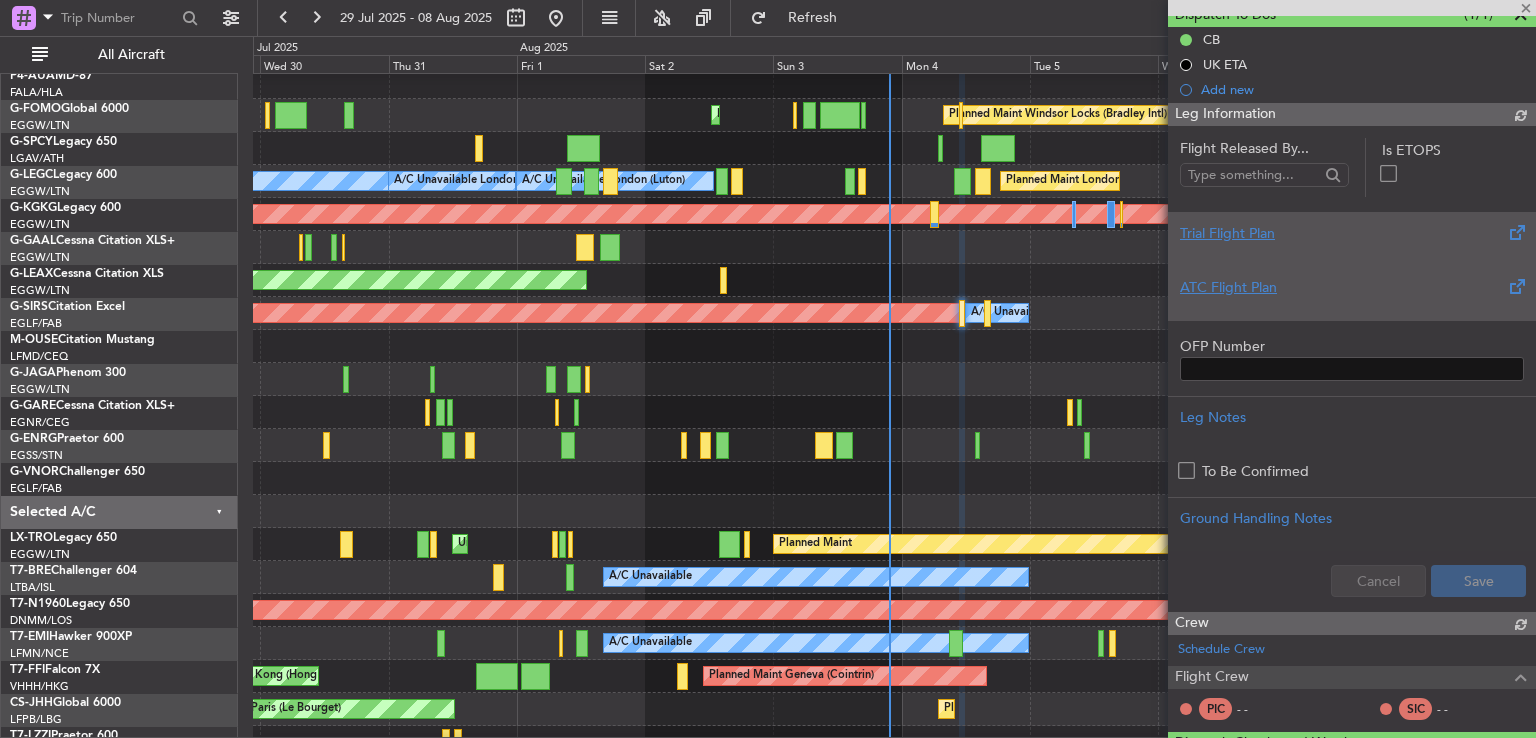 scroll, scrollTop: 242, scrollLeft: 0, axis: vertical 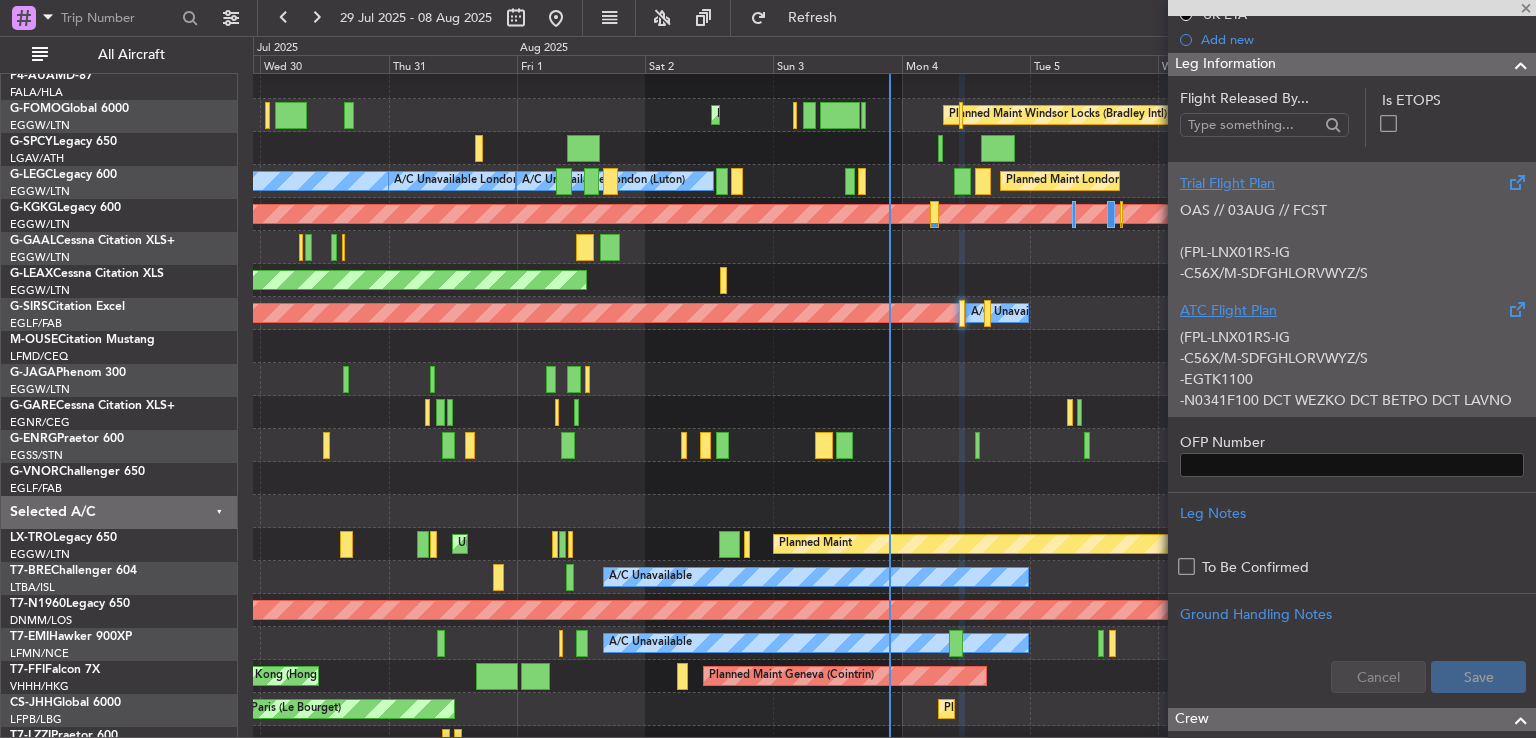 click on "(FPL-LNX01RS-IG -C56X/M-SDFGHLORVWYZ/S -EGTK1100 -N0341F100 DCT WEZKO DCT BETPO DCT LAVNO DCT RINTI/N0375F170 B3 DIKOL DIKOL1W -LFOK0051 LFPB -PBN/B2B3B4C2D2S2 NAV/GPSRNAV DOF/250804 REG/GSIRS EET/LFFF0019 SEL/JSAG OPR/LNX TALT/EGGW RMK/OPS TEL 0040747122133, CALLSIGN LONEXE)" 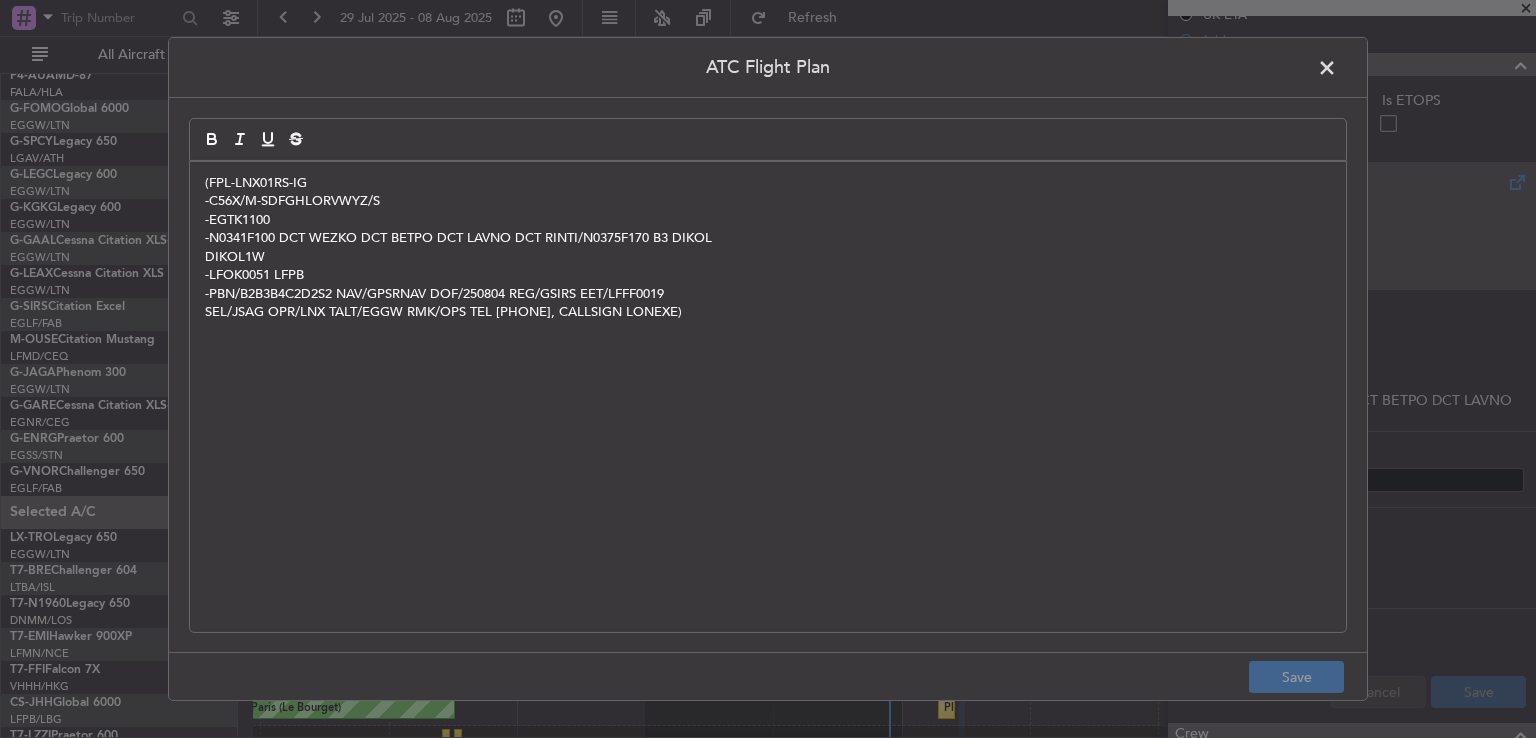 click 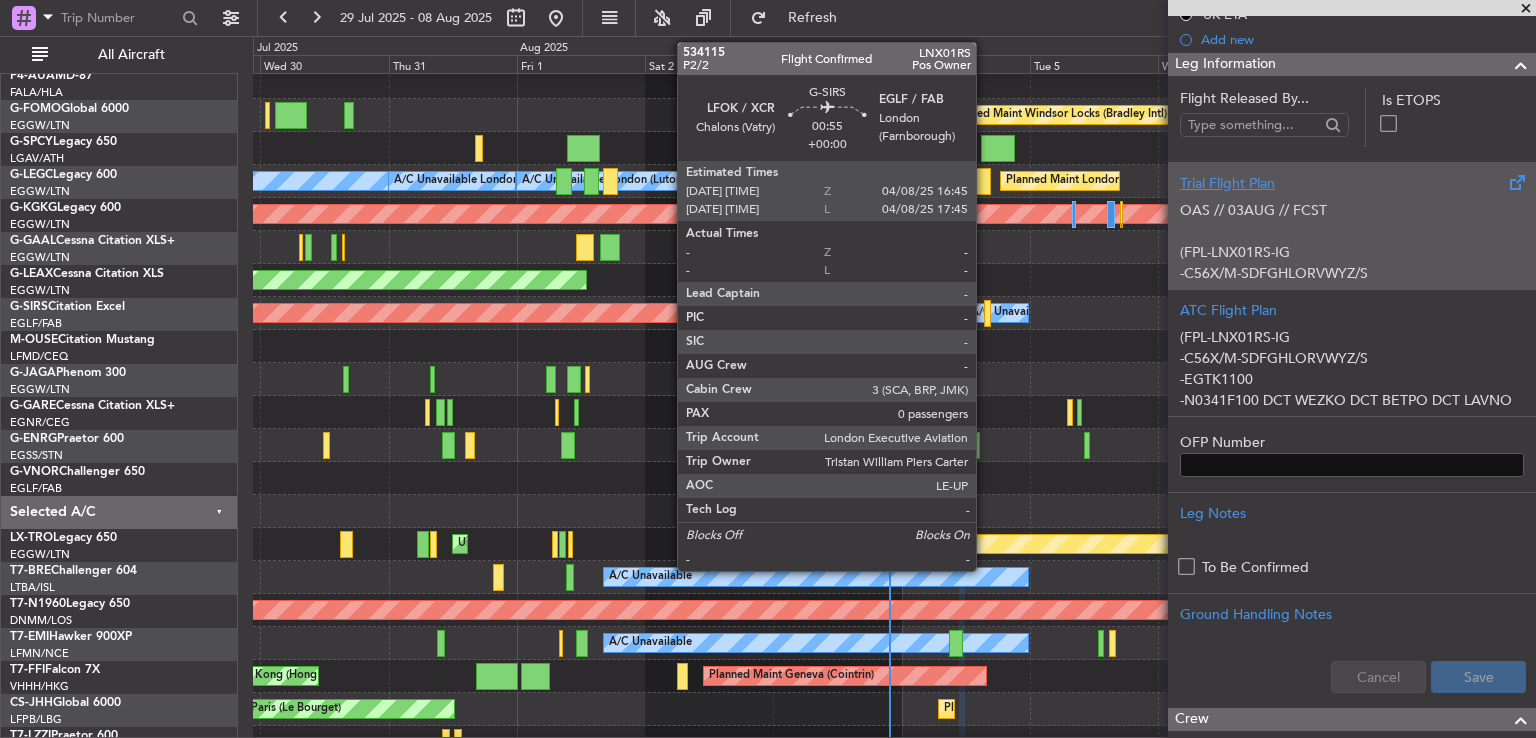 click 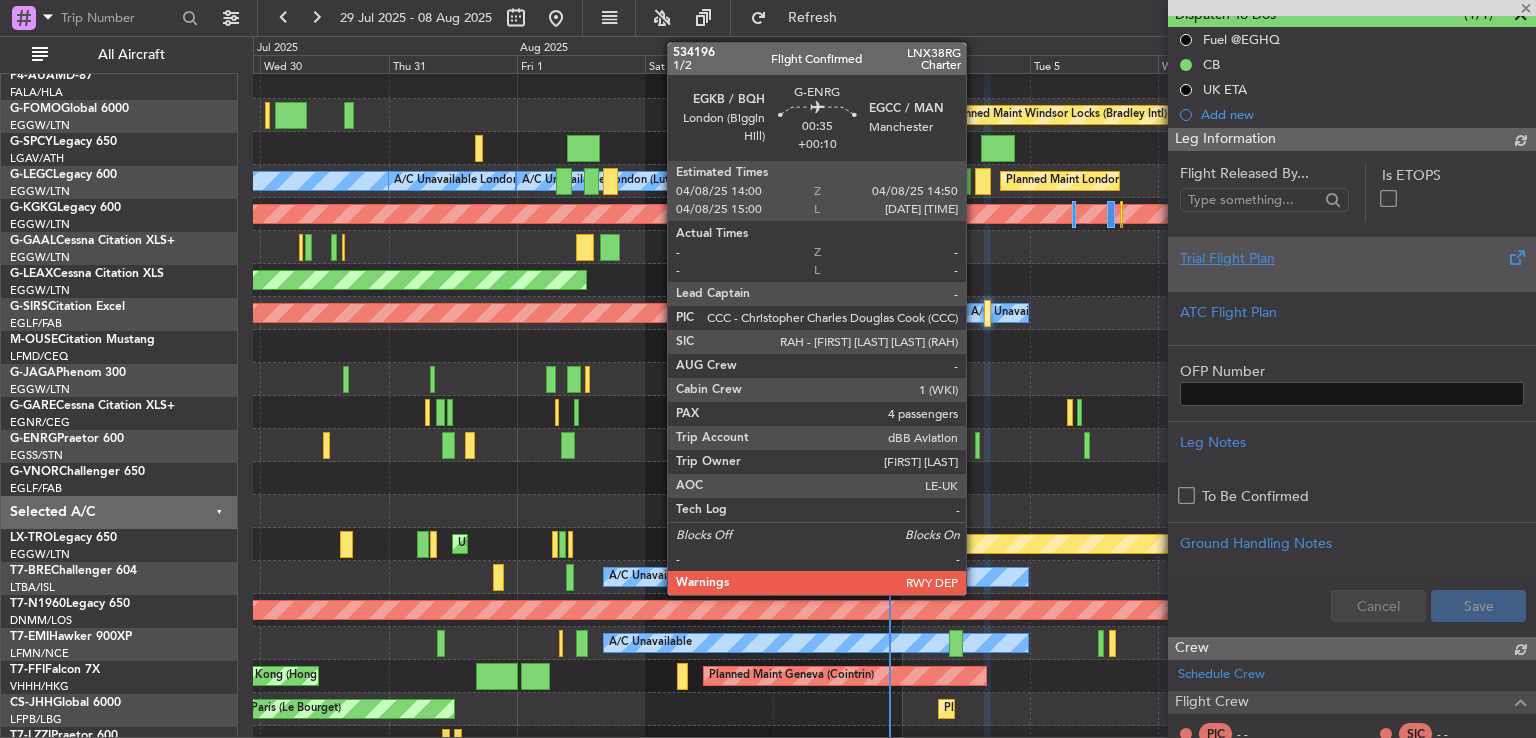 scroll, scrollTop: 268, scrollLeft: 0, axis: vertical 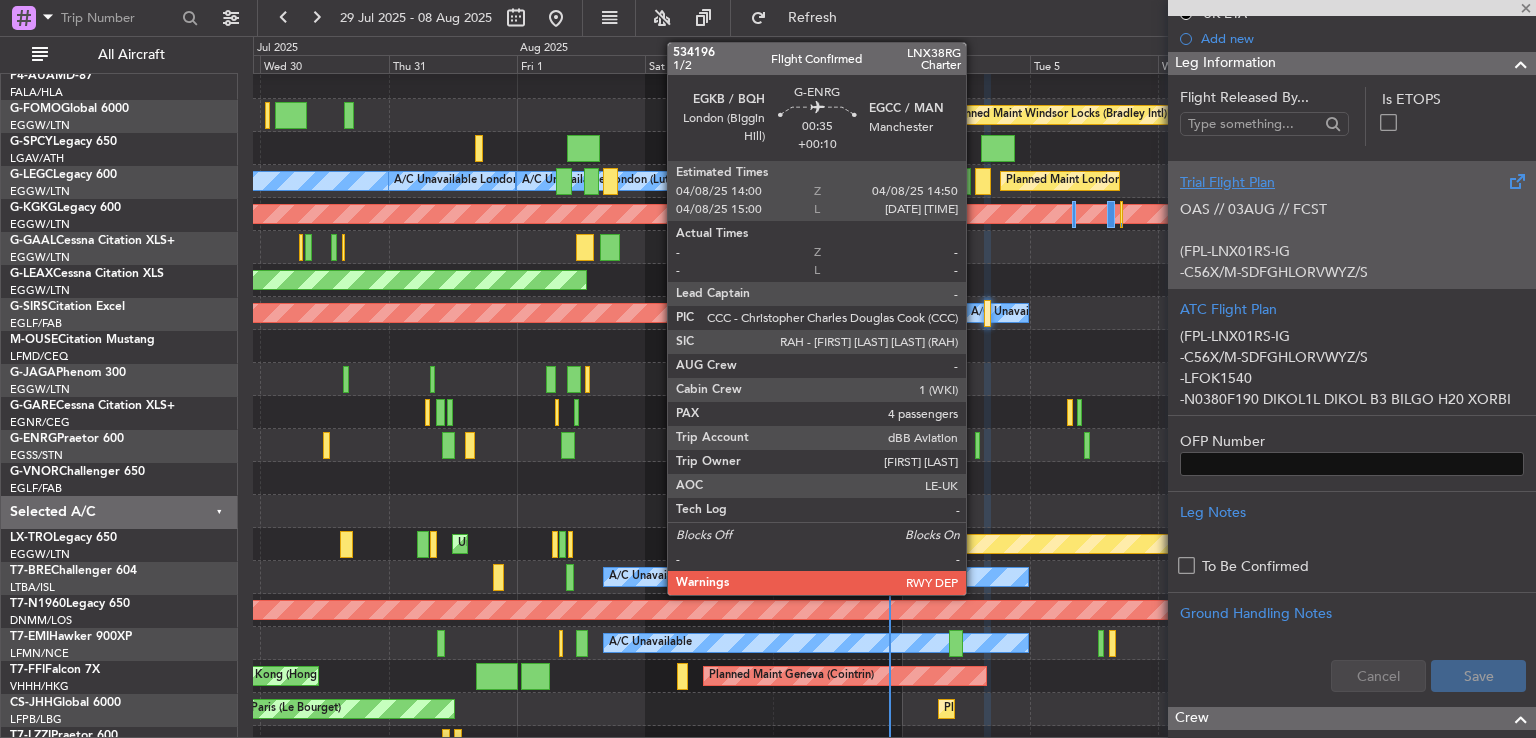 click 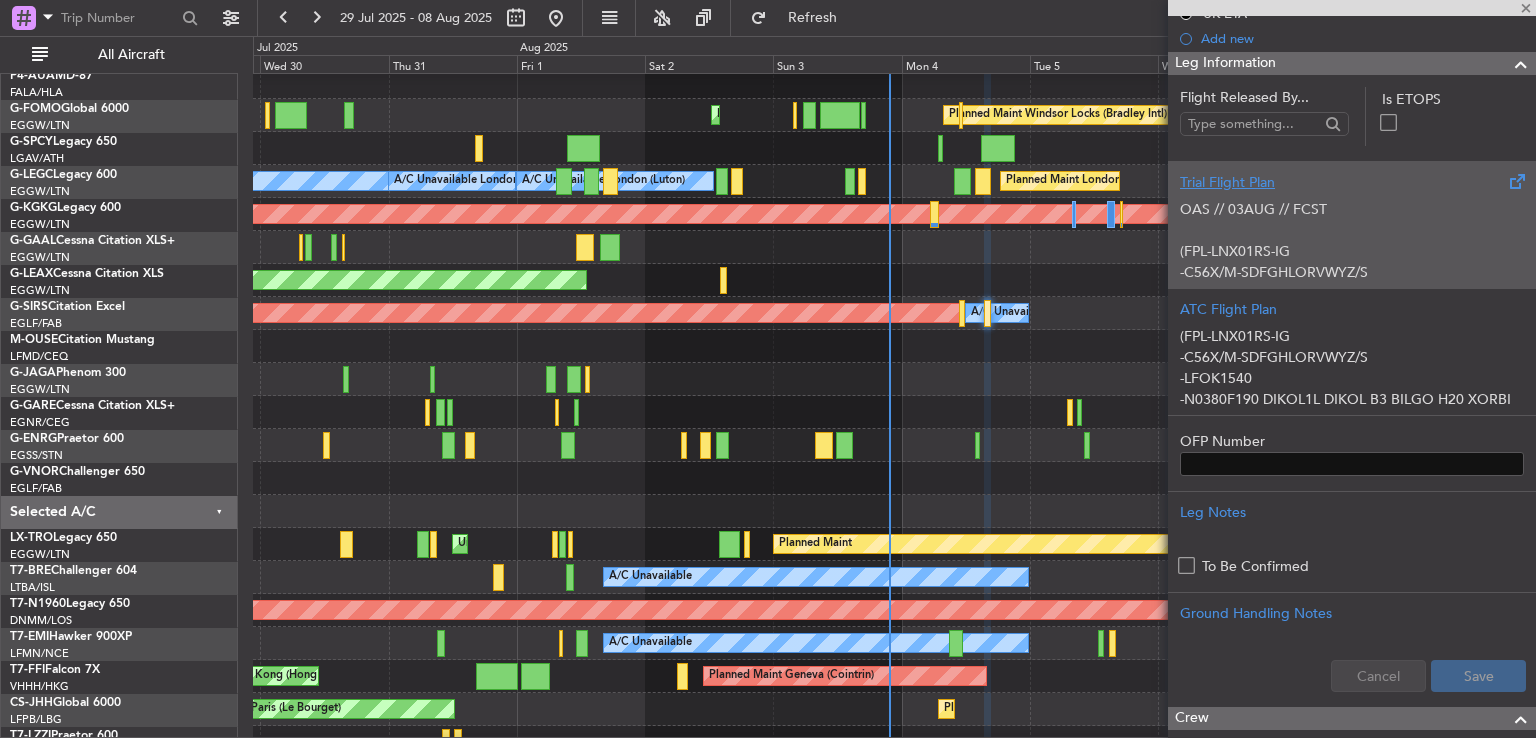 type on "+00:10" 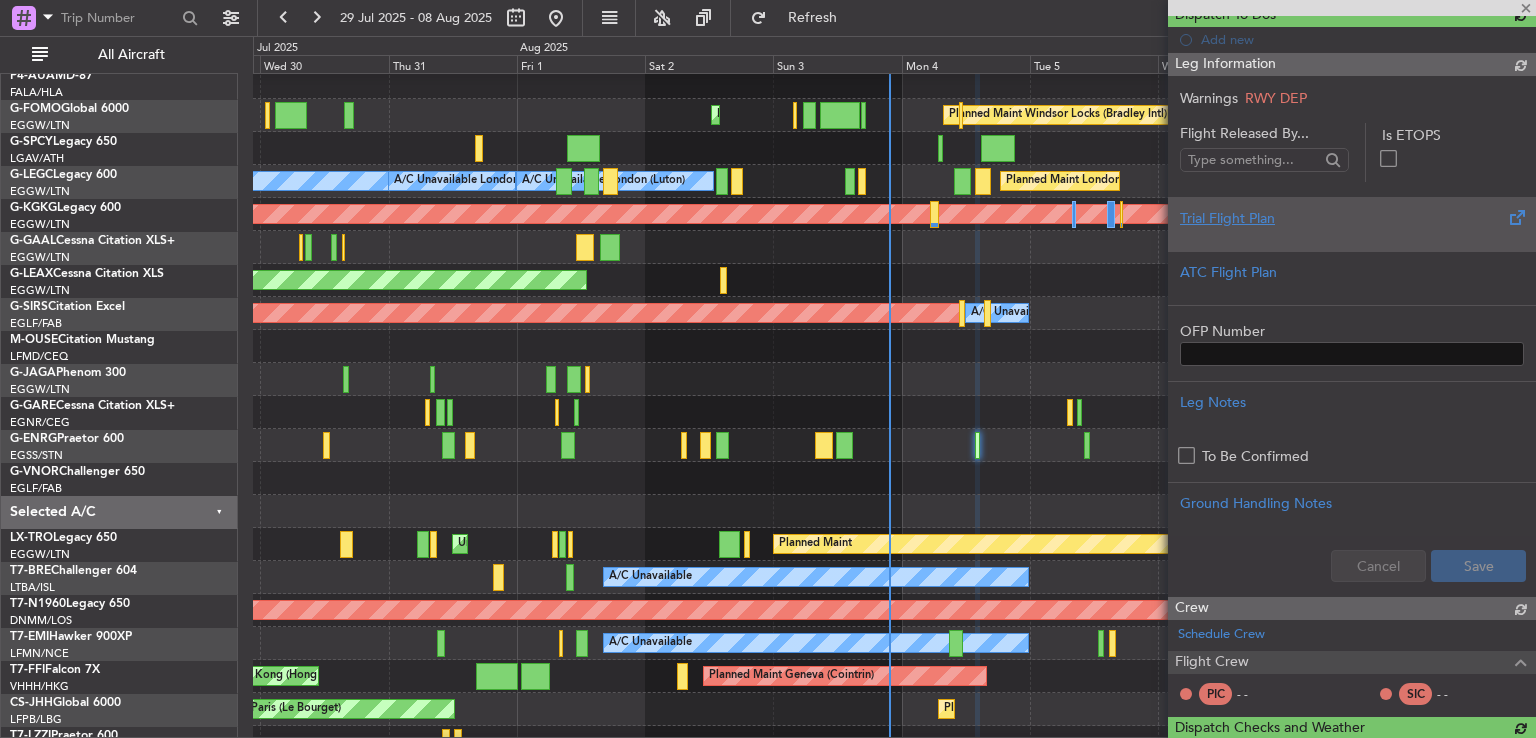 scroll, scrollTop: 242, scrollLeft: 0, axis: vertical 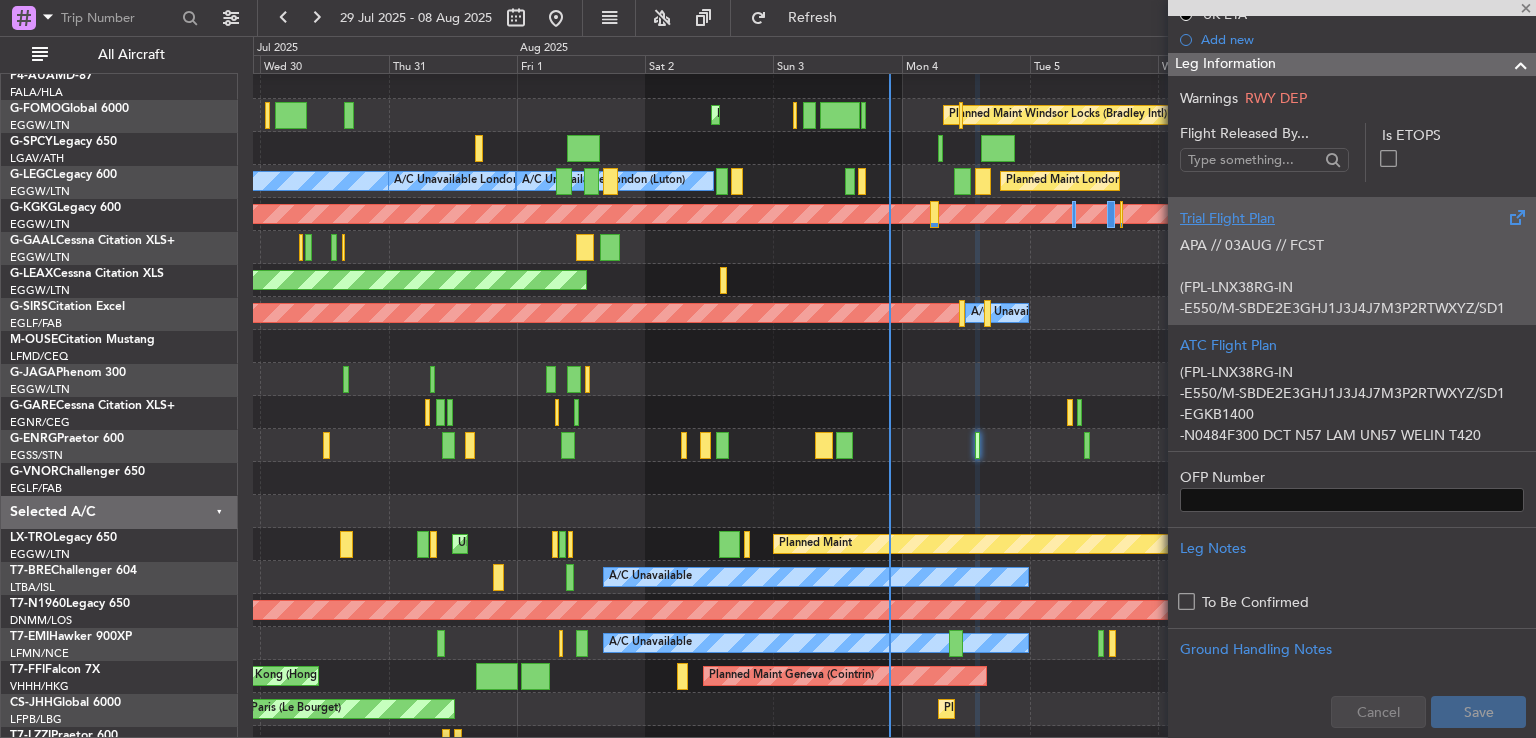 click at bounding box center (1352, 8) 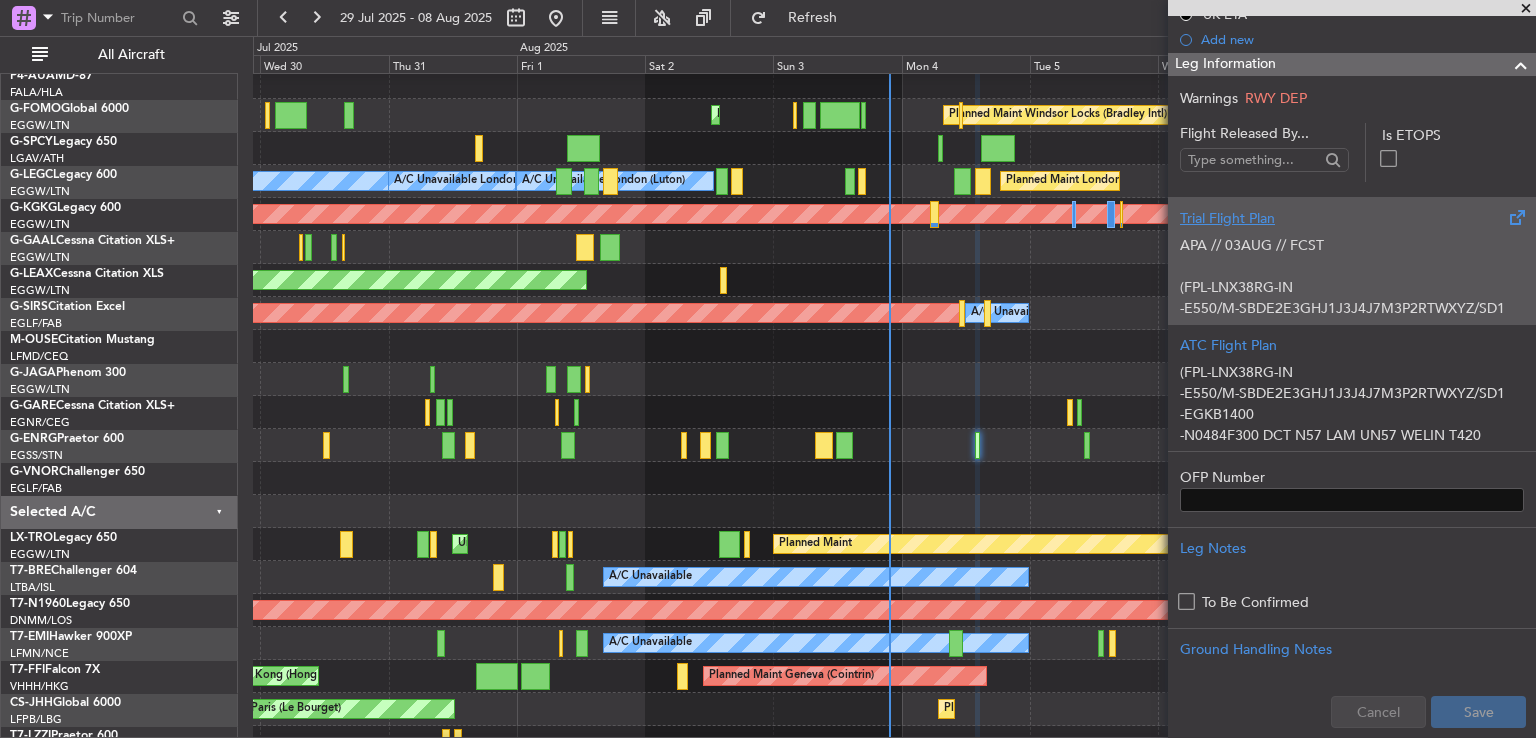 click at bounding box center [1526, 9] 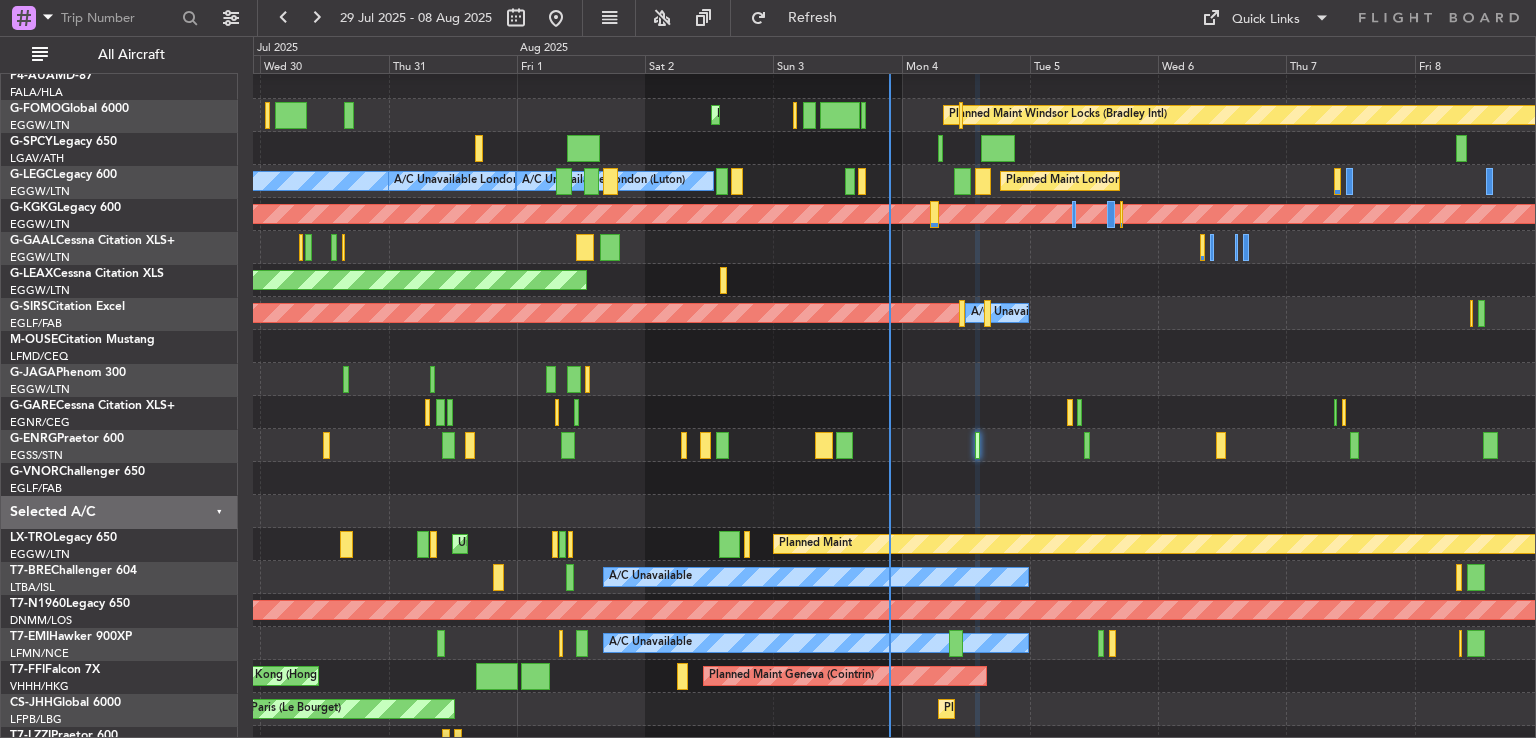 type on "0" 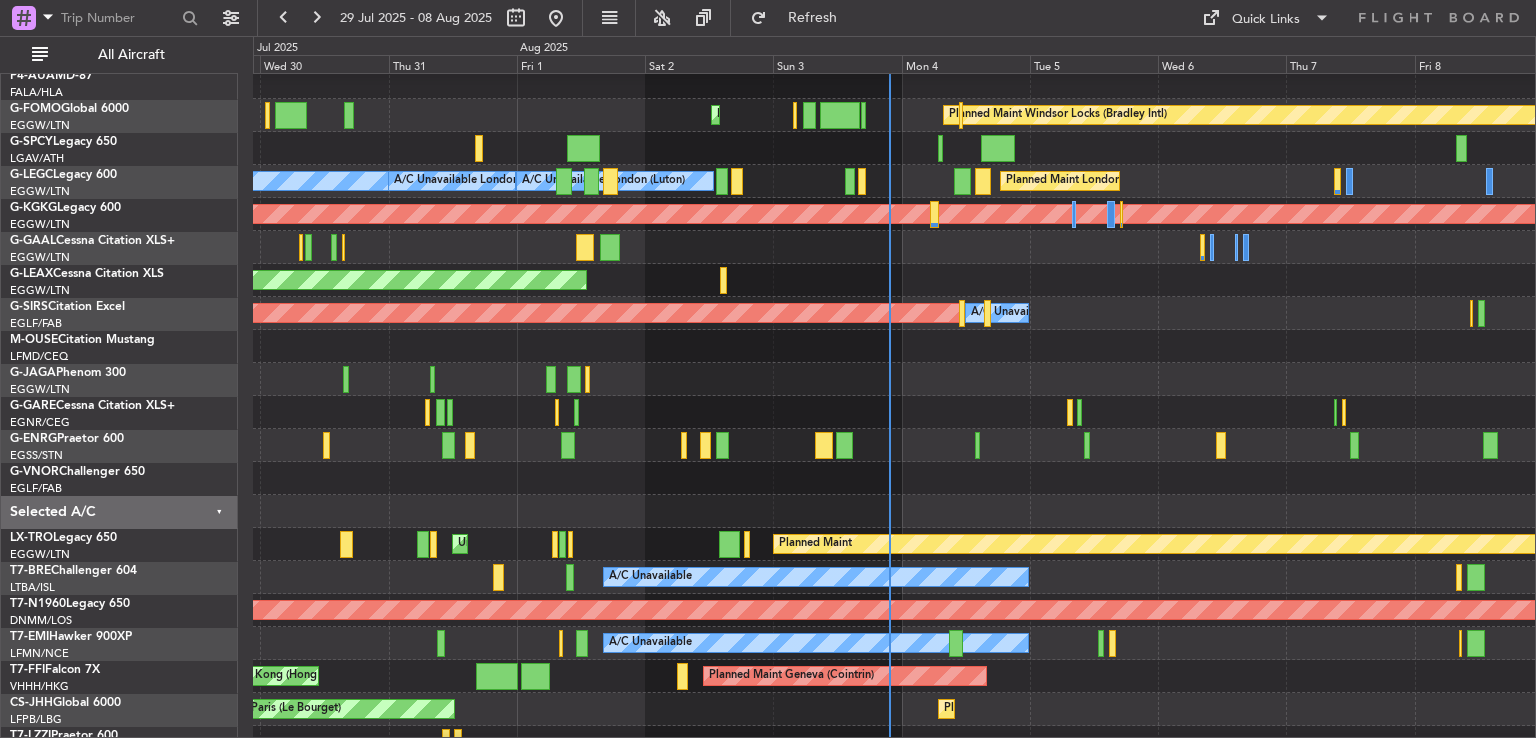scroll, scrollTop: 0, scrollLeft: 0, axis: both 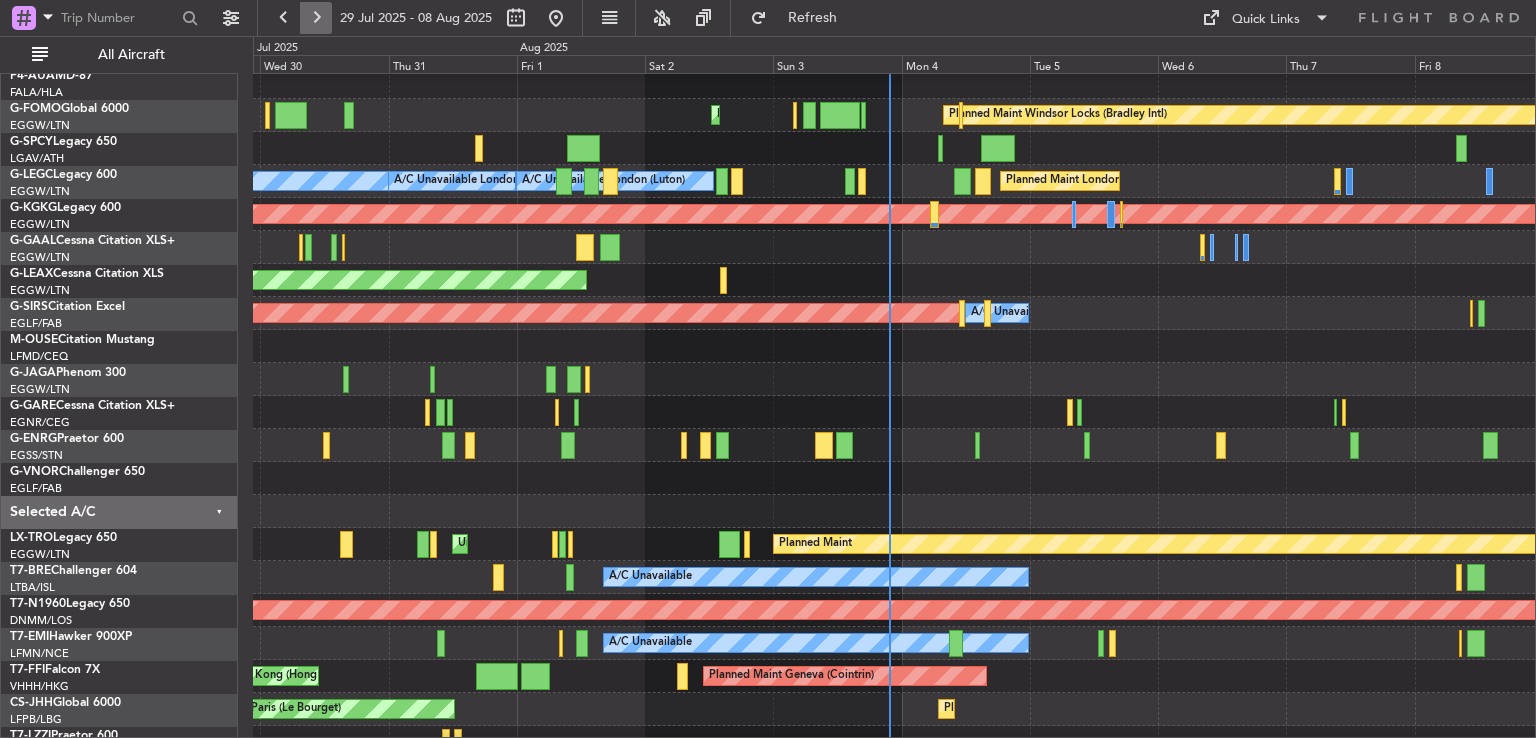 click at bounding box center [316, 18] 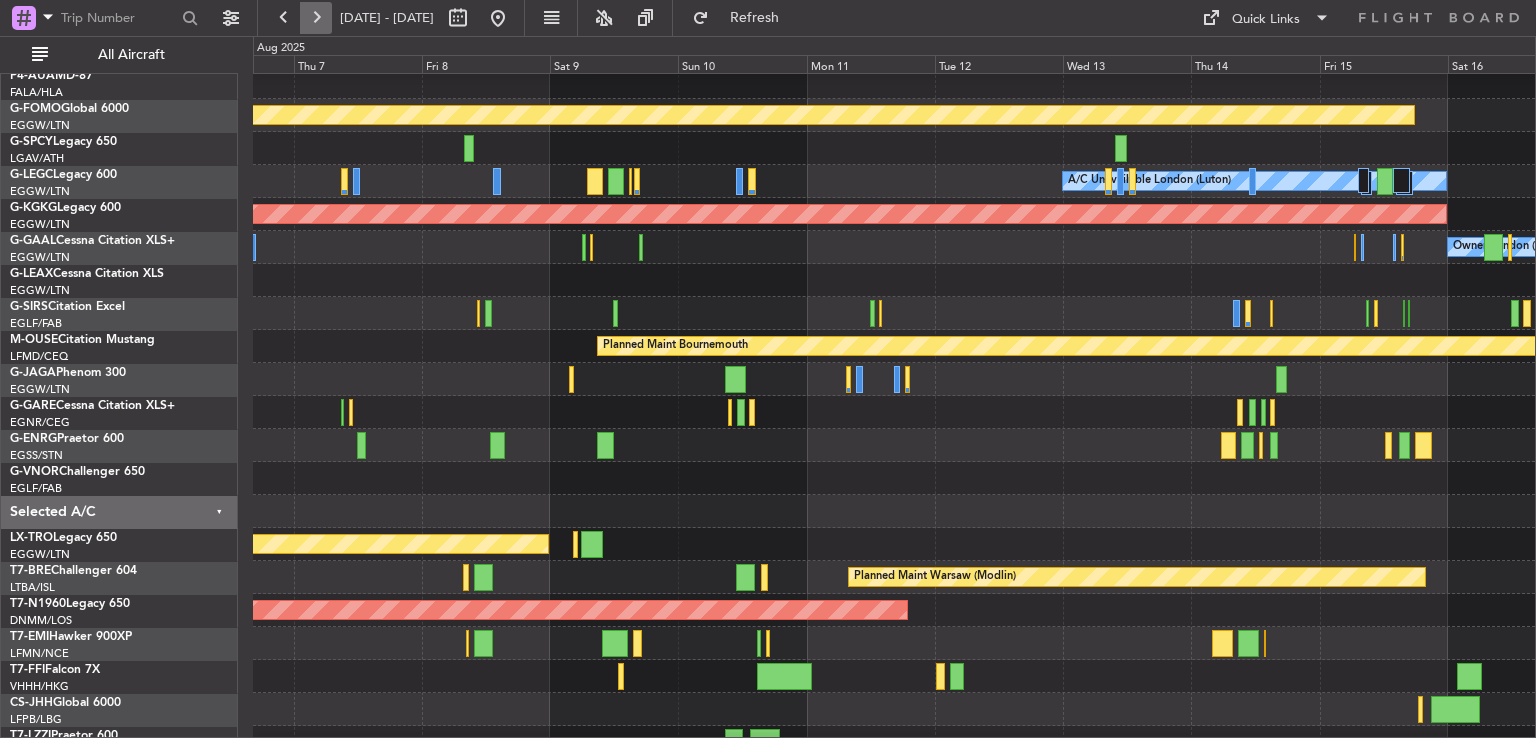click at bounding box center (316, 18) 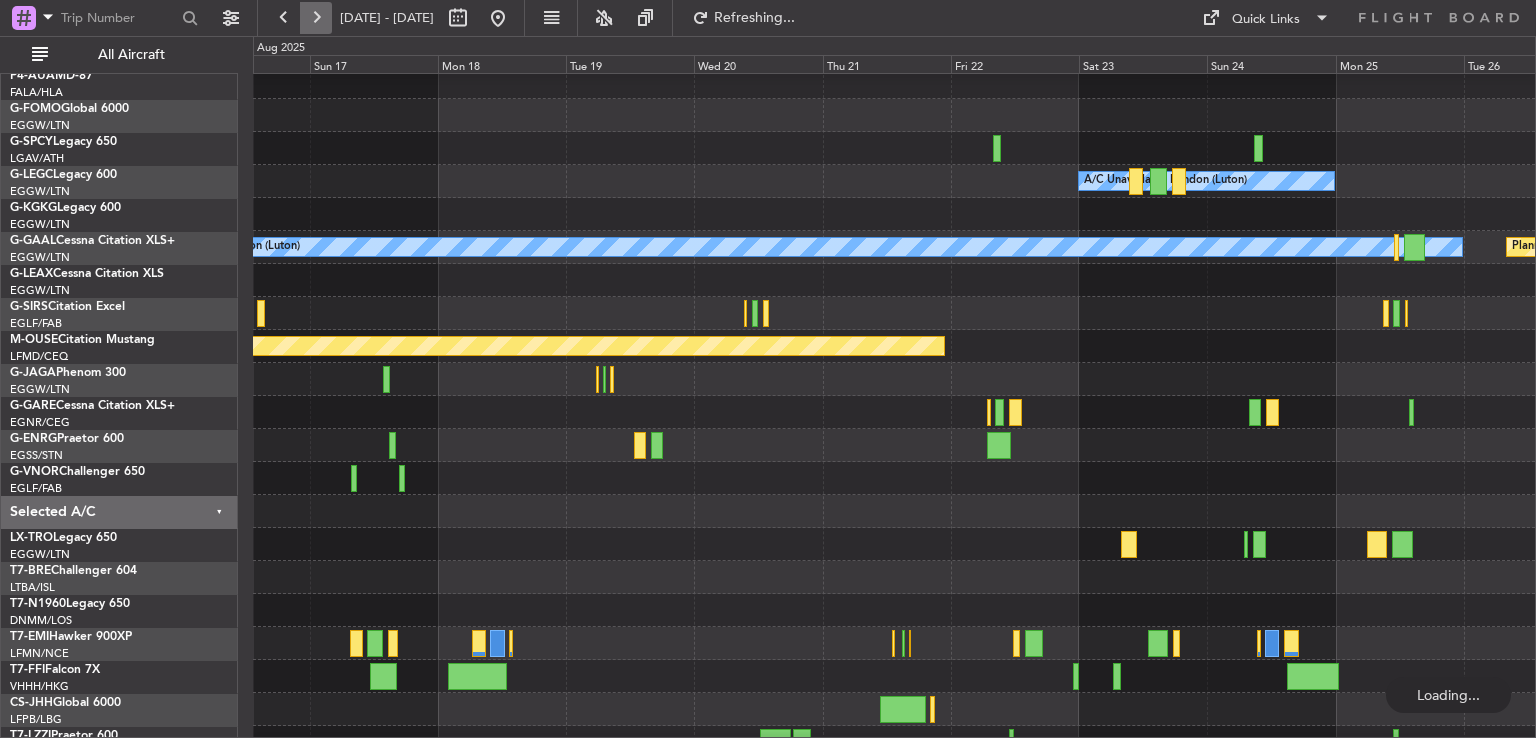 click at bounding box center [316, 18] 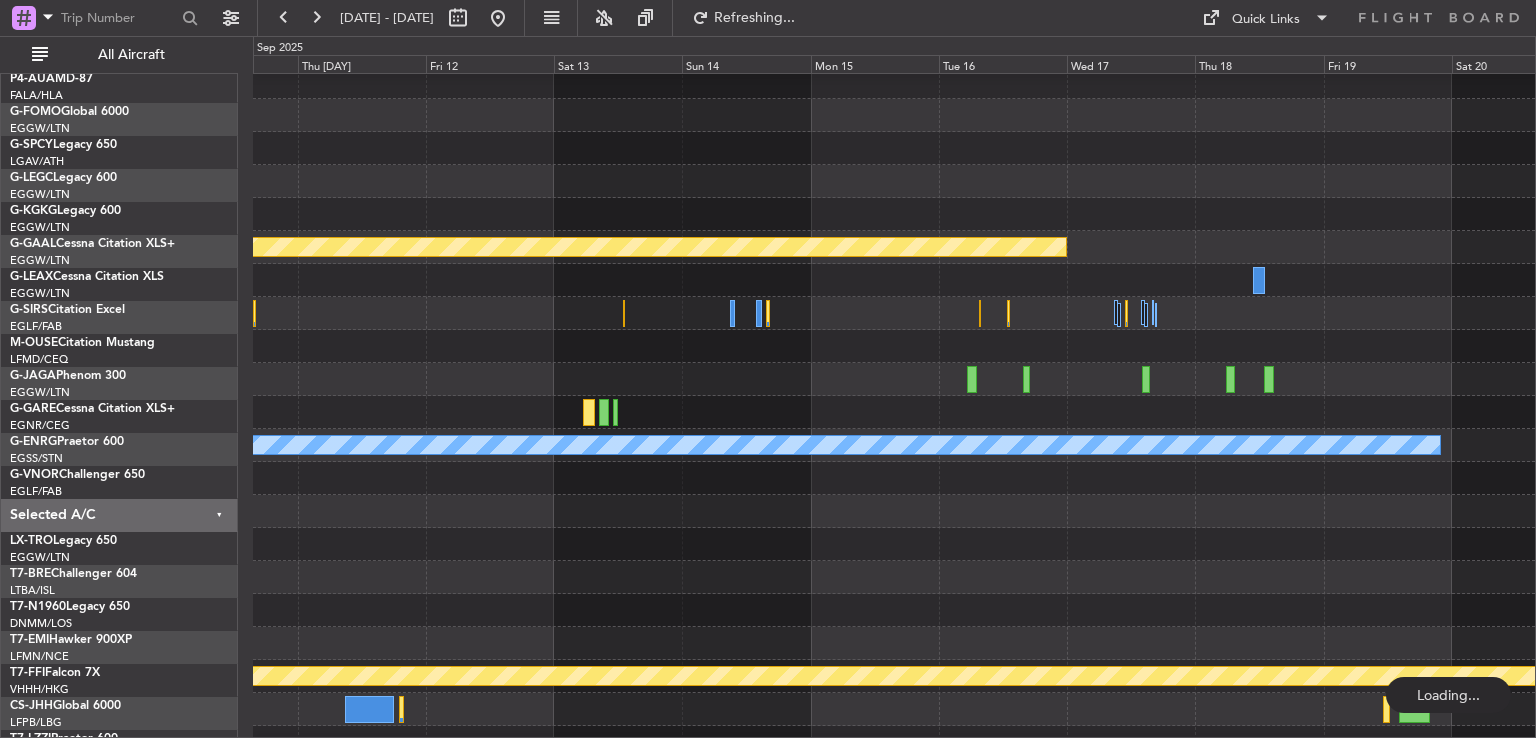 scroll, scrollTop: 40, scrollLeft: 0, axis: vertical 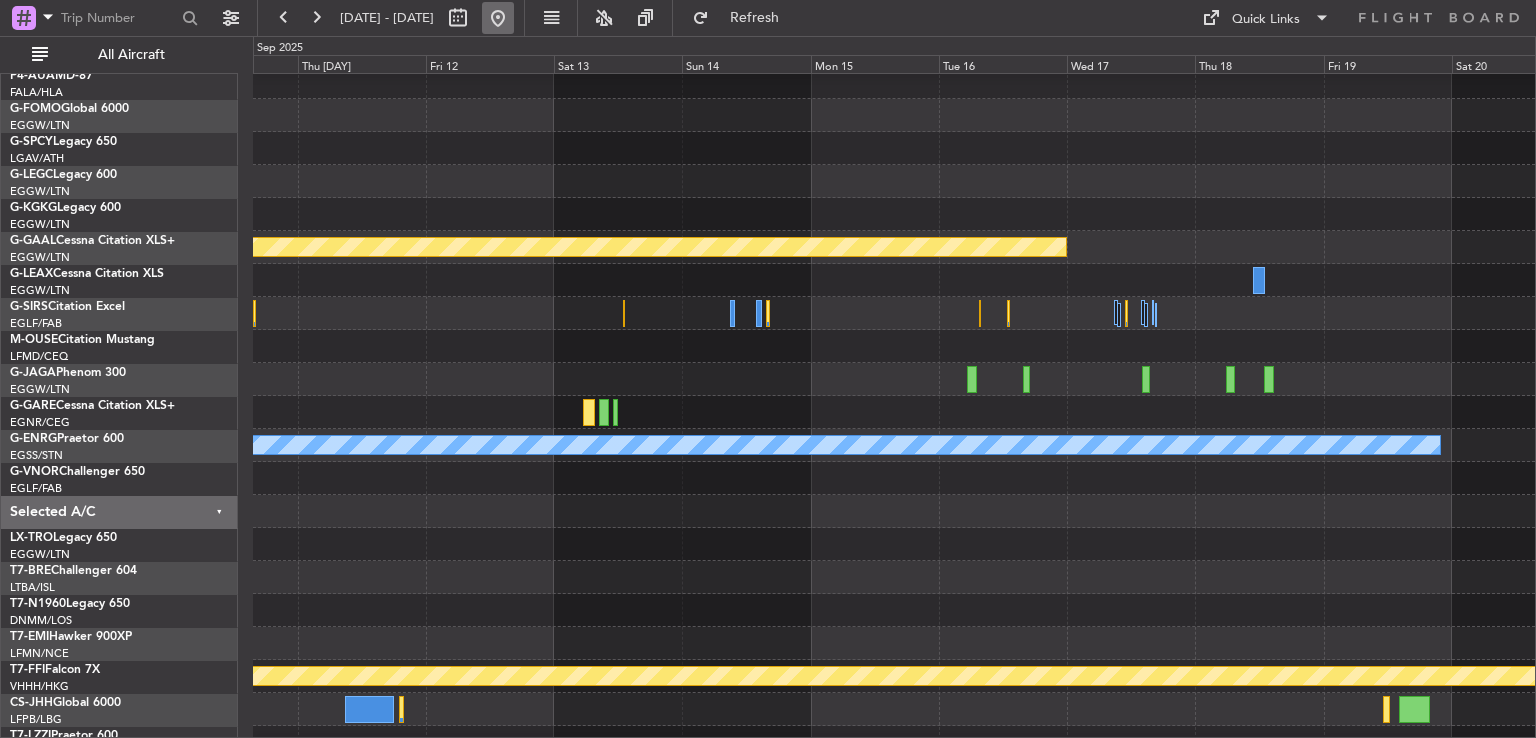 click at bounding box center [498, 18] 